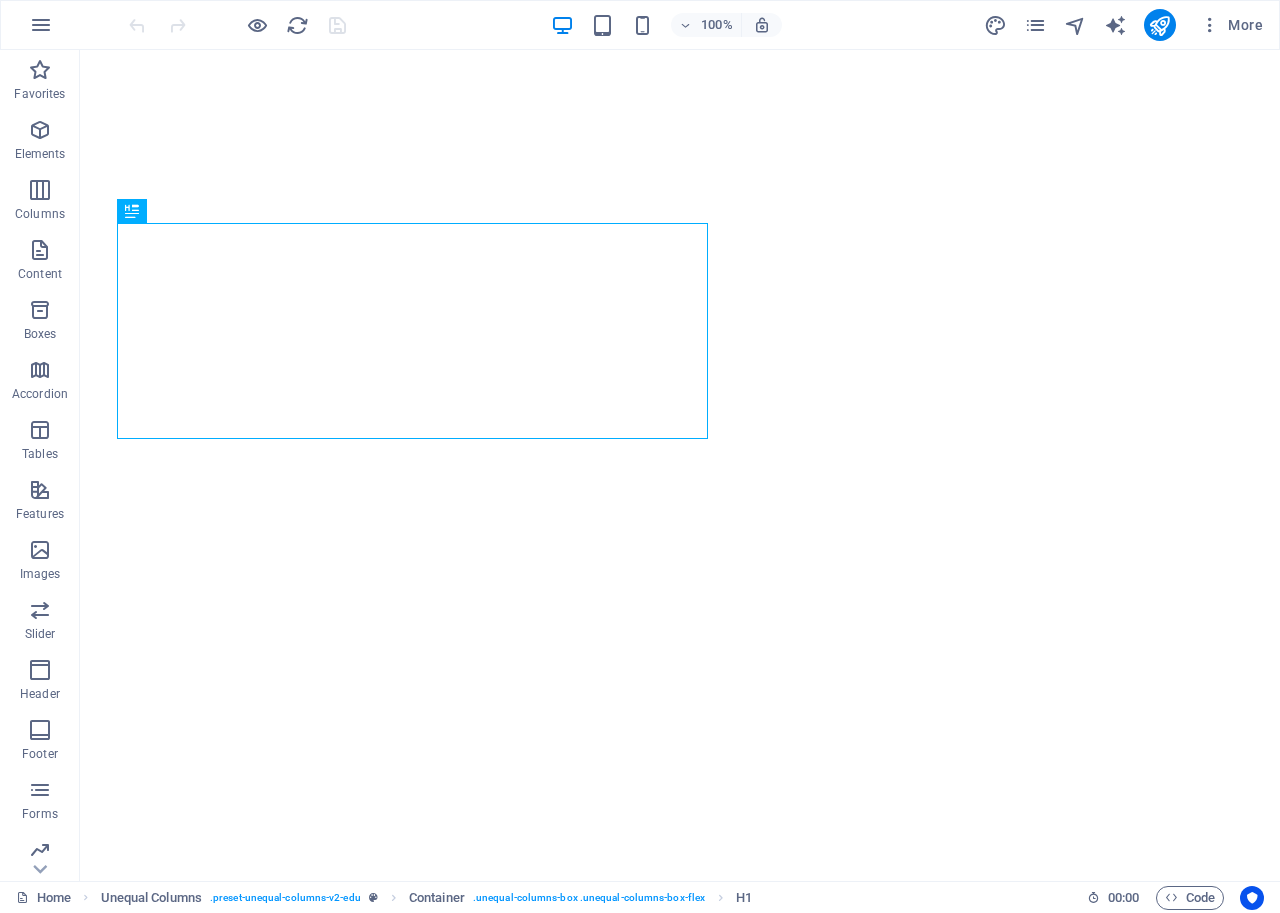 scroll, scrollTop: 0, scrollLeft: 0, axis: both 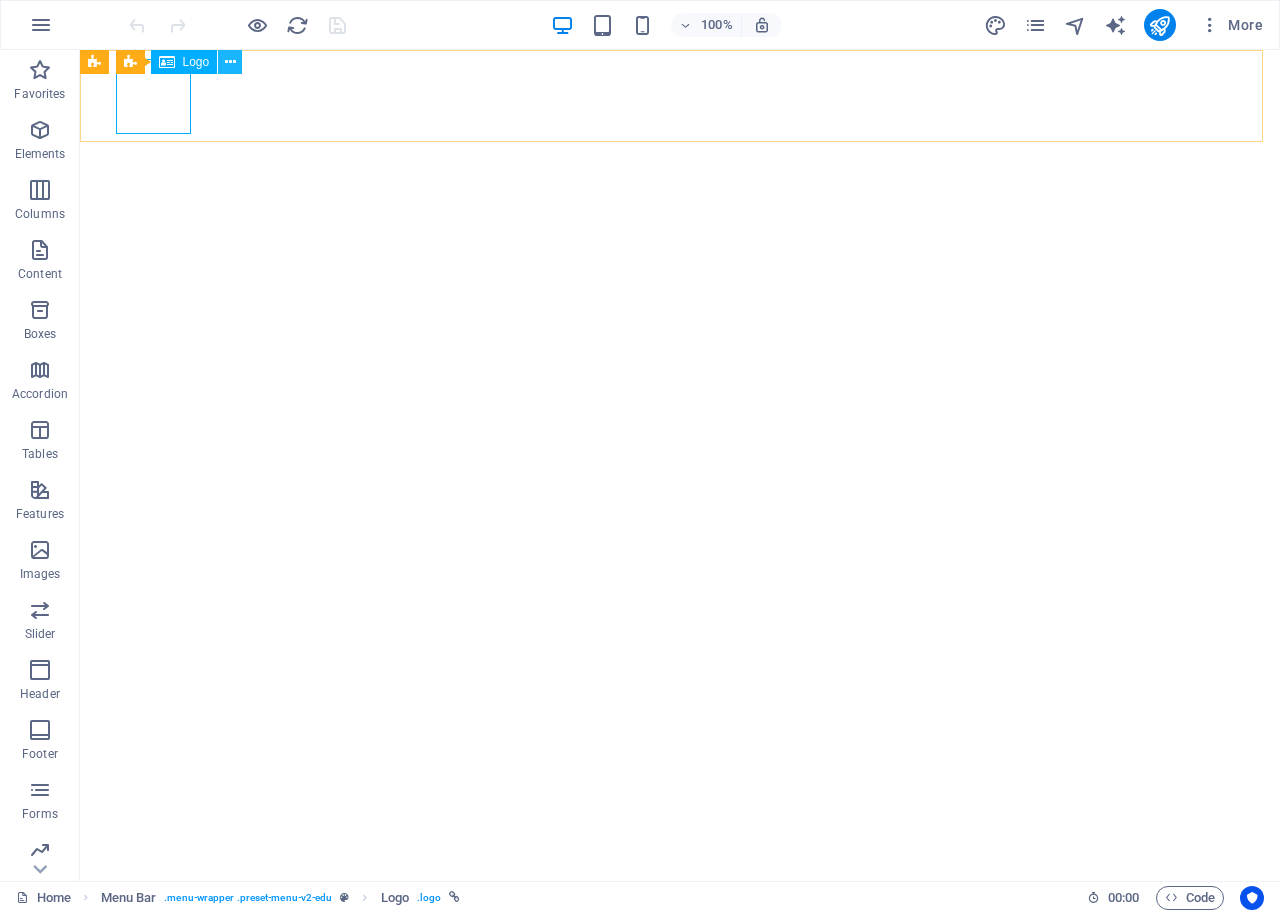 click at bounding box center (230, 62) 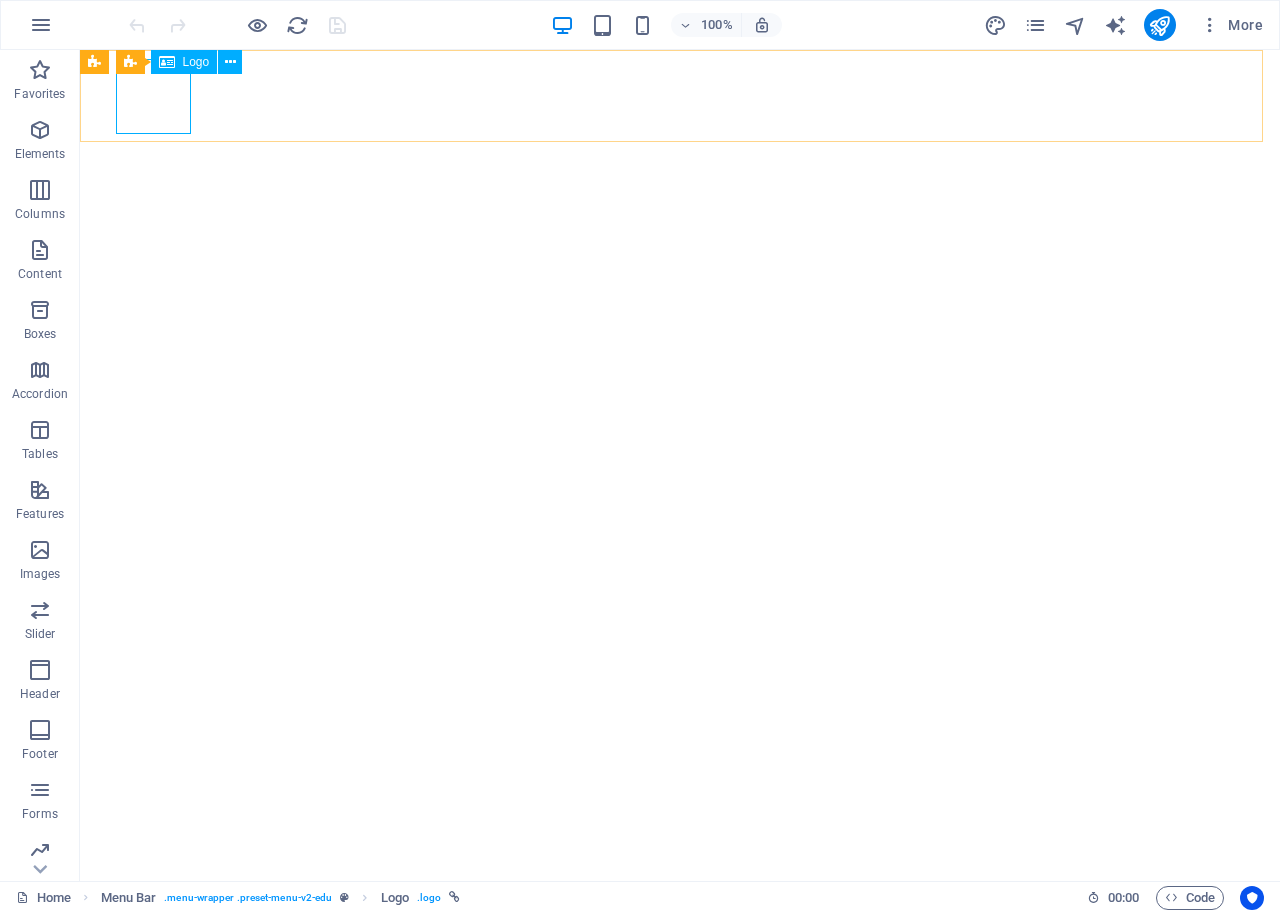 click at bounding box center [167, 62] 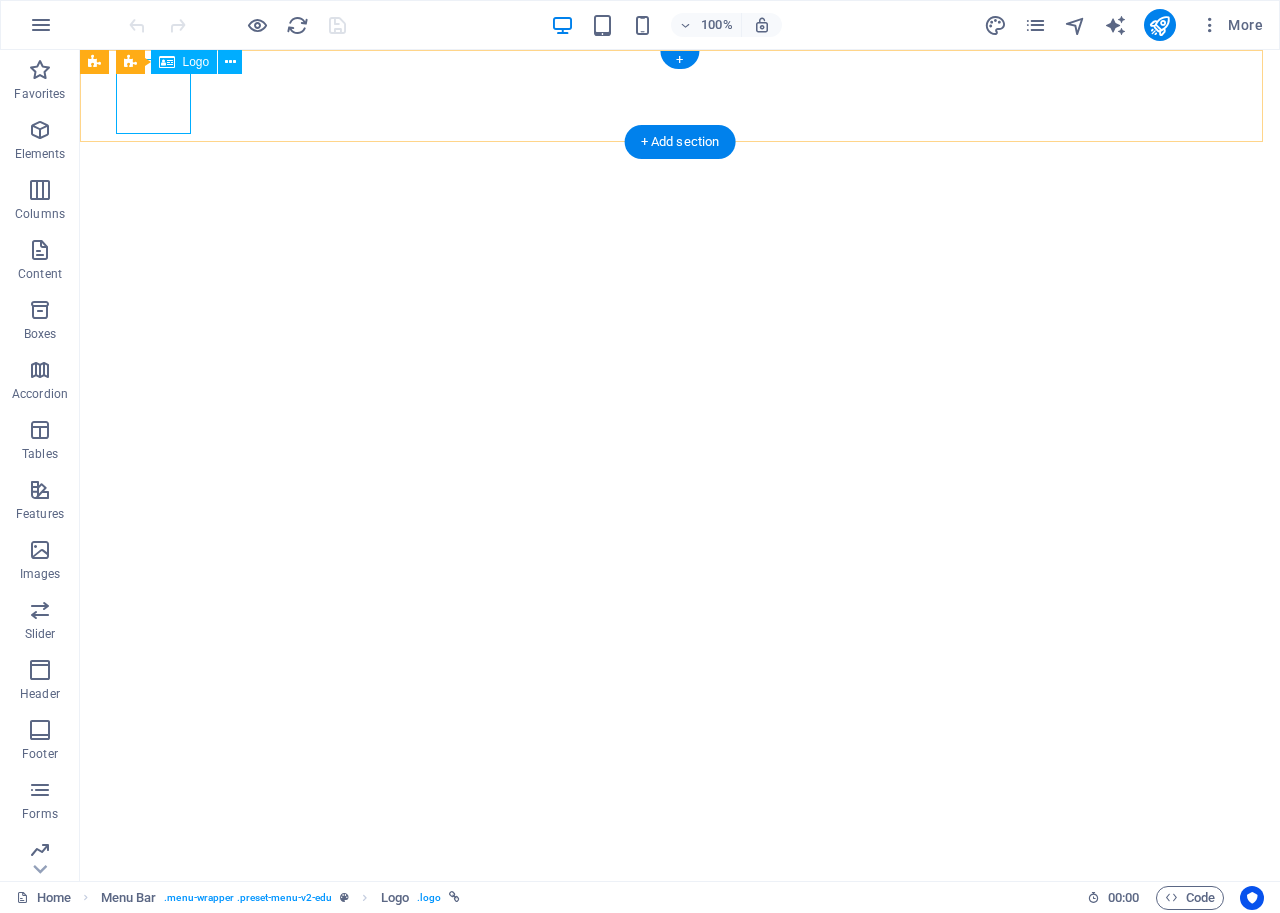 select on "px" 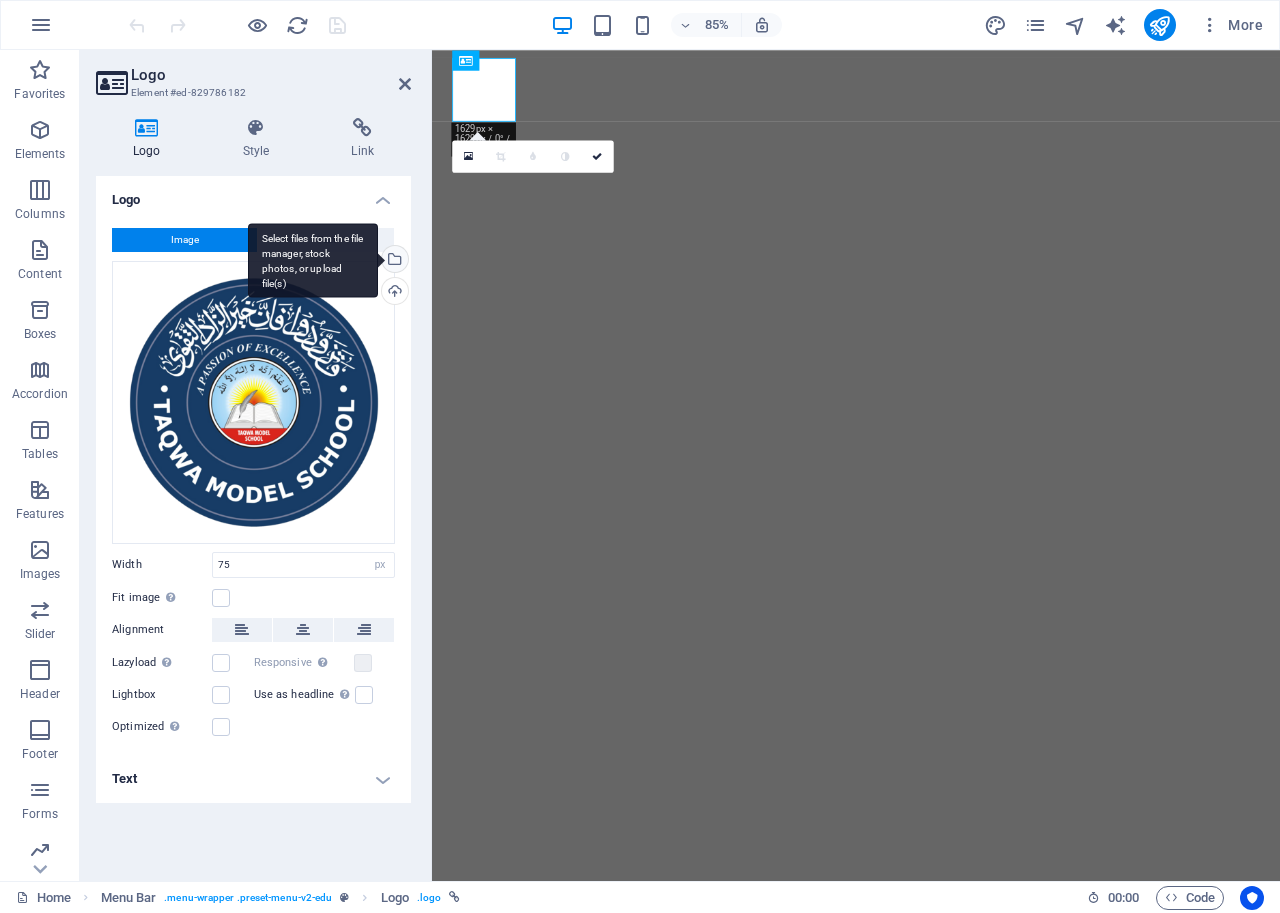 click on "Select files from the file manager, stock photos, or upload file(s)" at bounding box center [313, 260] 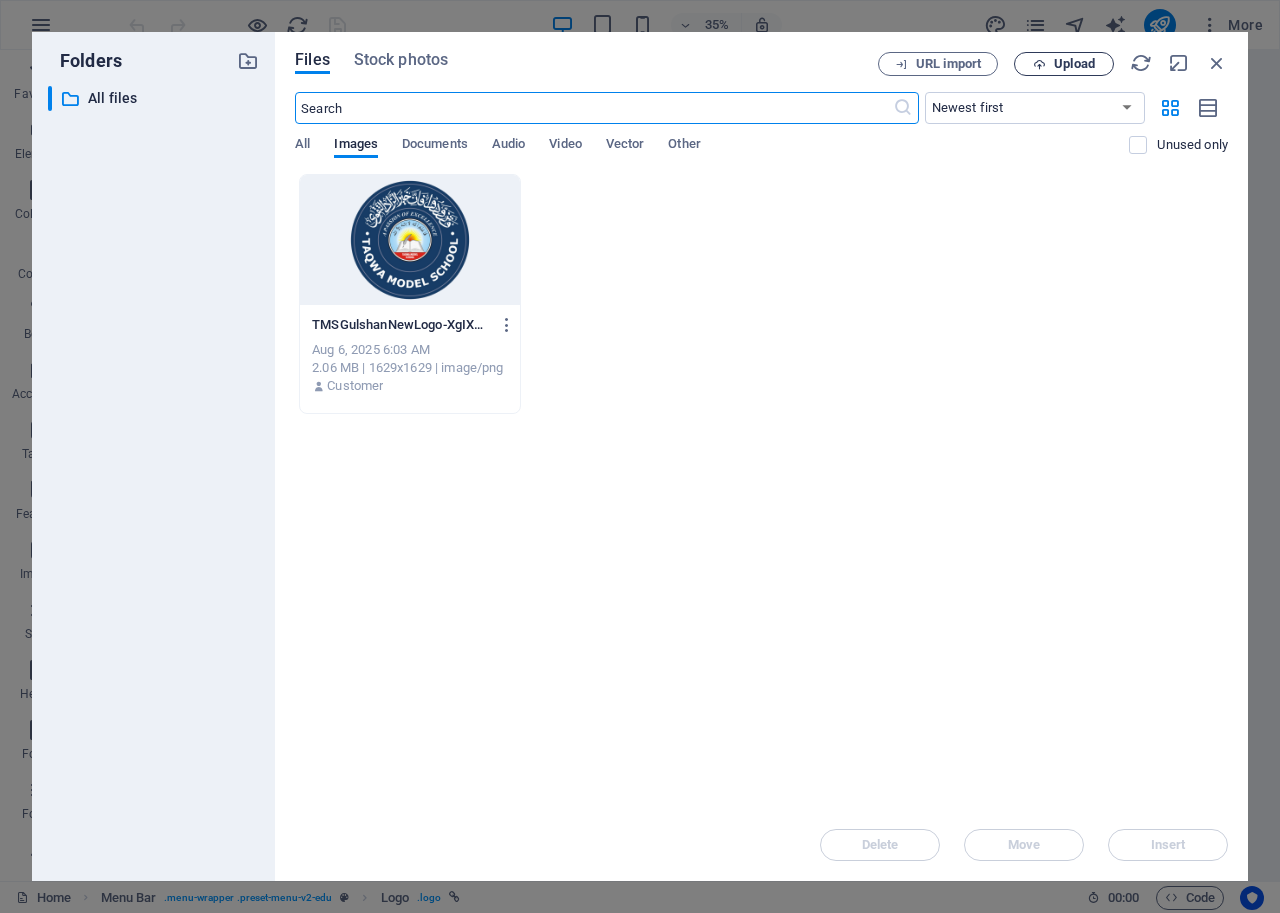 click on "Upload" at bounding box center [1074, 64] 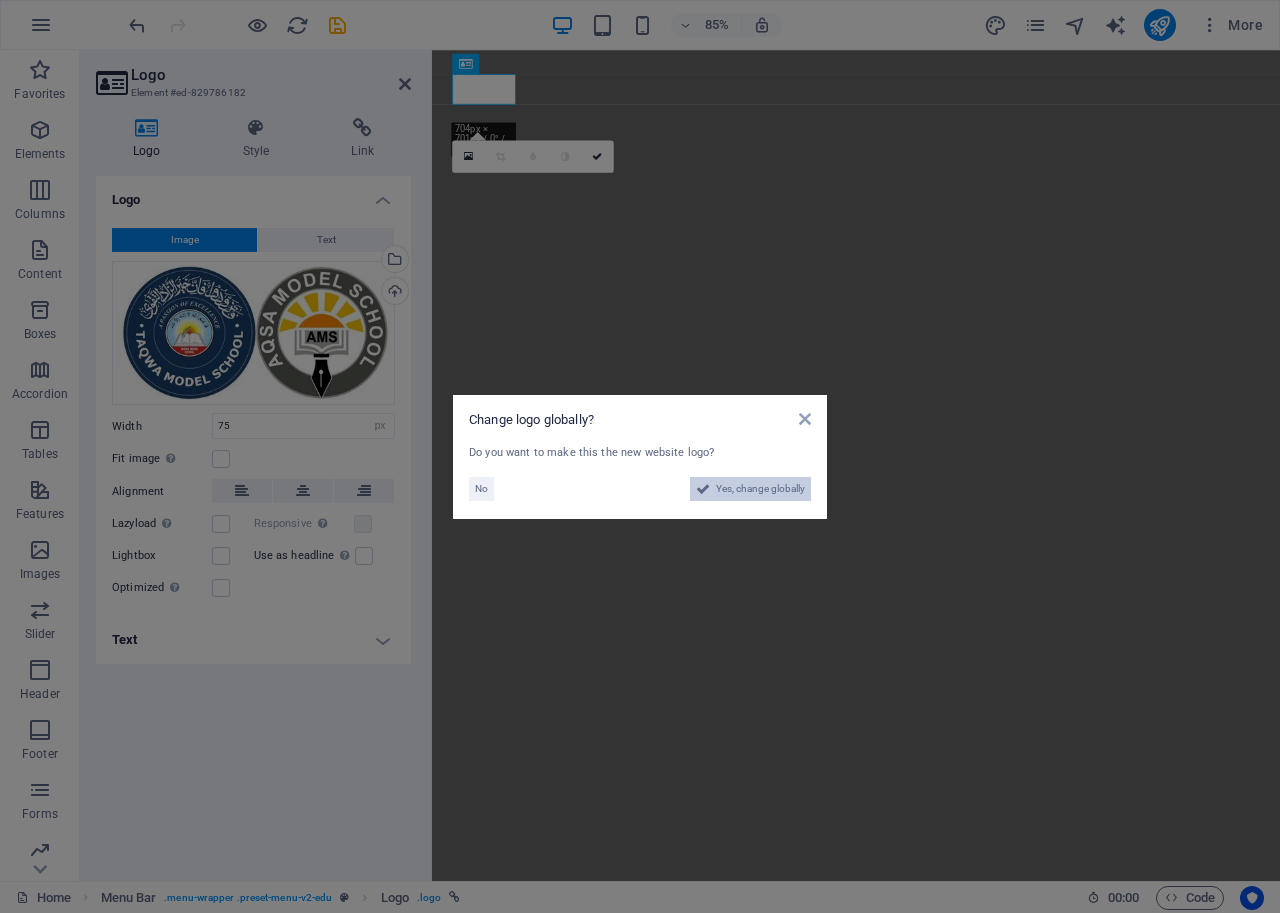 click on "Yes, change globally" at bounding box center (760, 489) 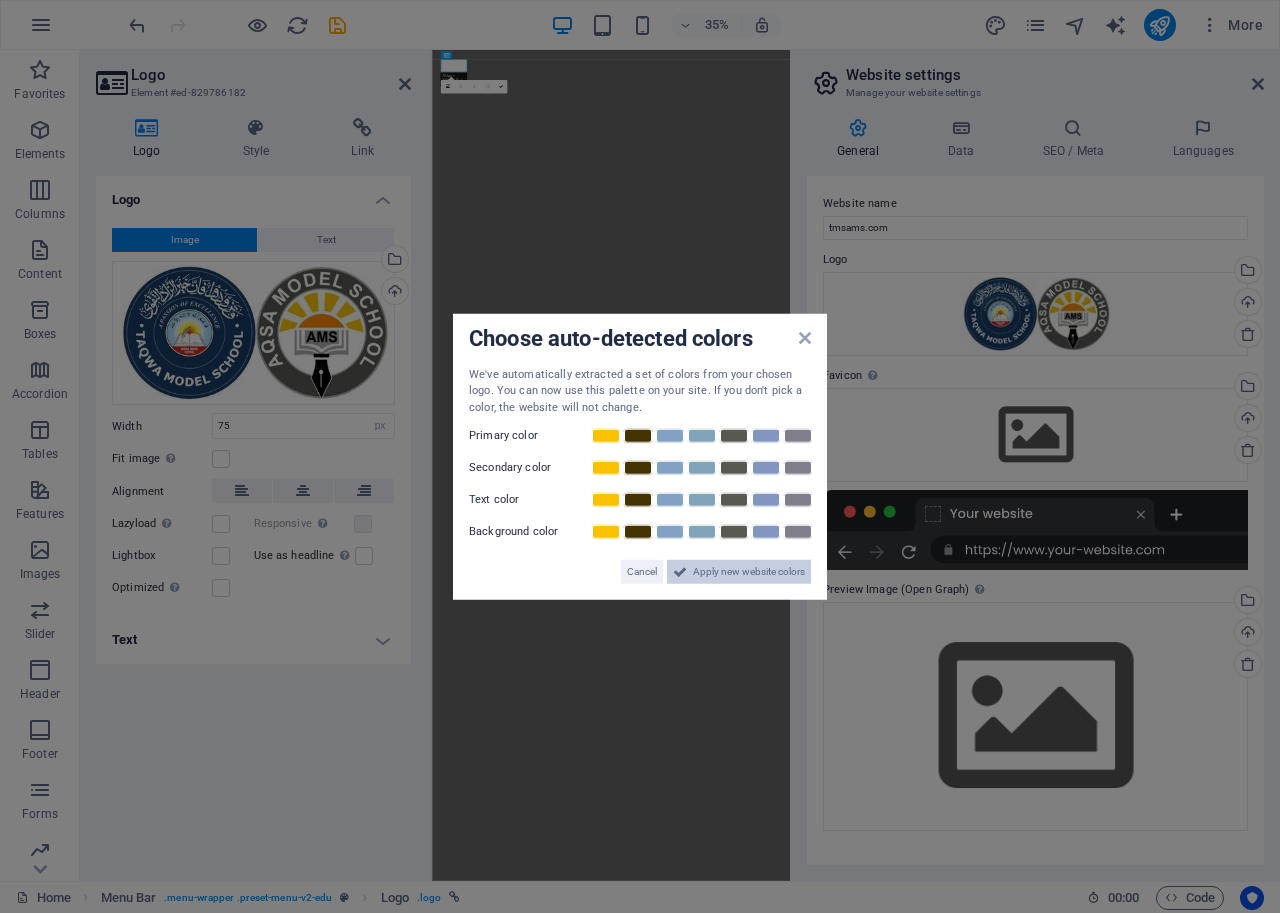 click on "Apply new website colors" at bounding box center [749, 572] 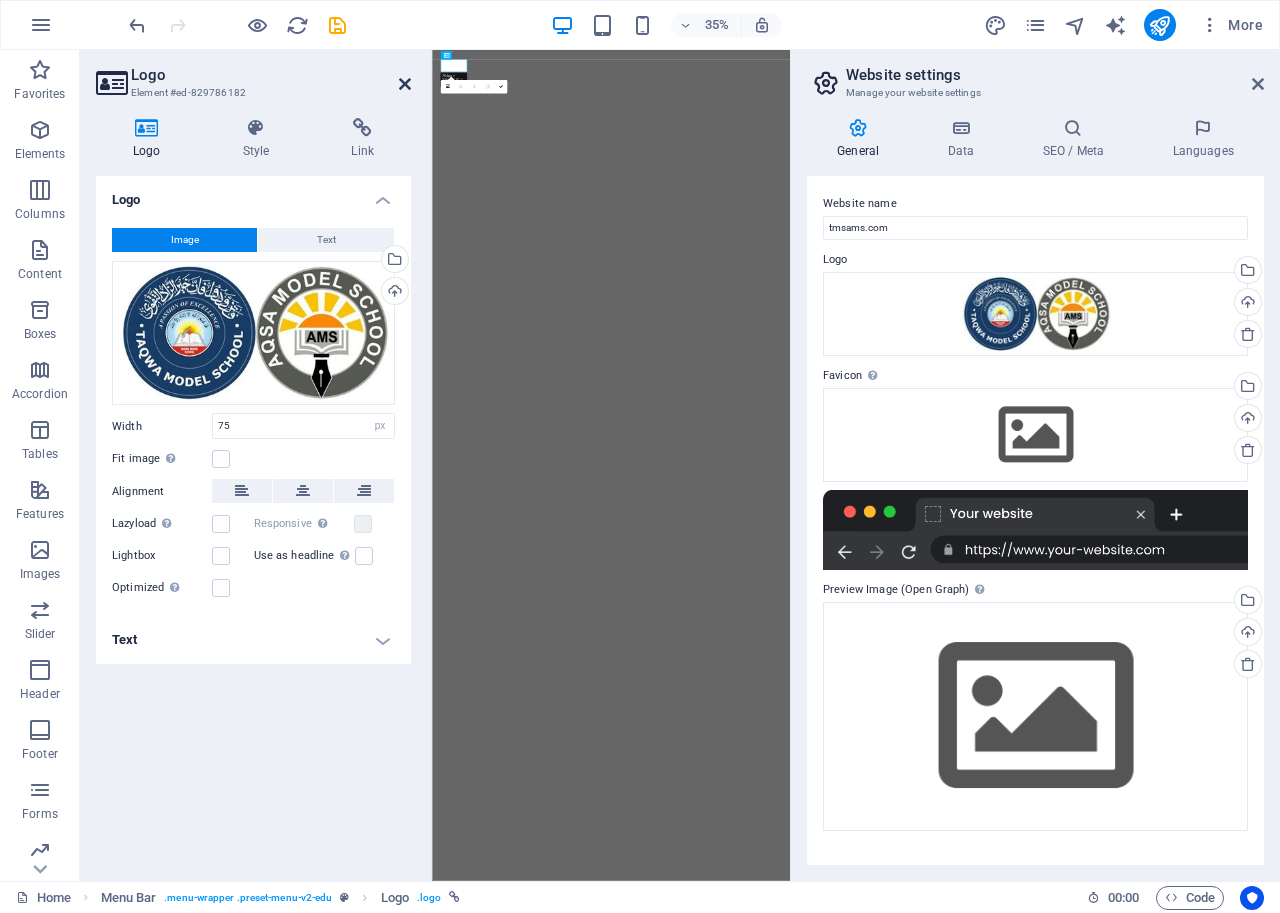click at bounding box center (405, 84) 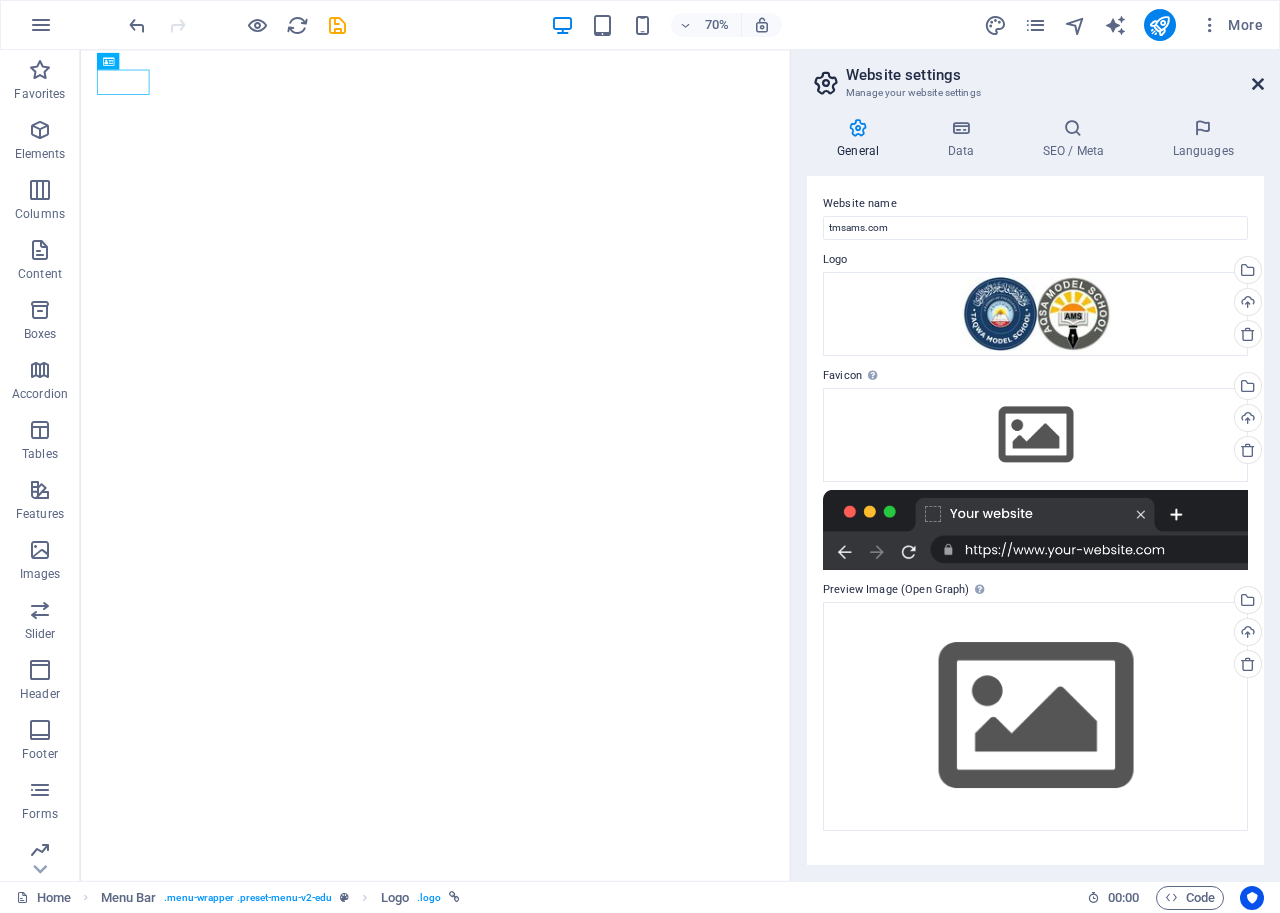 click at bounding box center [1258, 84] 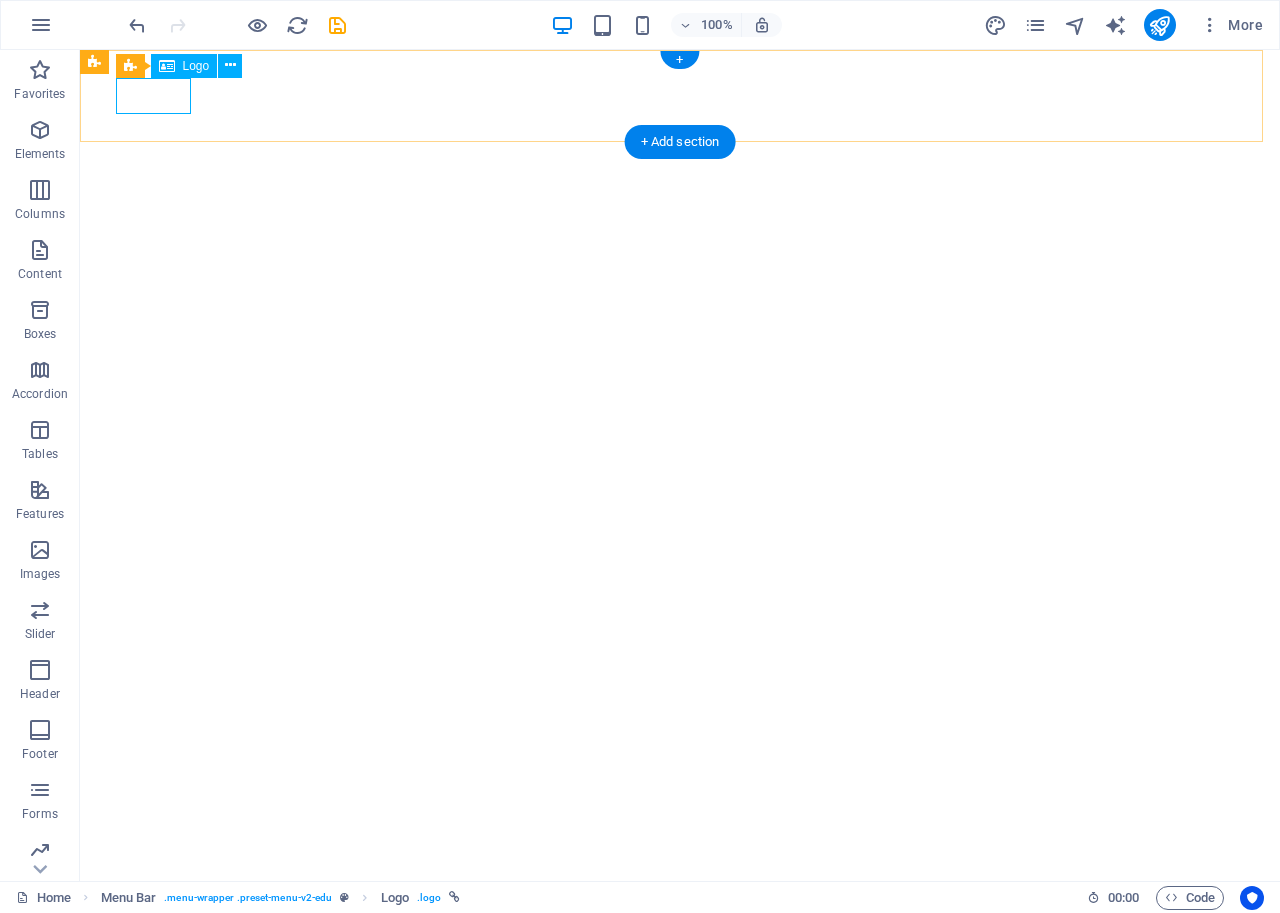 select on "px" 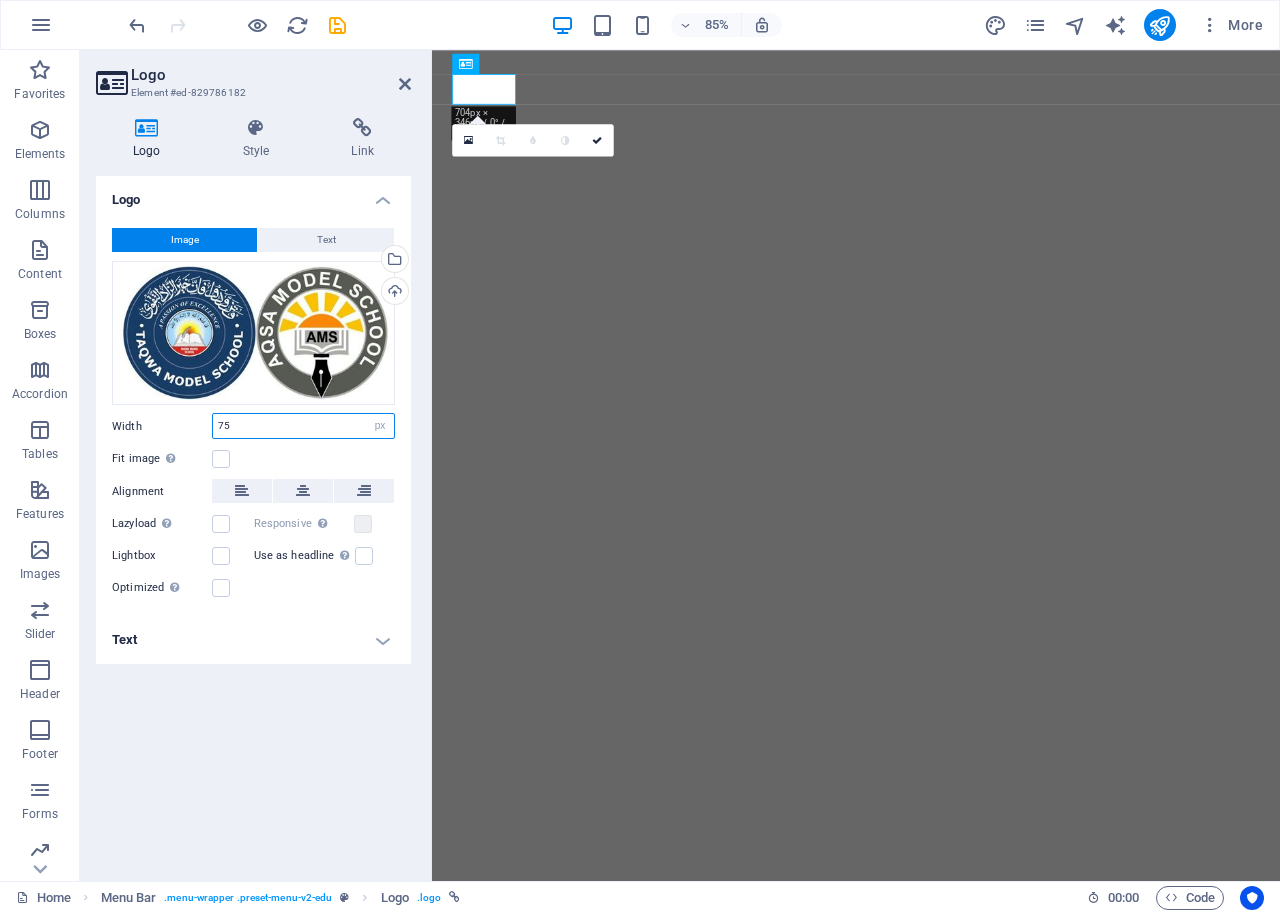 click on "75" at bounding box center (303, 426) 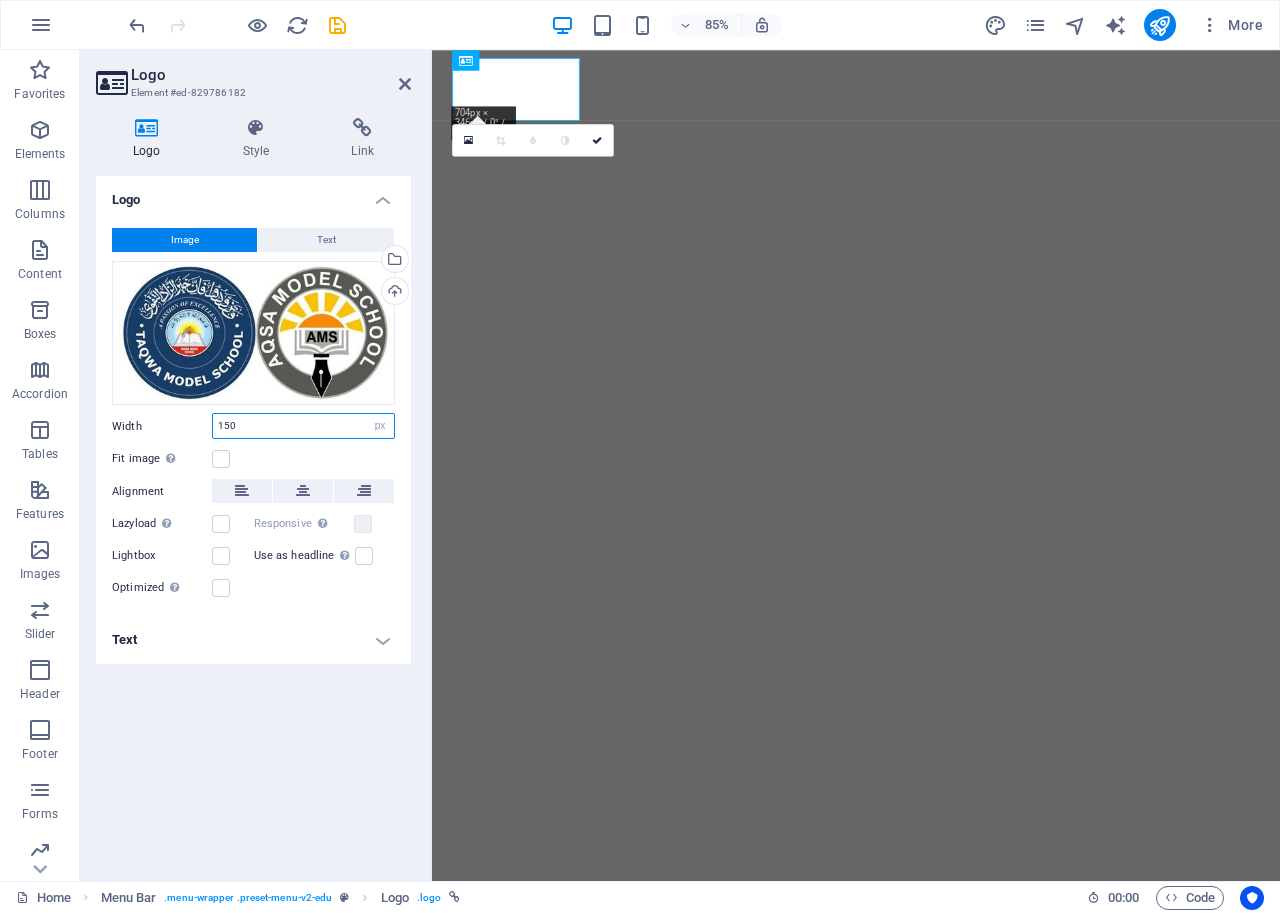 click on "150" at bounding box center [303, 426] 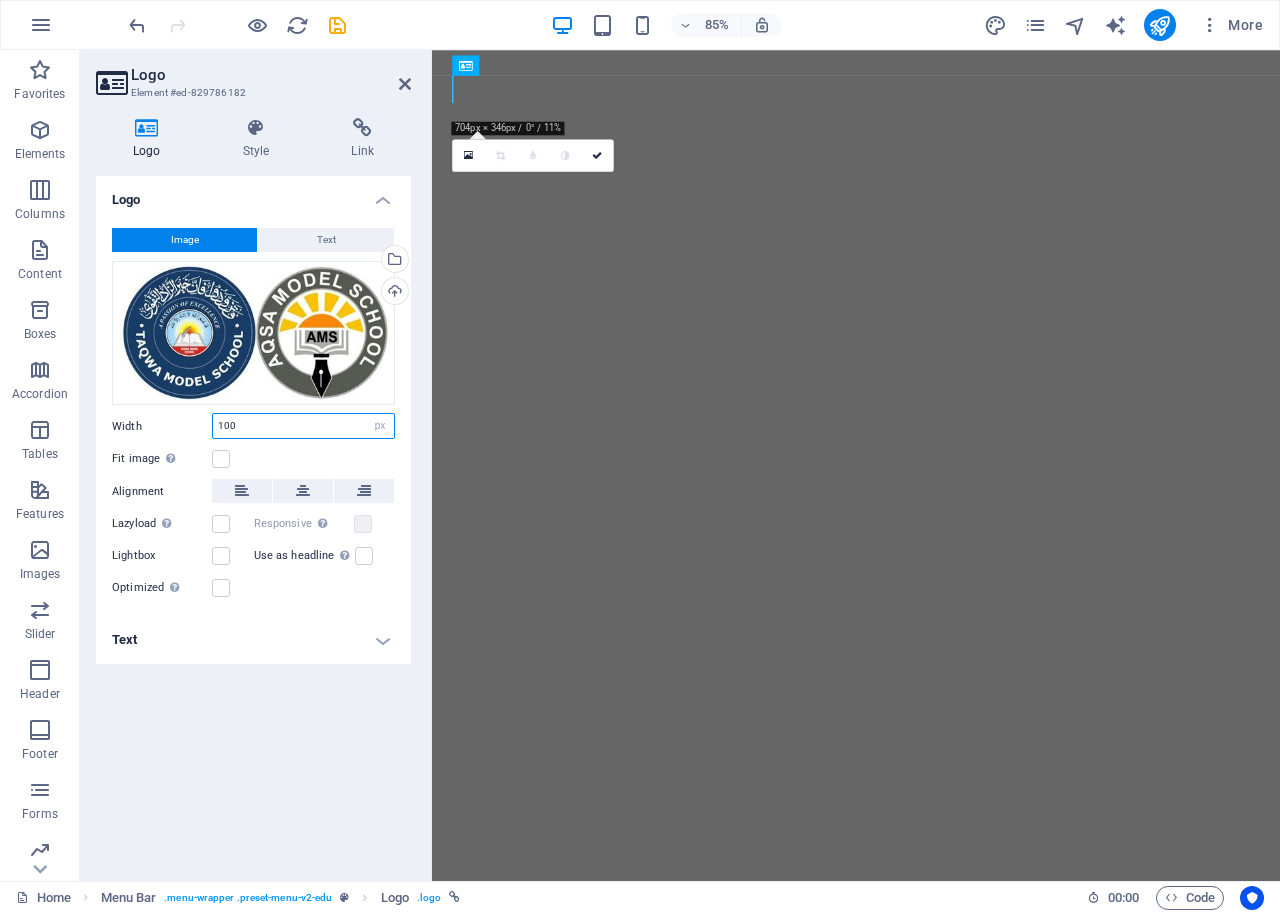 type on "100" 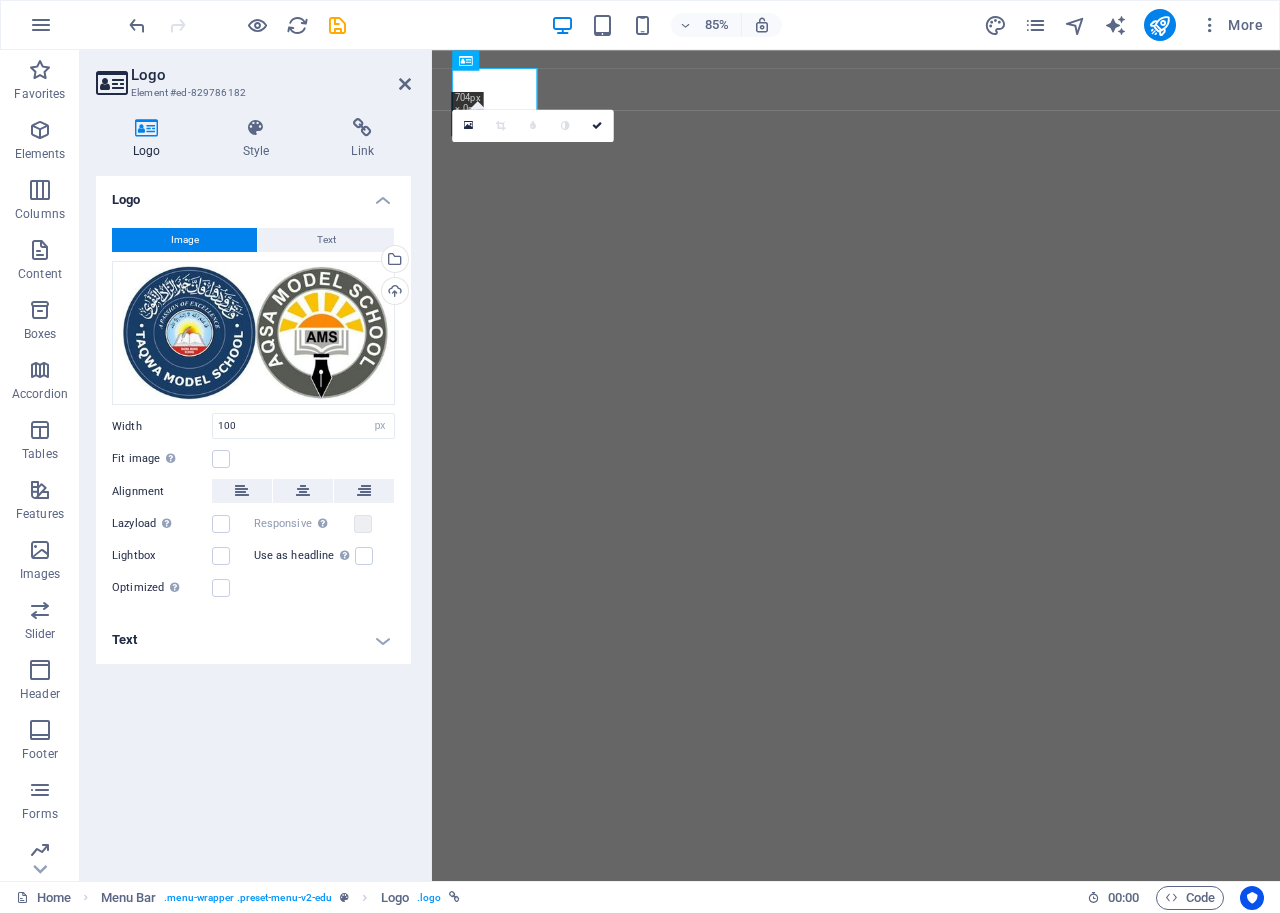 click on "Text" at bounding box center (253, 640) 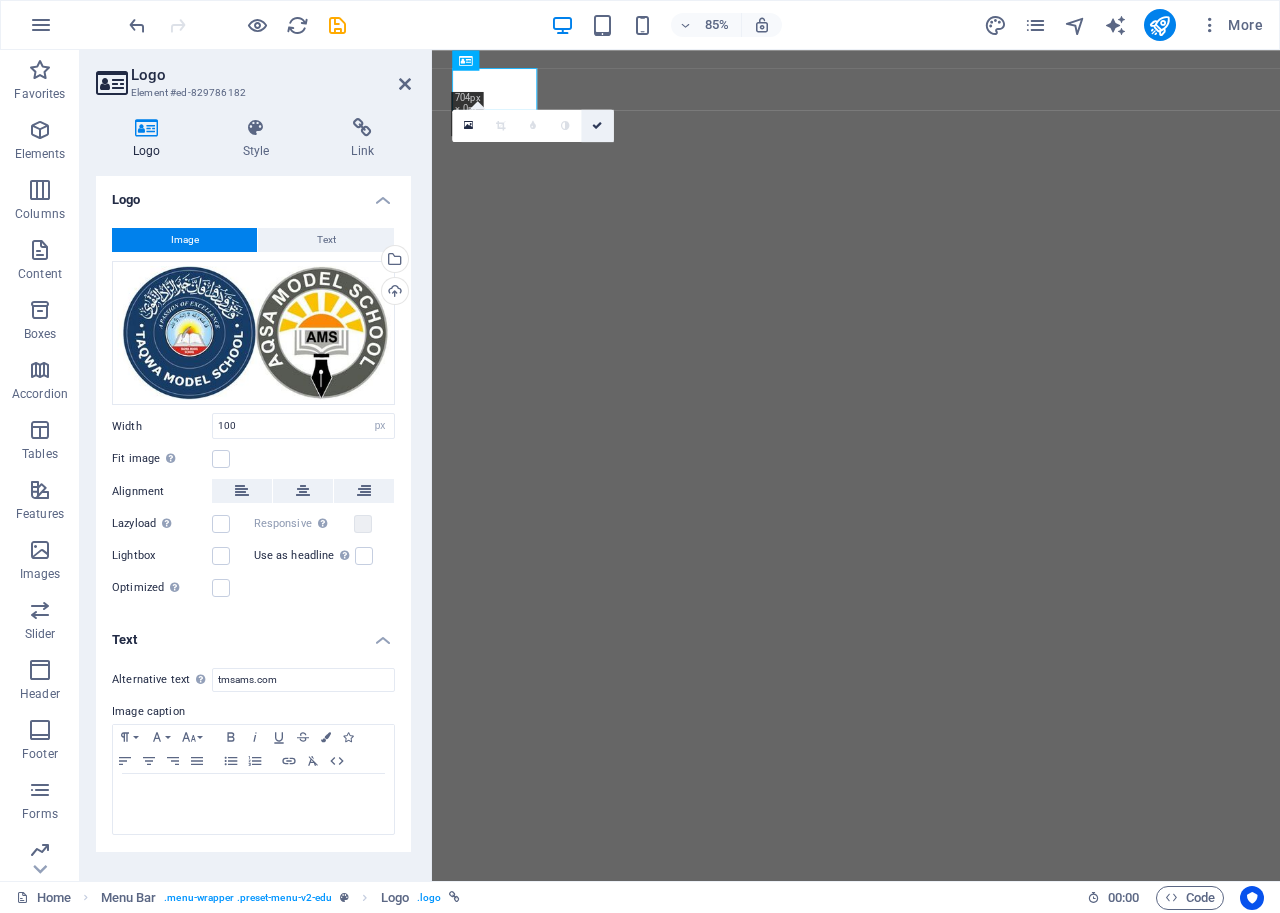 click at bounding box center [598, 125] 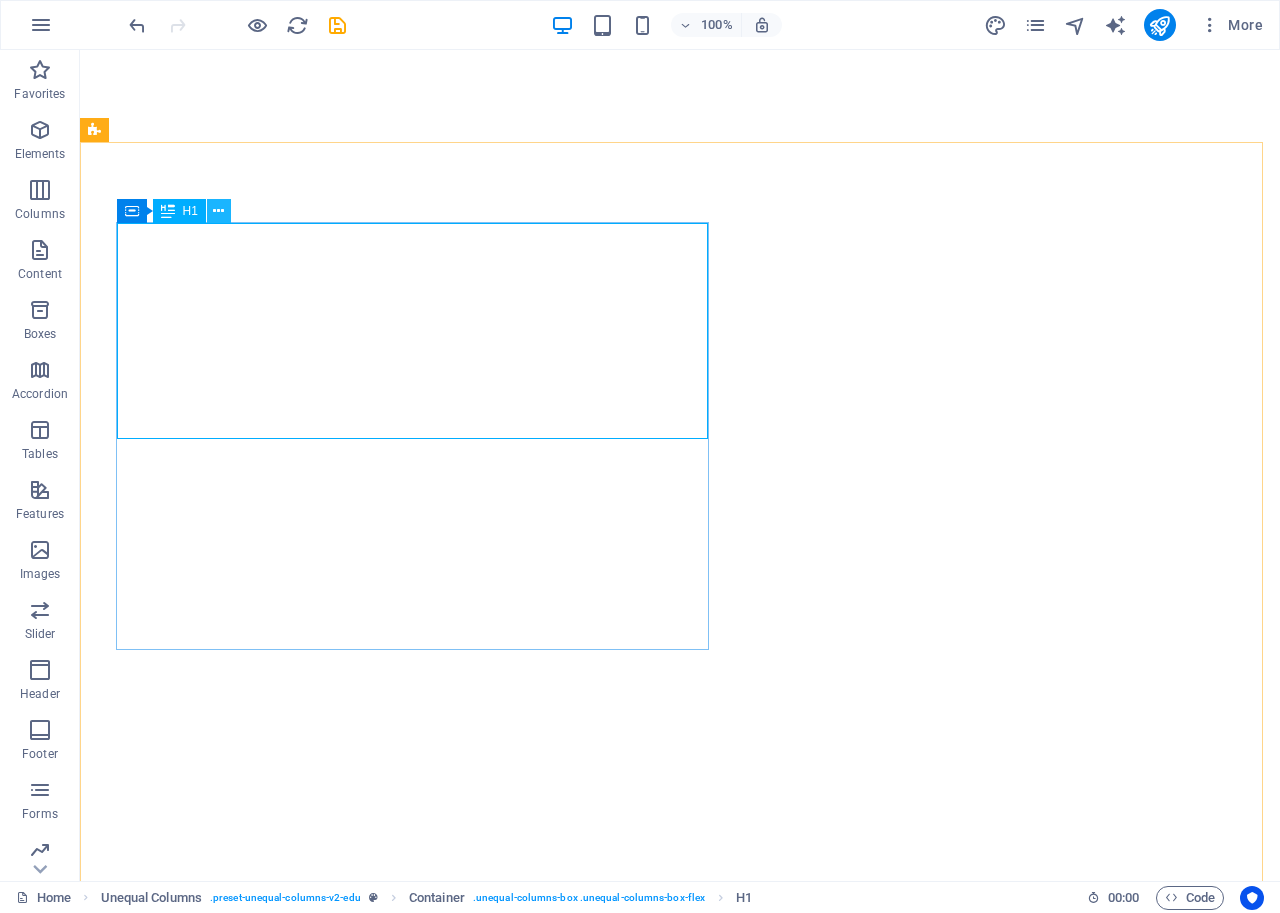 click at bounding box center [218, 211] 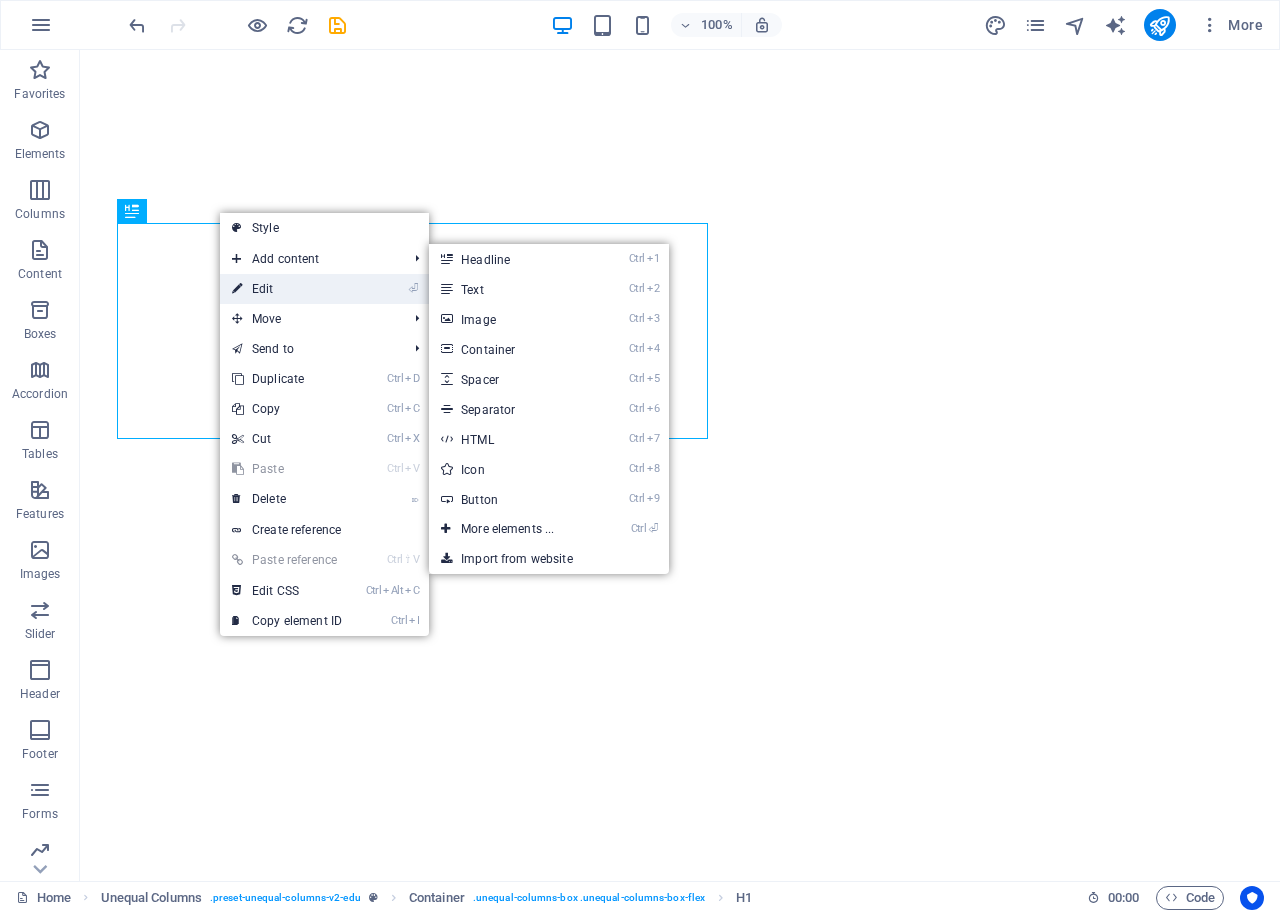 click at bounding box center (237, 289) 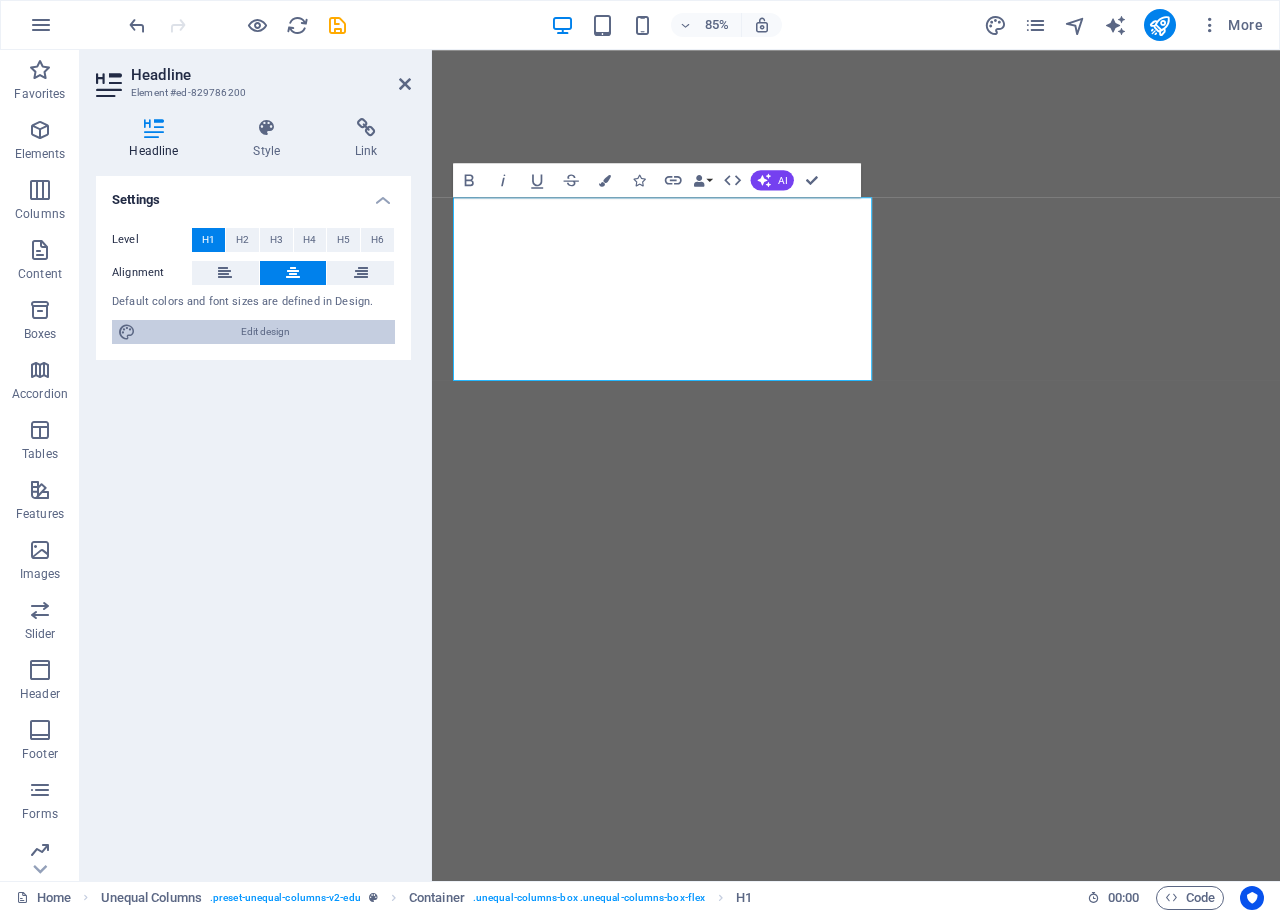 click on "Edit design" at bounding box center (265, 332) 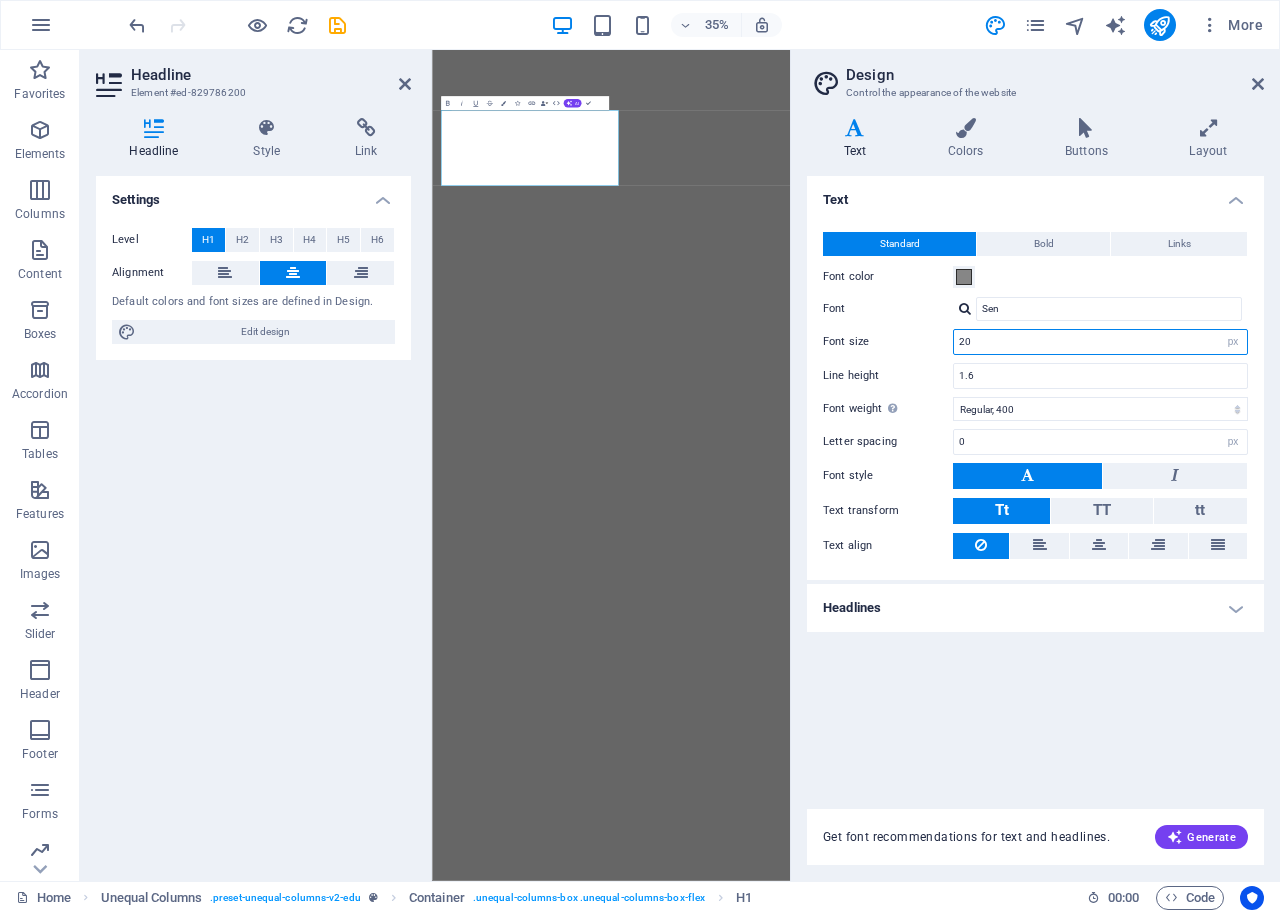 click on "20" at bounding box center (1100, 342) 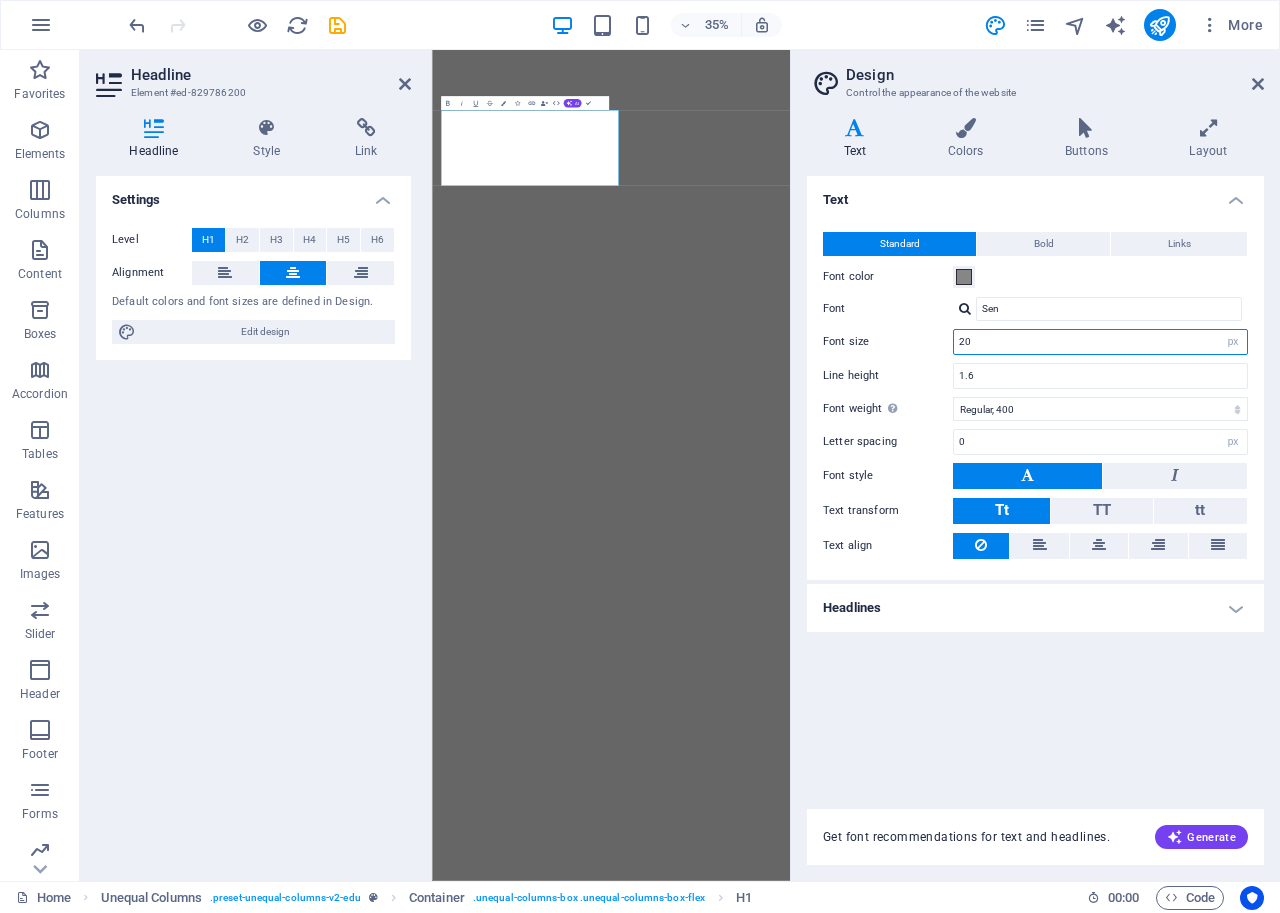 click on "20" at bounding box center (1100, 342) 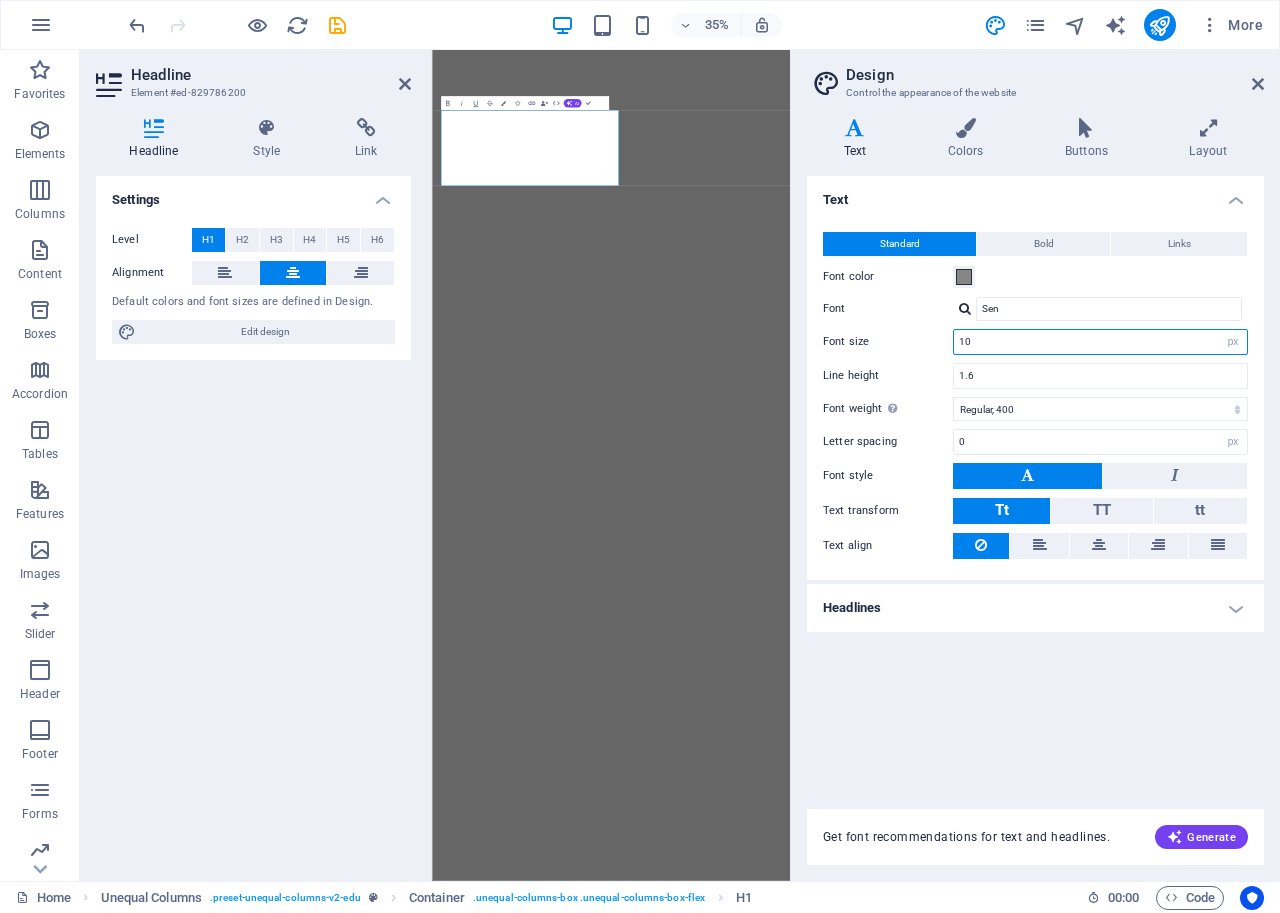 type on "10" 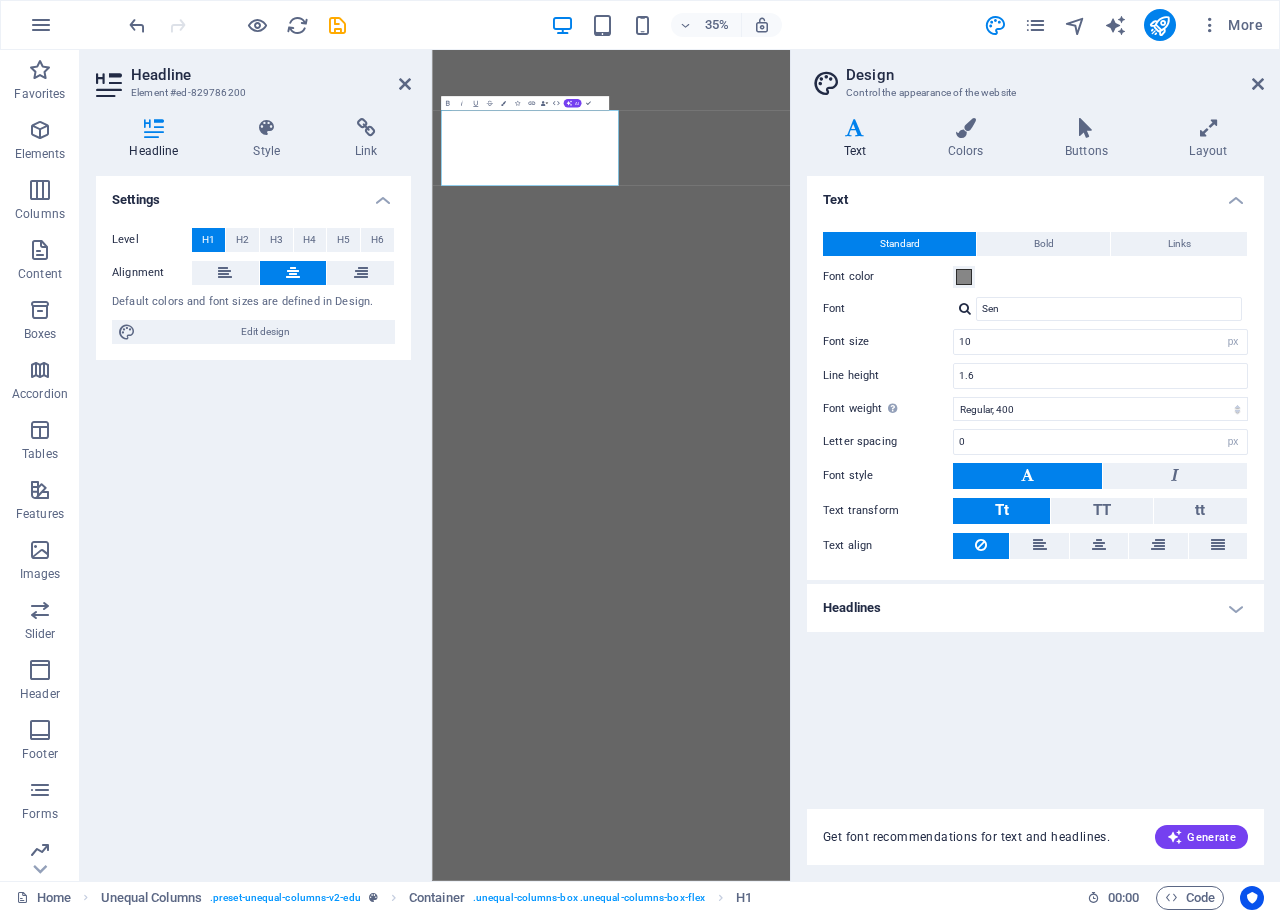 click on "Font" at bounding box center [888, 309] 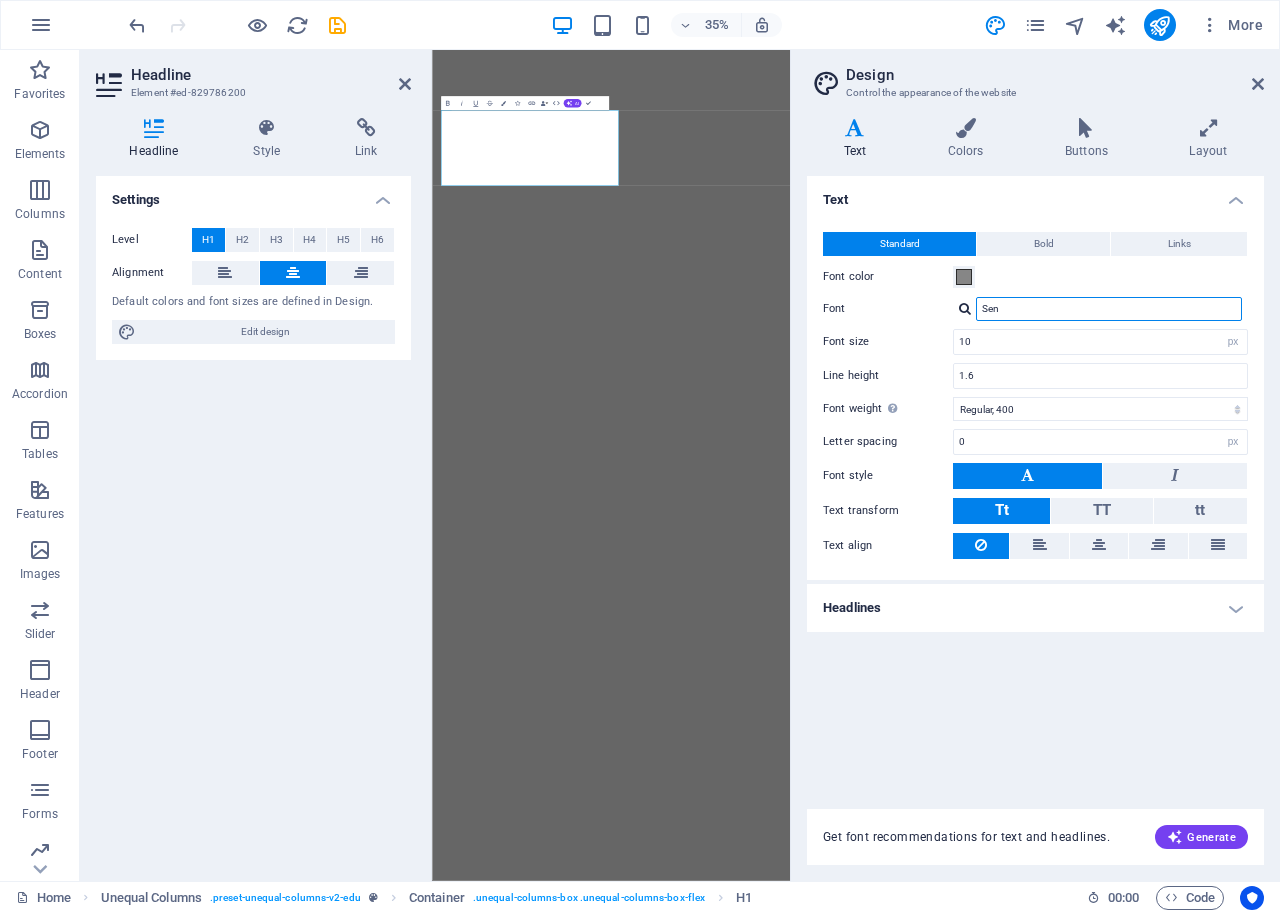 click on "Sen" at bounding box center (1109, 309) 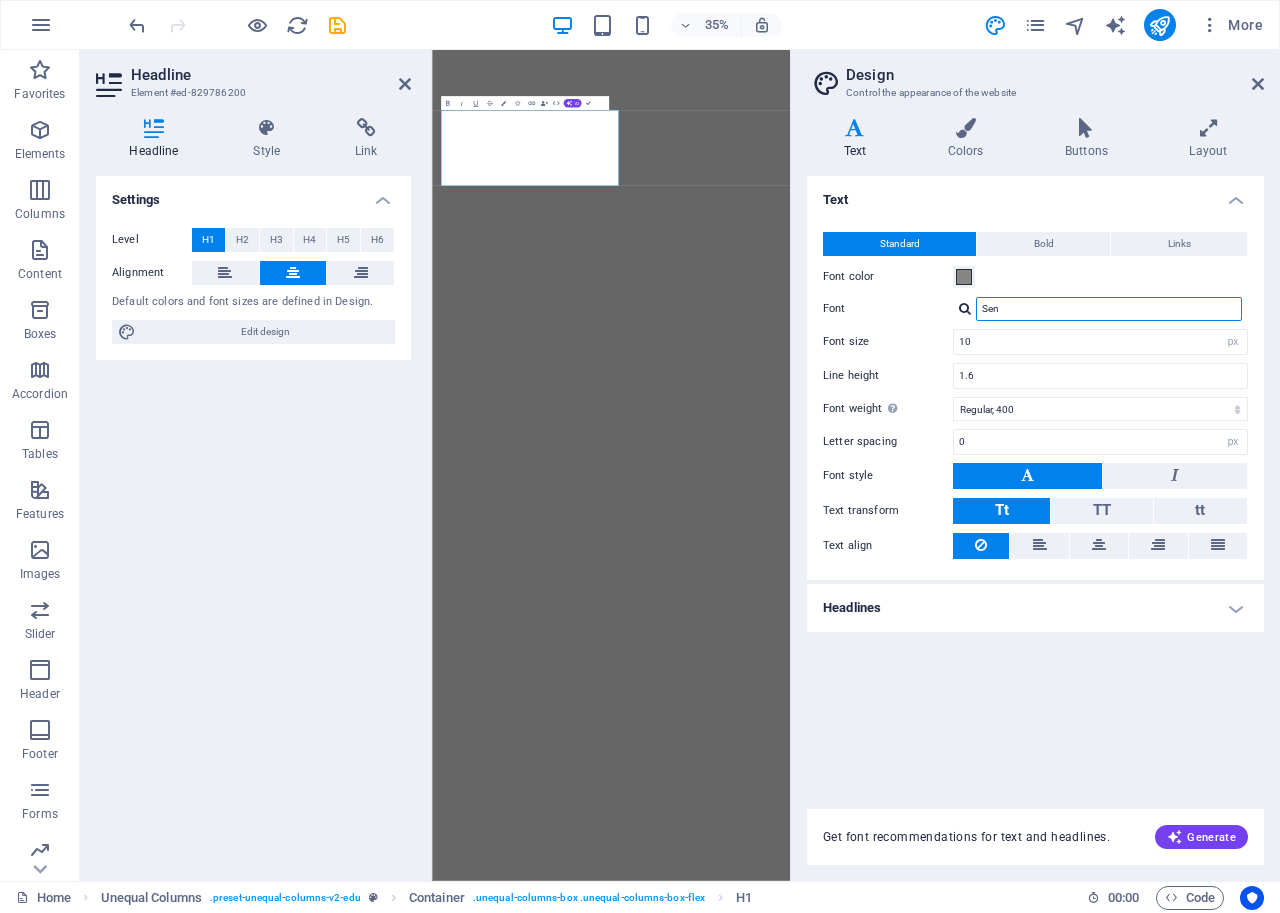 drag, startPoint x: 1035, startPoint y: 306, endPoint x: 949, endPoint y: 304, distance: 86.023254 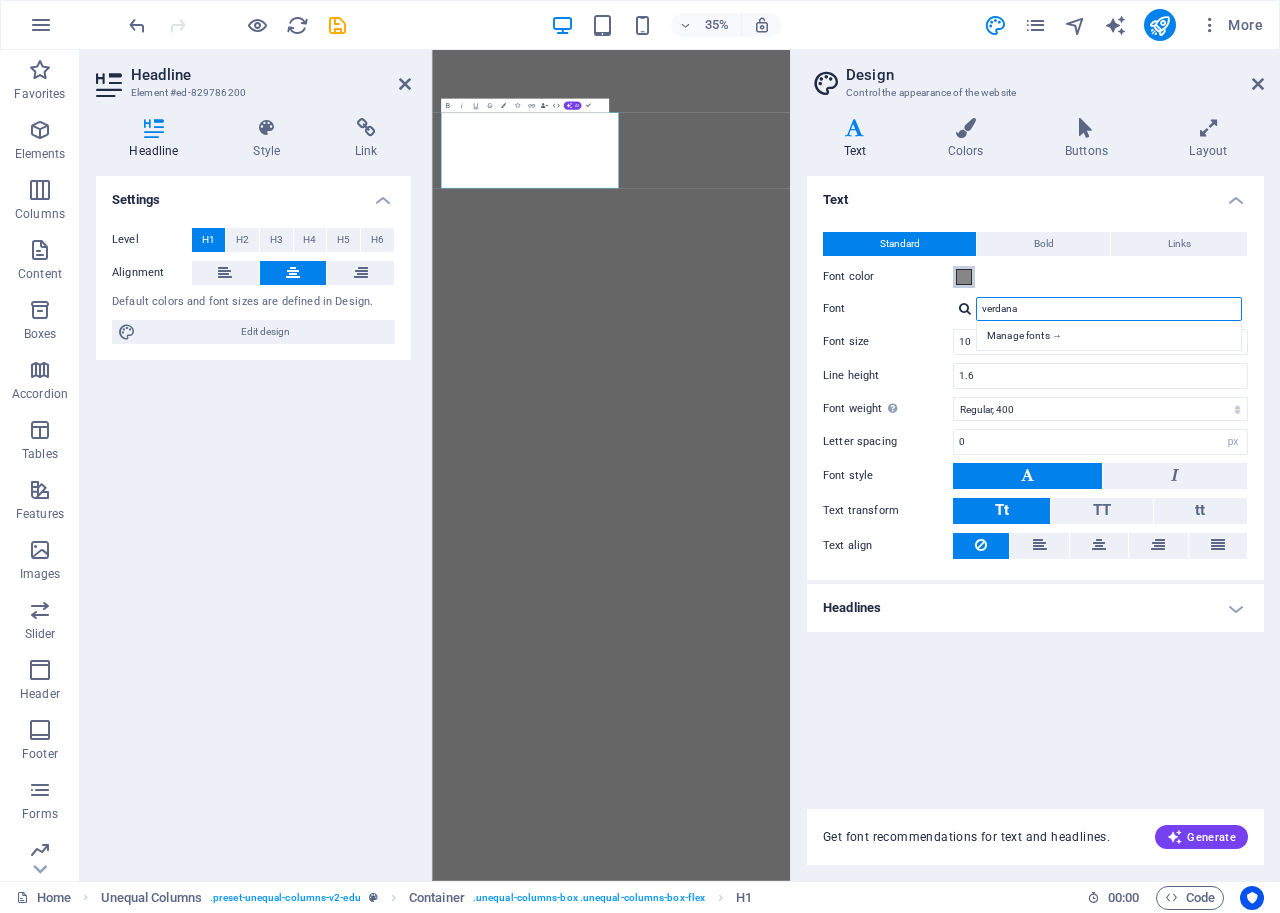 type on "verdana" 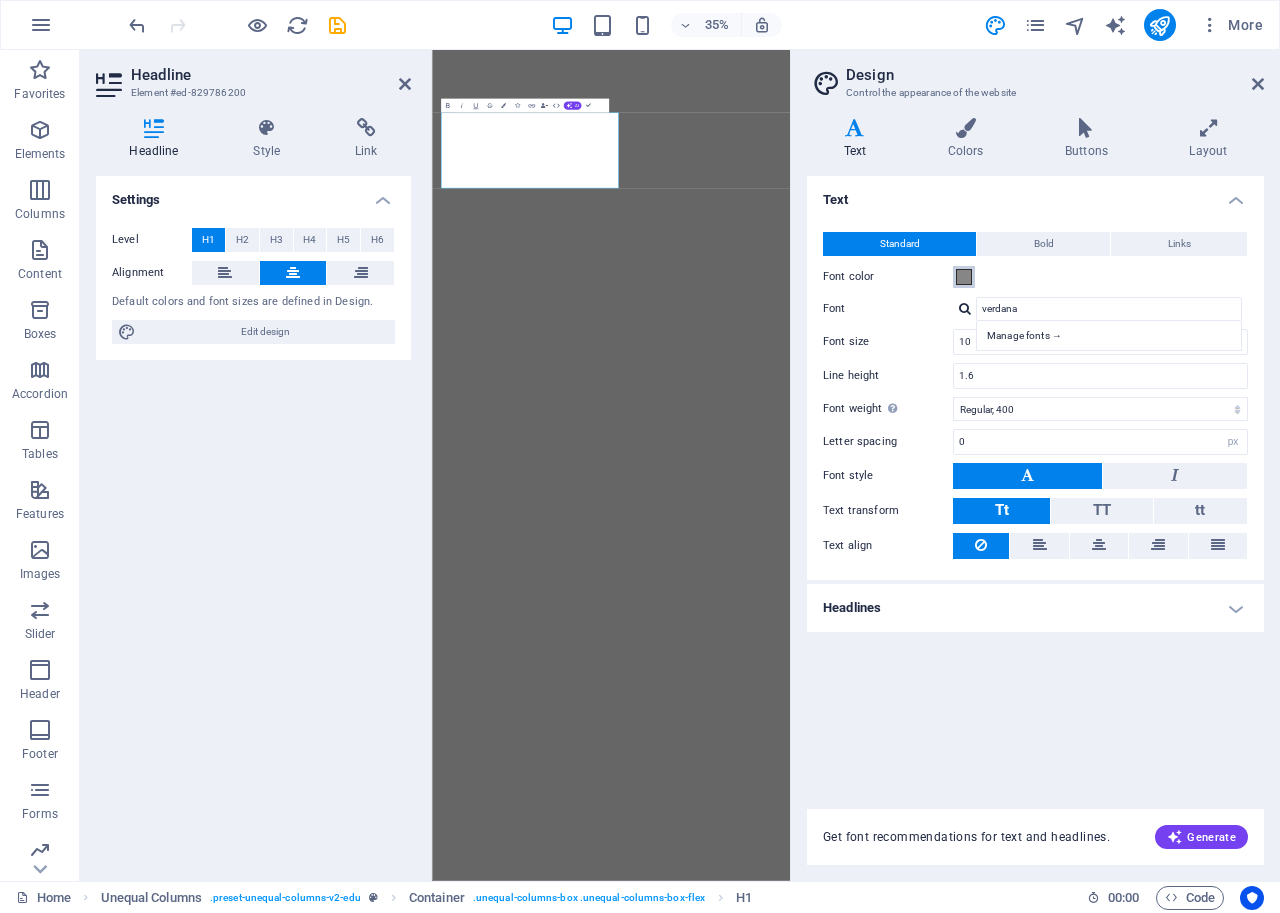 click at bounding box center (964, 277) 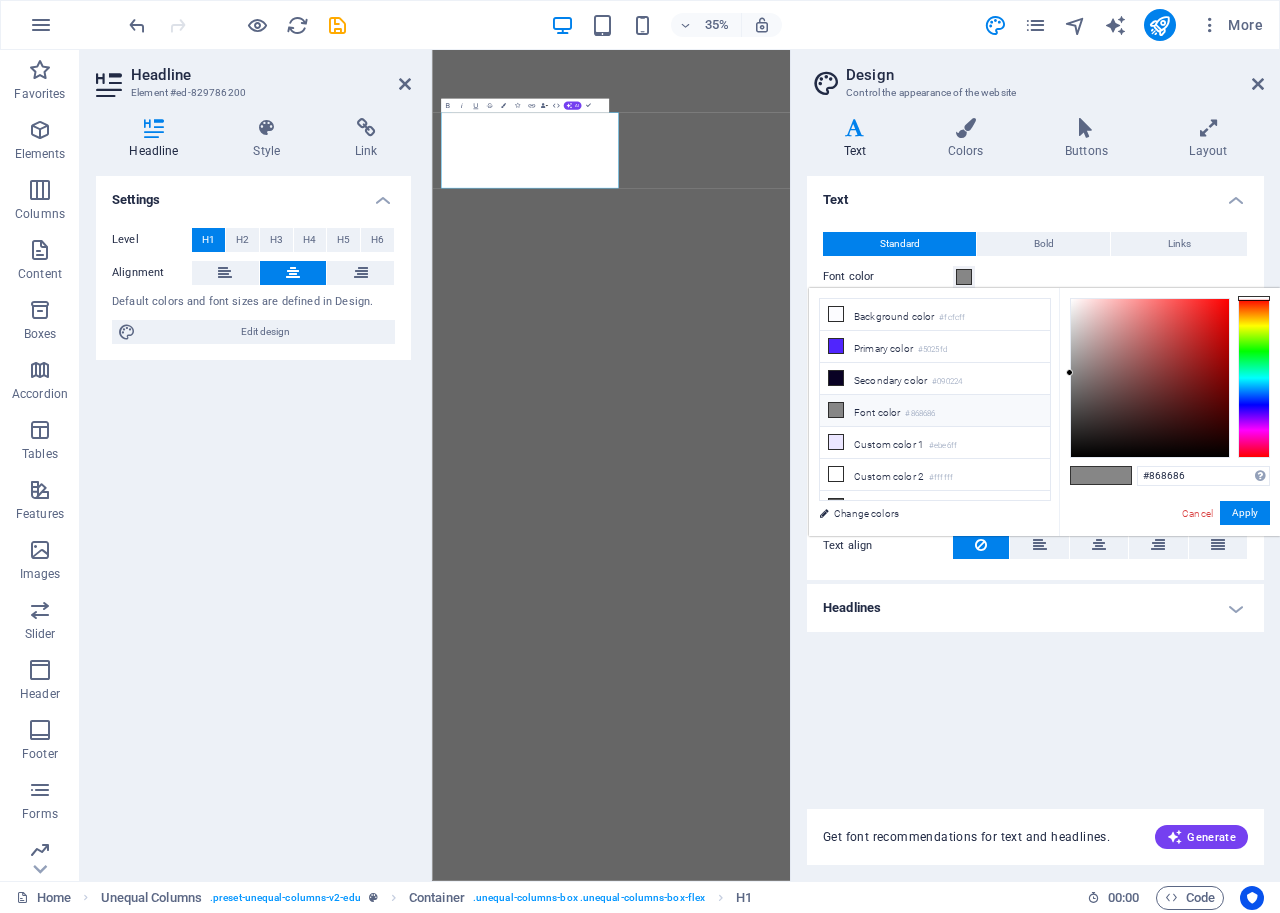 click at bounding box center [1254, 378] 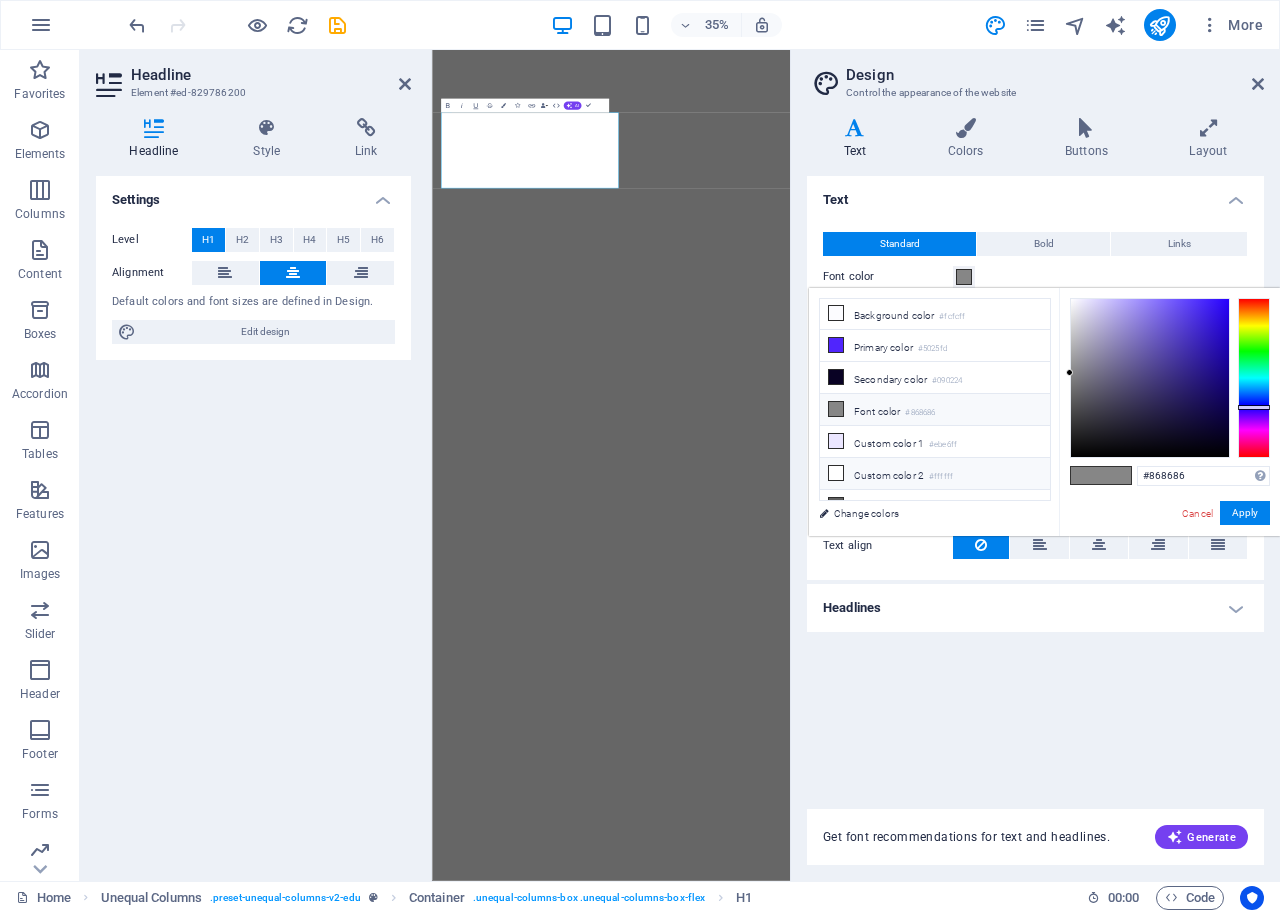 scroll, scrollTop: 0, scrollLeft: 0, axis: both 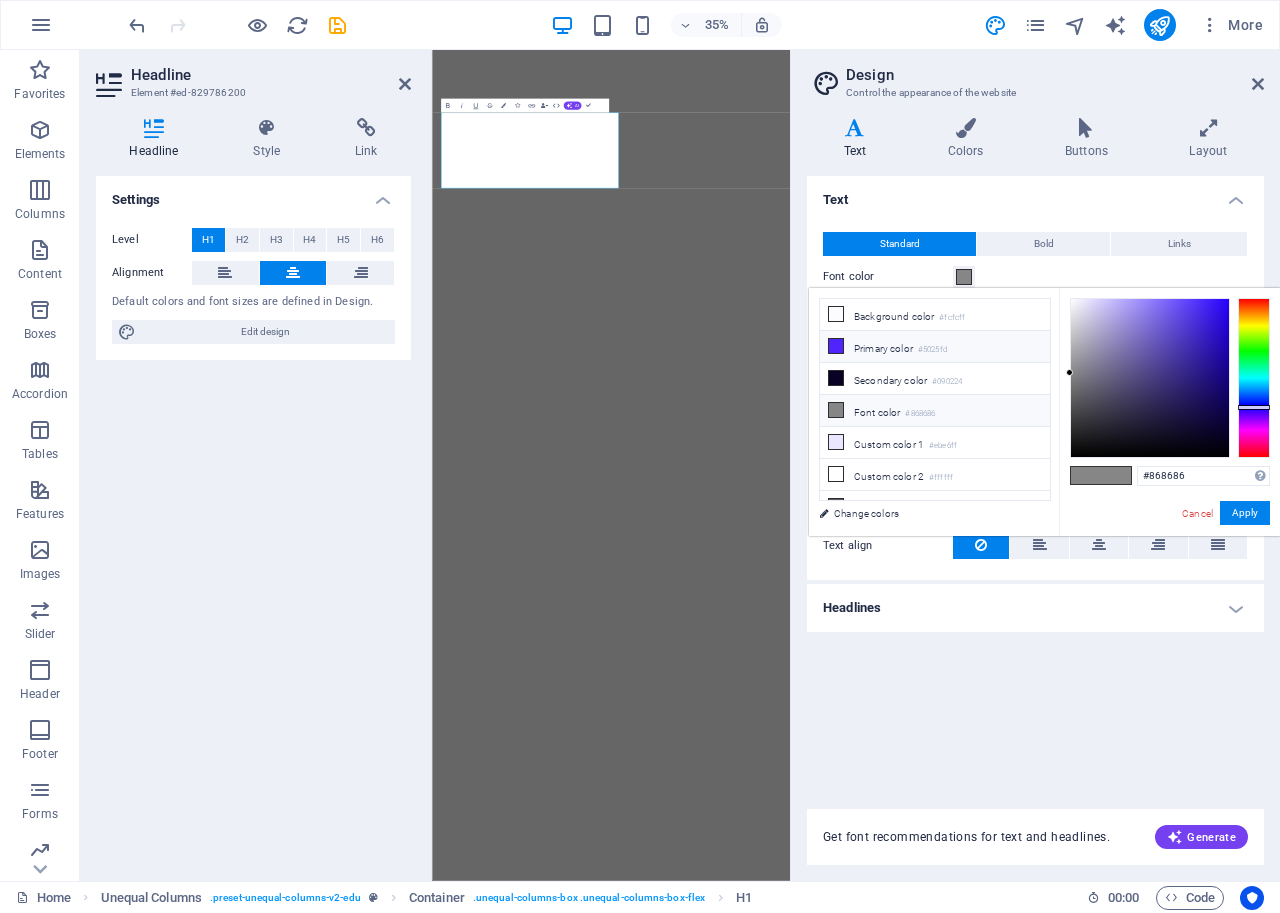 click at bounding box center (836, 346) 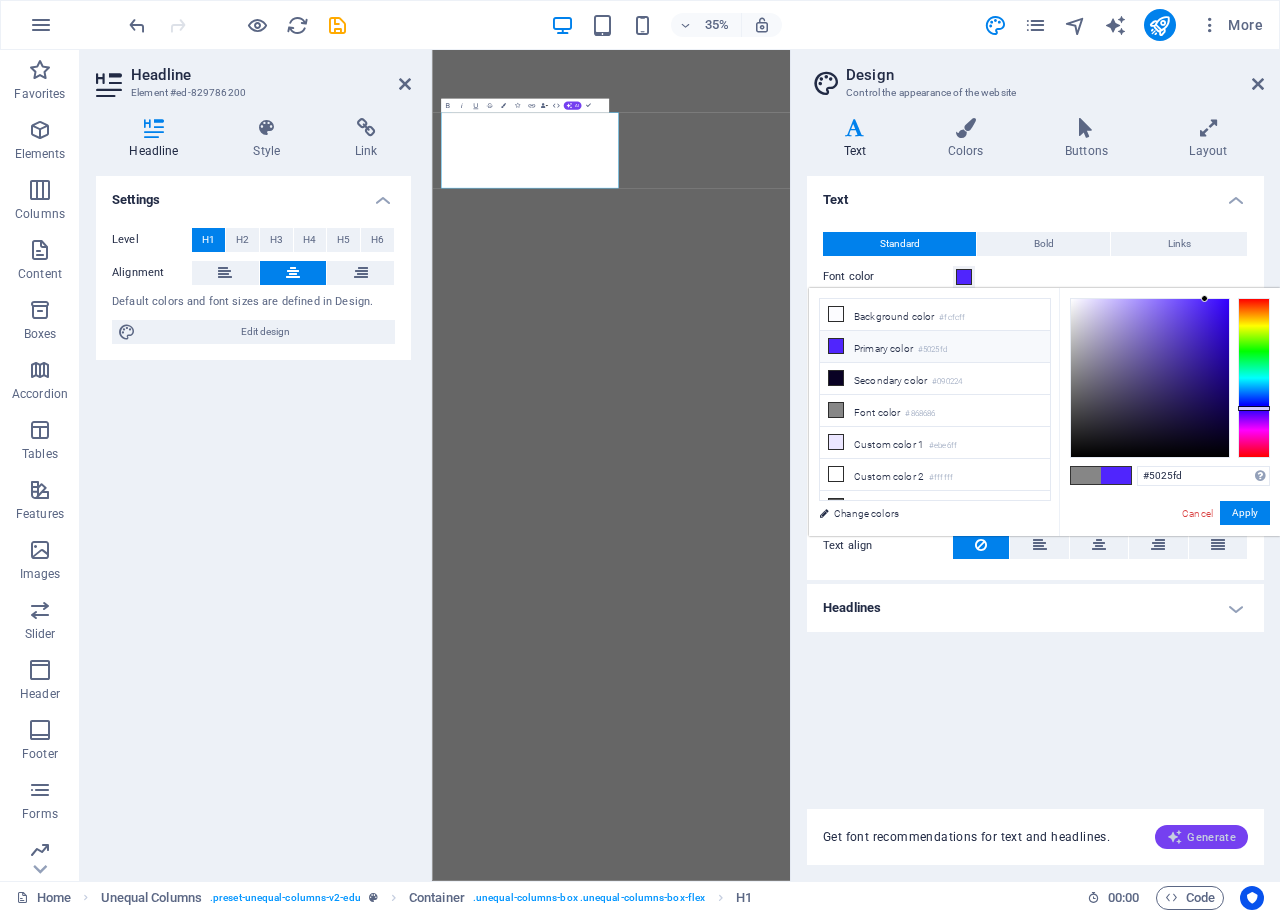 click on "Generate" at bounding box center (1201, 837) 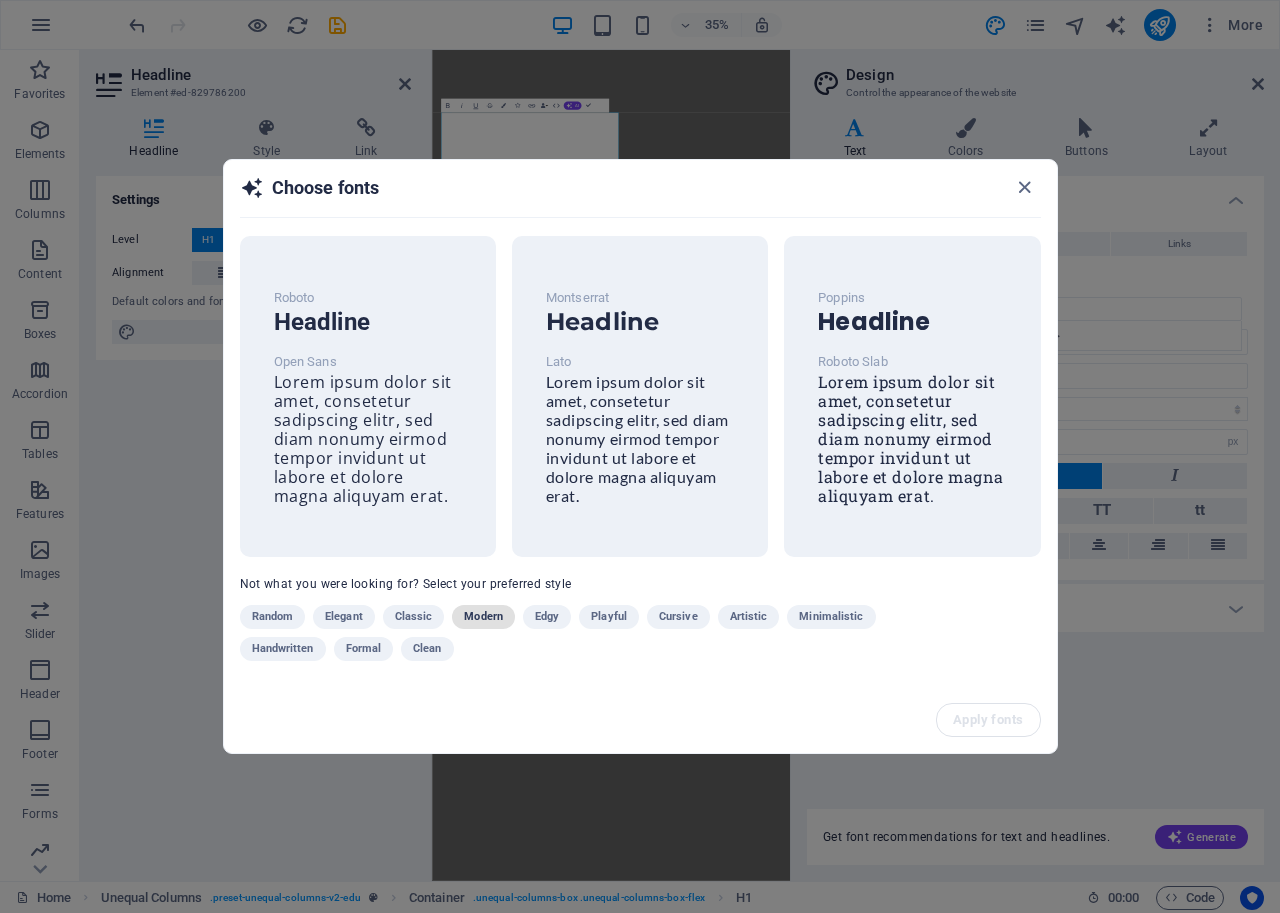 click on "Modern" at bounding box center [483, 617] 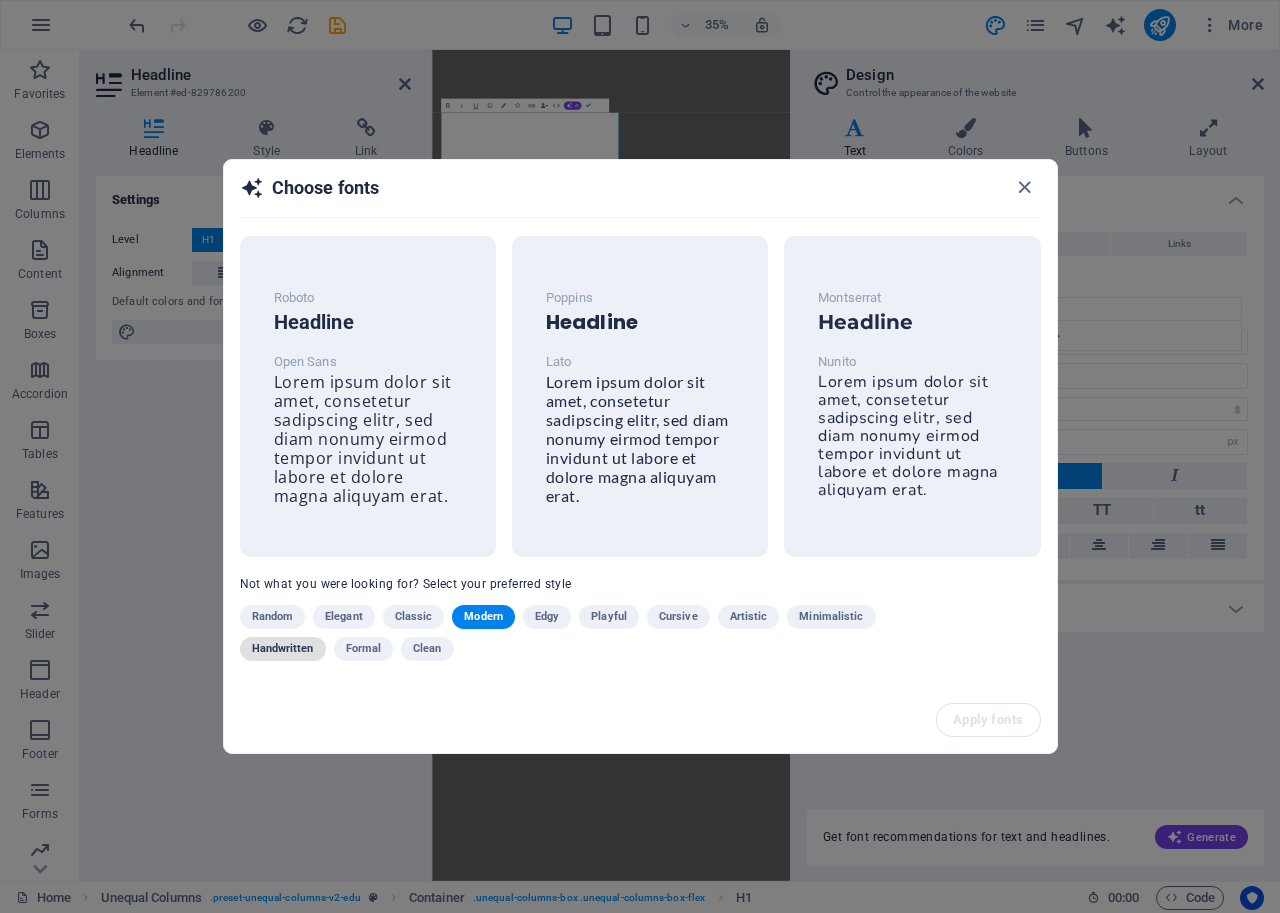 click on "Handwritten" at bounding box center (283, 649) 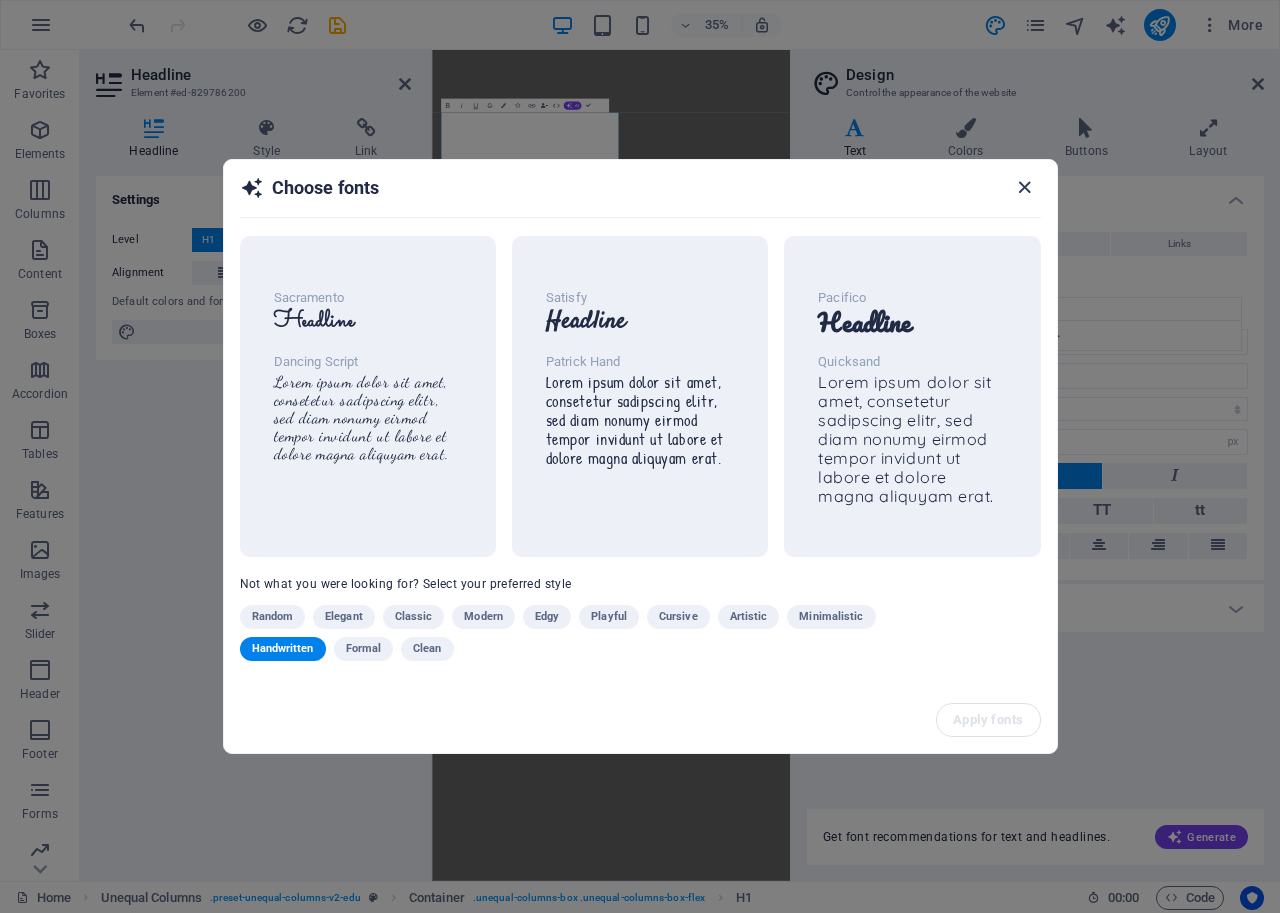 click at bounding box center (1024, 187) 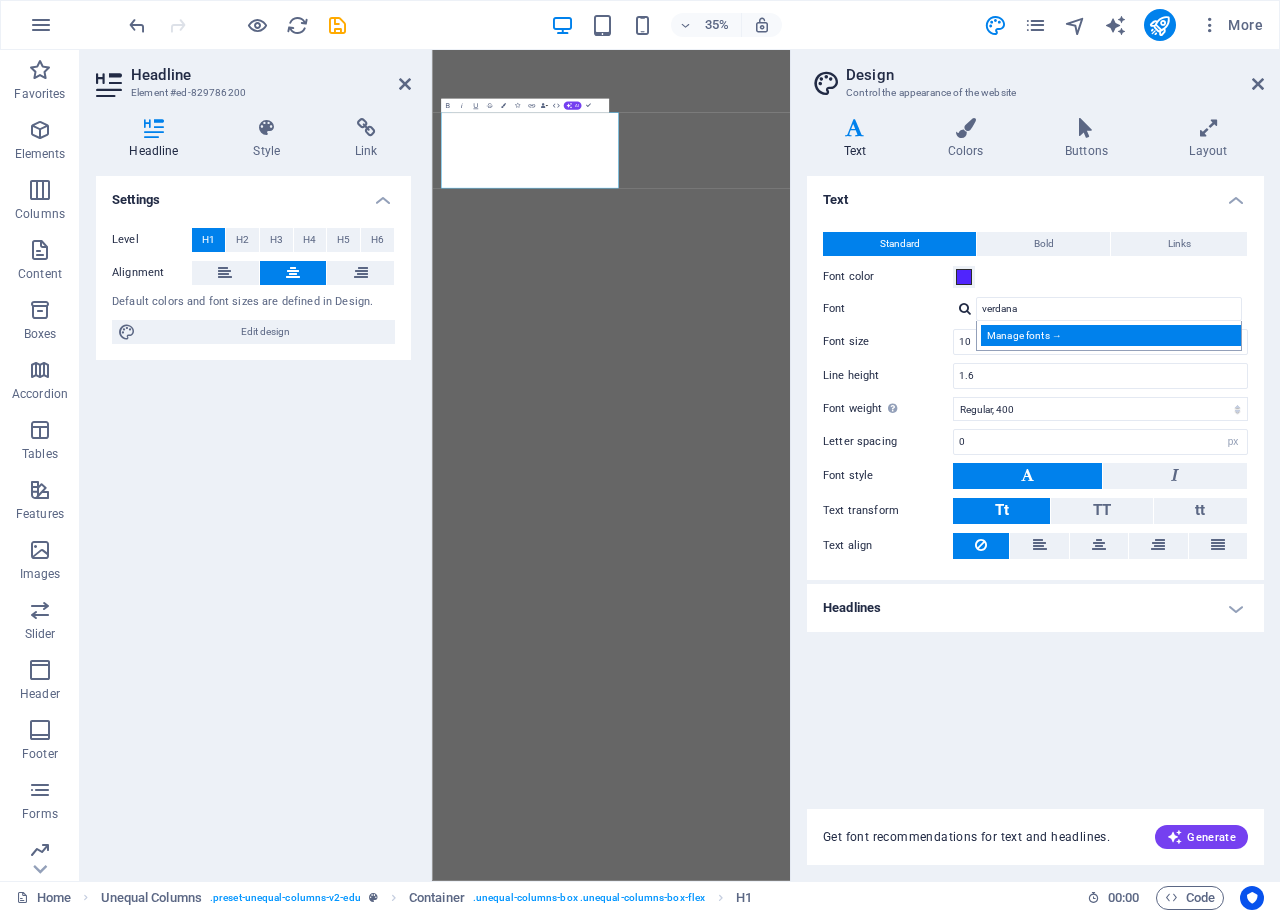 click on "Manage fonts →" at bounding box center (1113, 335) 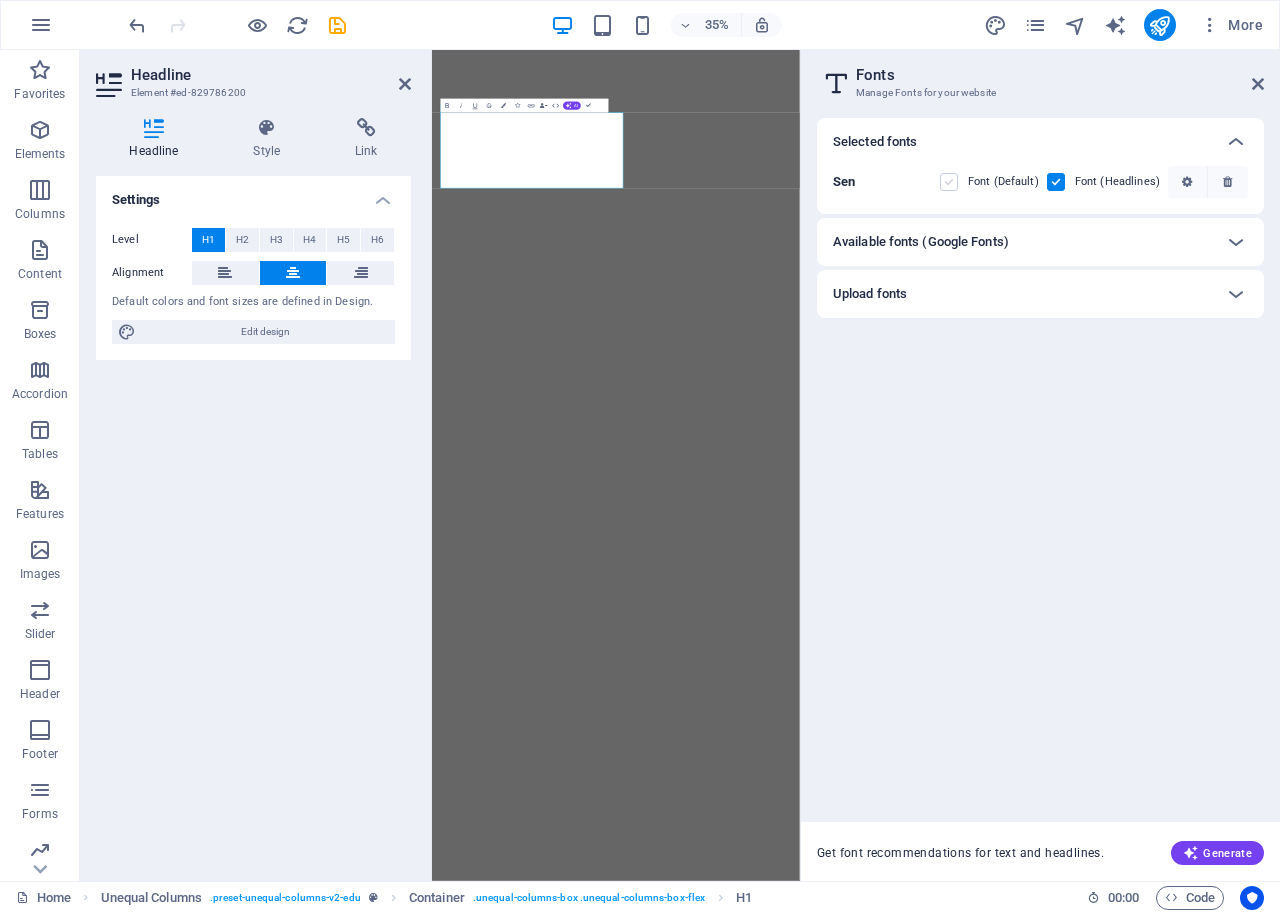 click at bounding box center [949, 182] 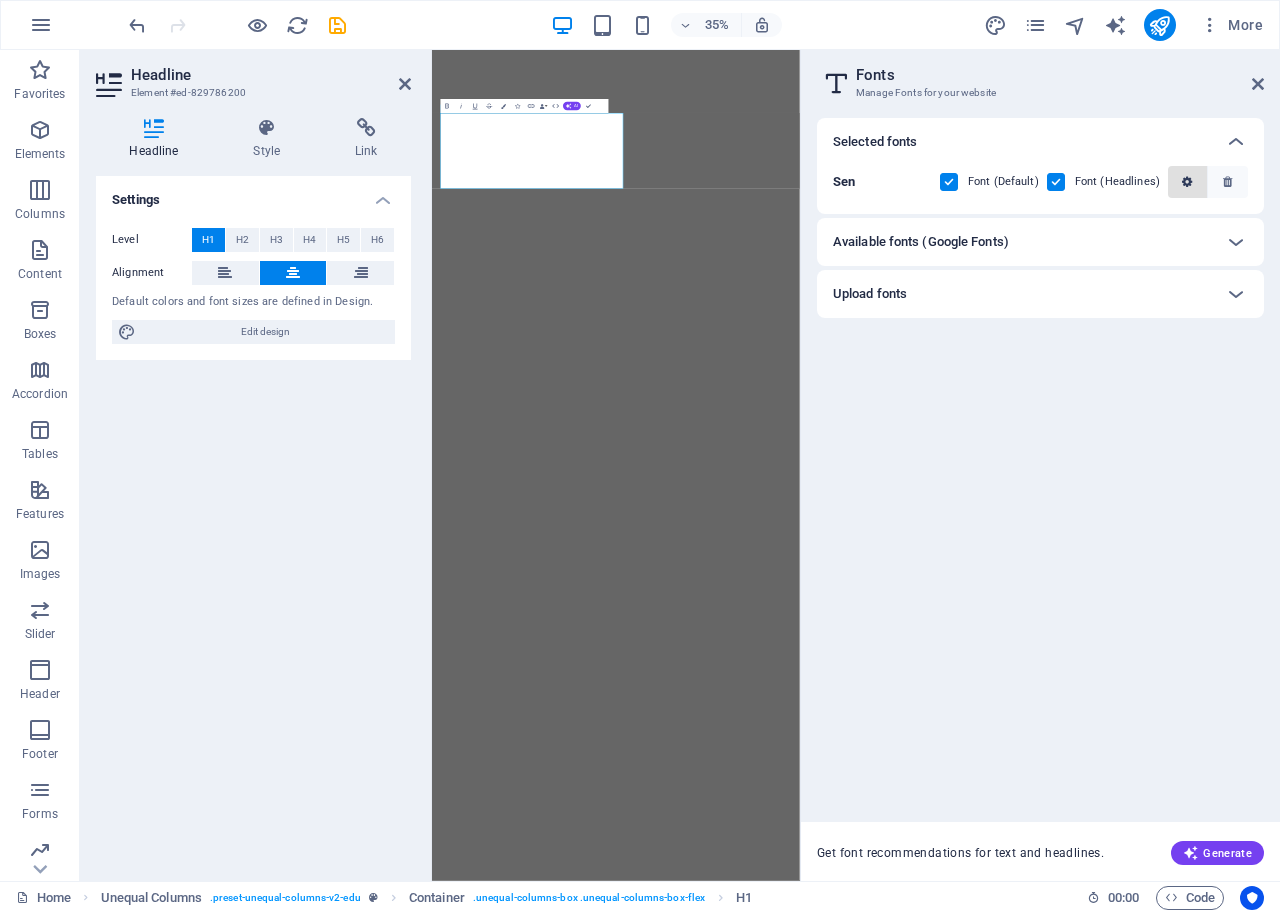 click at bounding box center [1187, 182] 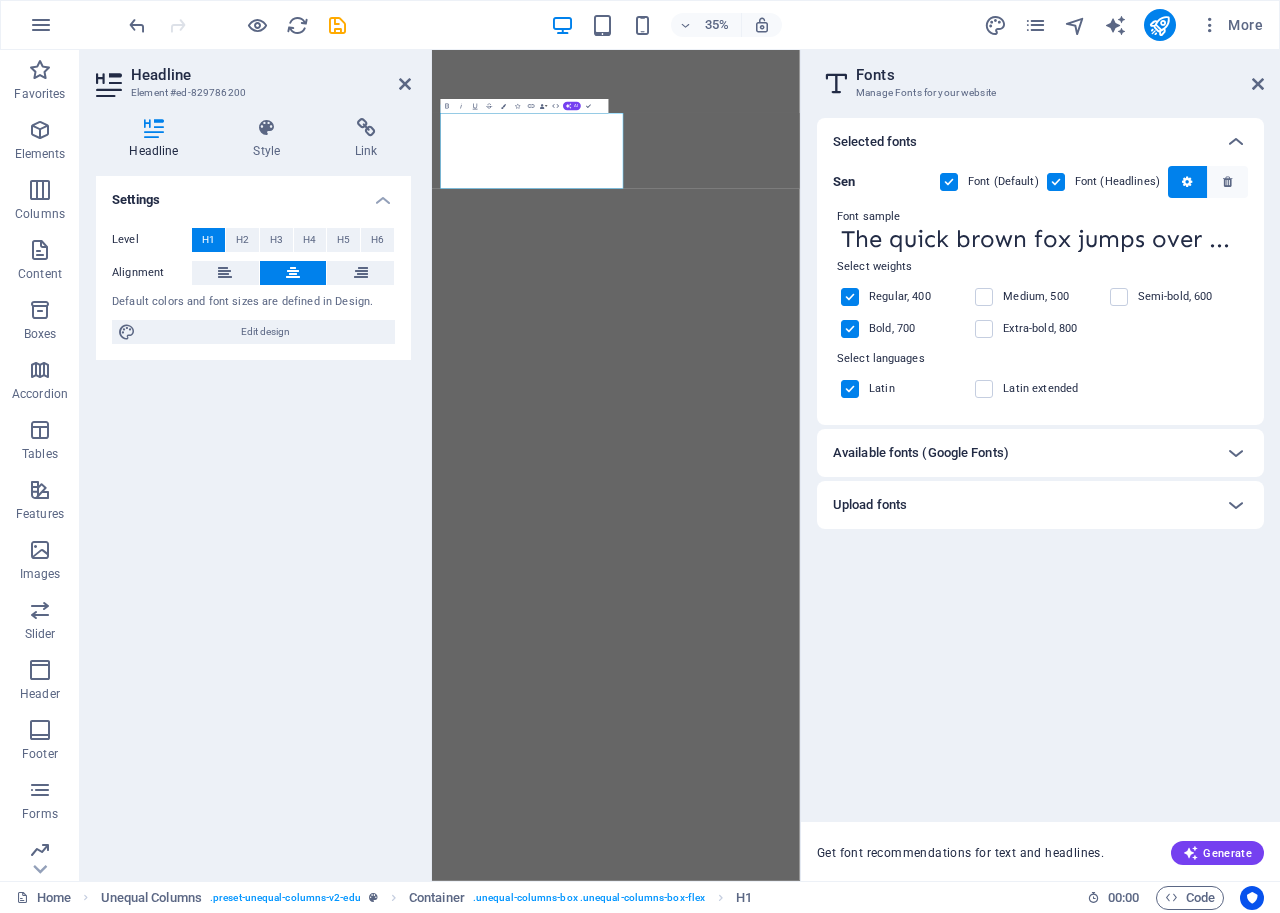 click at bounding box center (850, 297) 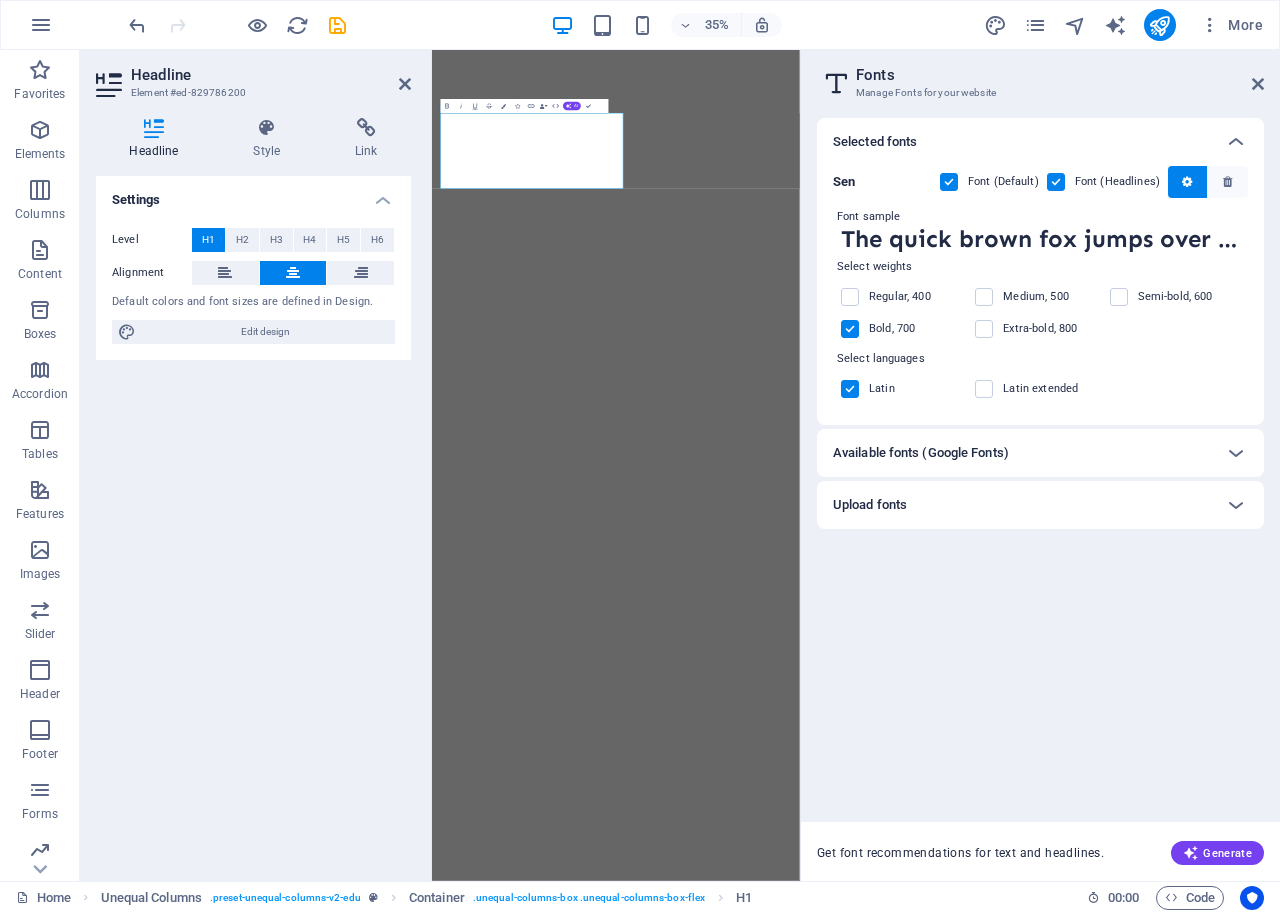 click at bounding box center [850, 329] 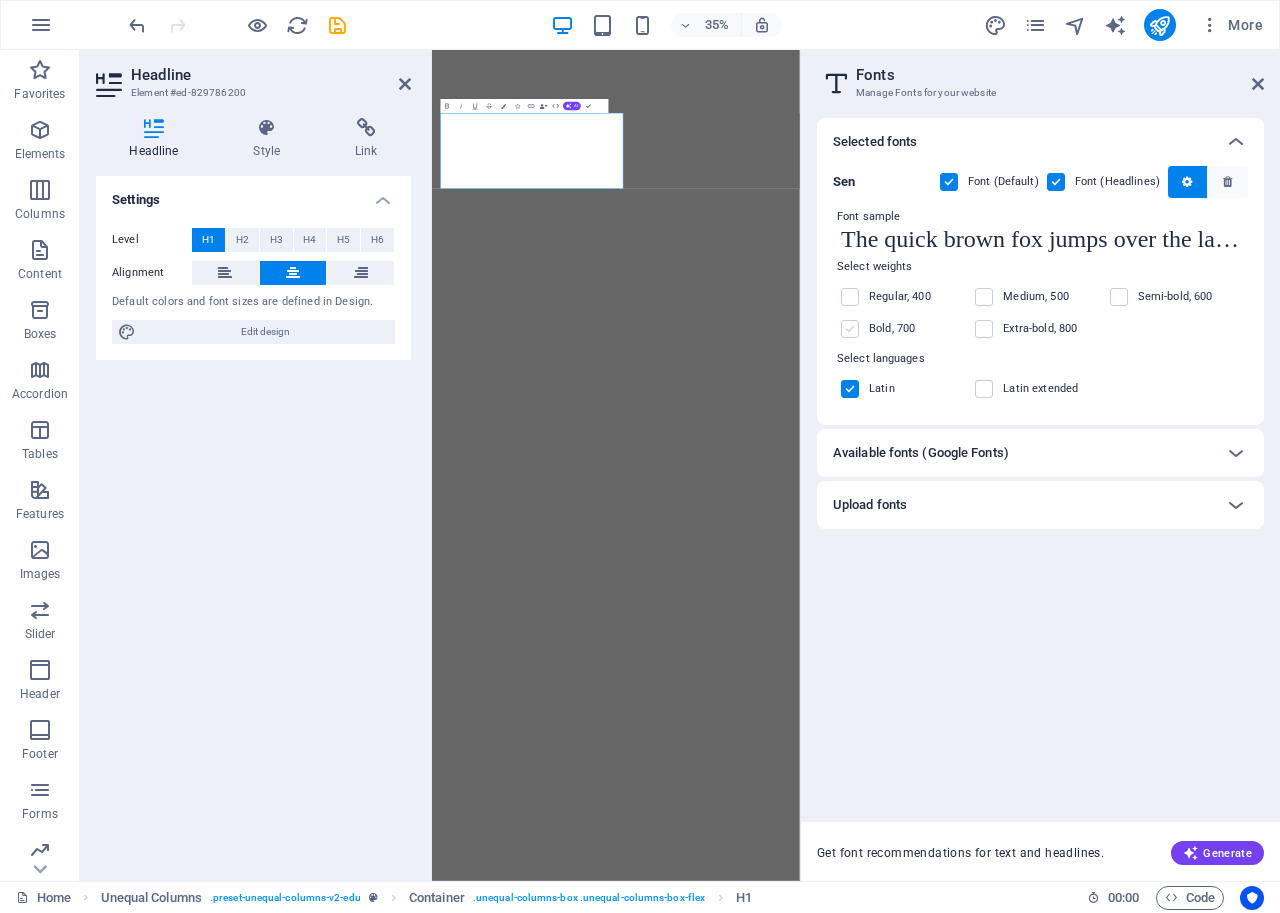 click at bounding box center (850, 329) 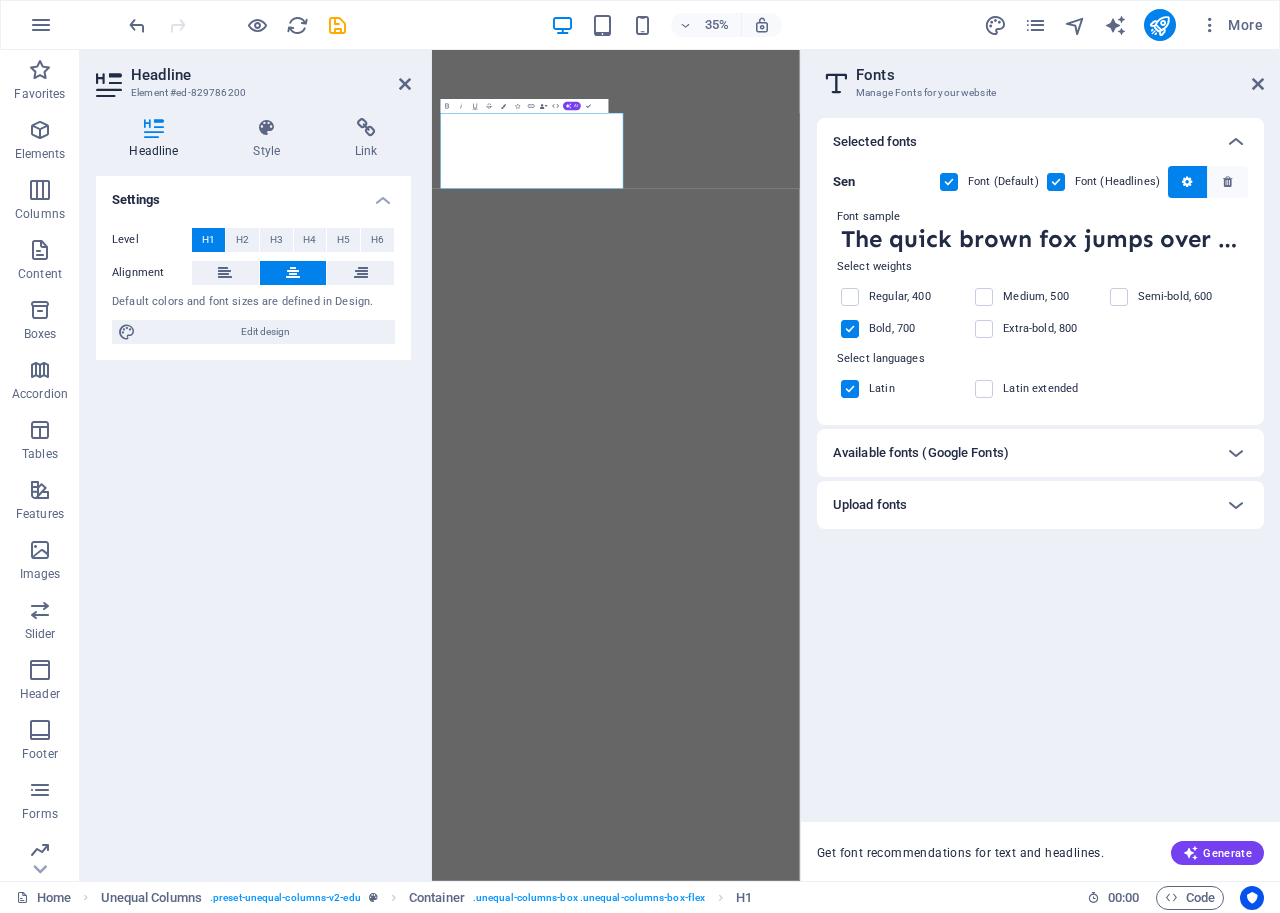 click at bounding box center (850, 389) 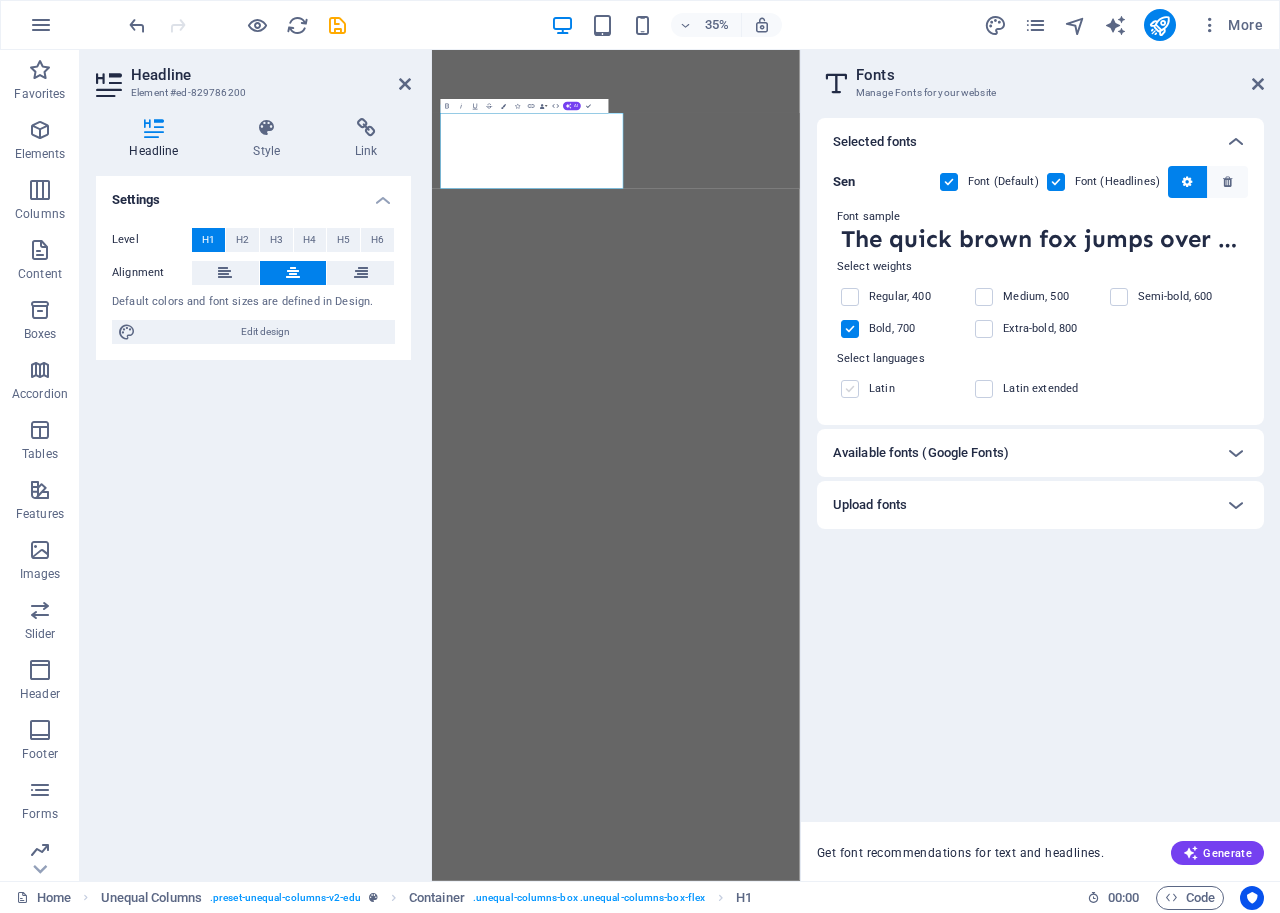 click at bounding box center (850, 389) 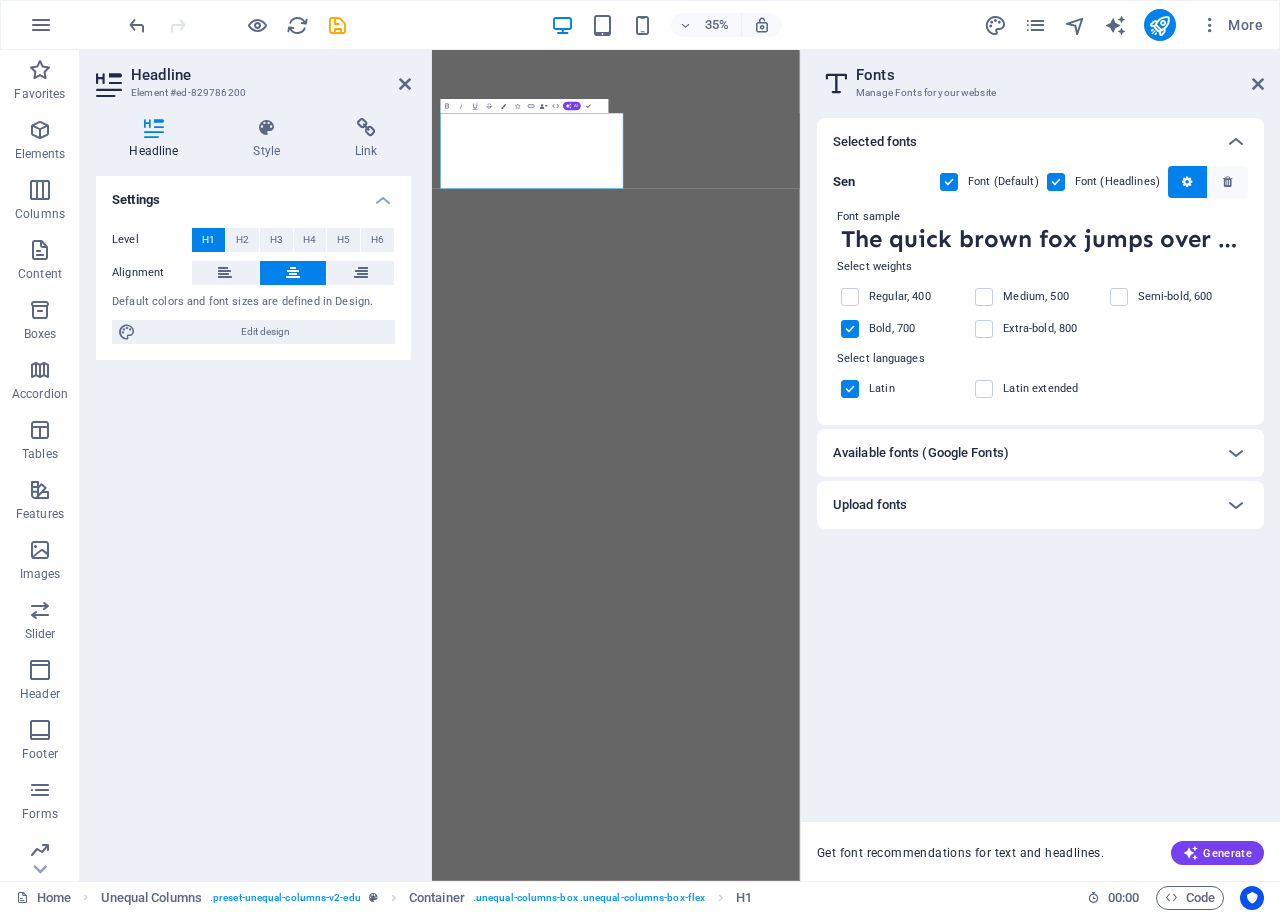click at bounding box center (850, 389) 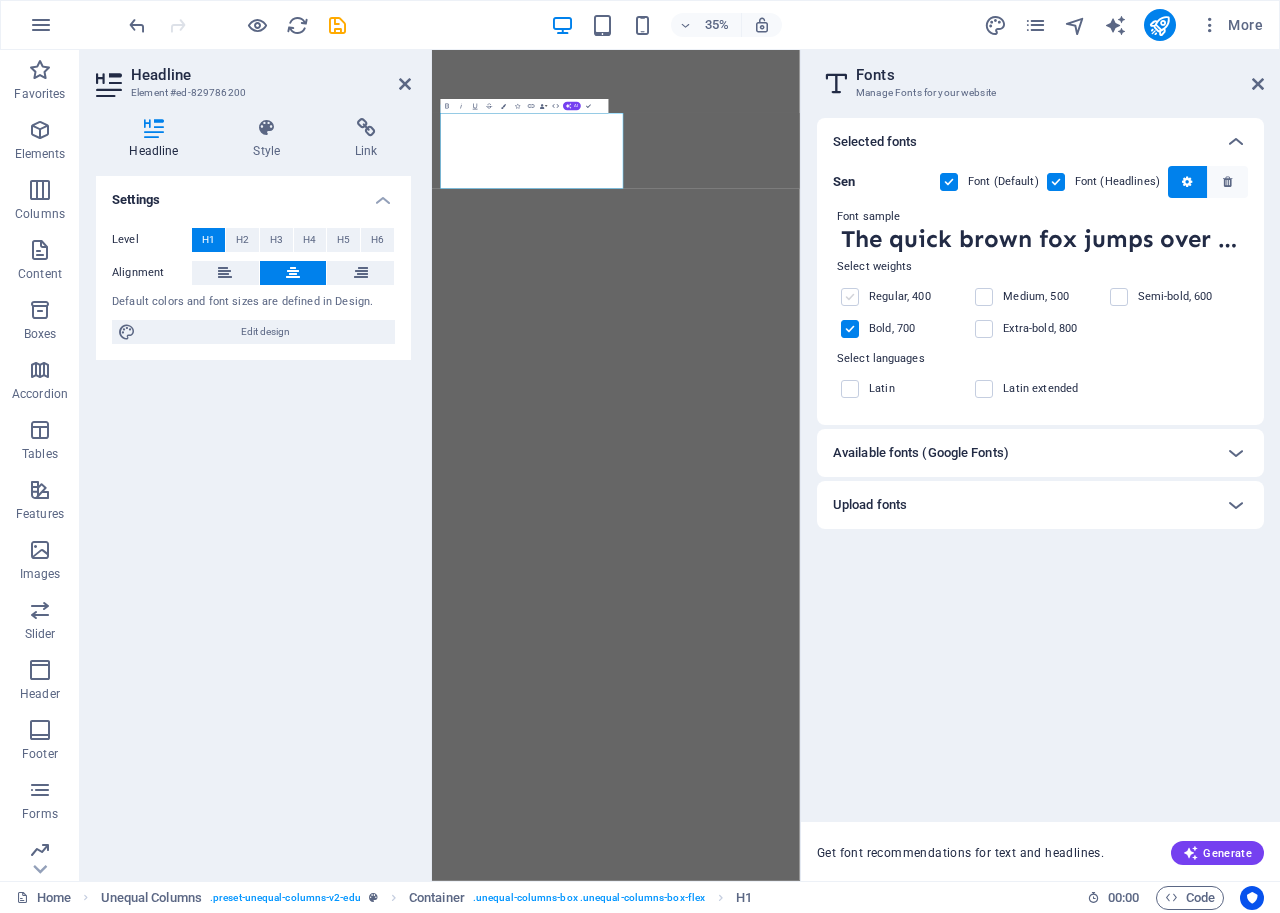 click at bounding box center (850, 297) 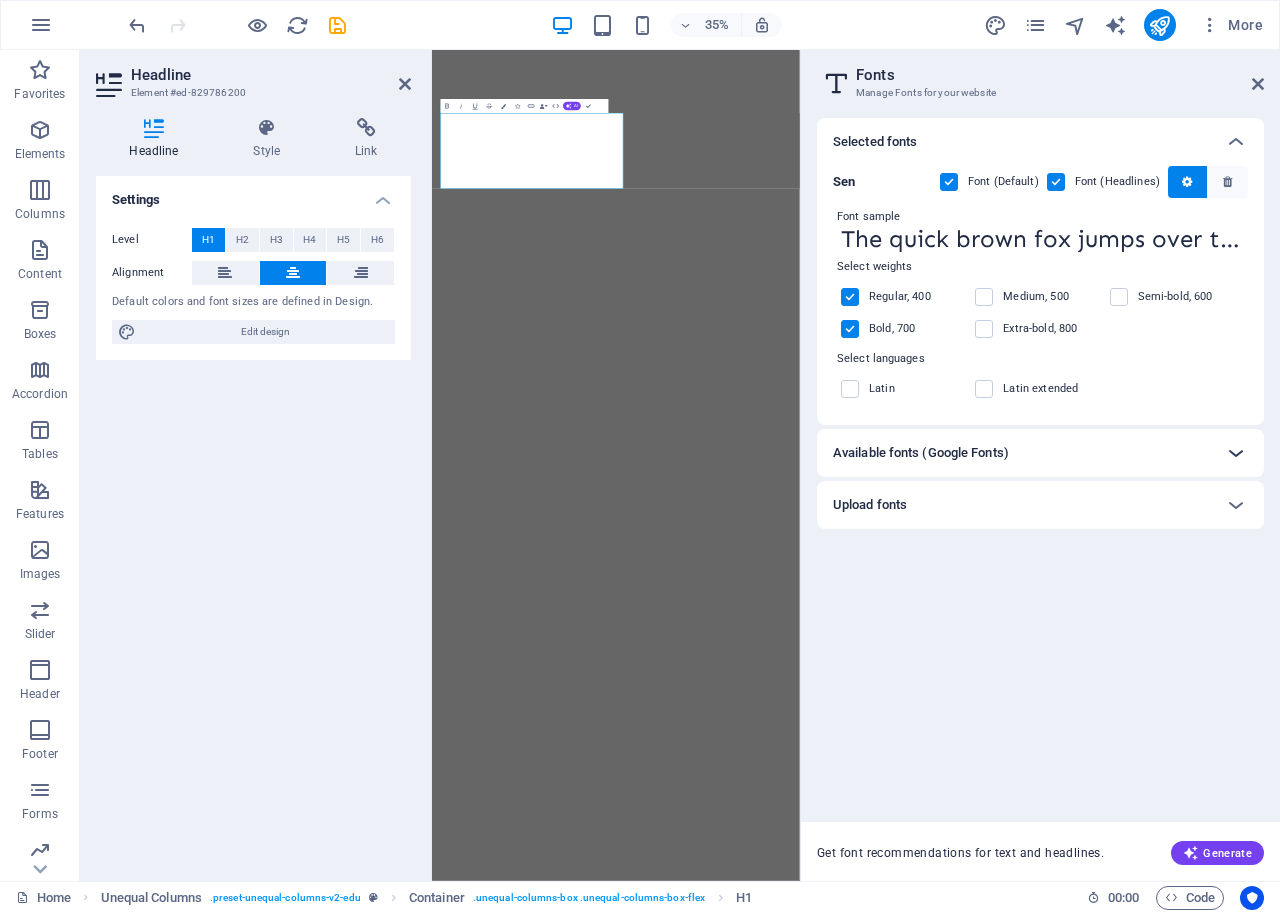 click at bounding box center [1236, 453] 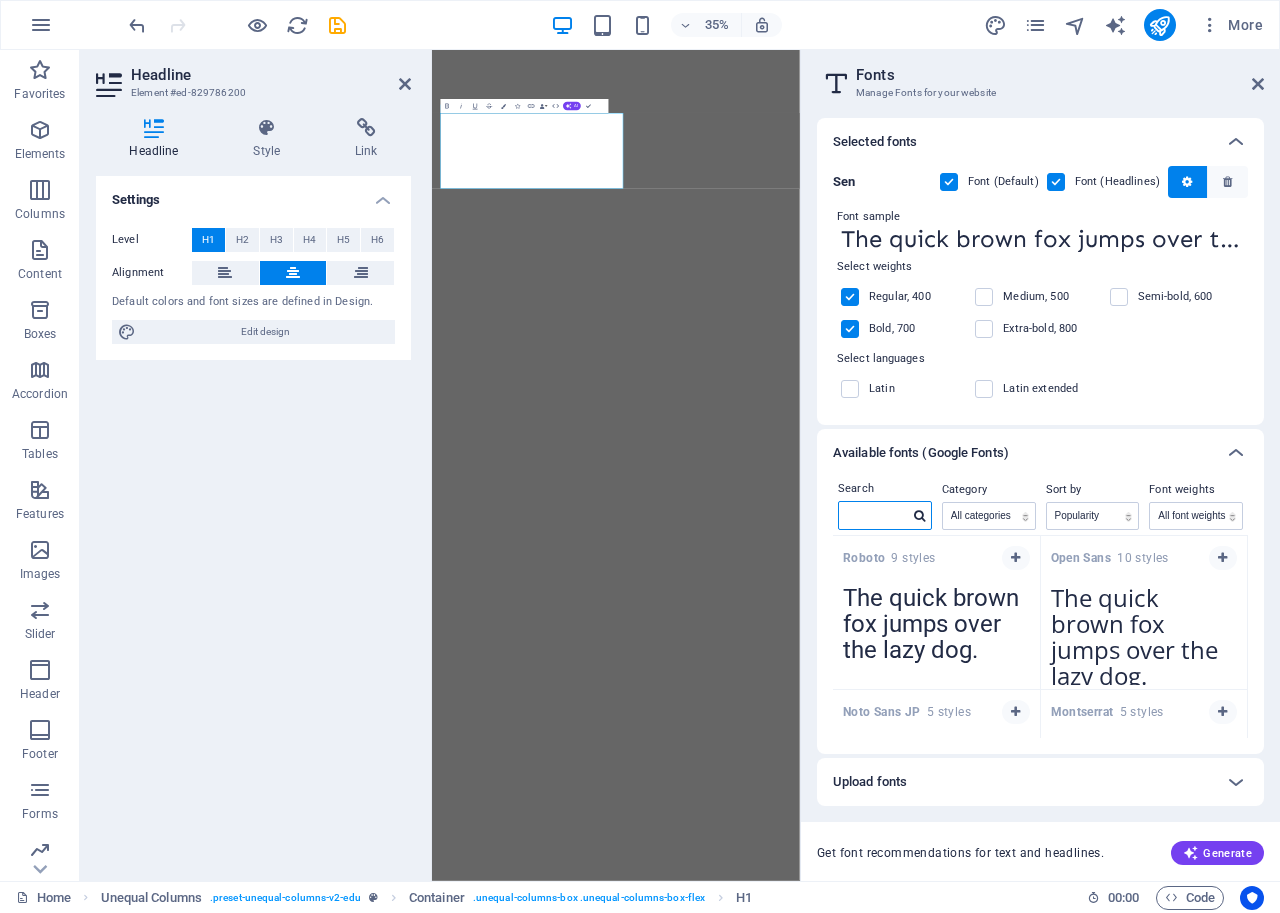 click at bounding box center (874, 515) 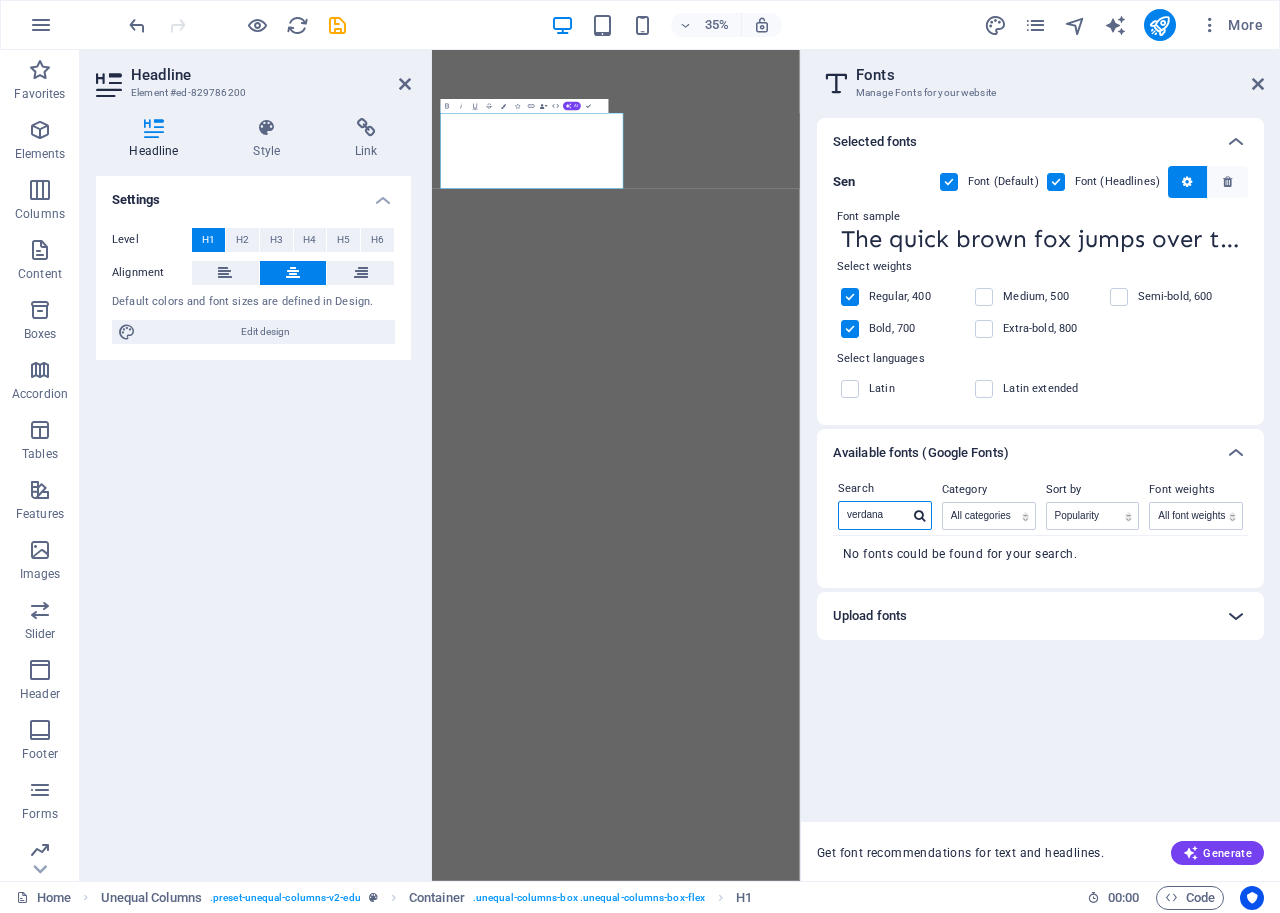 type on "verdana" 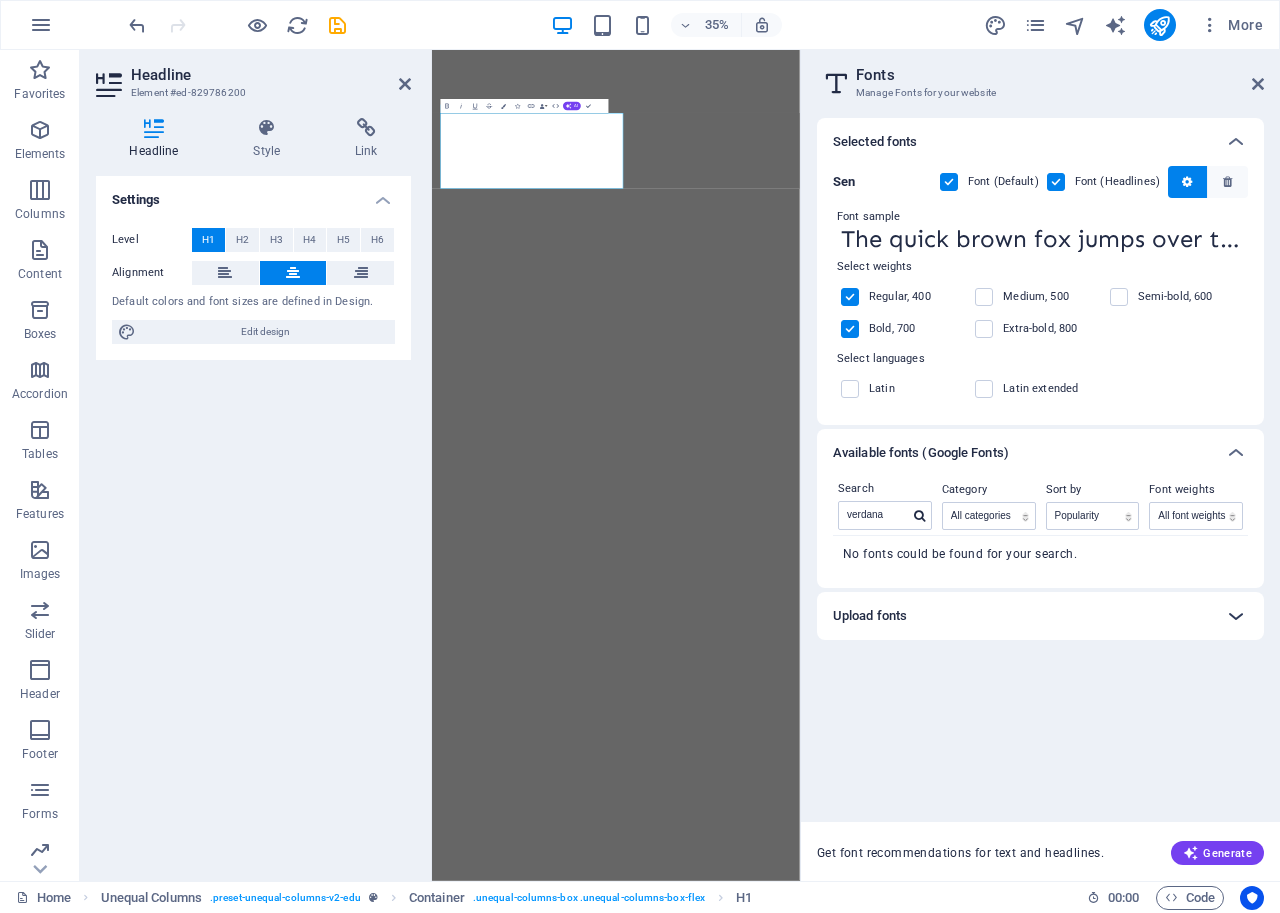 click at bounding box center [1236, 616] 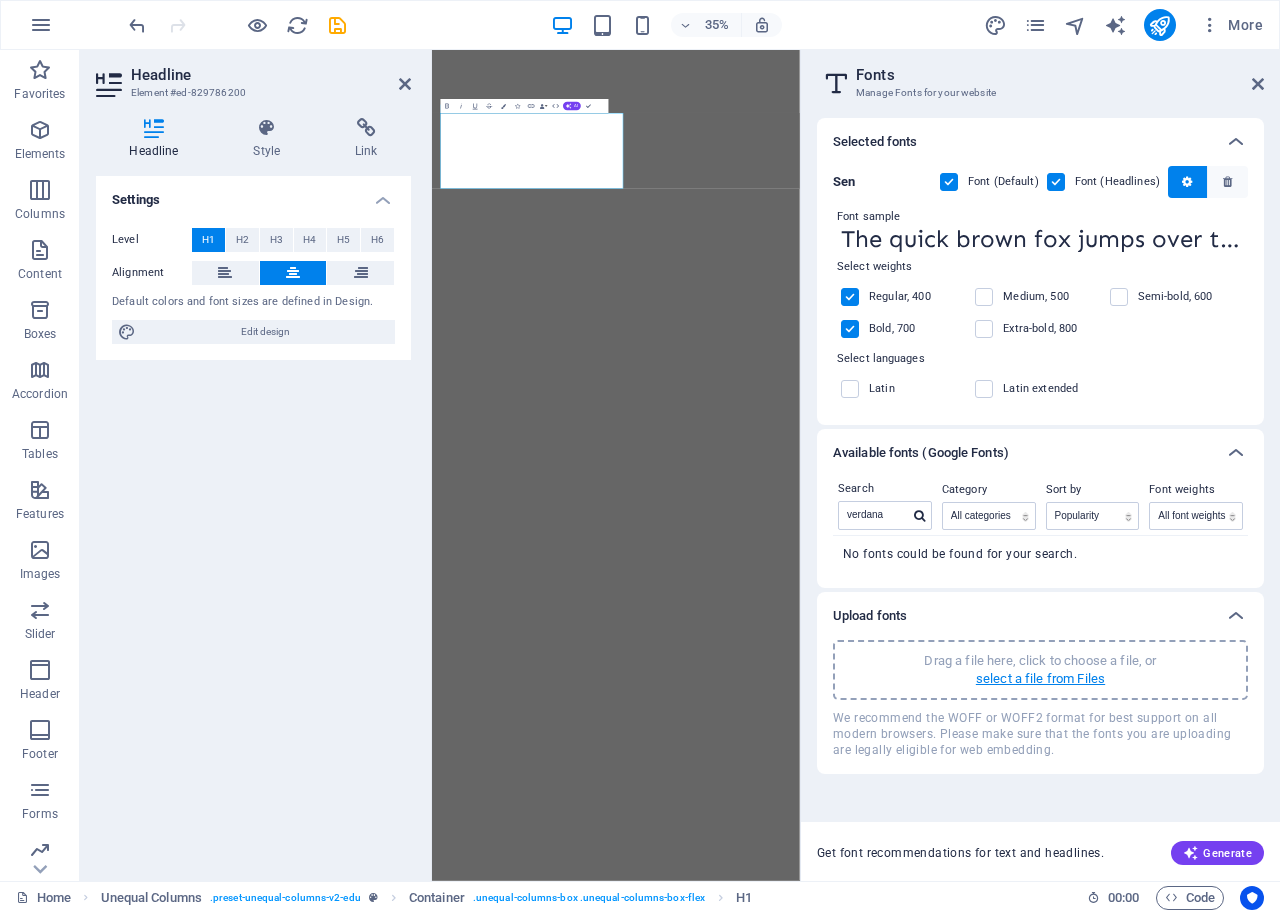 click on "select a file from Files" at bounding box center [1040, 679] 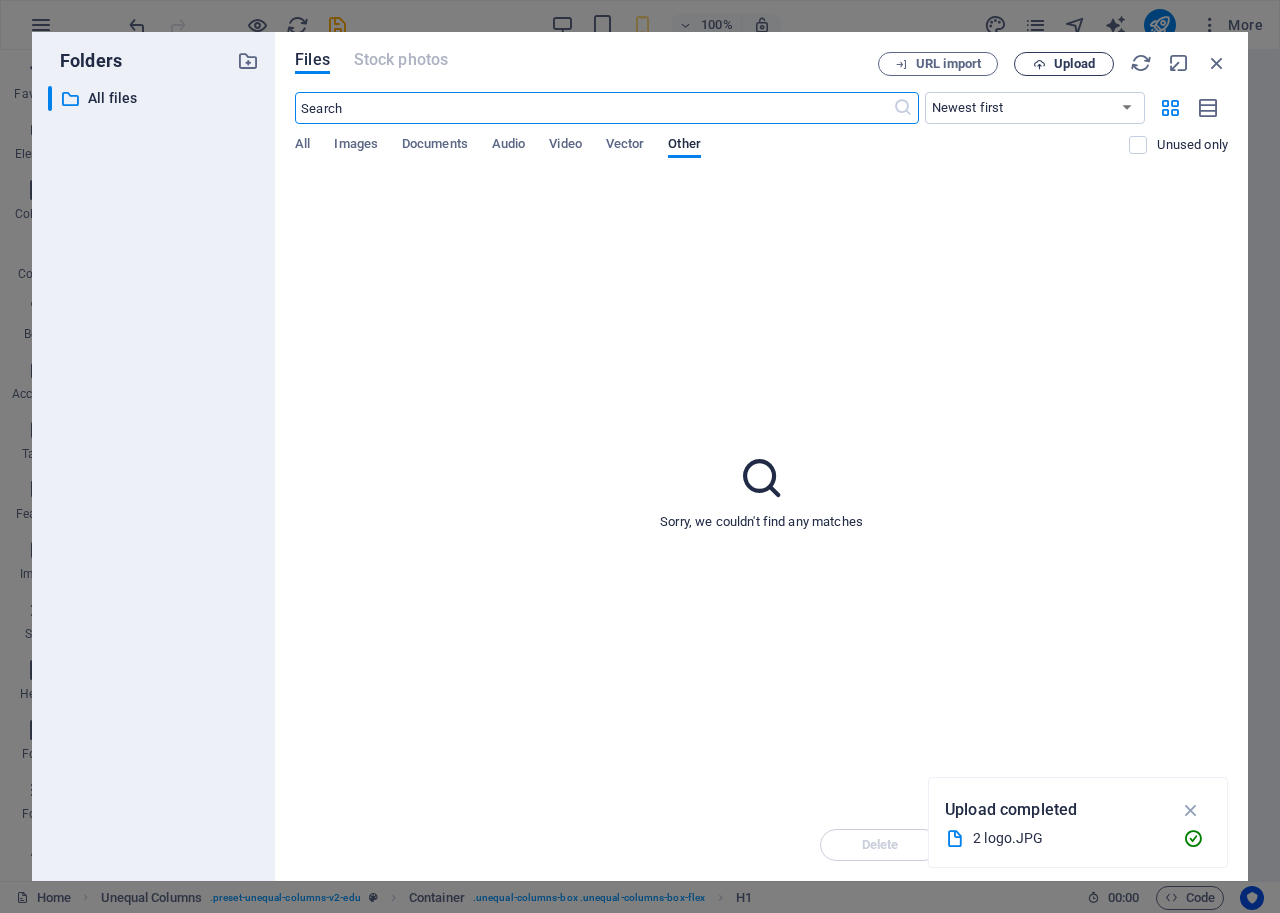 click on "Upload" at bounding box center (1074, 64) 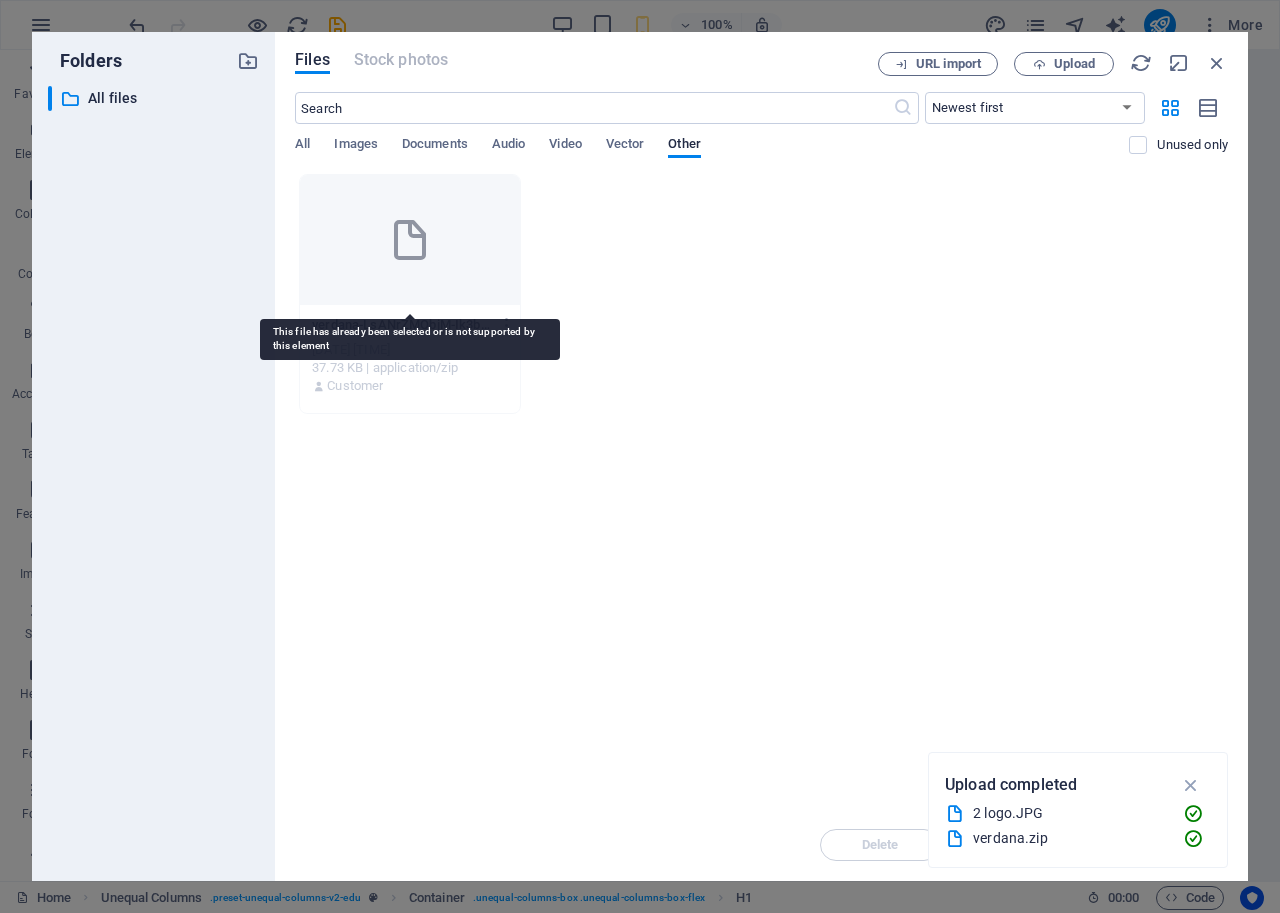 click at bounding box center [410, 240] 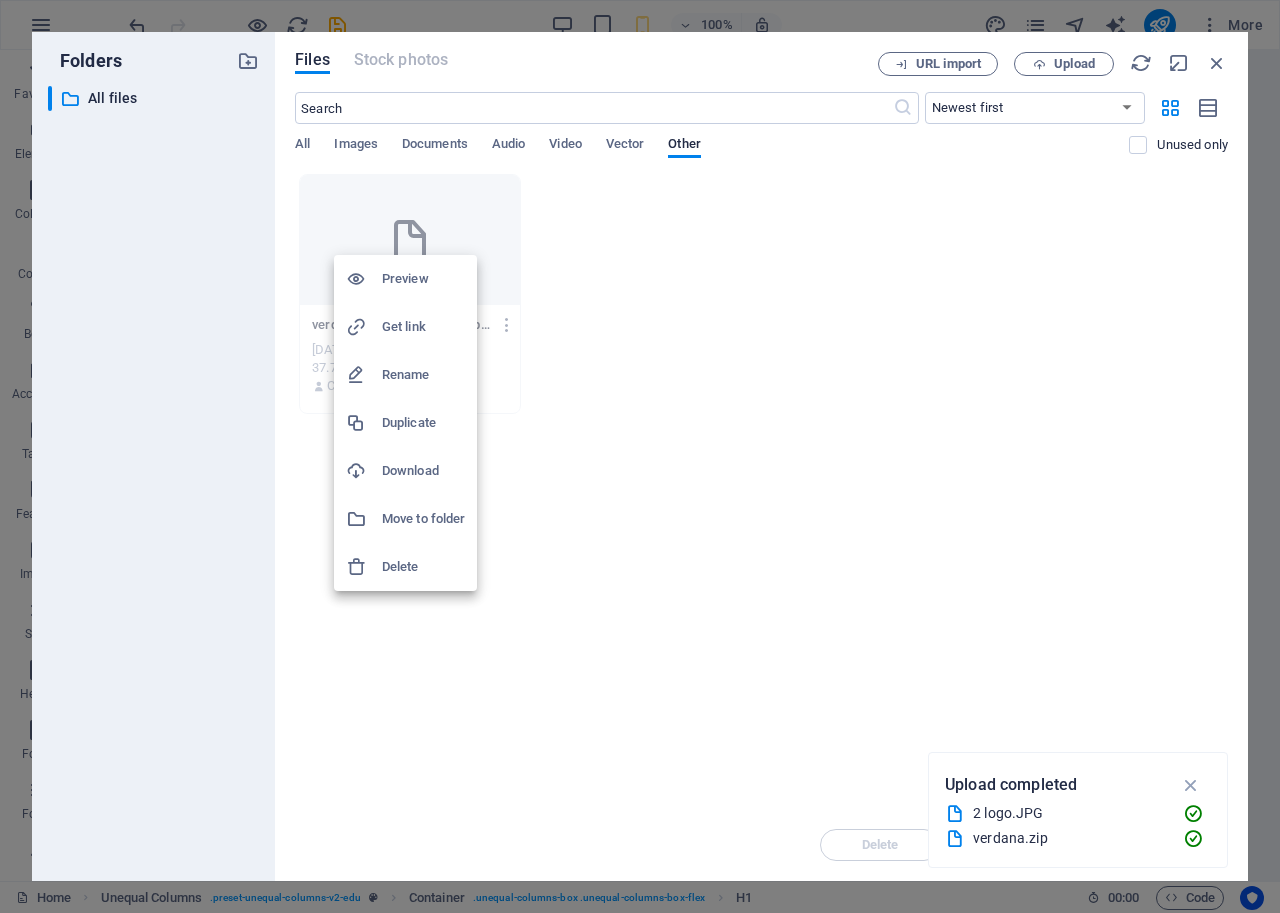 click on "Delete" at bounding box center [423, 567] 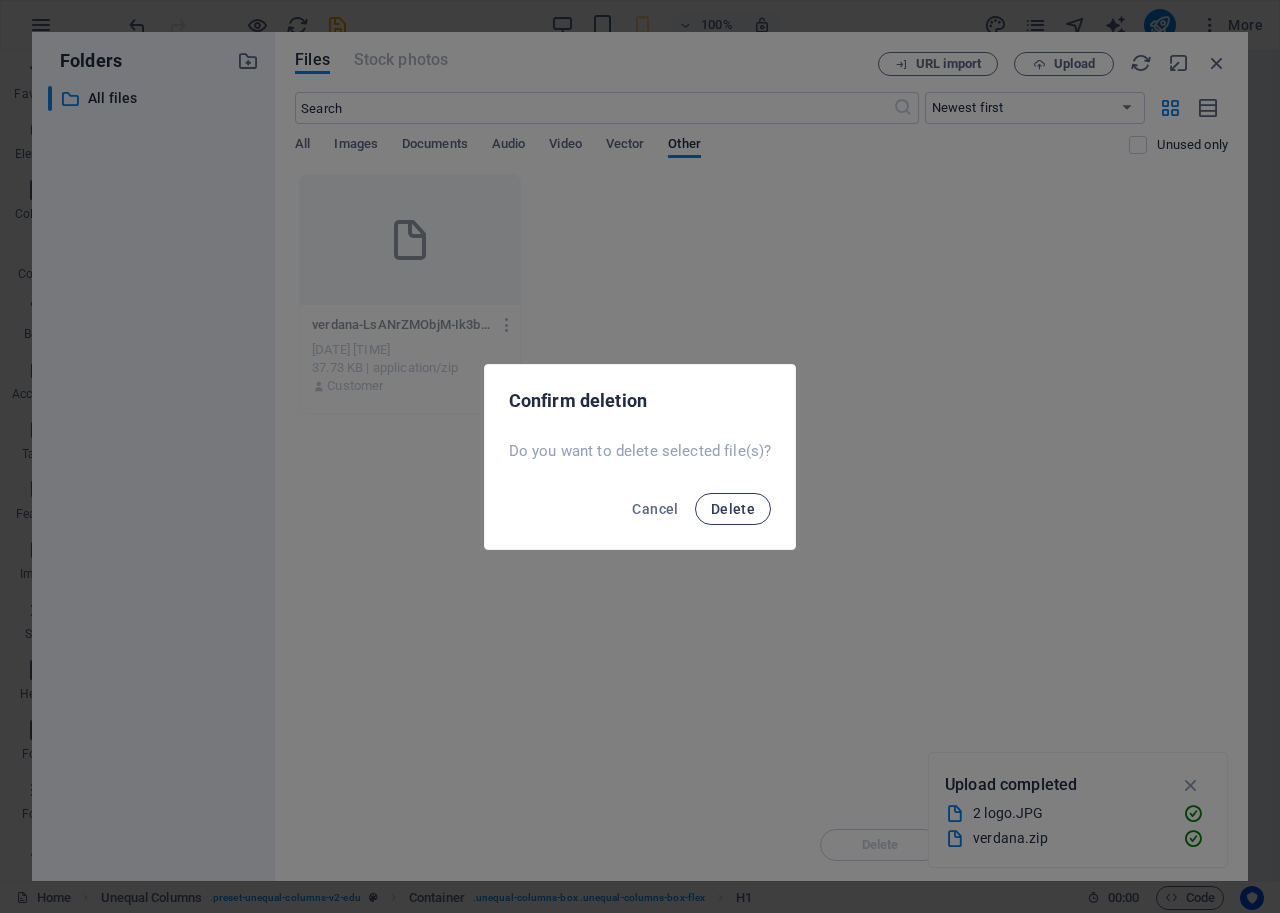 click on "Delete" at bounding box center [733, 509] 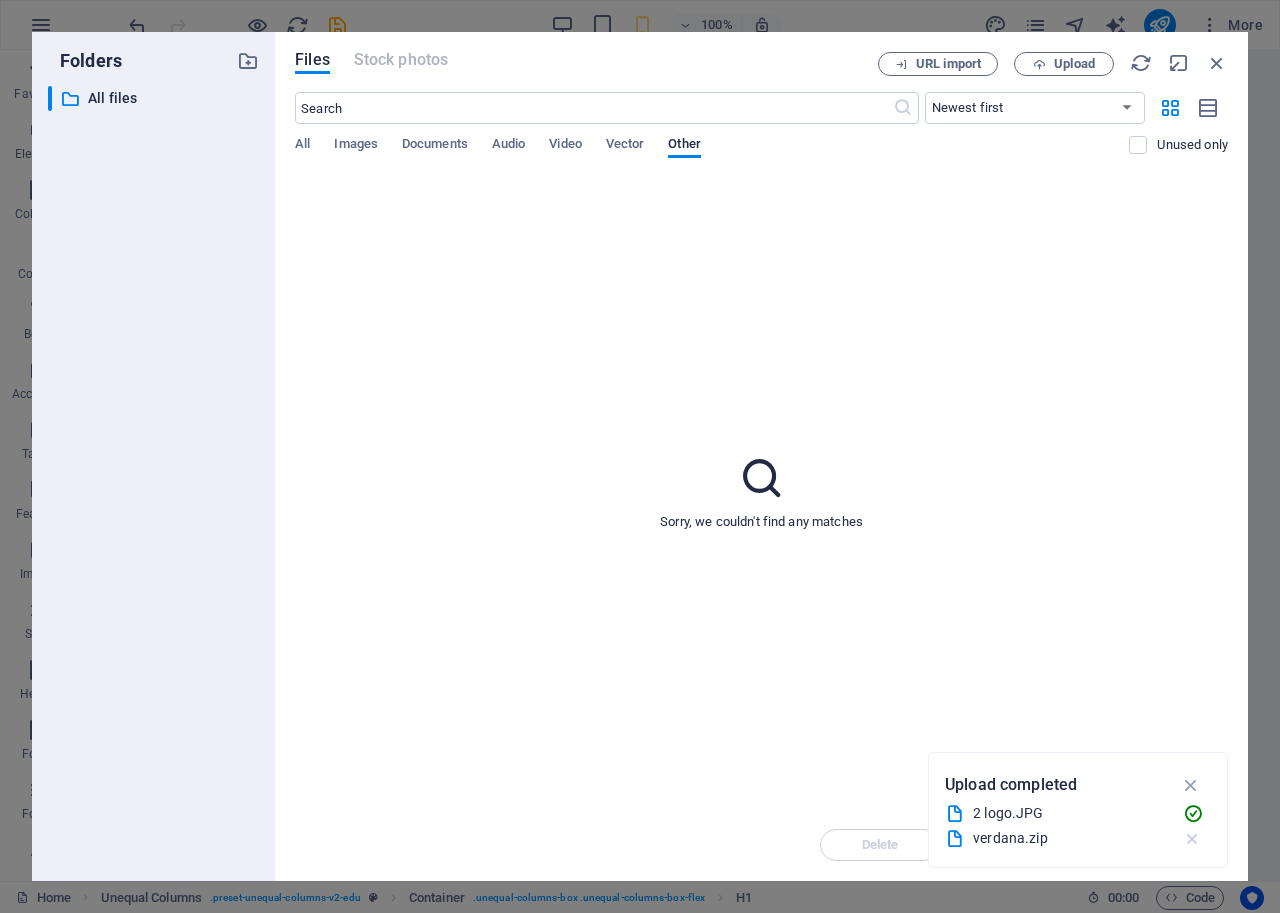 click at bounding box center [1192, 839] 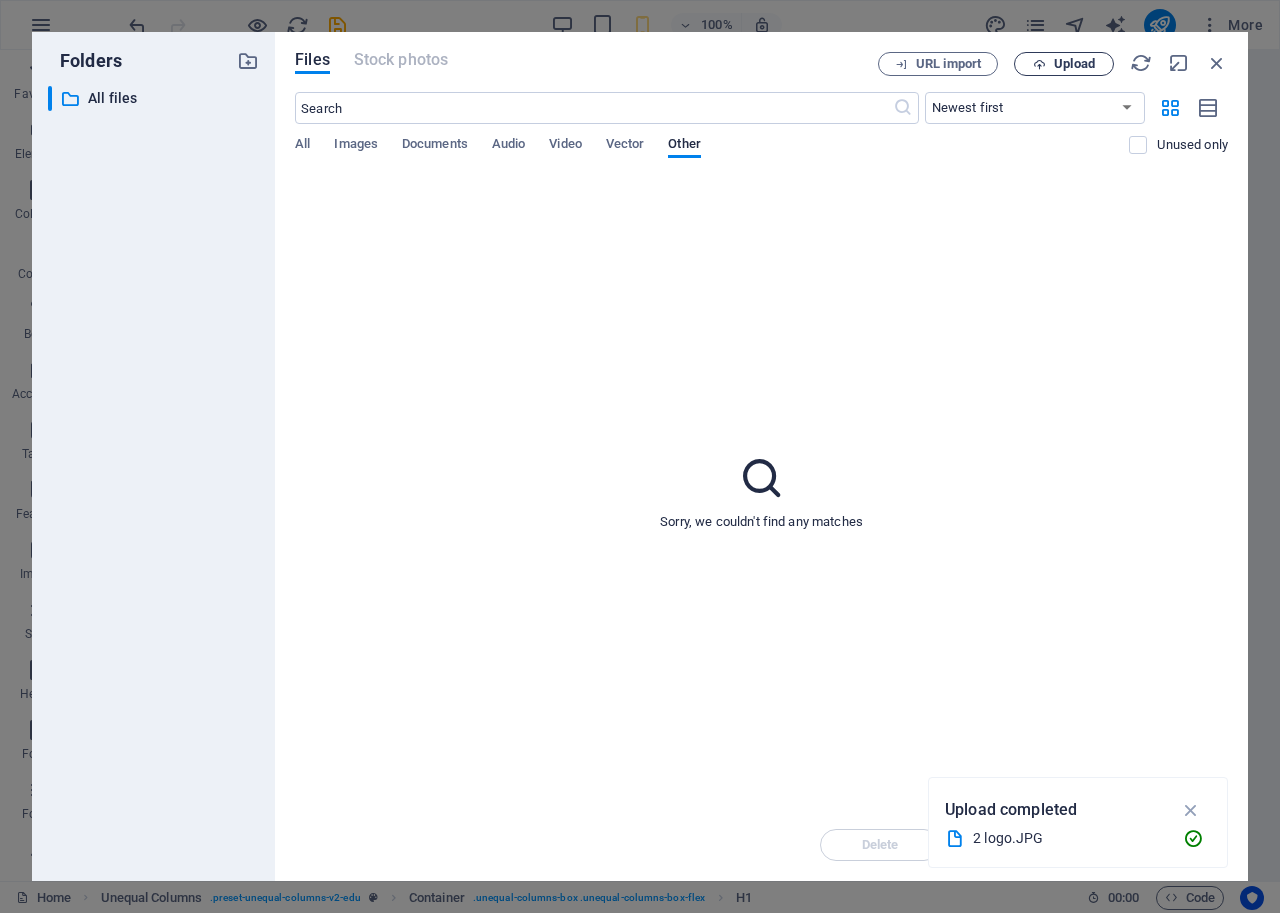 click on "Upload" at bounding box center [1074, 64] 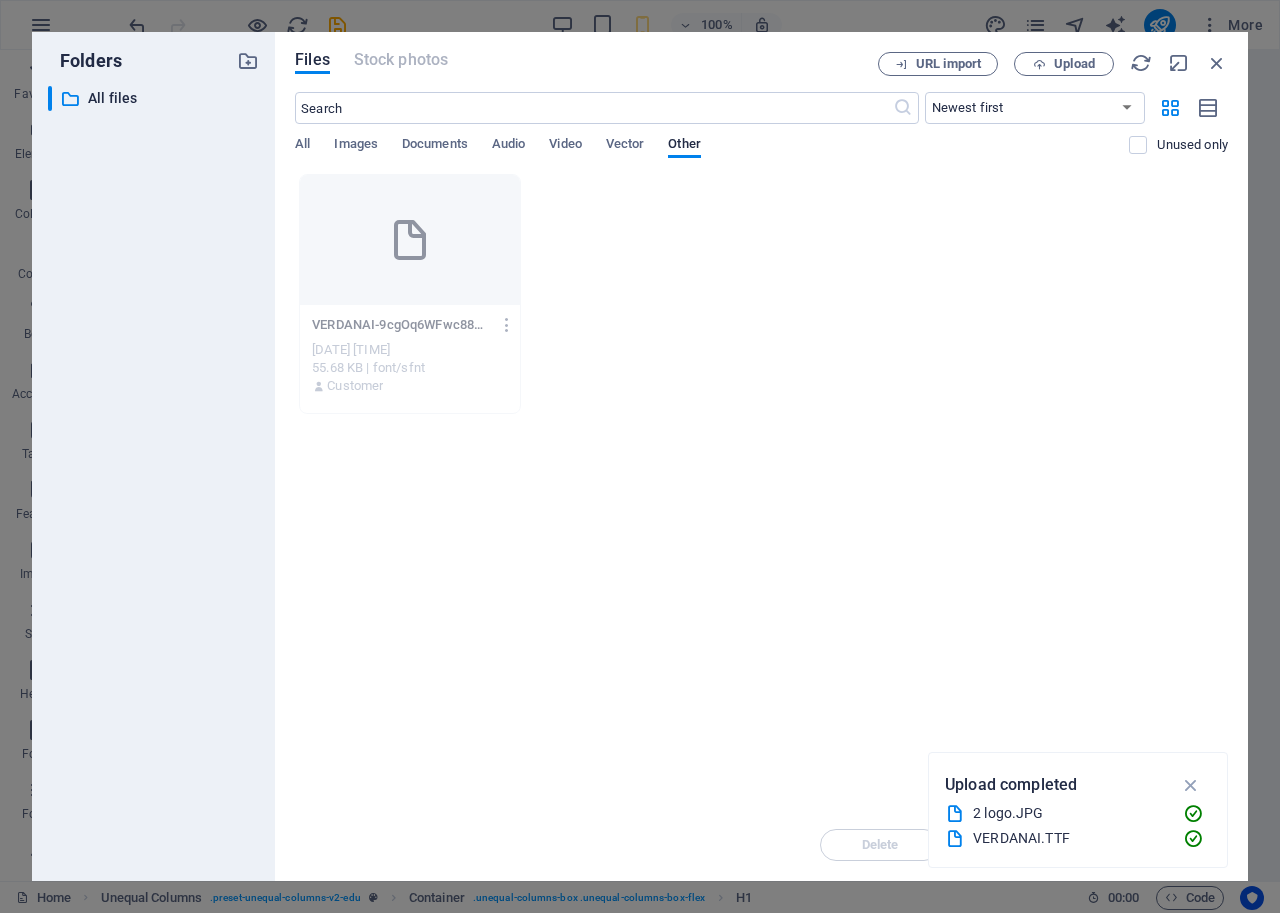 click on "Drop files here to upload them instantly VERDANAI-9cgOq6WFwc88CK0fzm8CwA.TTF VERDANAI-9cgOq6WFwc88CK0fzm8CwA.TTF Aug 7, 2025 7:49 AM 55.68 KB | font/sfnt Customer" at bounding box center (761, 491) 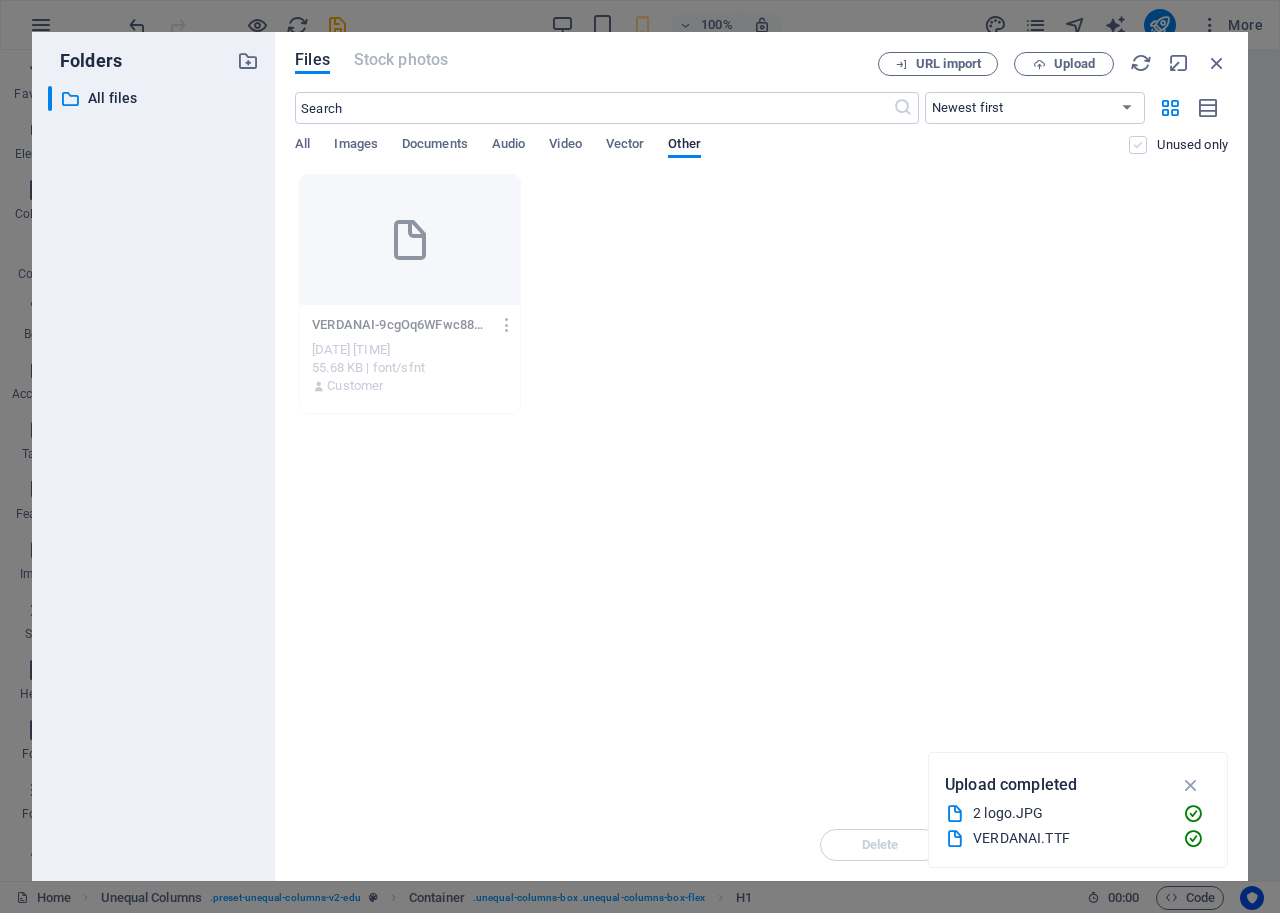 click at bounding box center (1138, 145) 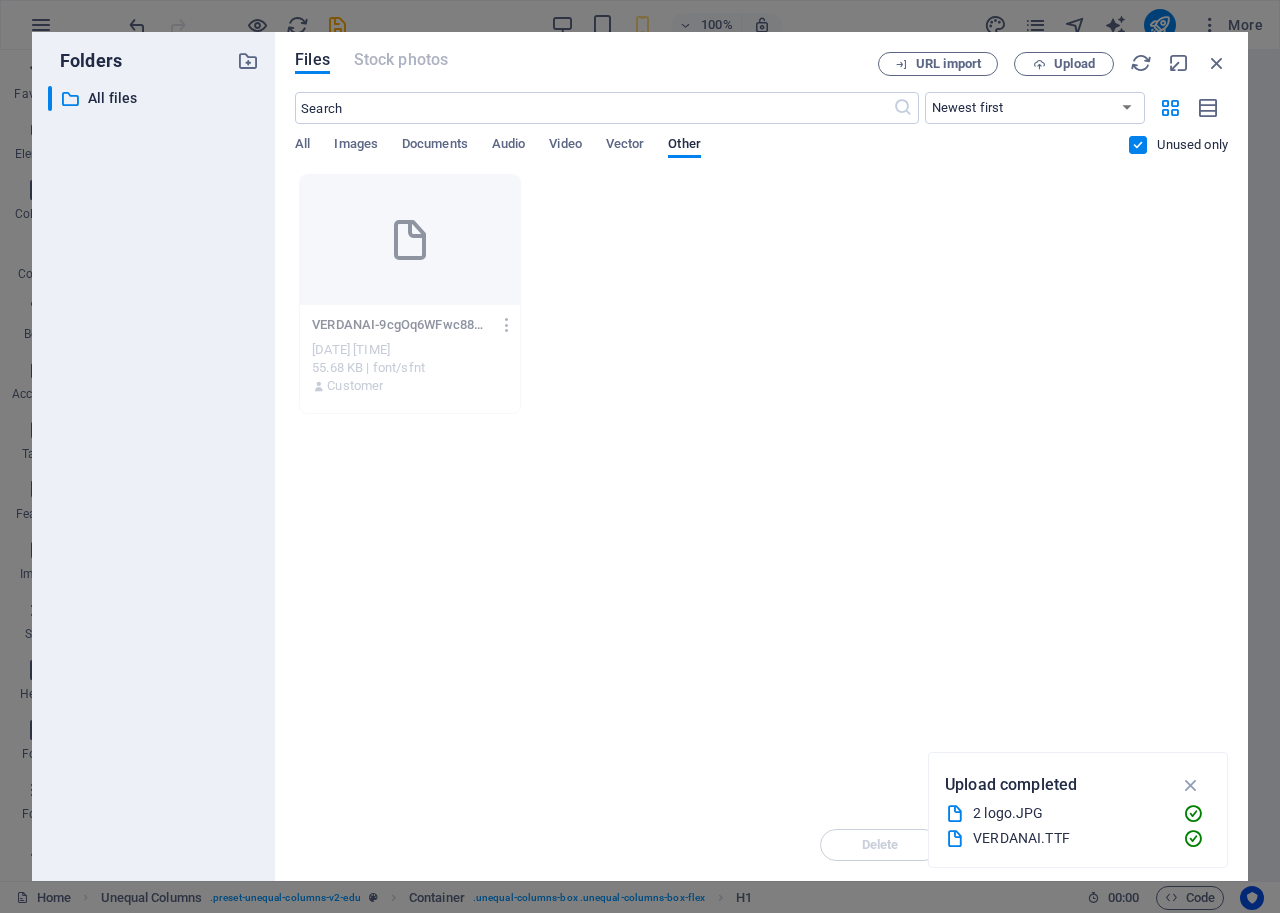 click at bounding box center [1138, 145] 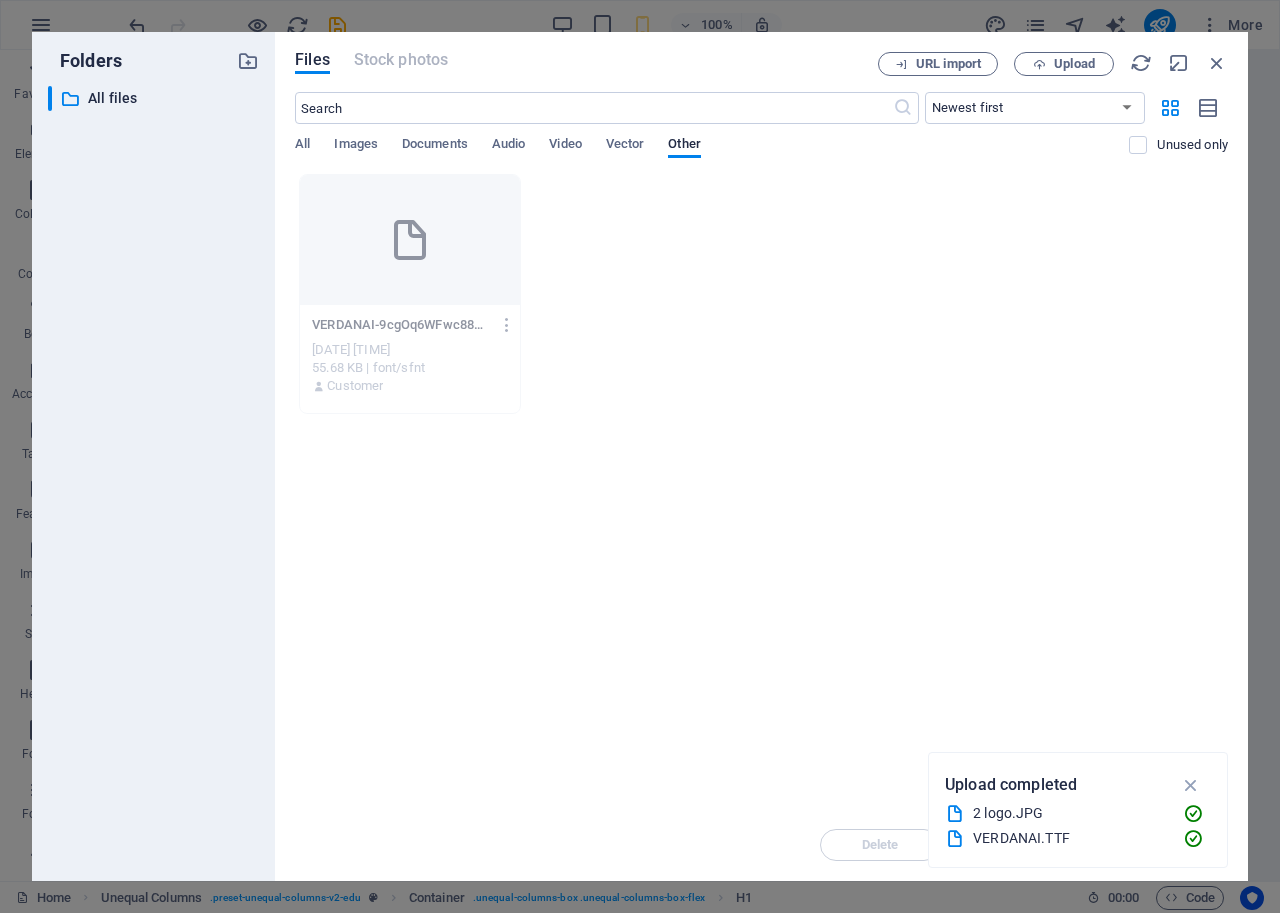 click on "Drop files here to upload them instantly VERDANAI-9cgOq6WFwc88CK0fzm8CwA.TTF VERDANAI-9cgOq6WFwc88CK0fzm8CwA.TTF Aug 7, 2025 7:49 AM 55.68 KB | font/sfnt Customer" at bounding box center (761, 491) 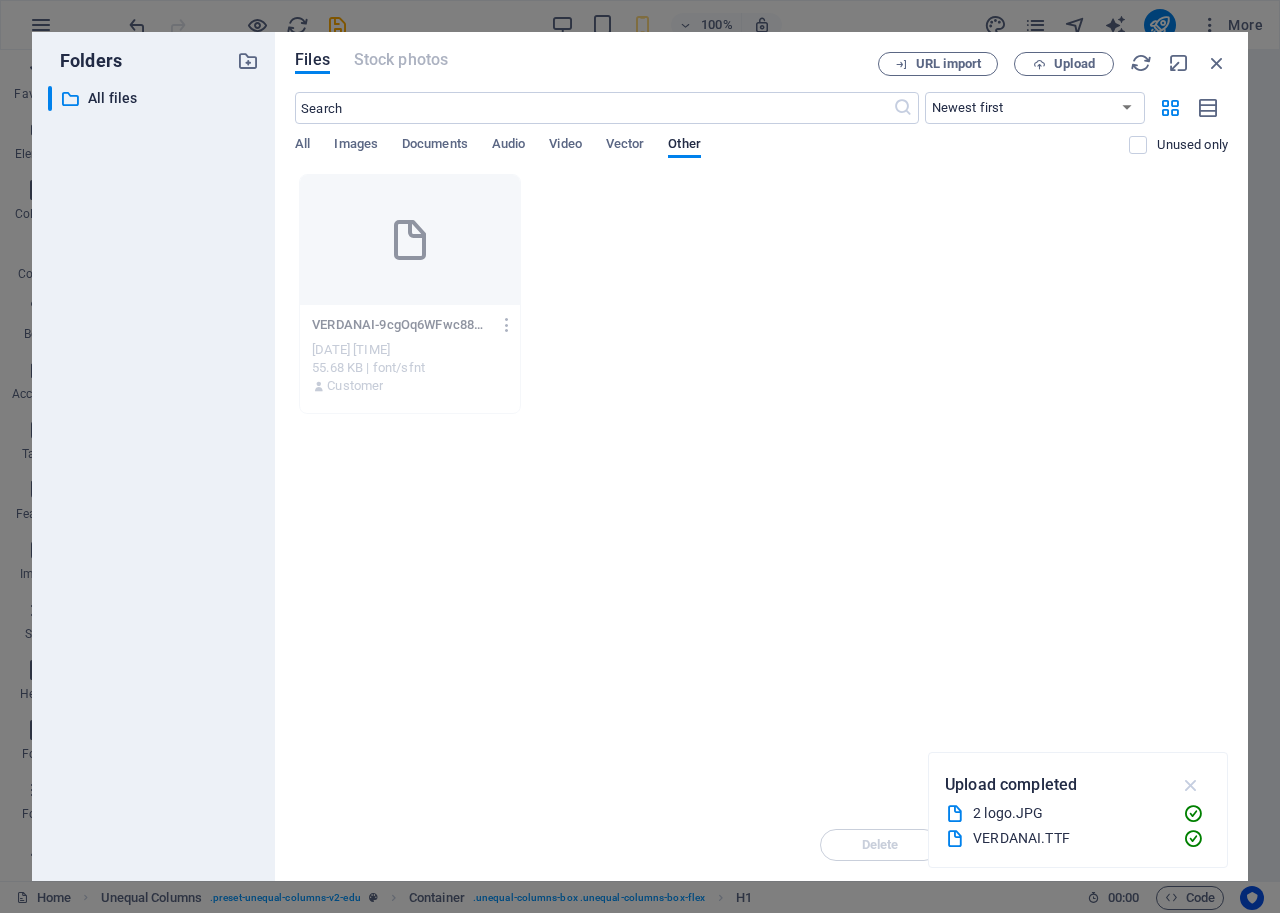 click at bounding box center (1191, 785) 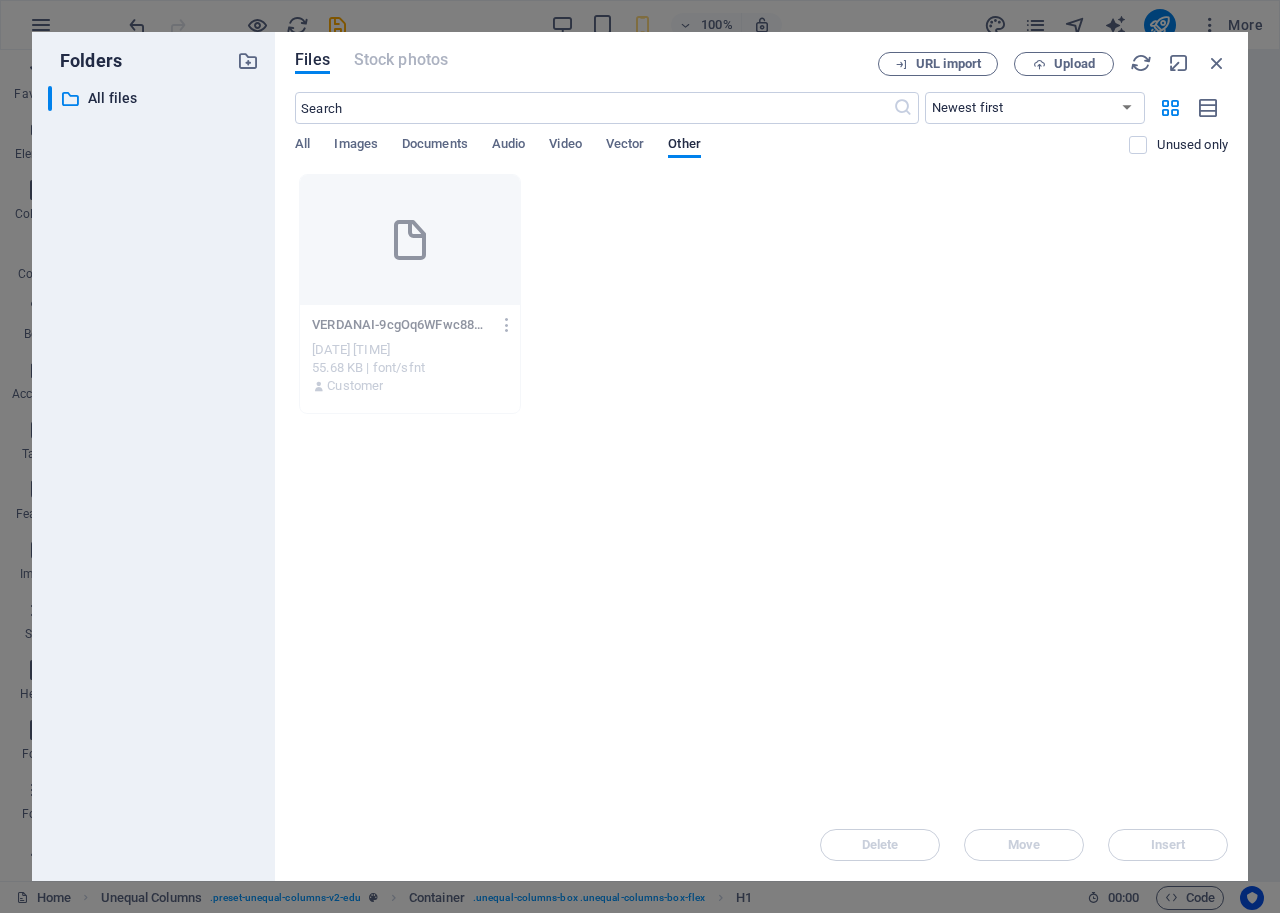click on "Delete Move Insert" at bounding box center [761, 835] 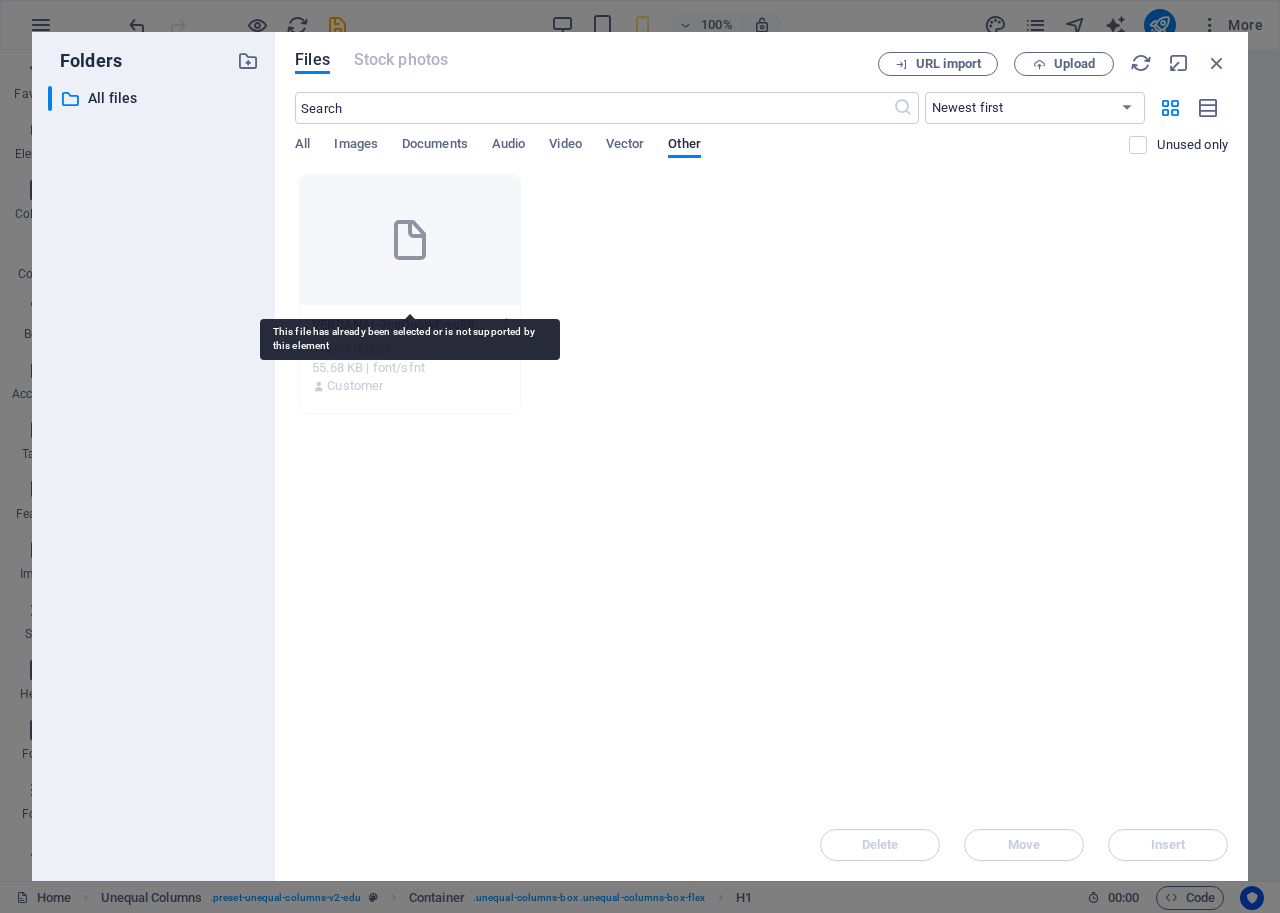 click at bounding box center (410, 240) 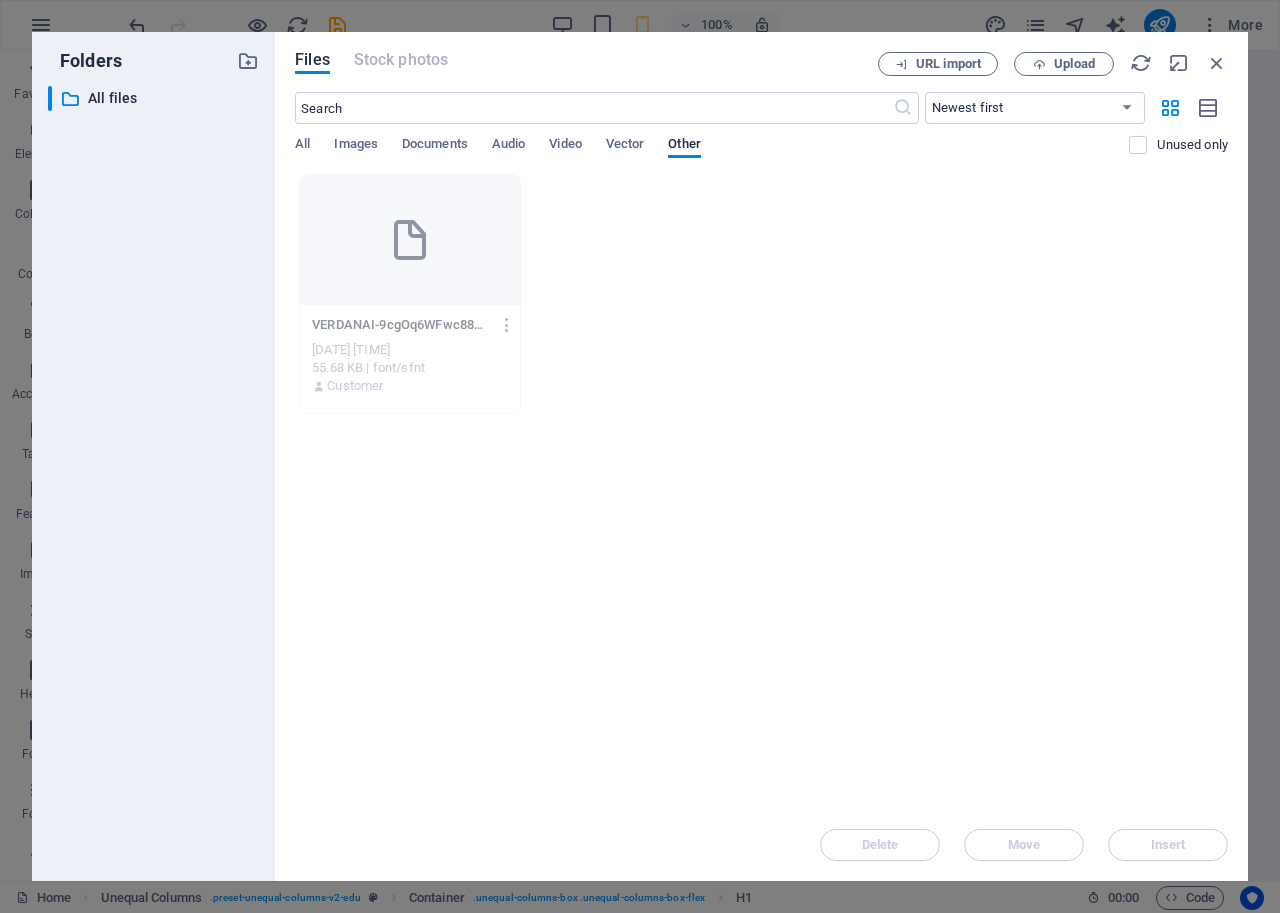 click on "VERDANAI-9cgOq6WFwc88CK0fzm8CwA.TTF VERDANAI-9cgOq6WFwc88CK0fzm8CwA.TTF Aug 7, 2025 7:49 AM 55.68 KB | font/sfnt Customer" at bounding box center (761, 294) 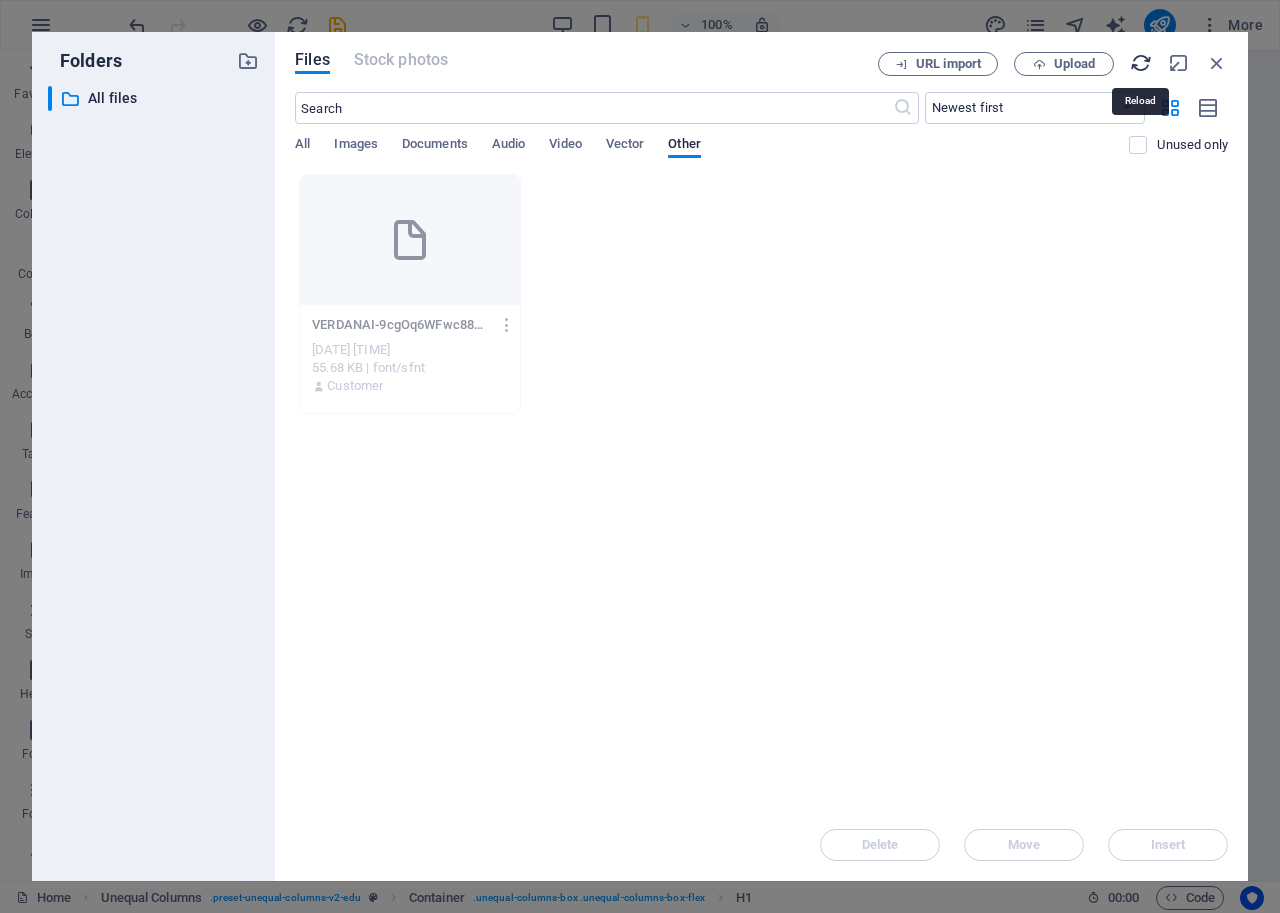 click at bounding box center (1141, 63) 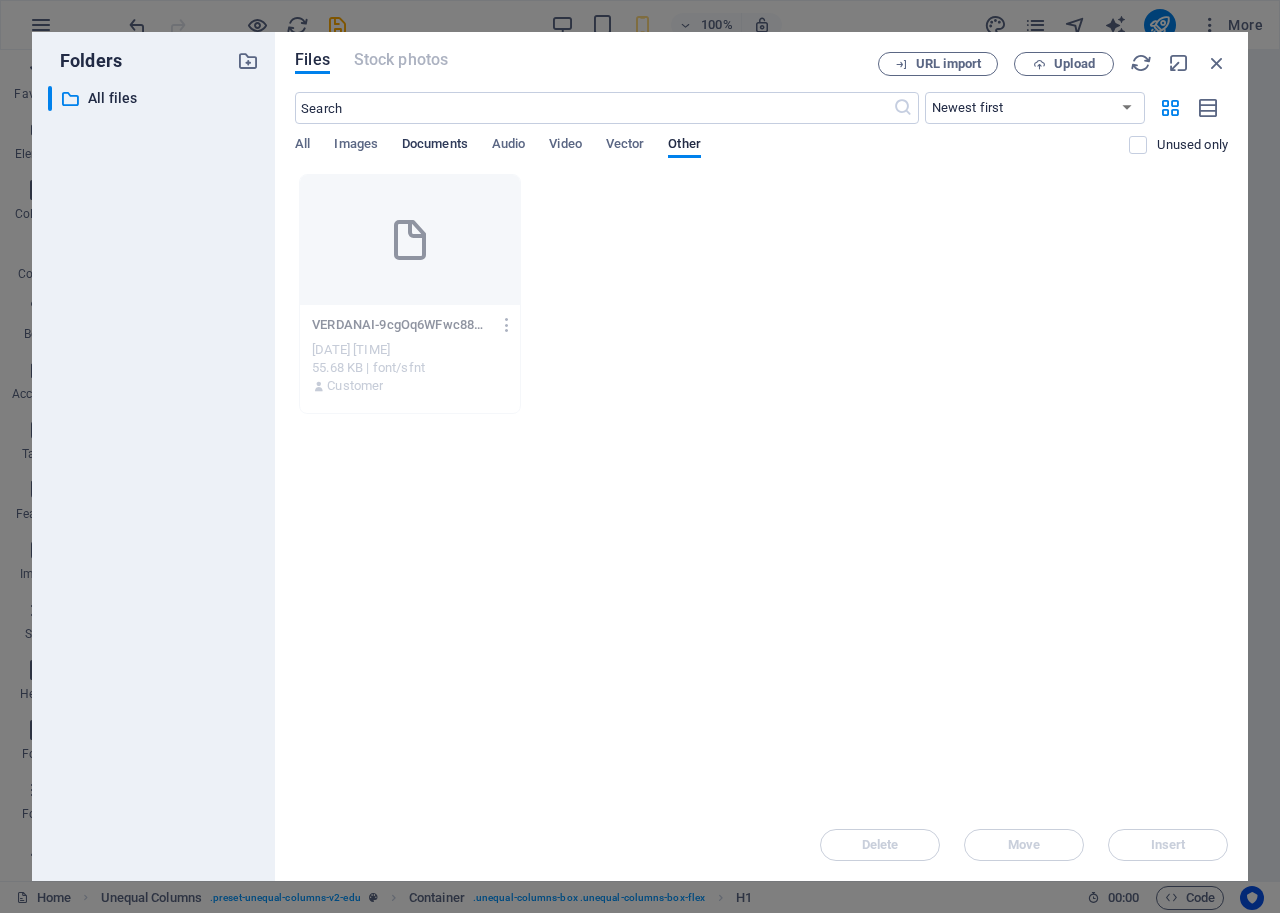 click on "Documents" at bounding box center (435, 146) 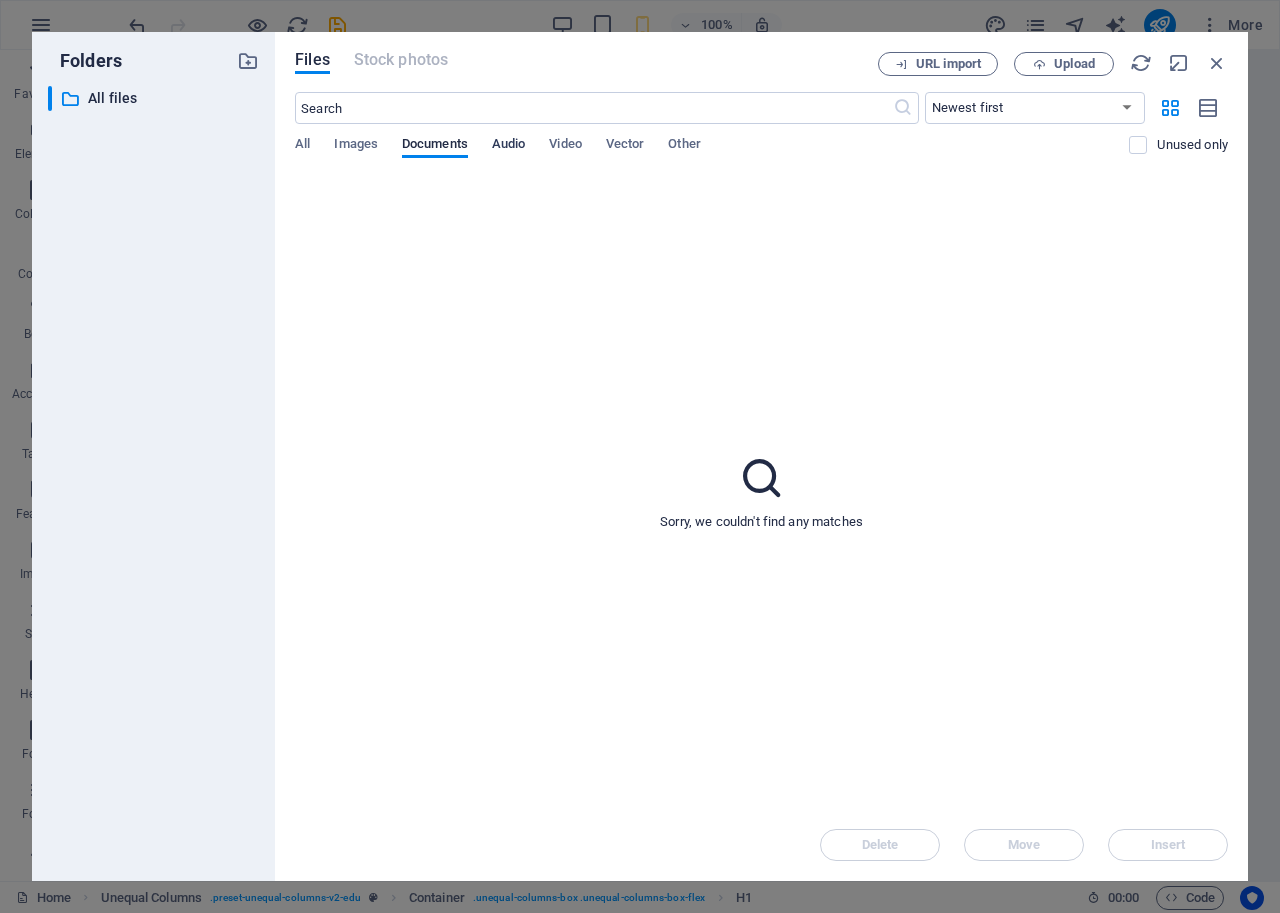 click on "Audio" at bounding box center [508, 146] 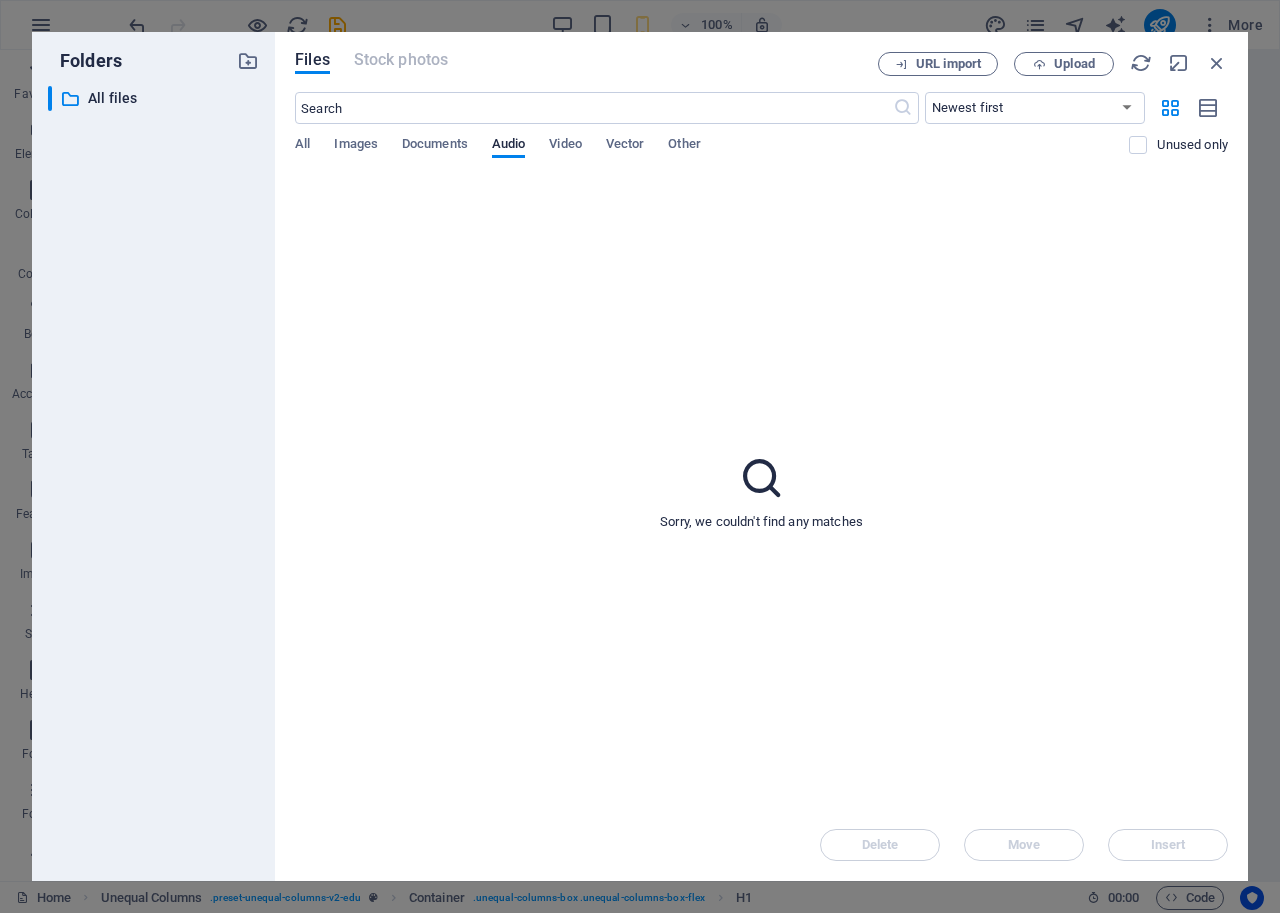click on "All Images Documents Audio Video Vector Other" at bounding box center (712, 155) 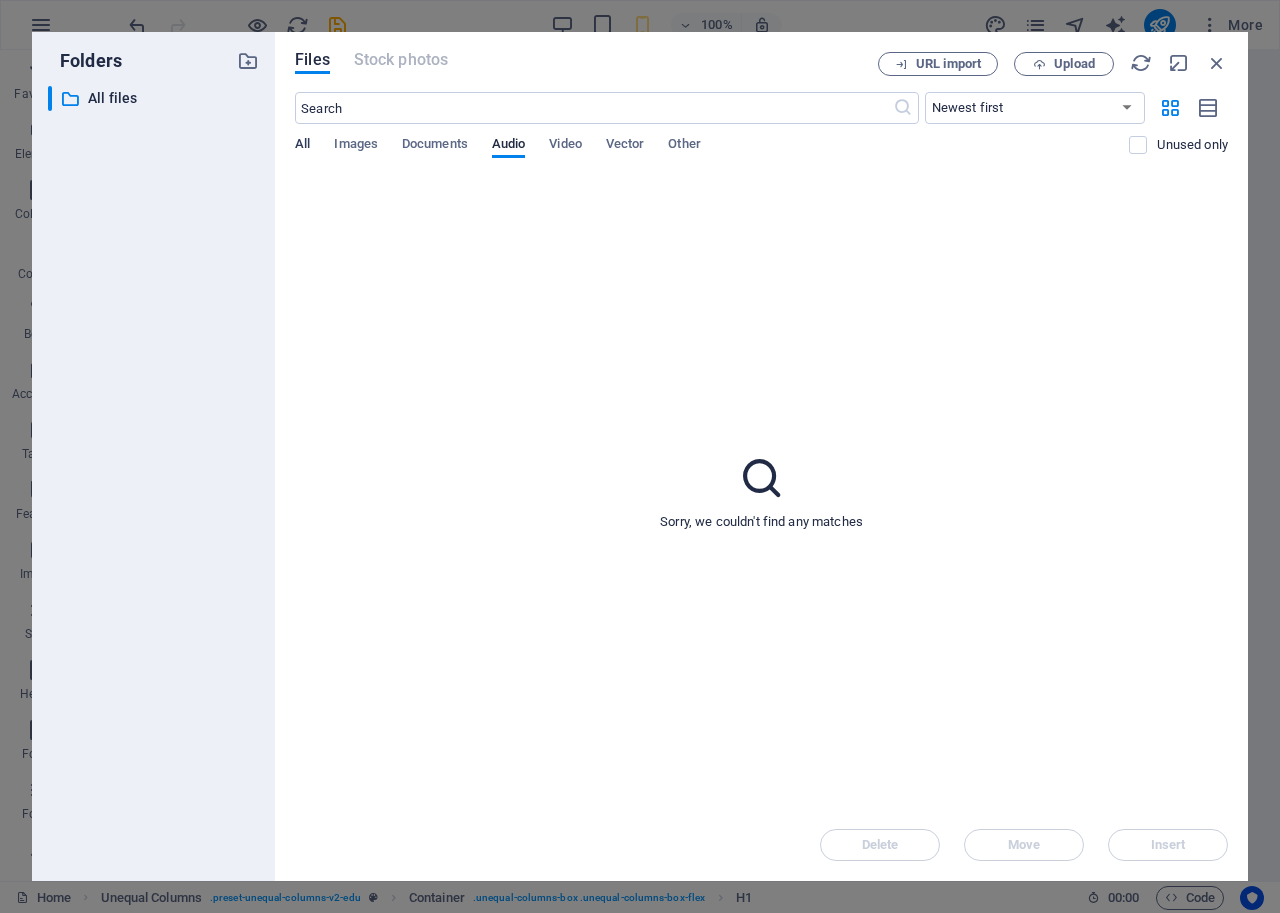 click on "All" at bounding box center (302, 146) 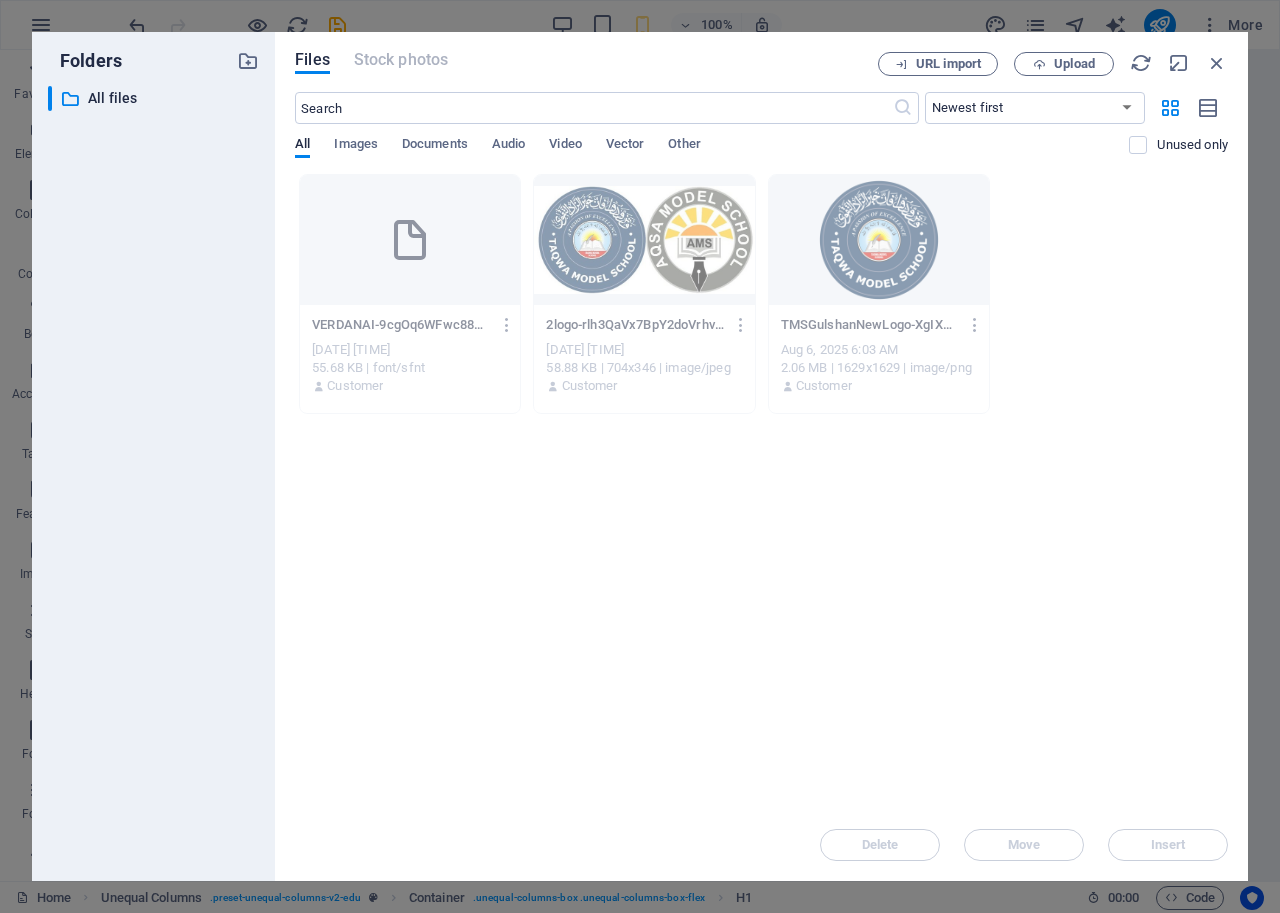 click on "Drop files here to upload them instantly VERDANAI-9cgOq6WFwc88CK0fzm8CwA.TTF VERDANAI-9cgOq6WFwc88CK0fzm8CwA.TTF Aug 7, 2025 7:49 AM 55.68 KB | font/sfnt Customer 2logo-rlh3QaVx7BpY2doVrhvm2Q.JPG 2logo-rlh3QaVx7BpY2doVrhvm2Q.JPG Aug 7, 2025 7:42 AM 58.88 KB | 704x346 | image/jpeg Customer TMSGulshanNewLogo-XgIXDv4-PDlhRvB_t9Q34A.png TMSGulshanNewLogo-XgIXDv4-PDlhRvB_t9Q34A.png Aug 6, 2025 6:03 AM 2.06 MB | 1629x1629 | image/png Customer" at bounding box center [761, 491] 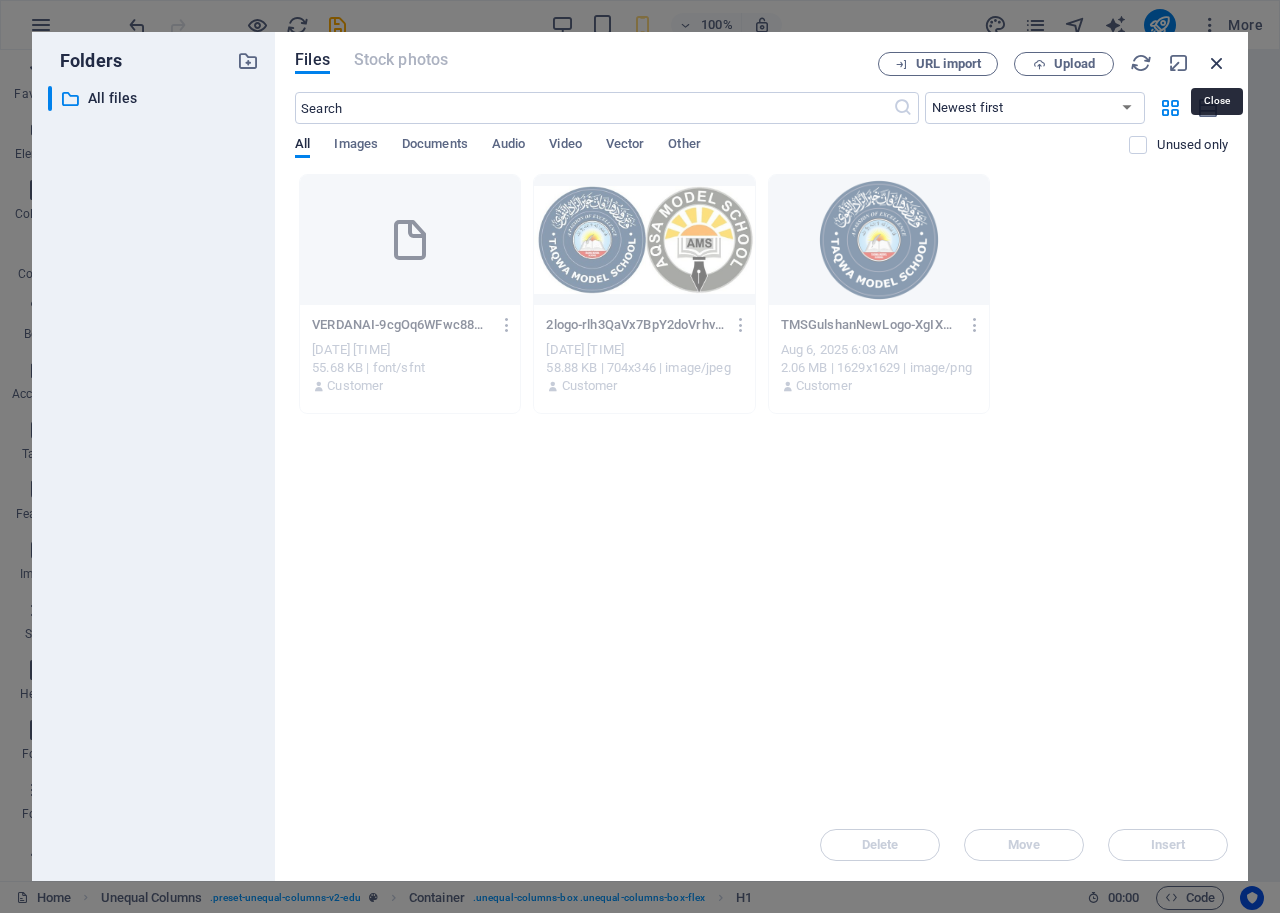 click at bounding box center (1217, 63) 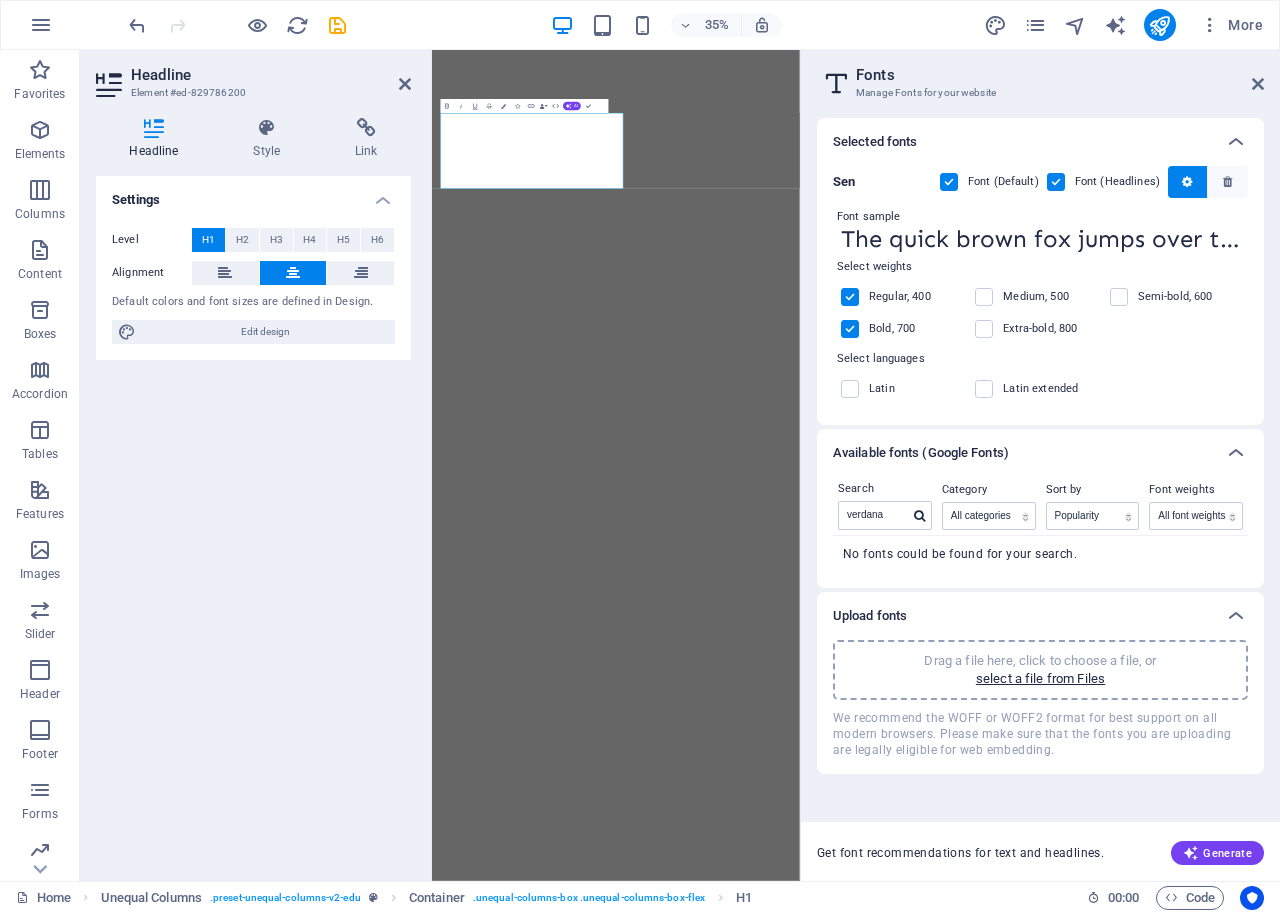 click on "Settings Level H1 H2 H3 H4 H5 H6 Alignment Default colors and font sizes are defined in Design. Edit design" at bounding box center (253, 520) 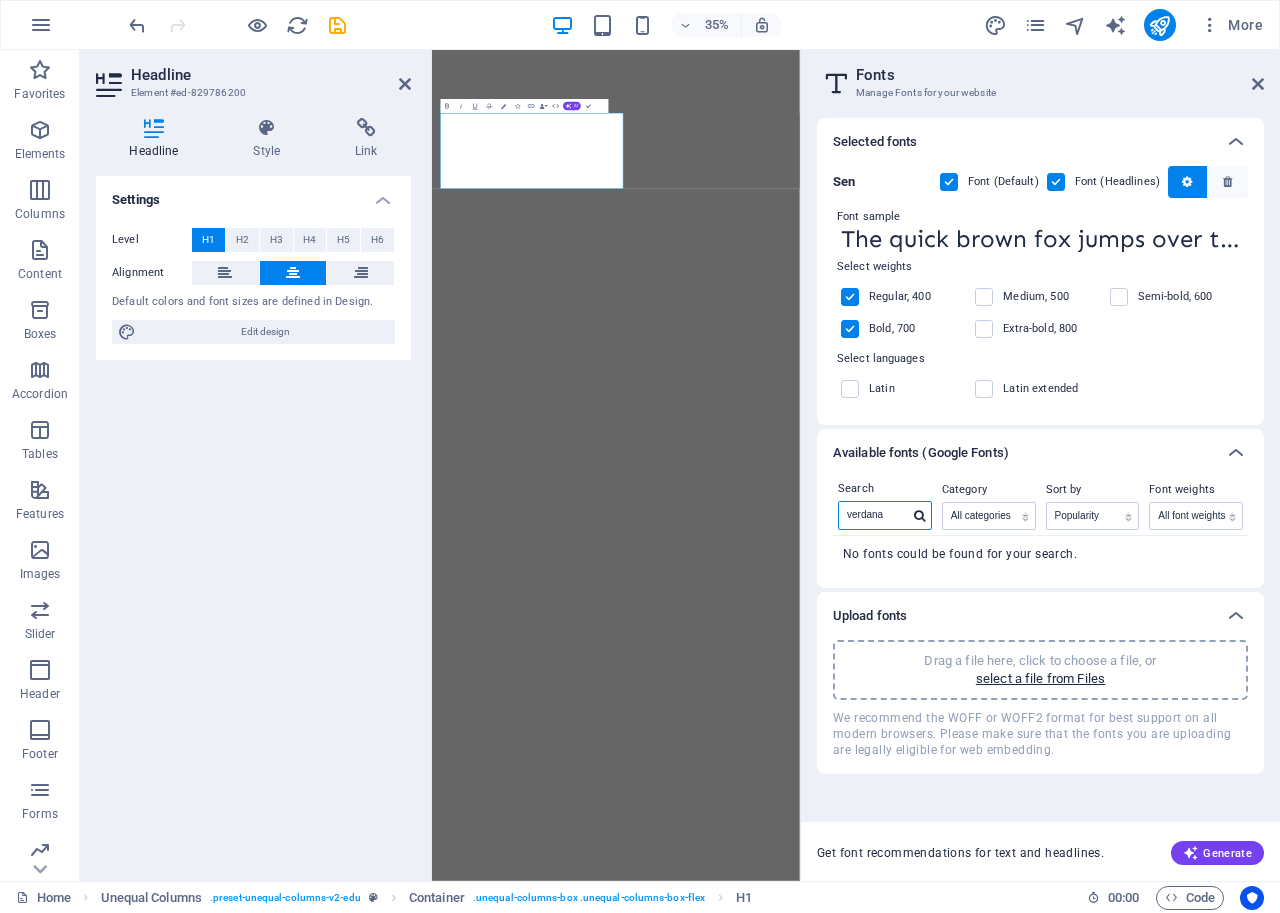 click on "verdana" at bounding box center (874, 515) 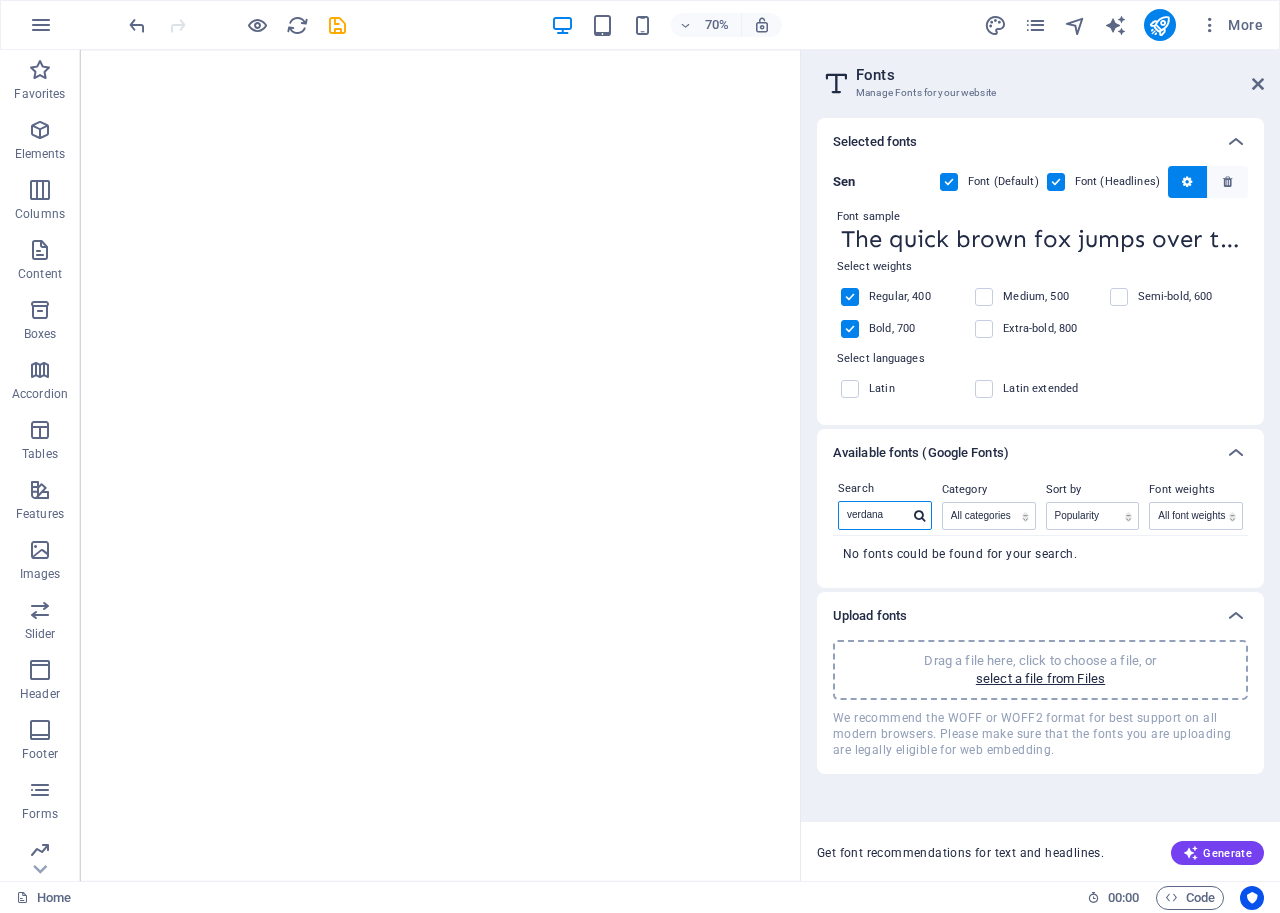click on "verdana" at bounding box center (874, 515) 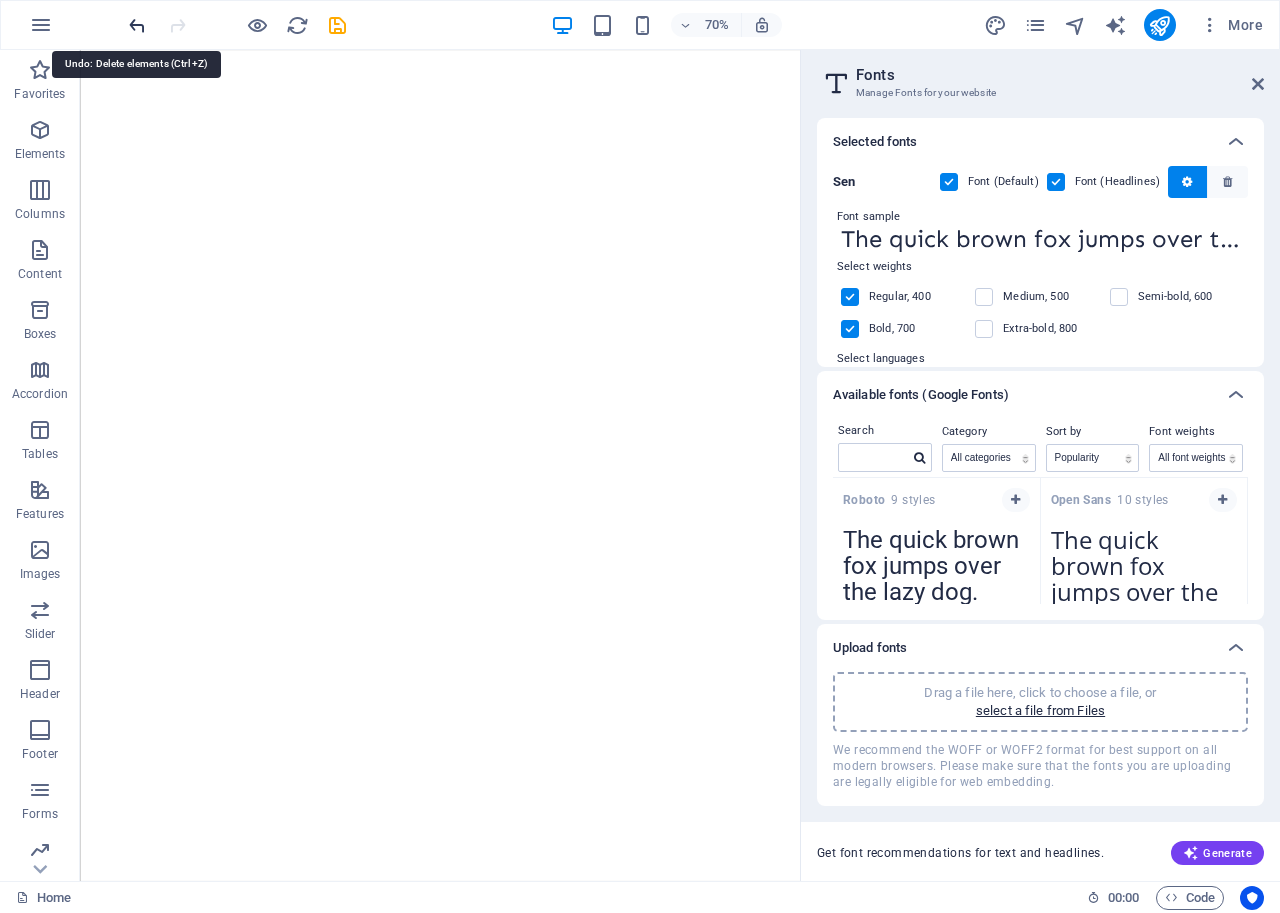 click at bounding box center (137, 25) 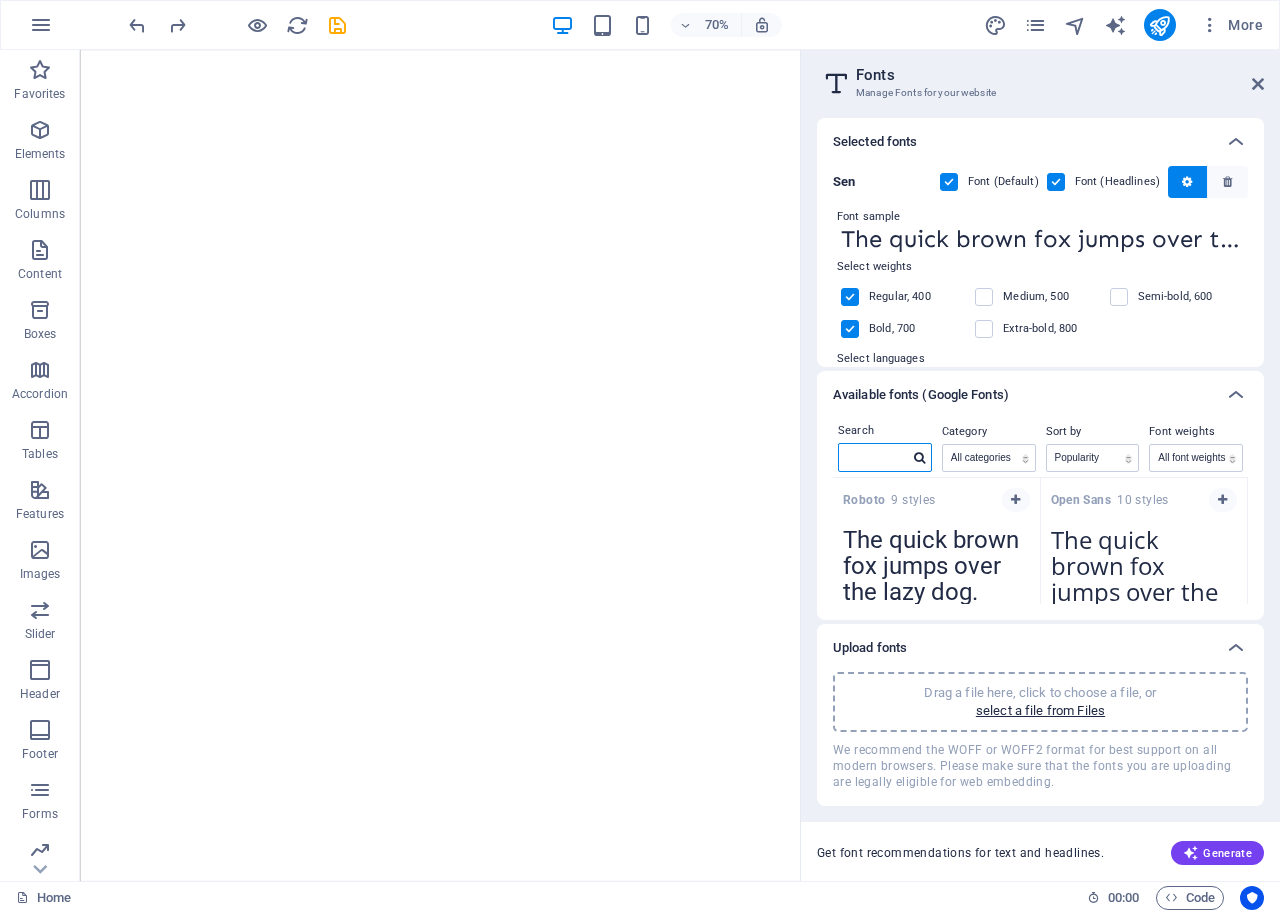 click at bounding box center (874, 457) 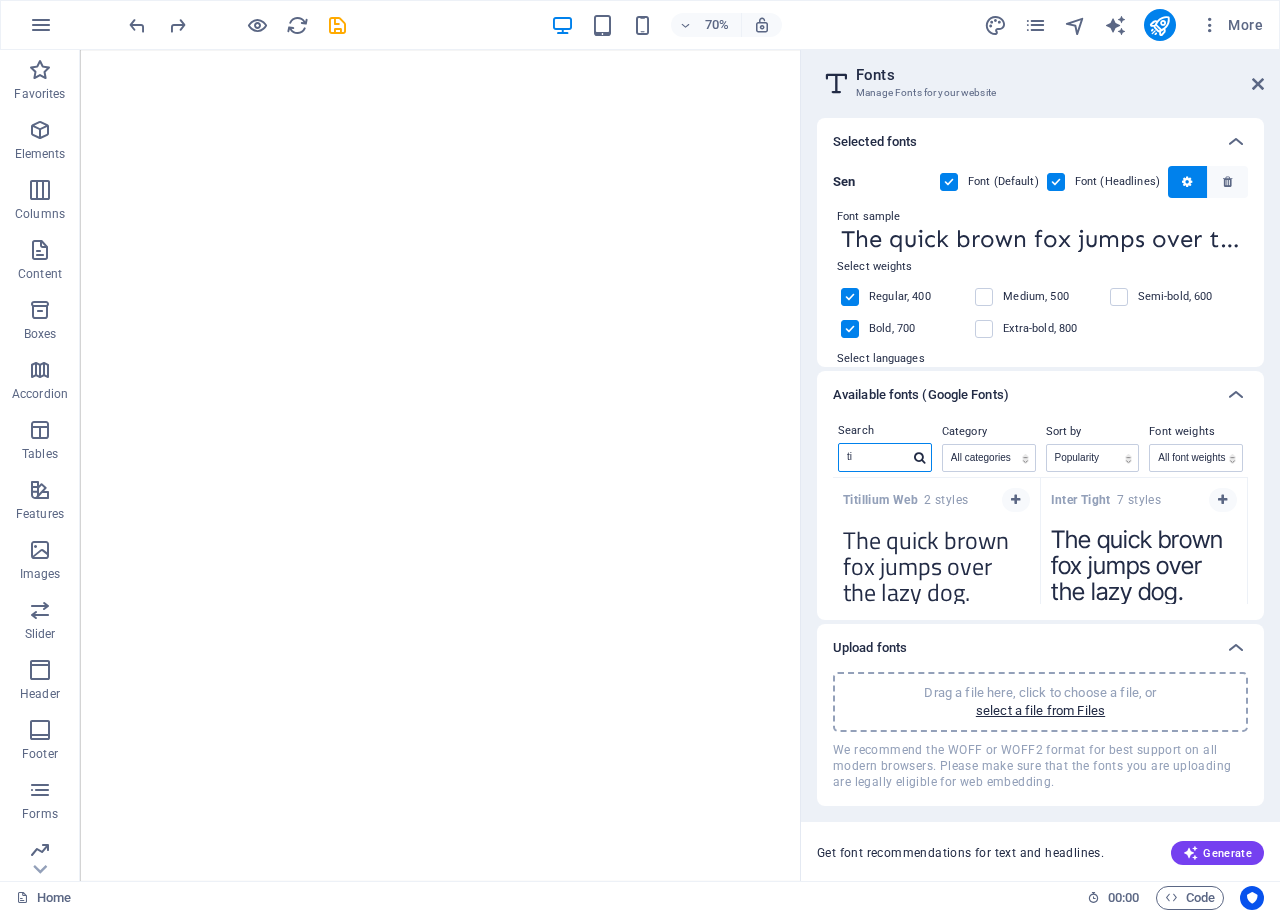 type on "t" 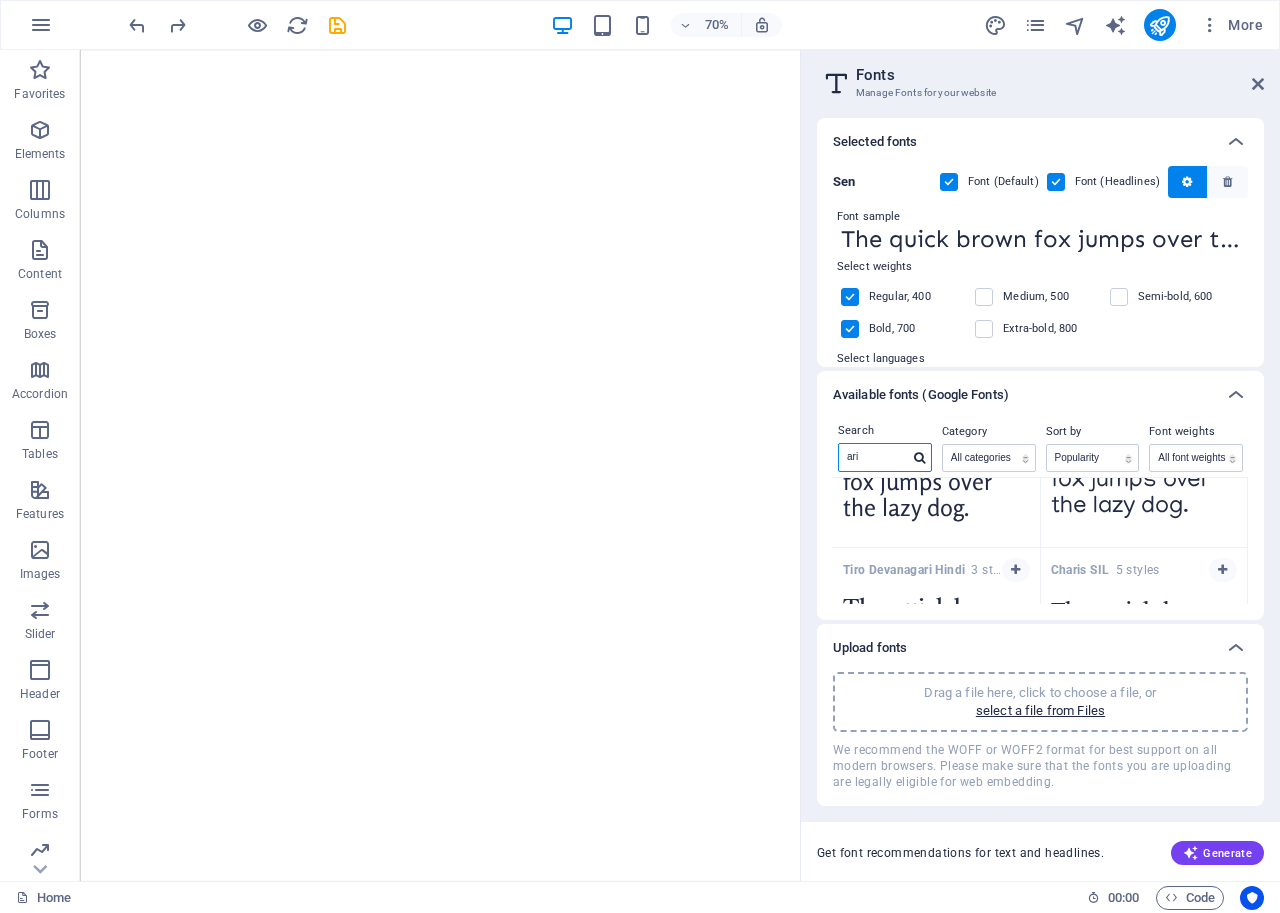 scroll, scrollTop: 600, scrollLeft: 0, axis: vertical 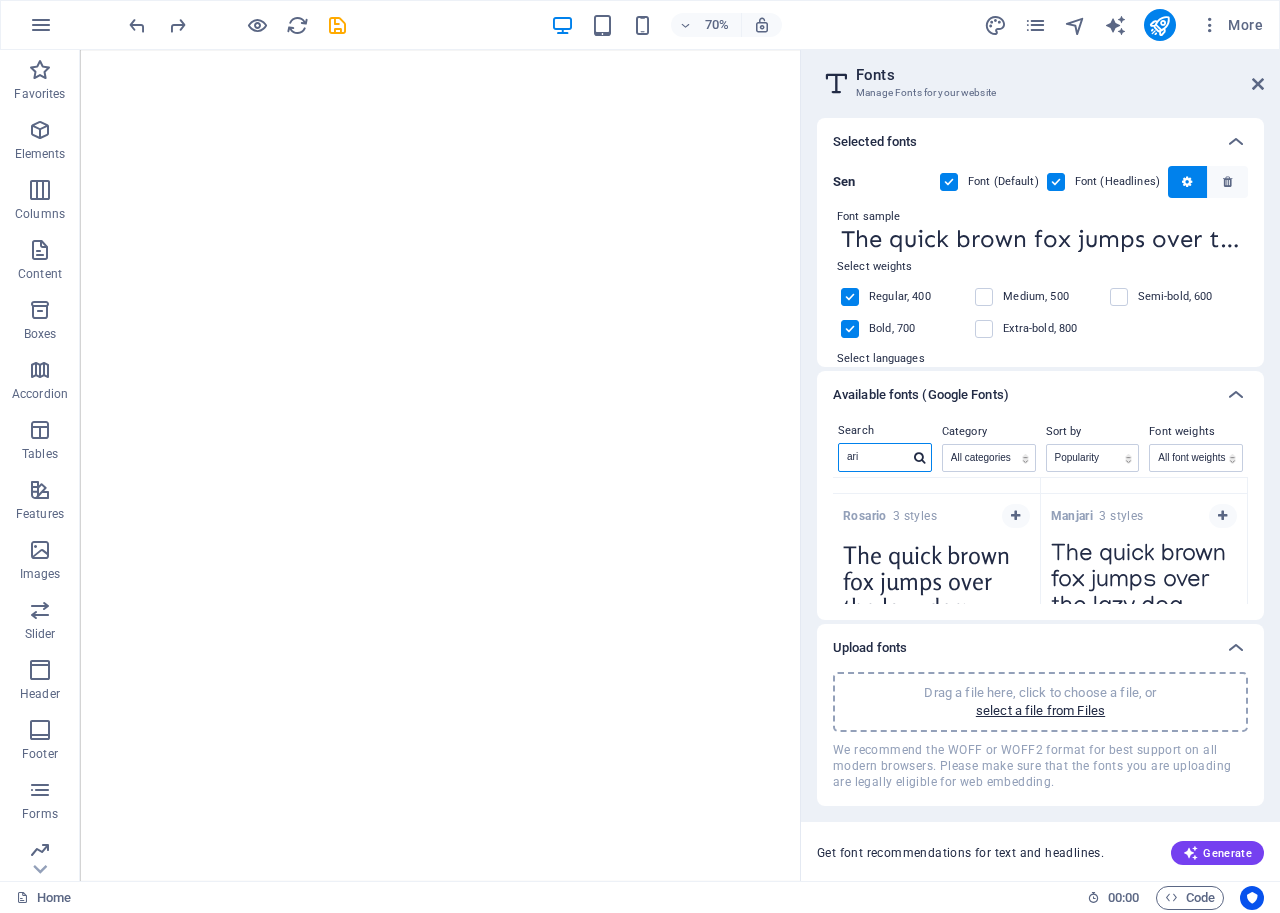 type on "ari" 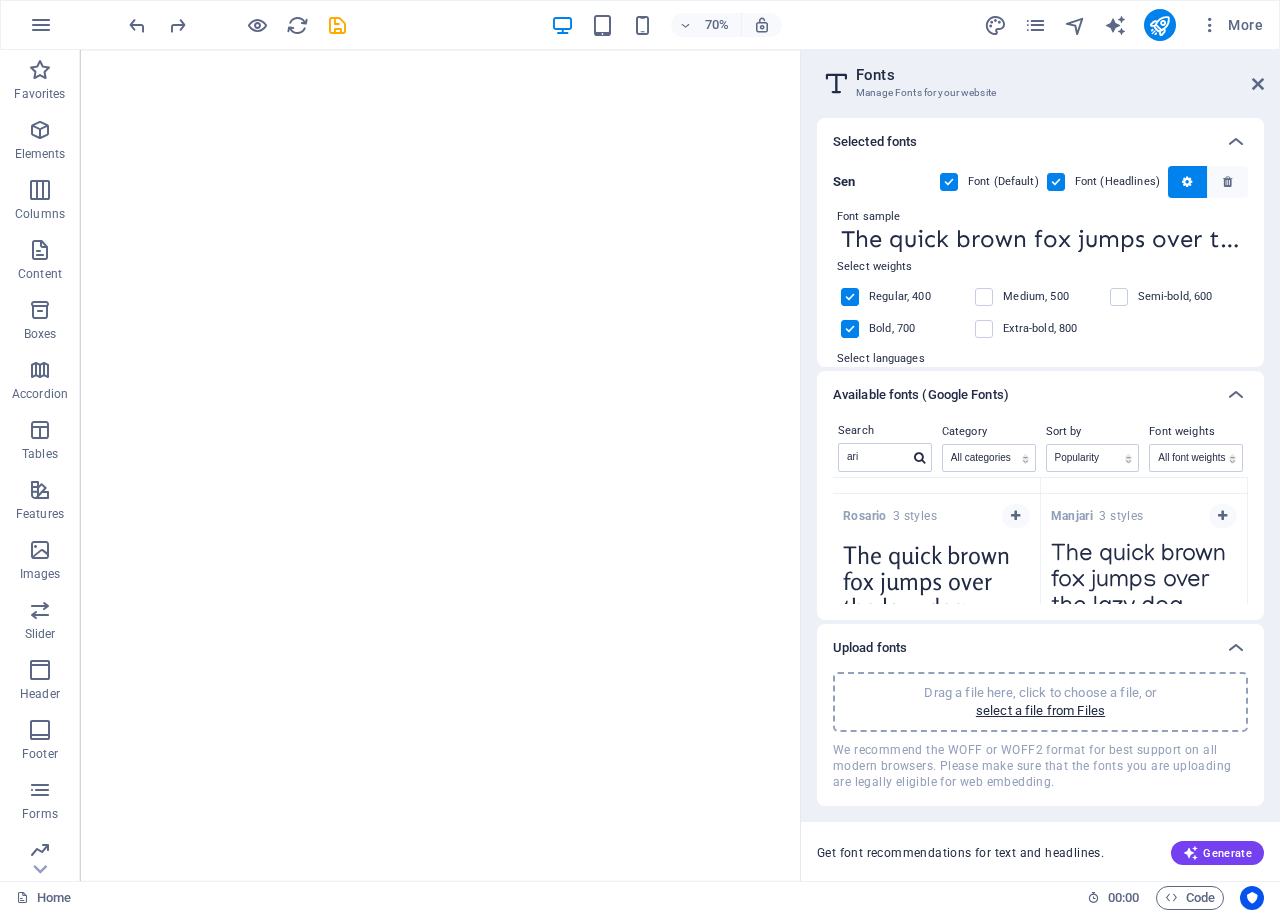 click on "The quick brown fox jumps over the lazy dog." at bounding box center (936, 588) 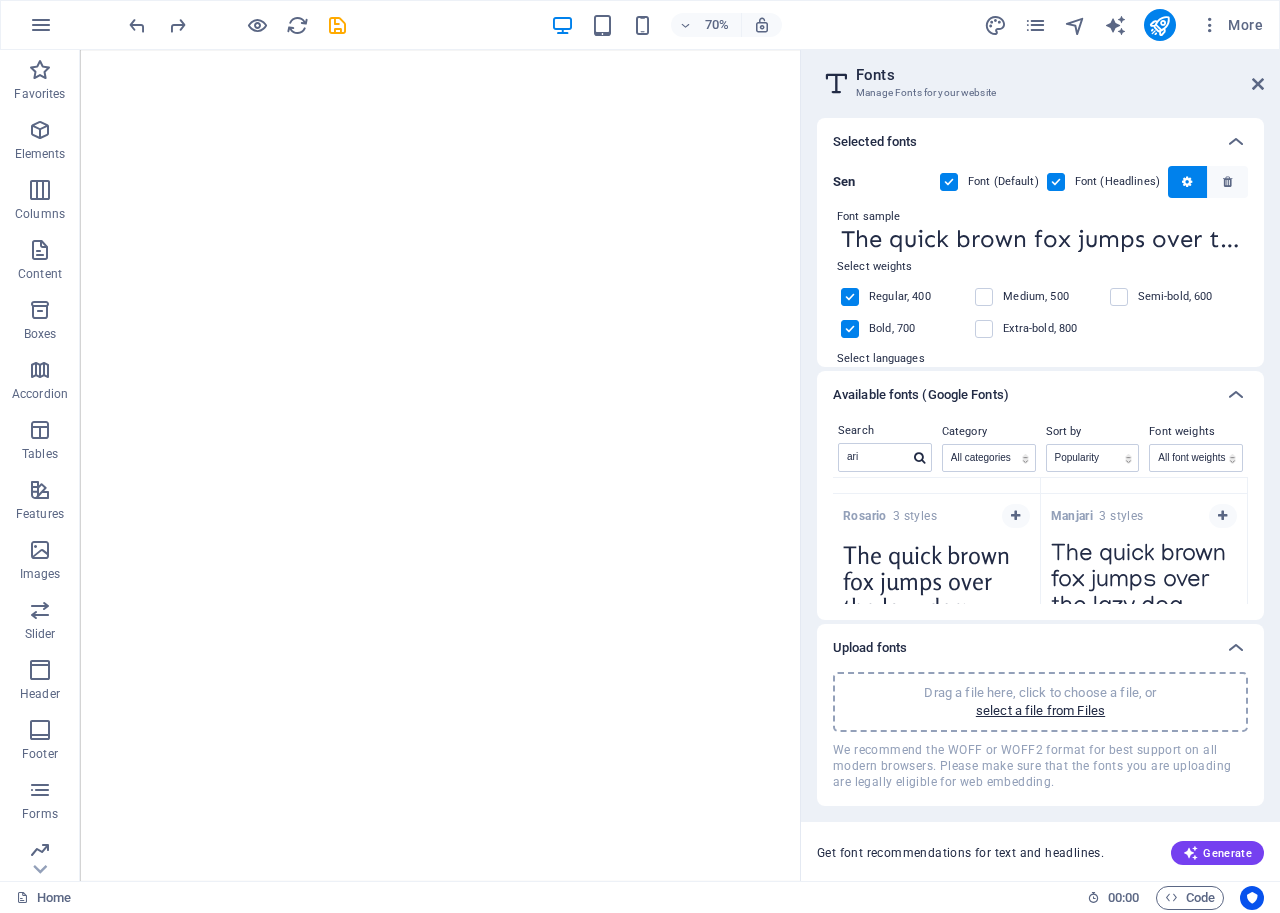 click on "The quick brown fox jumps over the lazy dog." at bounding box center (936, 588) 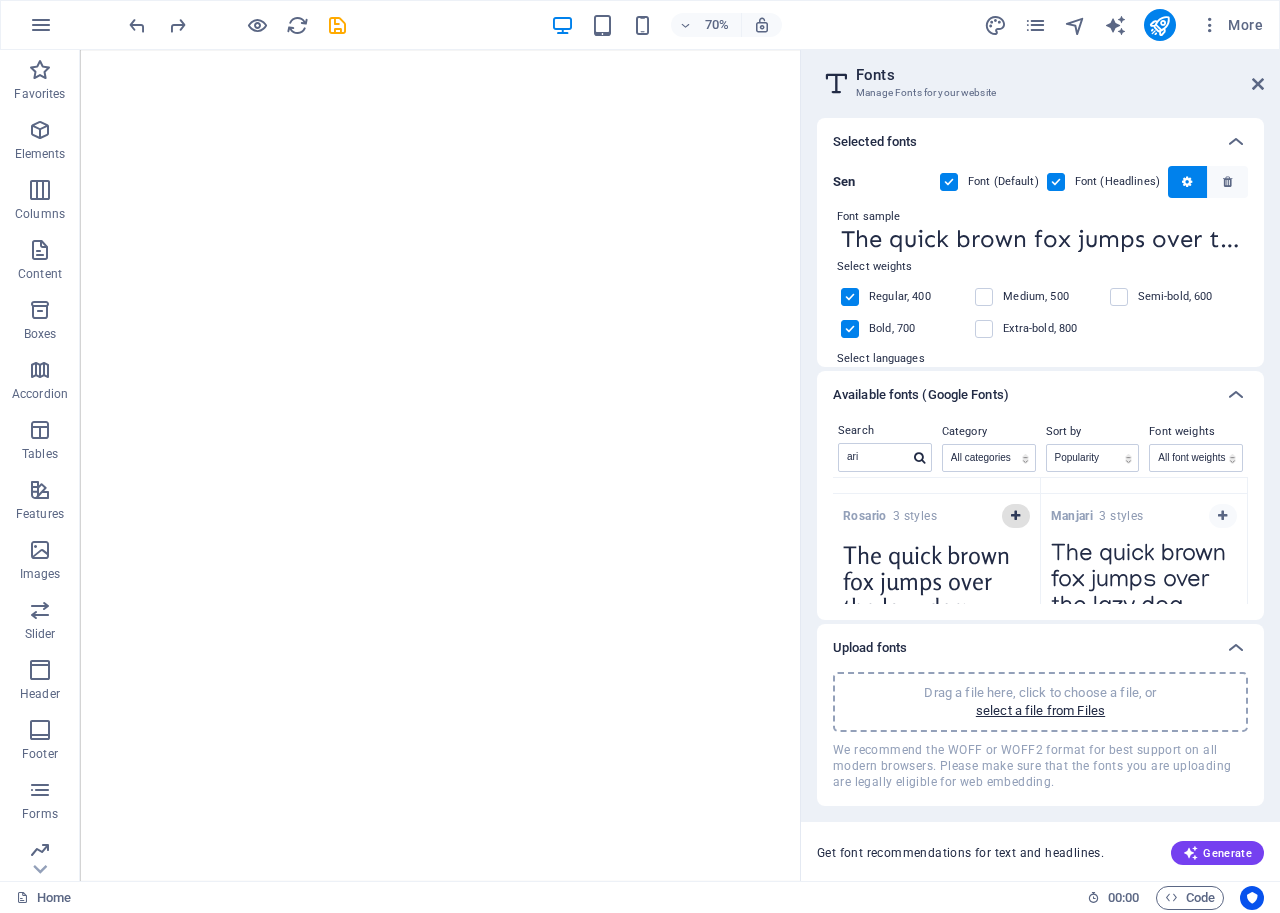 click at bounding box center (1015, 516) 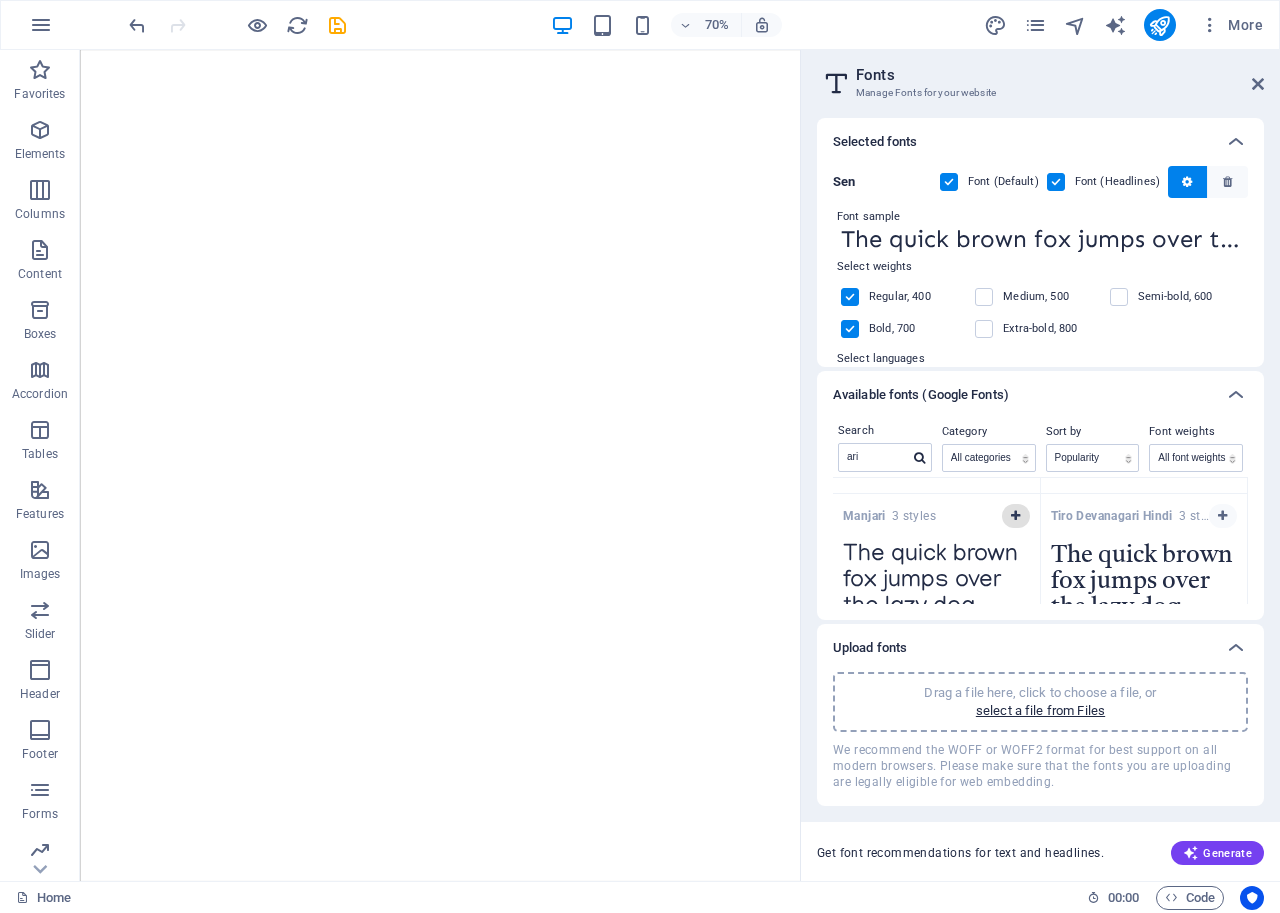 click at bounding box center [1015, 516] 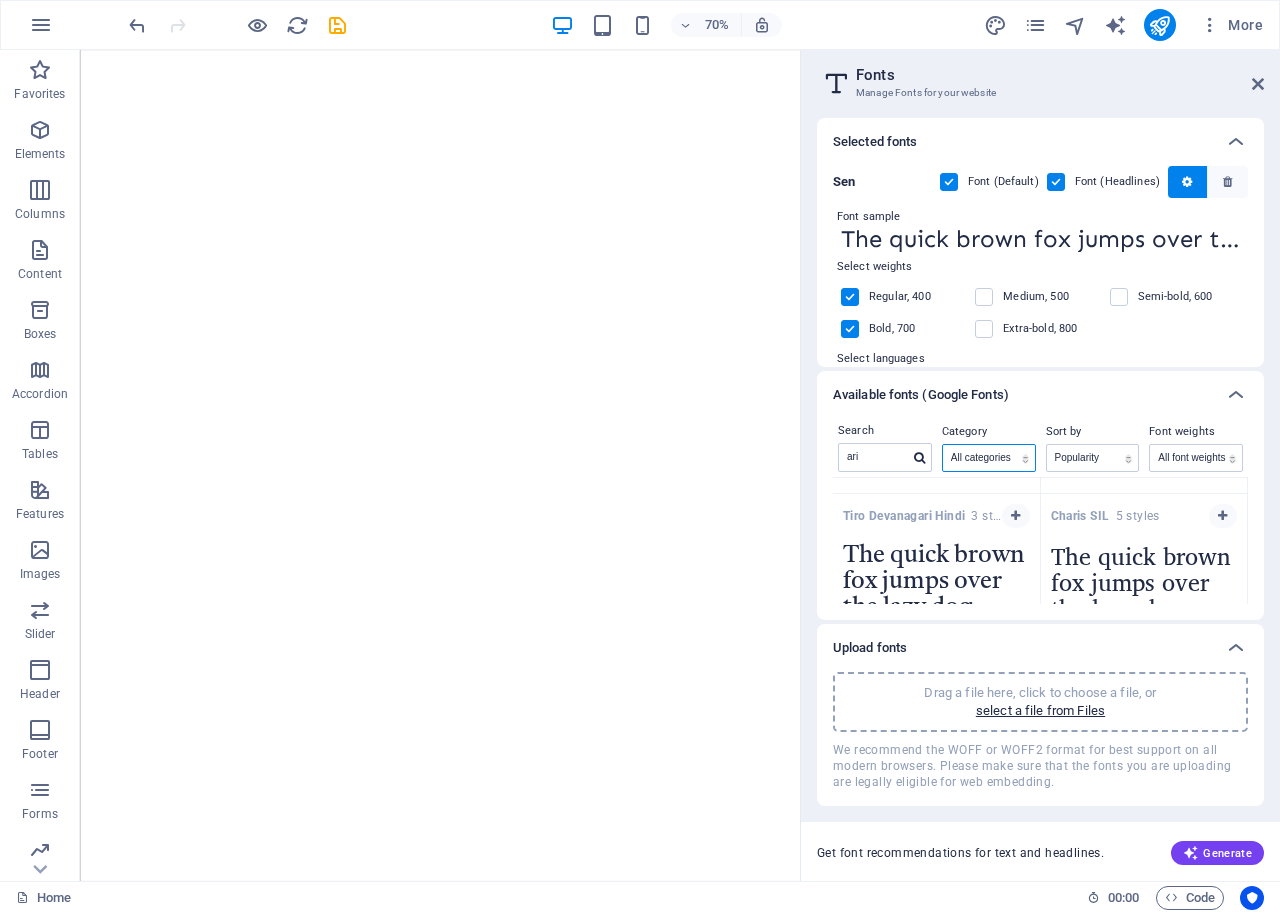 click on "All categories serif display monospace sans-serif handwriting" at bounding box center [989, 458] 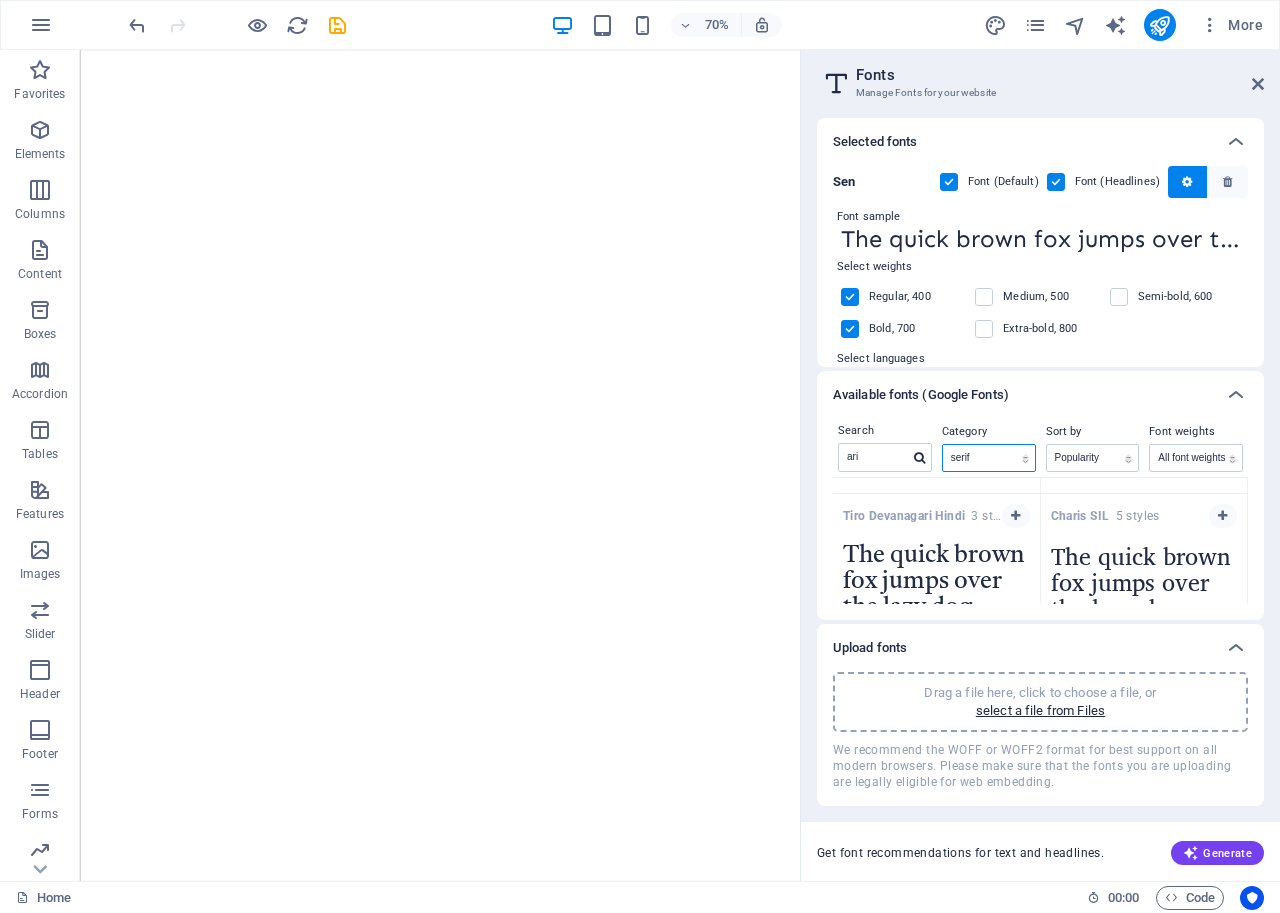 click on "All categories serif display monospace sans-serif handwriting" at bounding box center [989, 458] 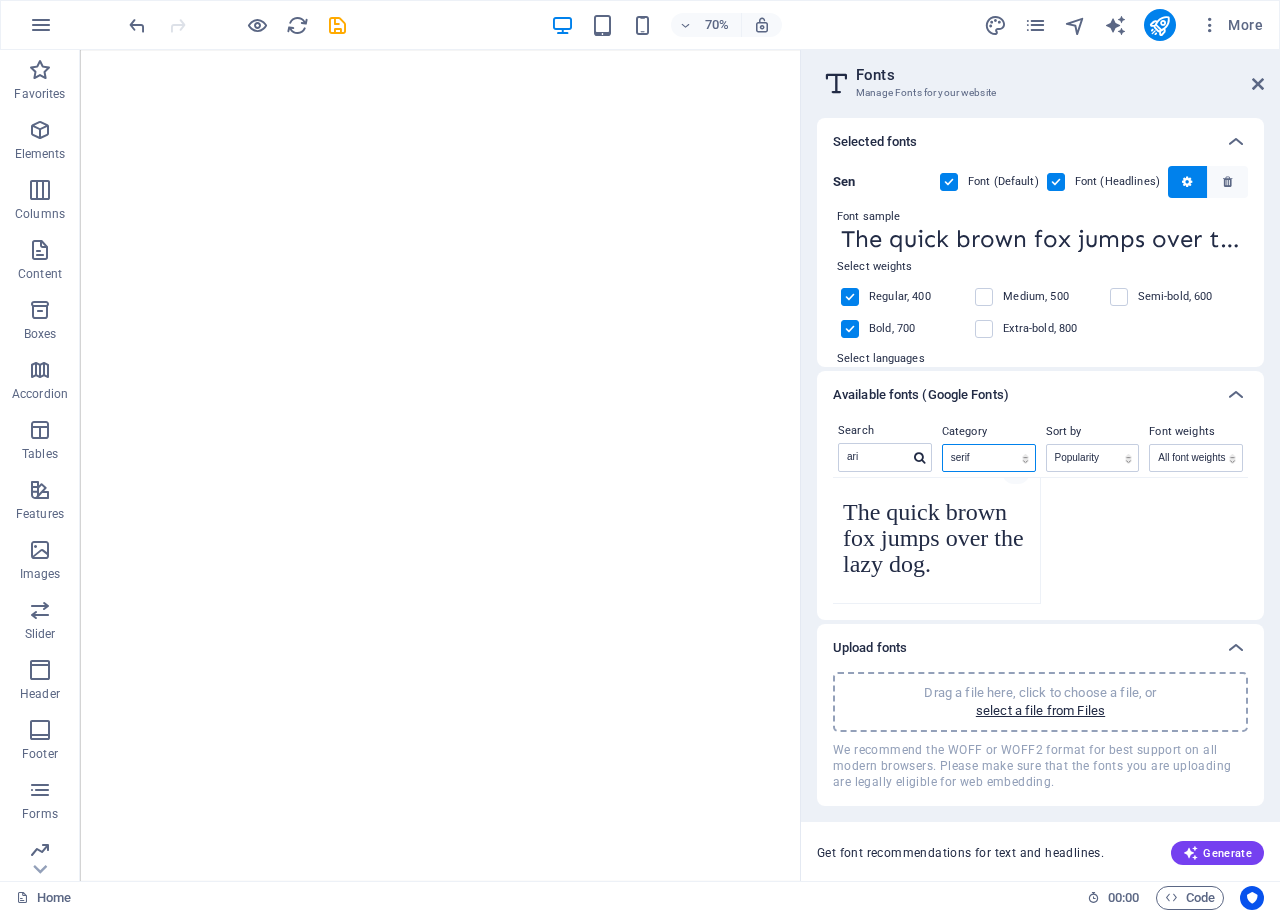 scroll, scrollTop: 0, scrollLeft: 0, axis: both 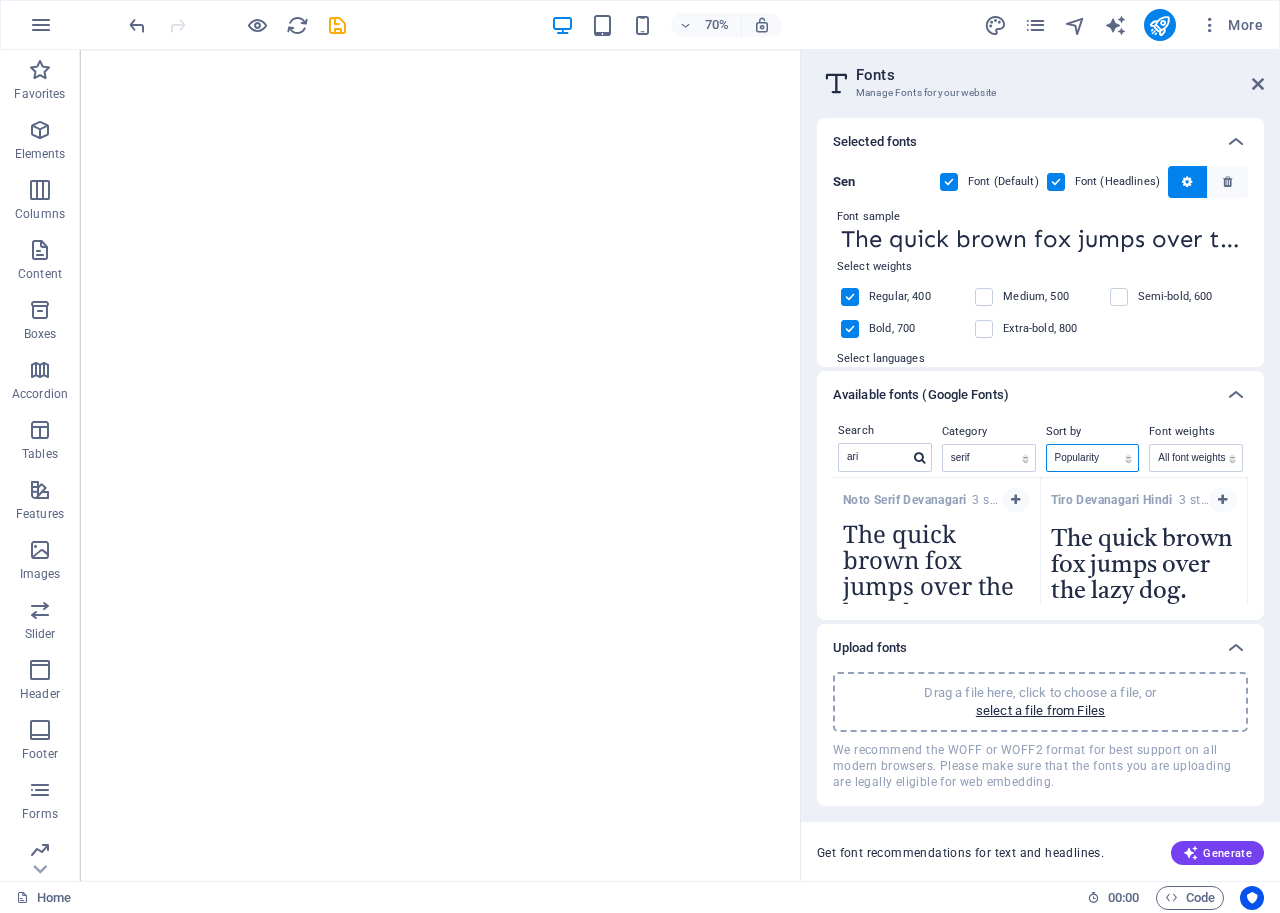 click on "Name Category Popularity" at bounding box center [1093, 458] 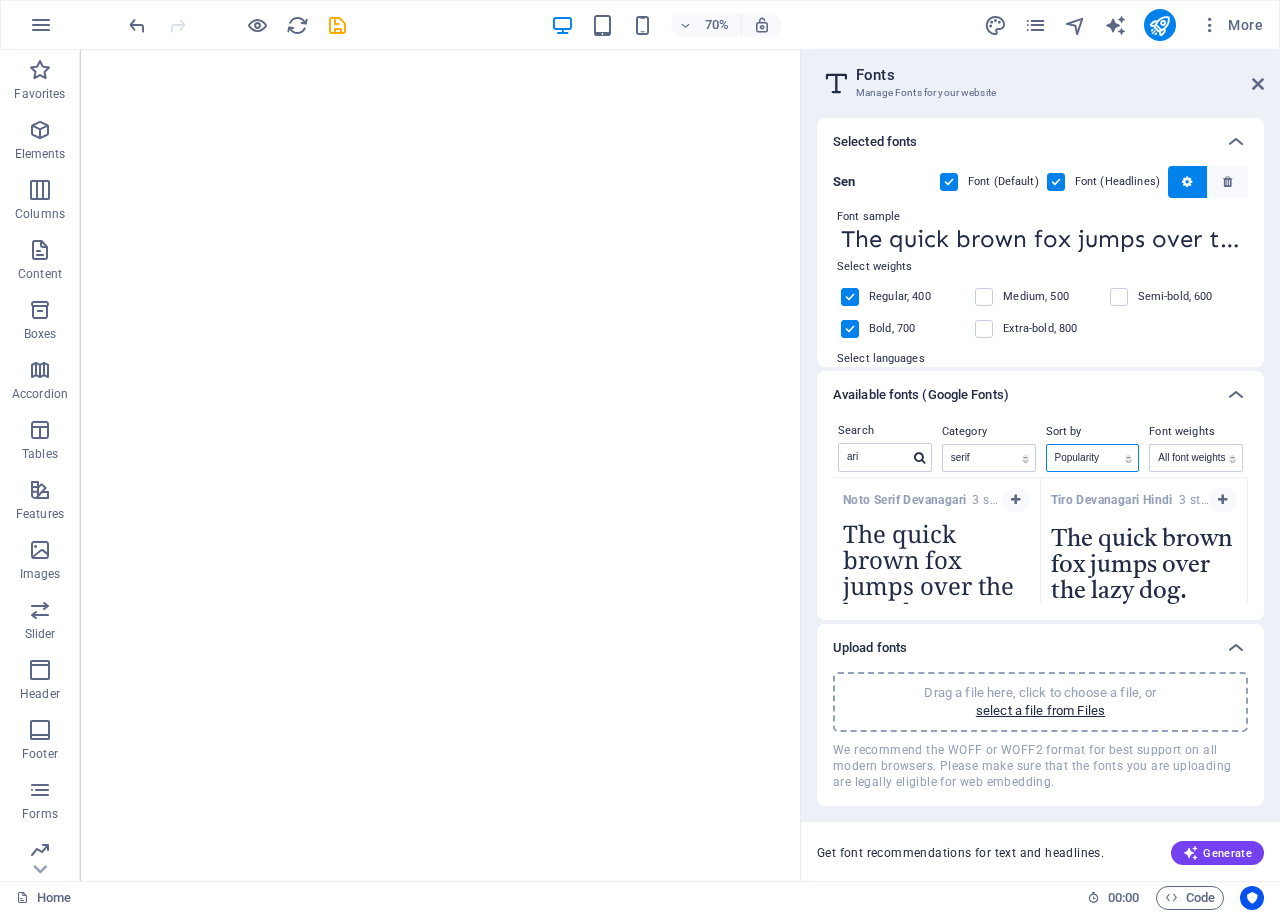 click on "Name Category Popularity" at bounding box center [1093, 458] 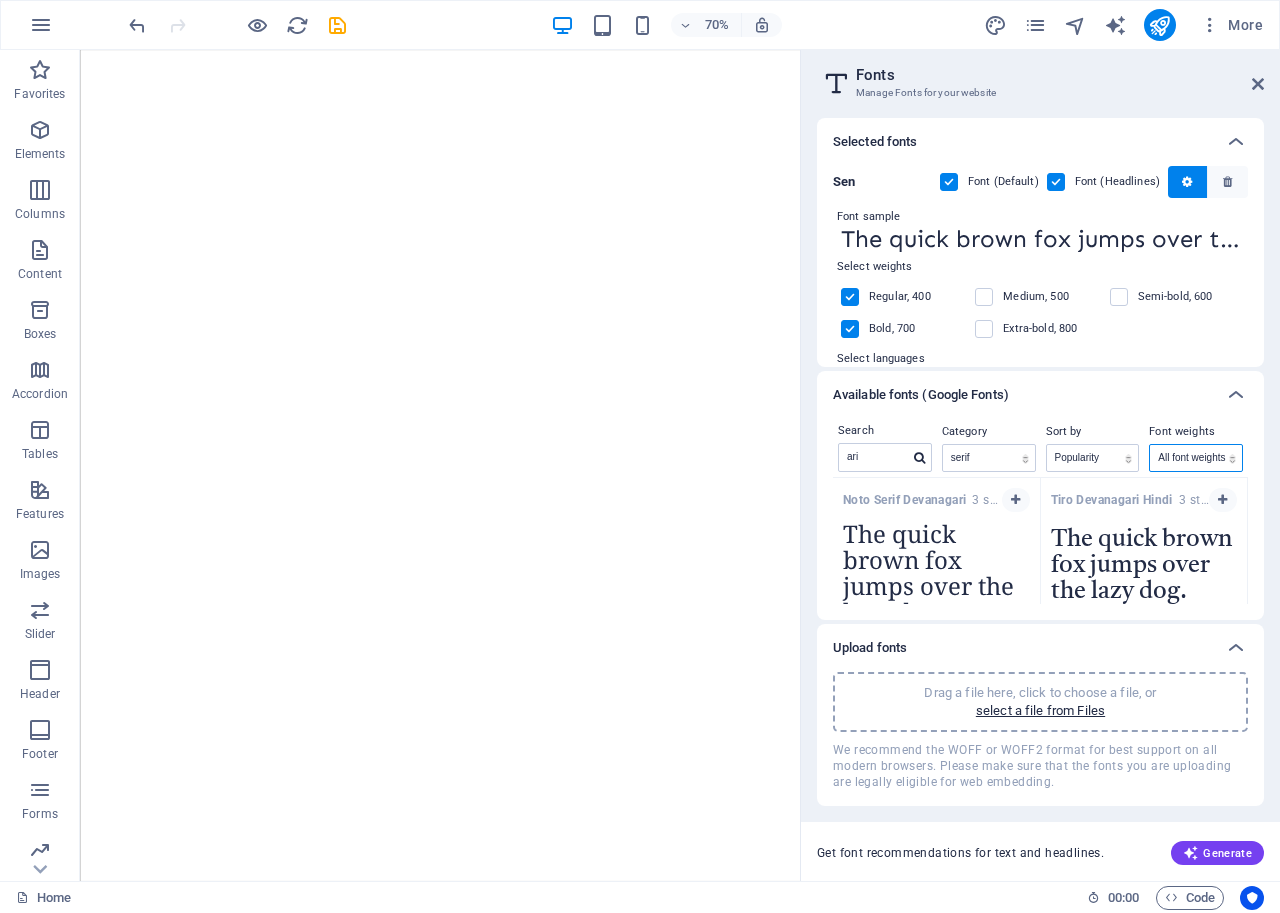 click on "All font weights 100 100italic 200 200italic 300 300italic 500 500italic 600 600italic 700 700italic 800 800italic 900 900italic italic regular" at bounding box center [1196, 458] 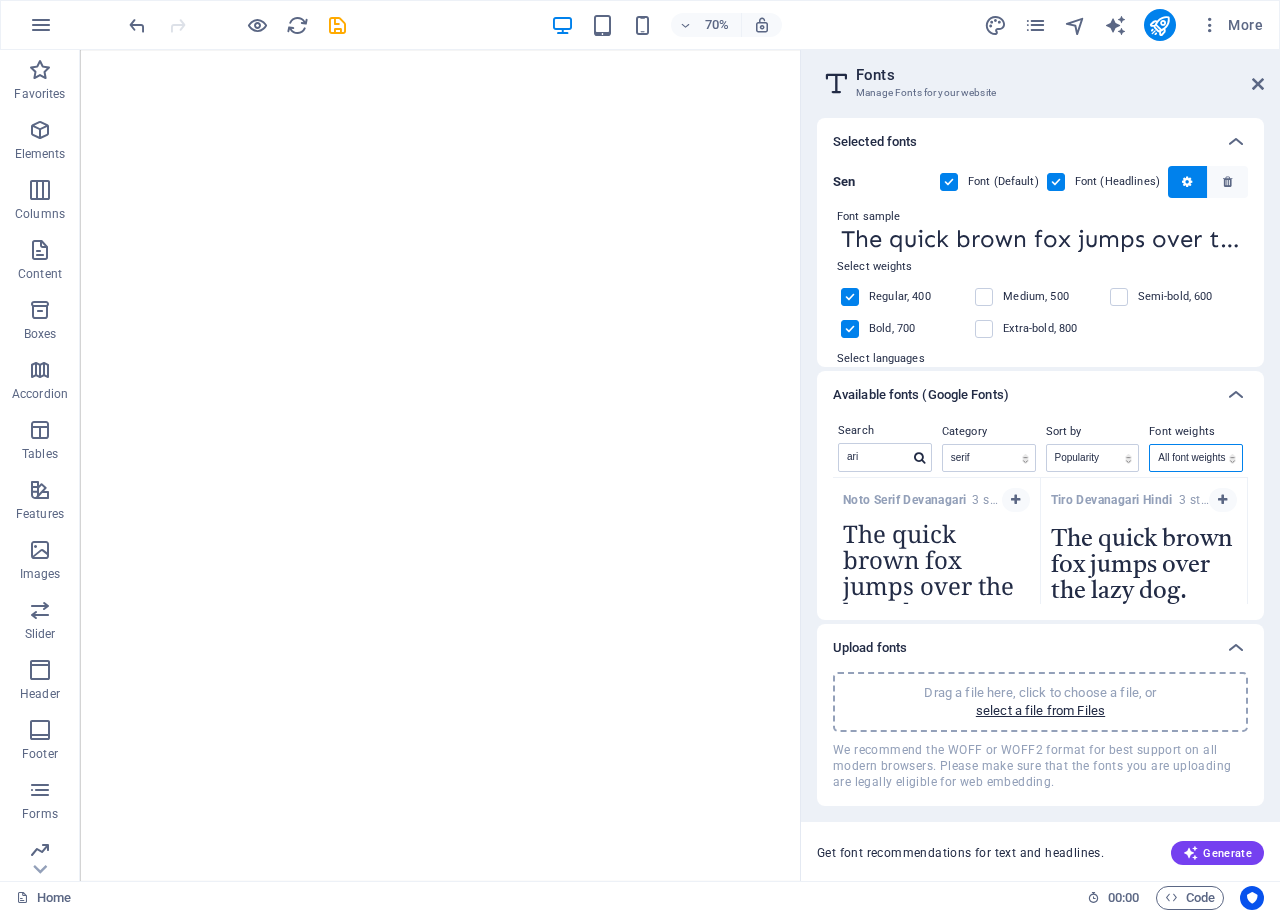 click on "All font weights 100 100italic 200 200italic 300 300italic 500 500italic 600 600italic 700 700italic 800 800italic 900 900italic italic regular" at bounding box center (1196, 458) 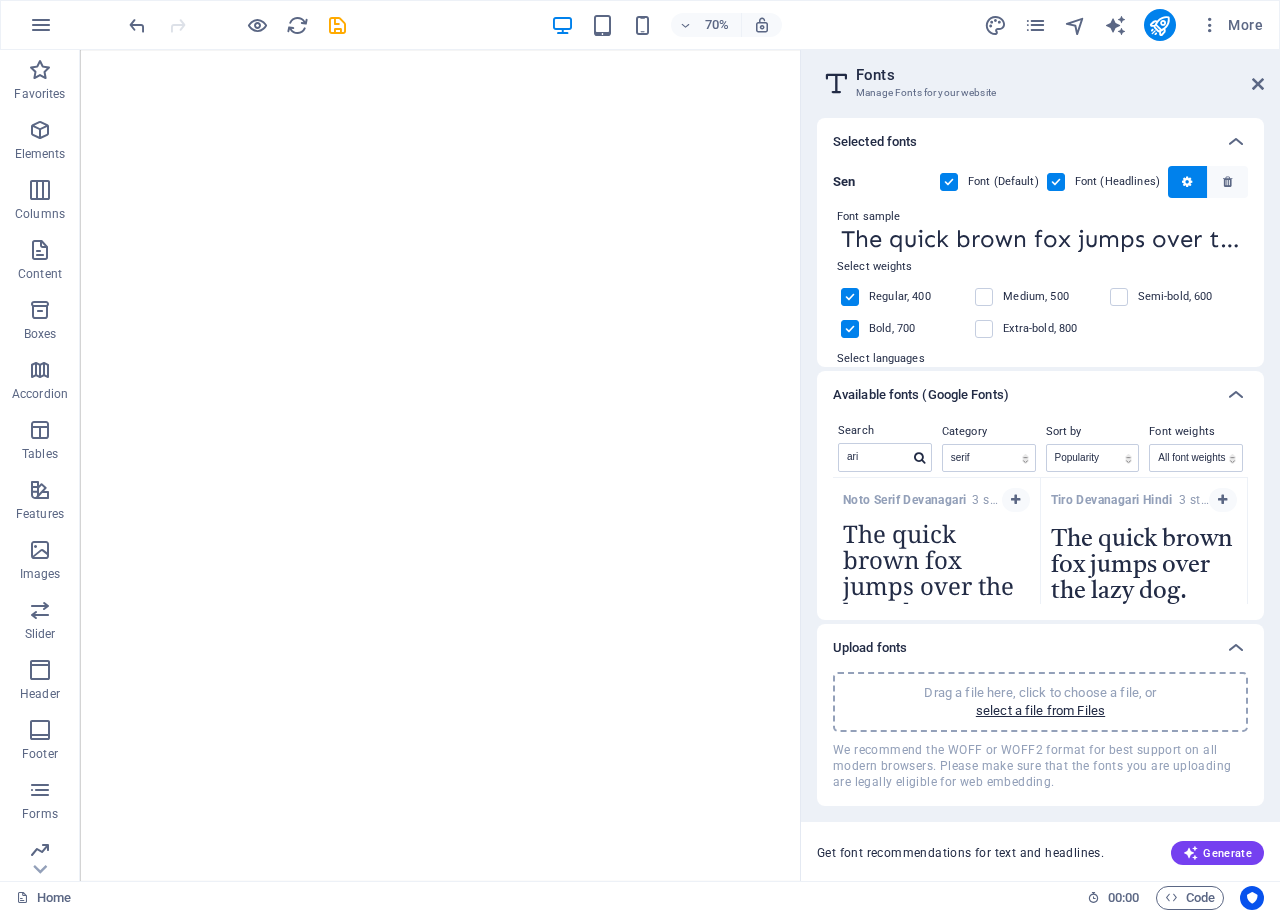 click on "The quick brown fox jumps over the lazy dog." at bounding box center (936, 572) 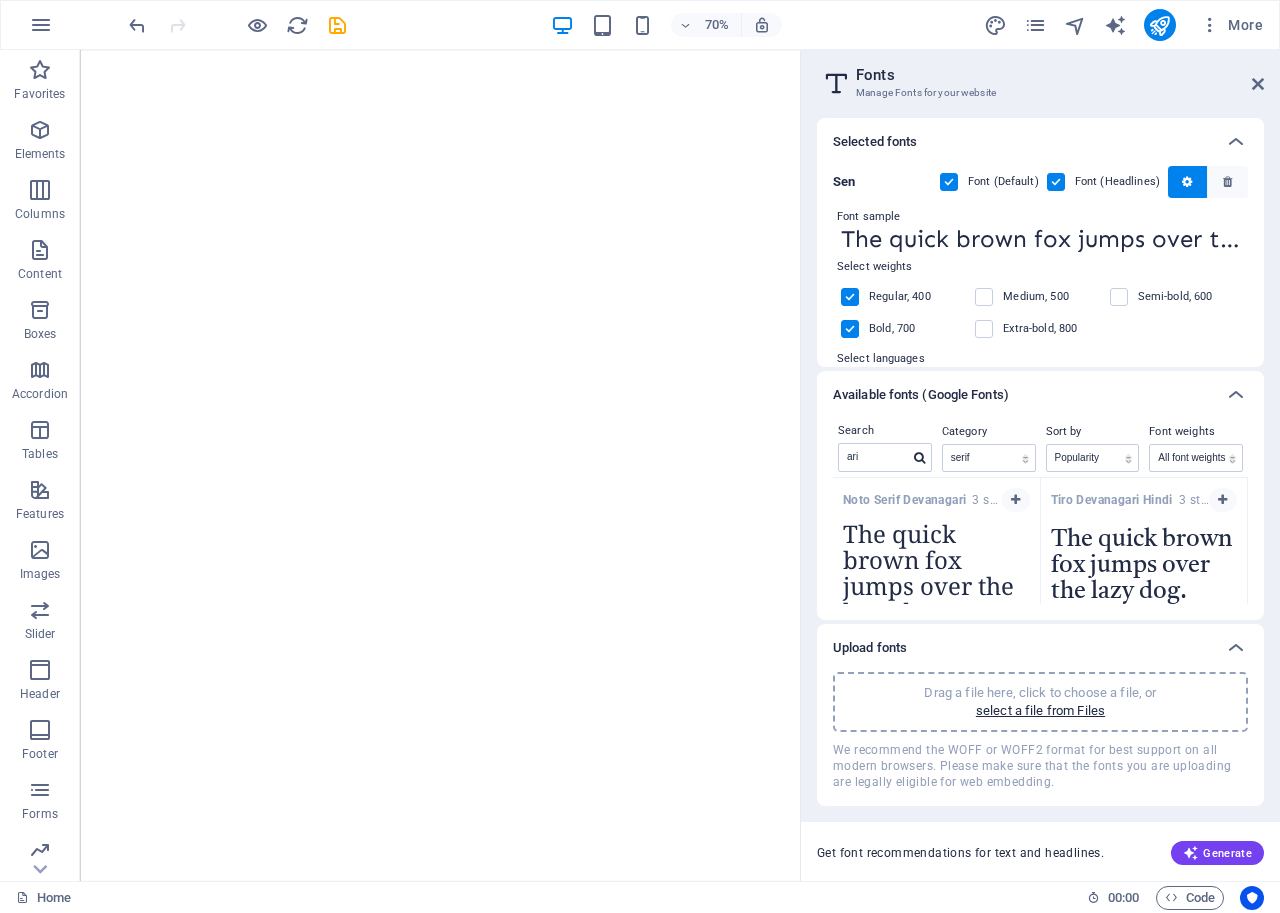 click on "Noto Serif Devanagari 3   styles" at bounding box center (936, 497) 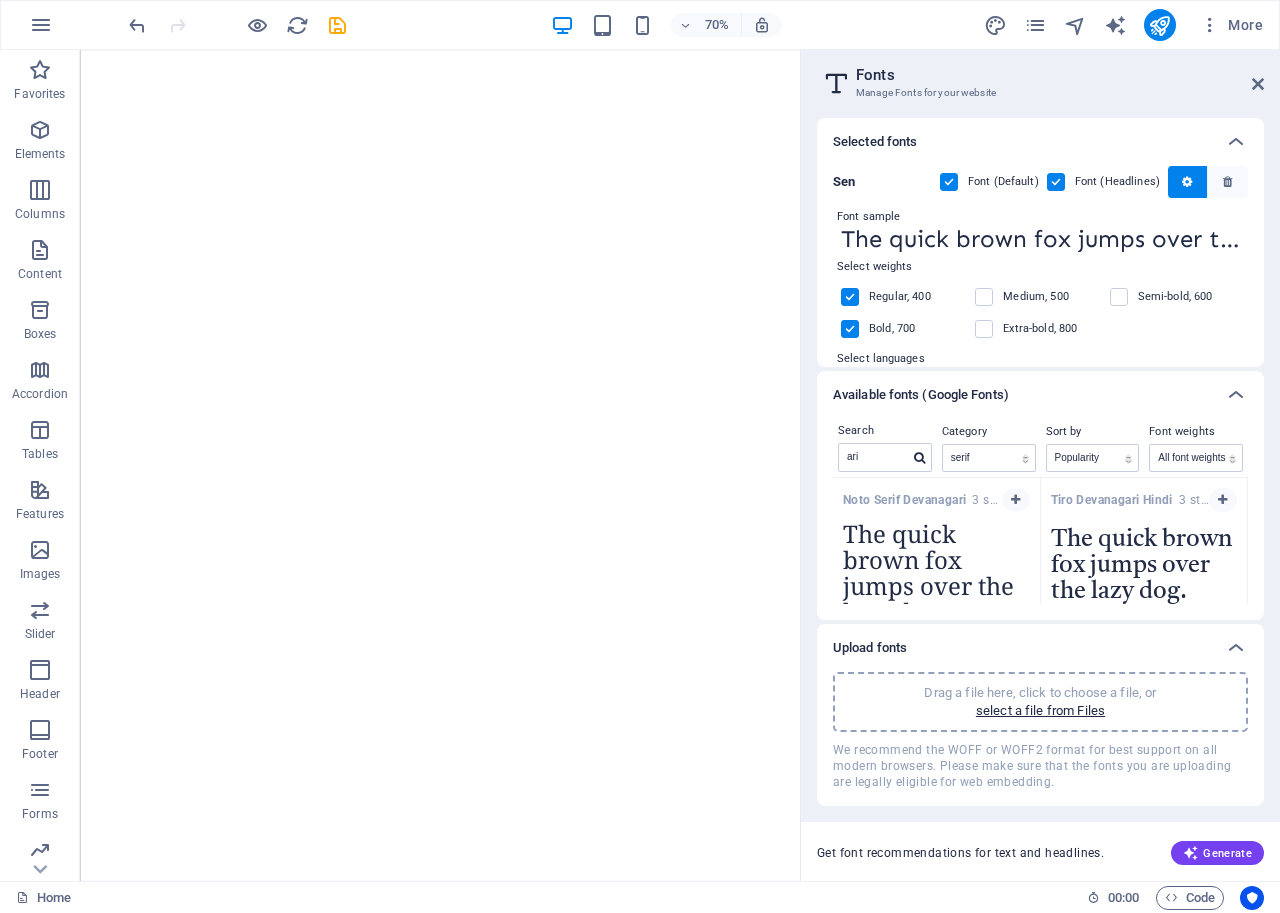 click on "Noto Serif Devanagari" at bounding box center [907, 500] 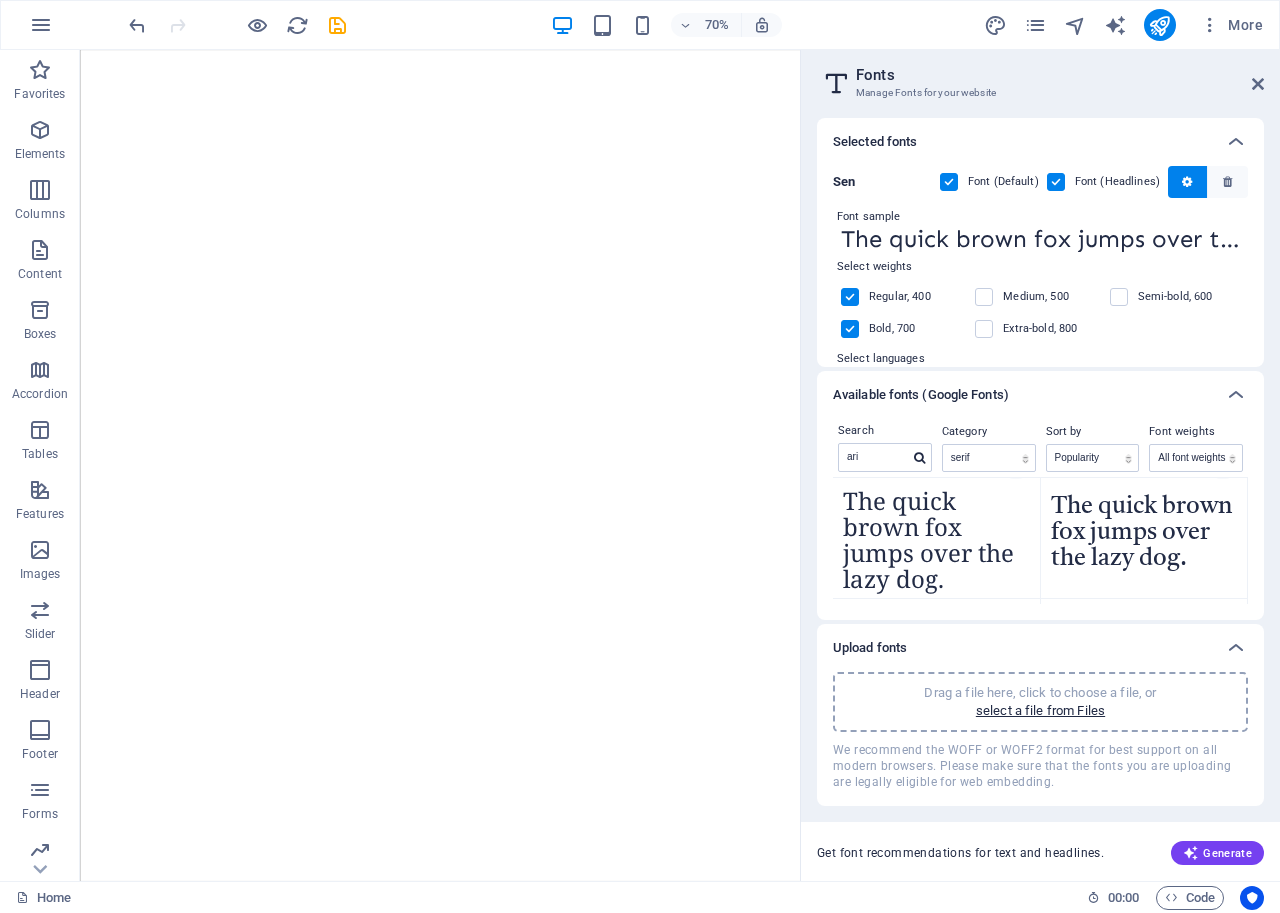 scroll, scrollTop: 0, scrollLeft: 0, axis: both 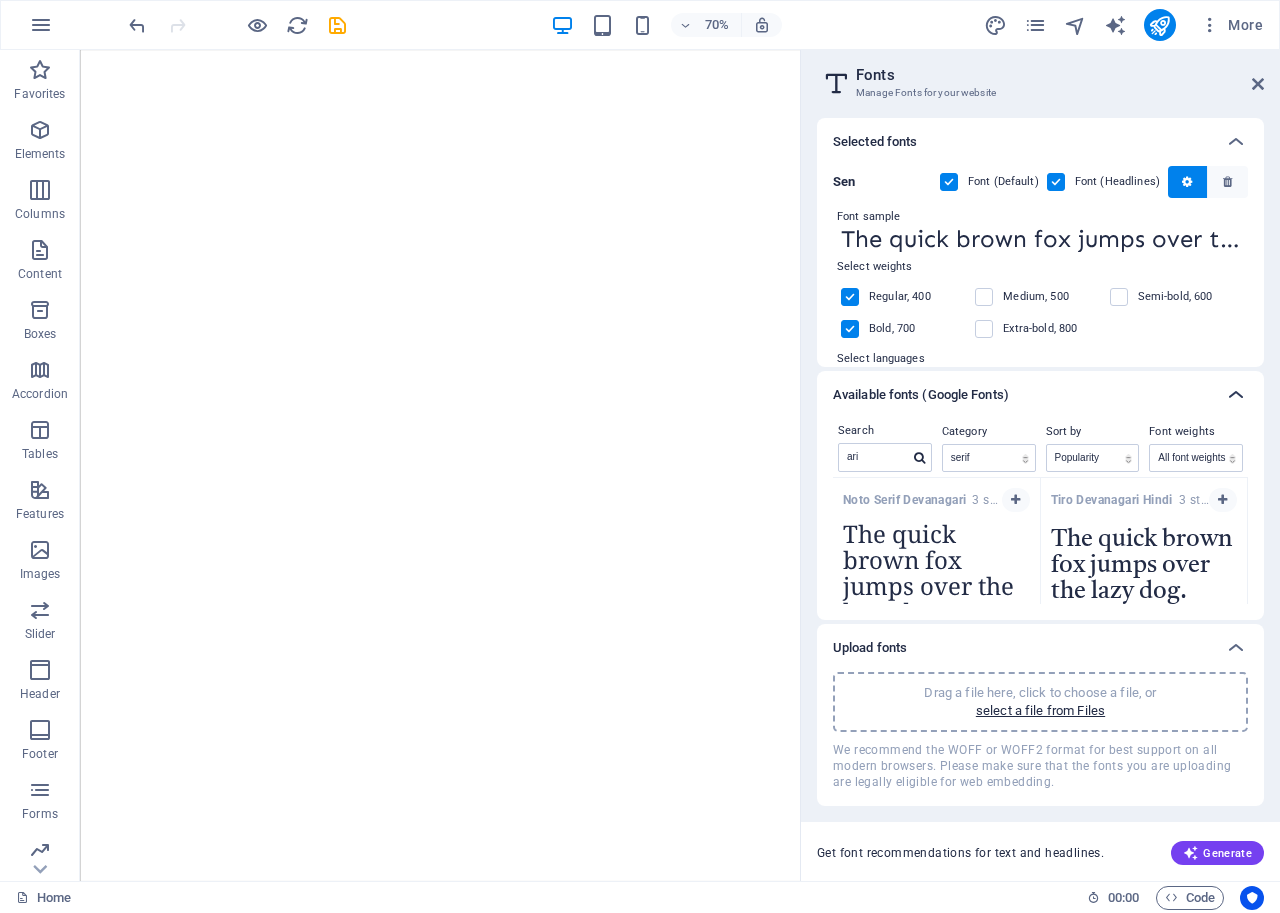 click at bounding box center (1236, 395) 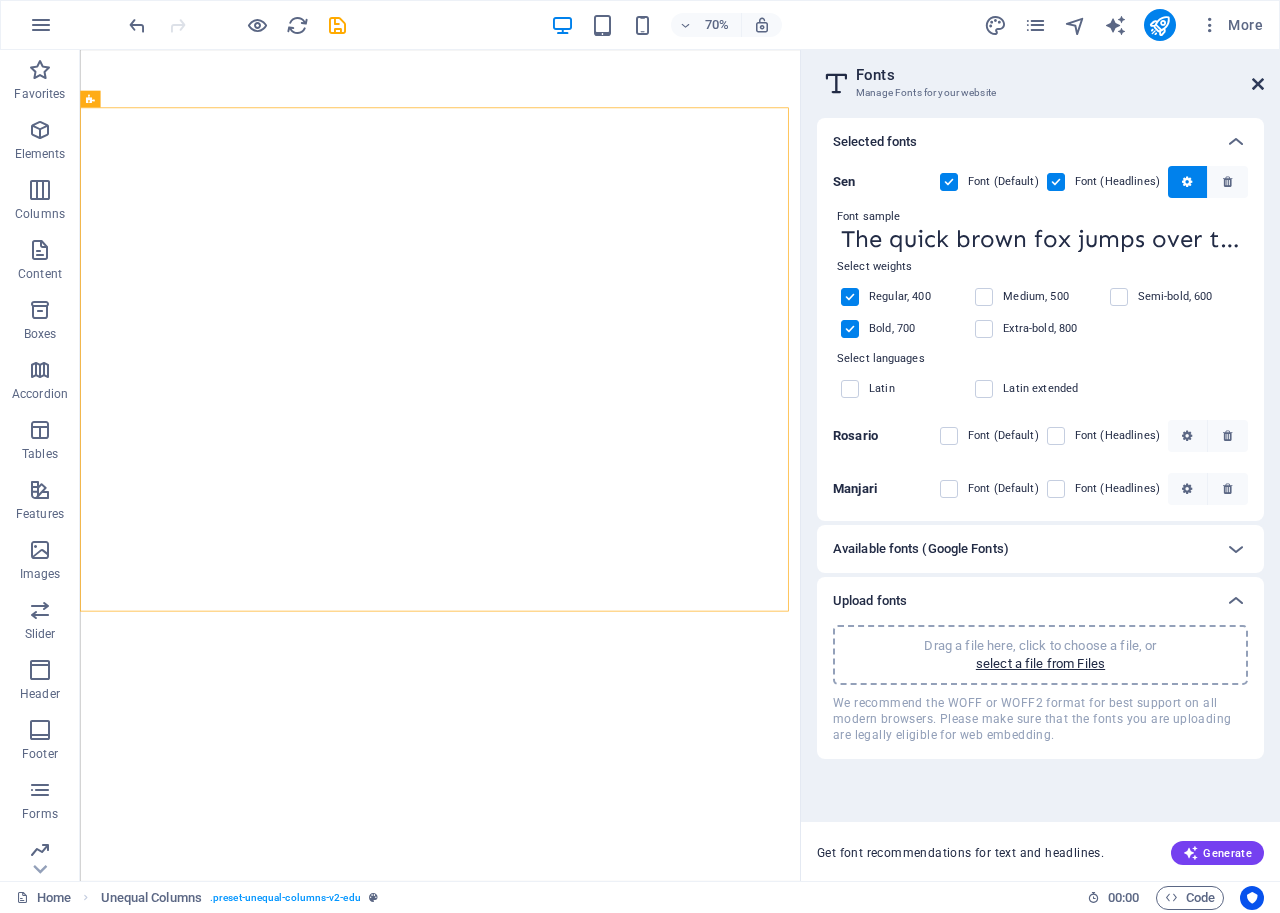 click at bounding box center (1258, 84) 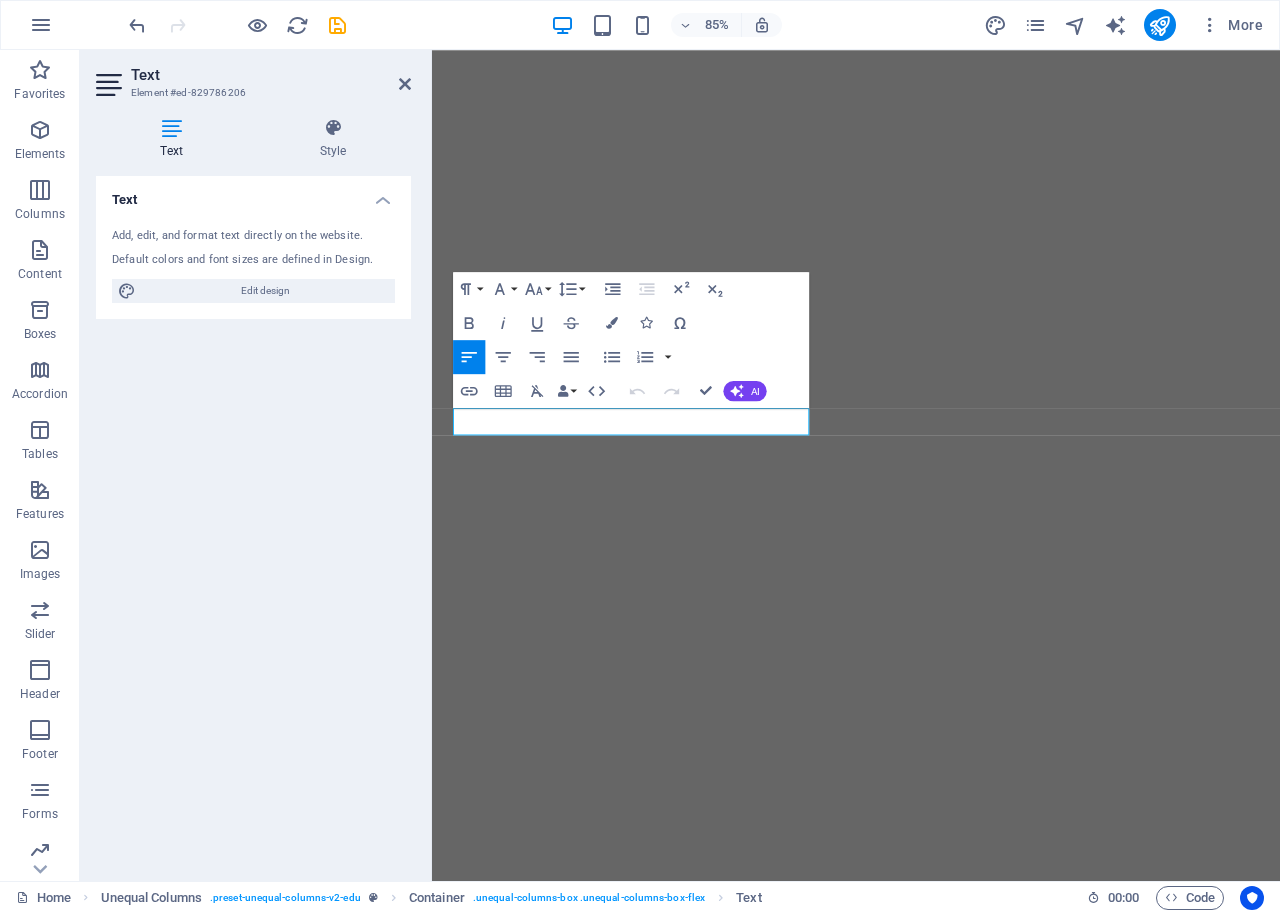 click on "Add, edit, and format text directly on the website. Default colors and font sizes are defined in Design. Edit design" at bounding box center (253, 265) 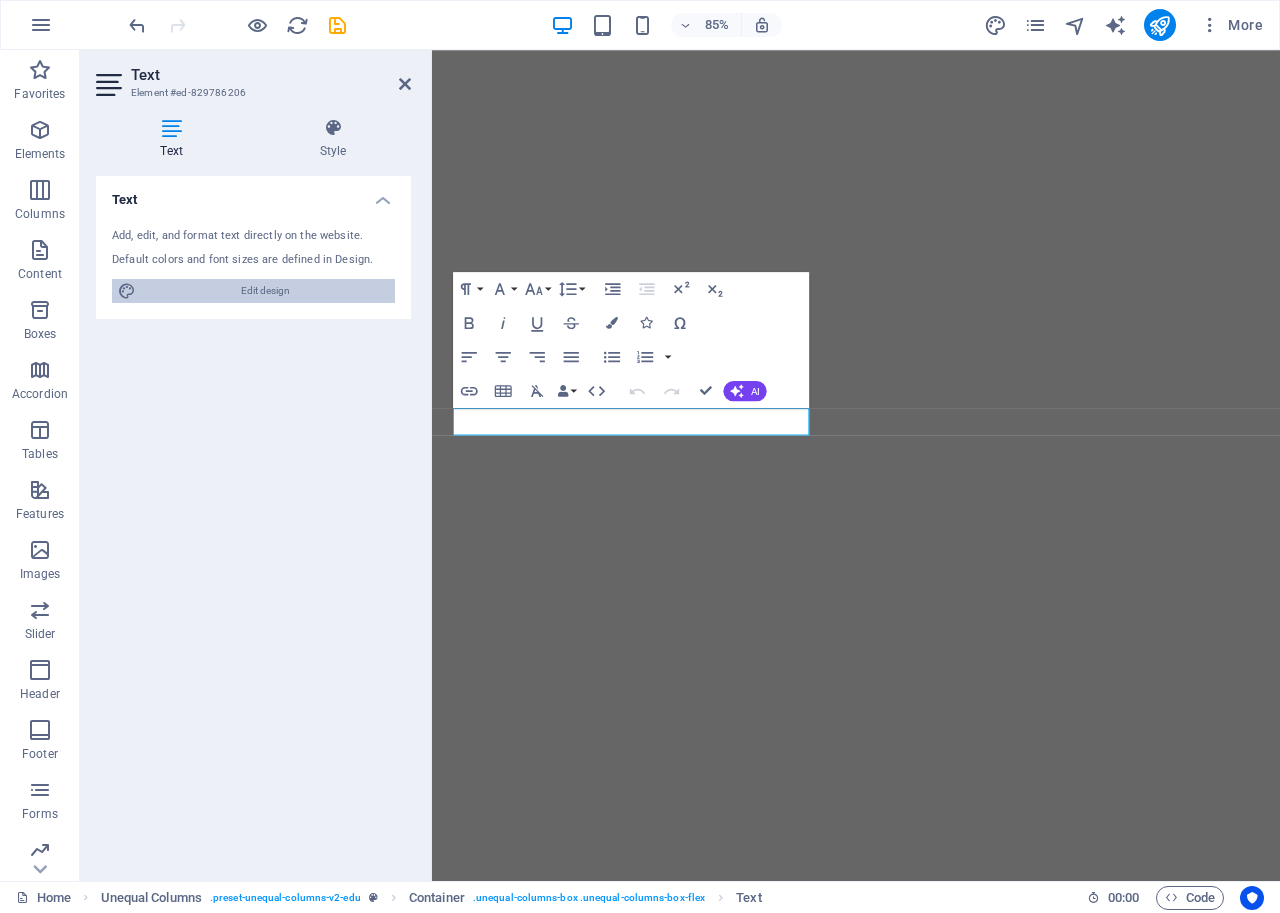 click on "Edit design" at bounding box center (265, 291) 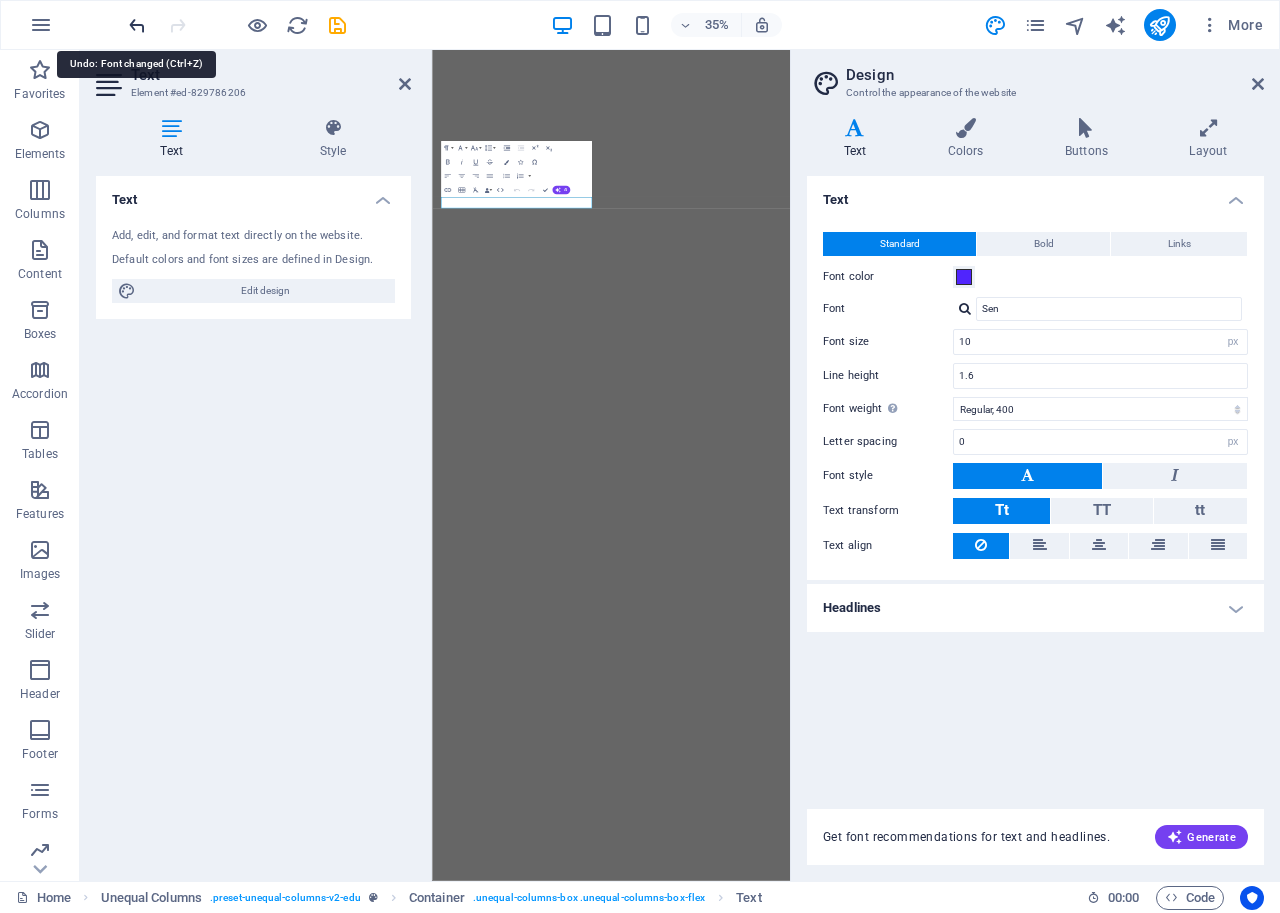 click at bounding box center (137, 25) 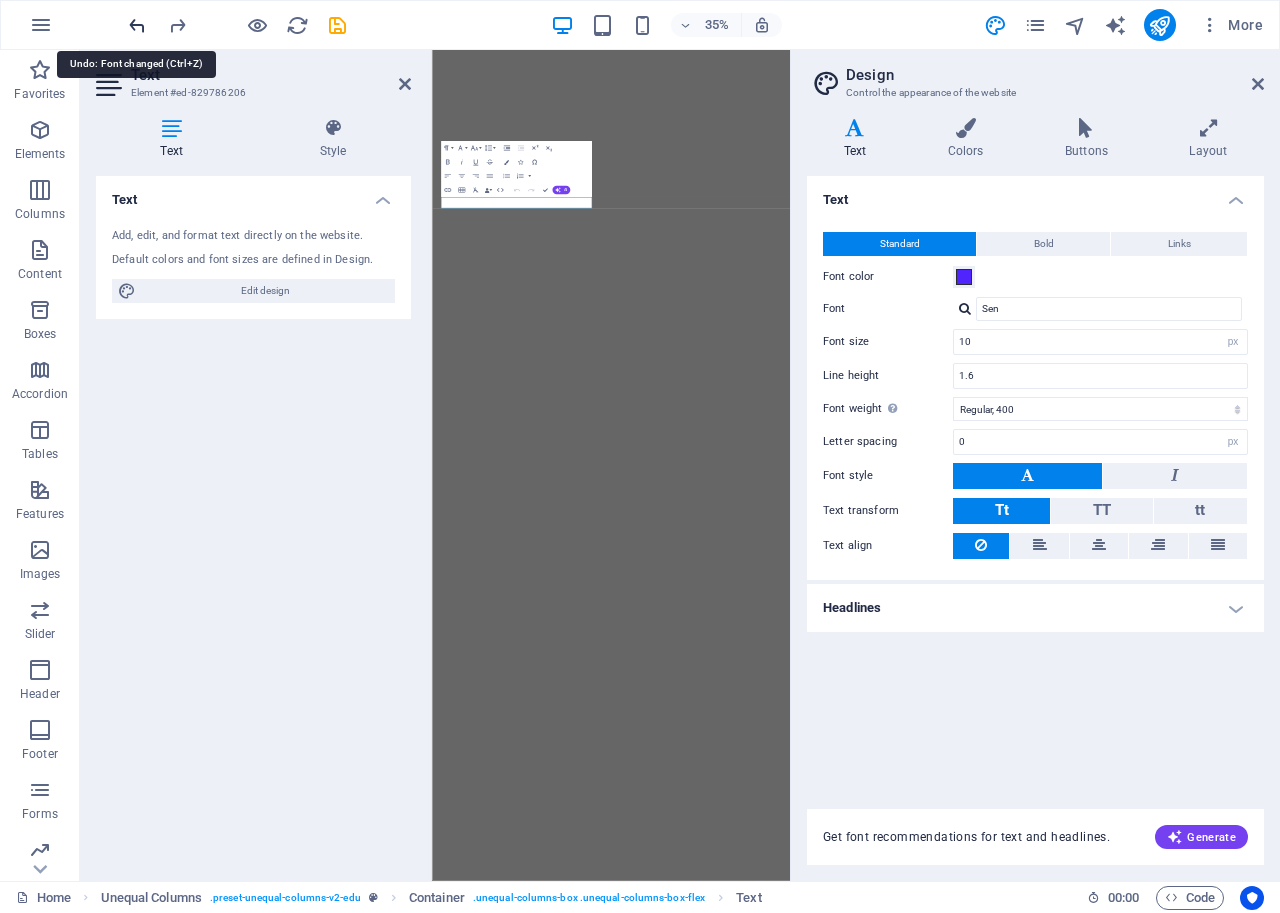 click at bounding box center [137, 25] 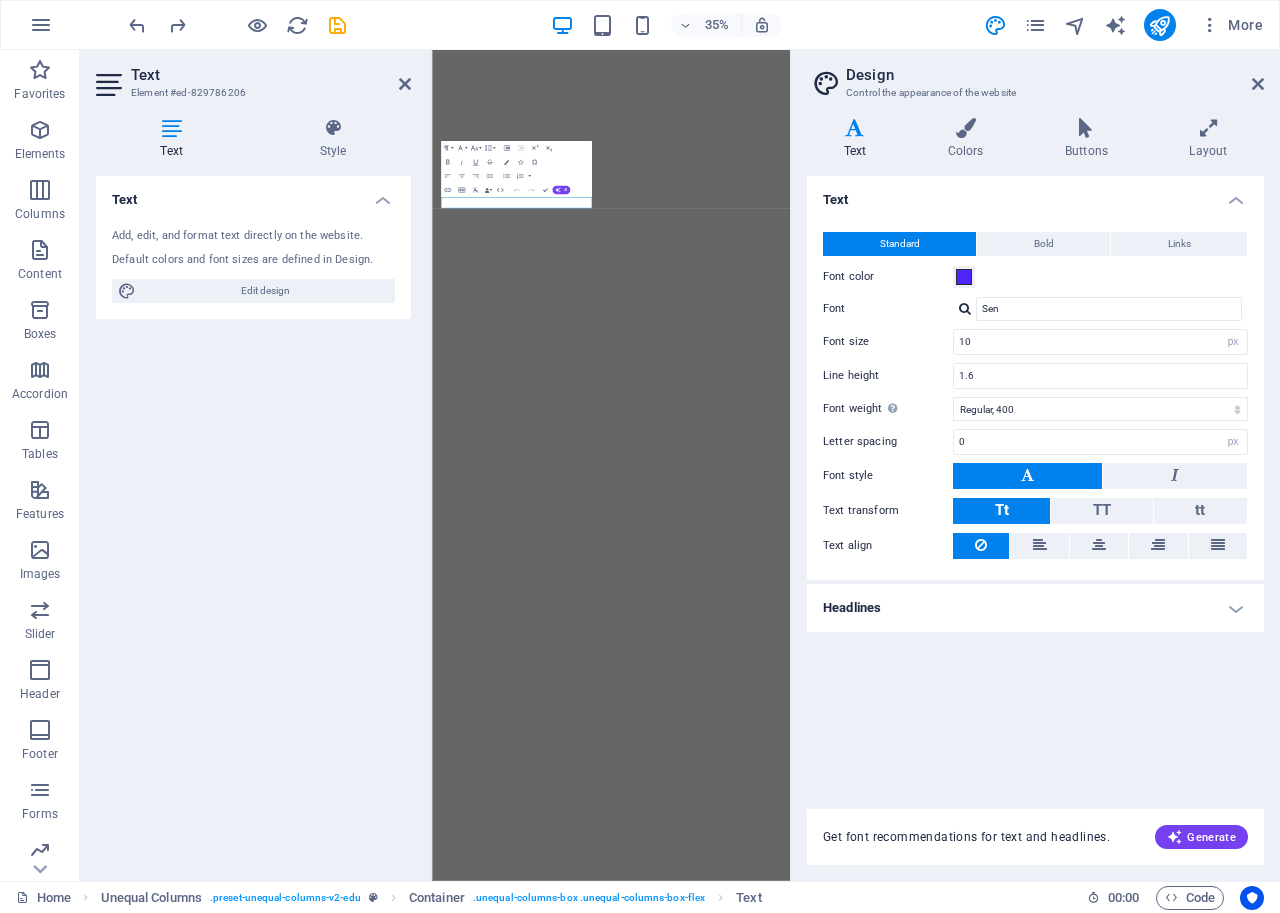 click on "Text Add, edit, and format text directly on the website. Default colors and font sizes are defined in Design. Edit design Alignment Left aligned Centered Right aligned" at bounding box center (253, 520) 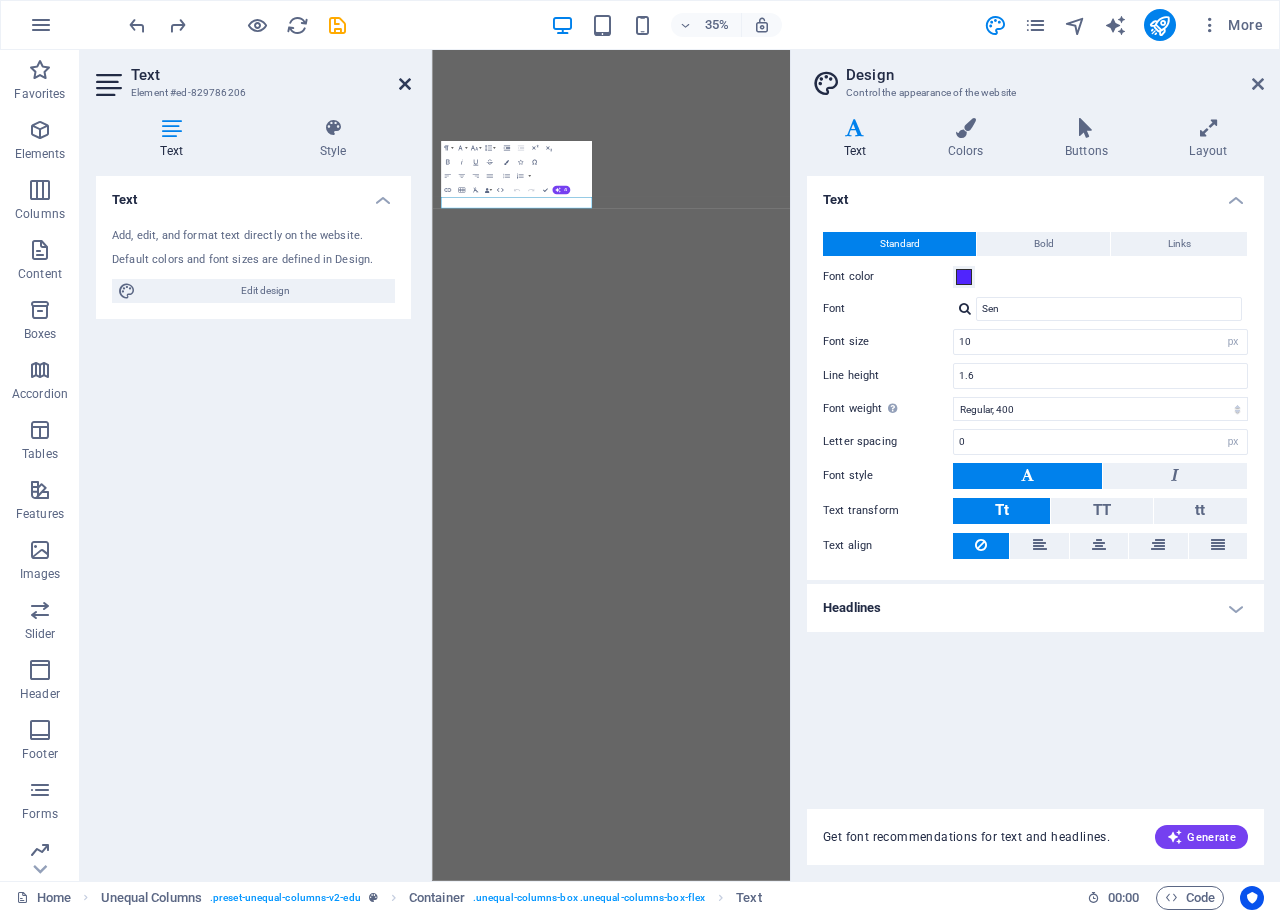 click at bounding box center (405, 84) 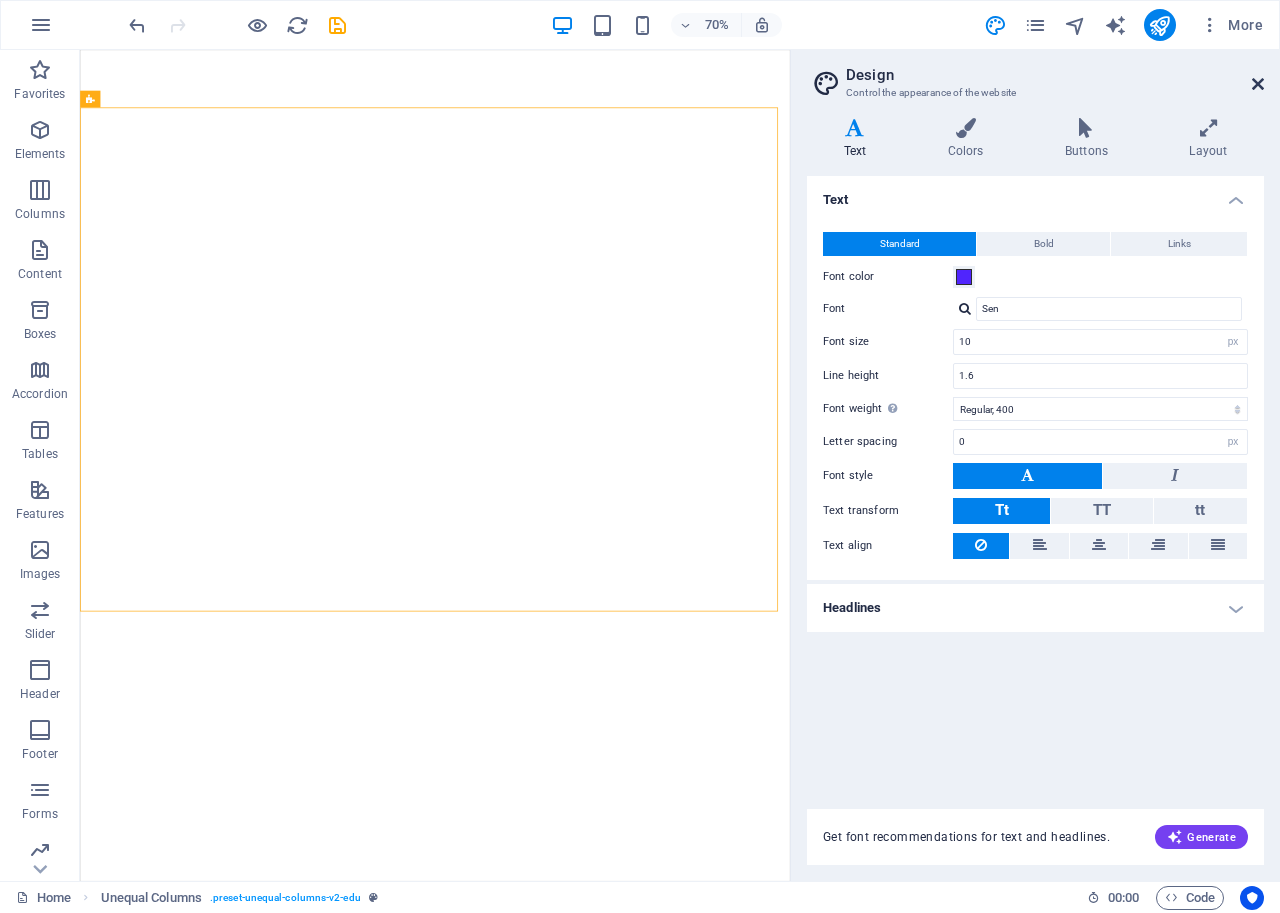 click at bounding box center [1258, 84] 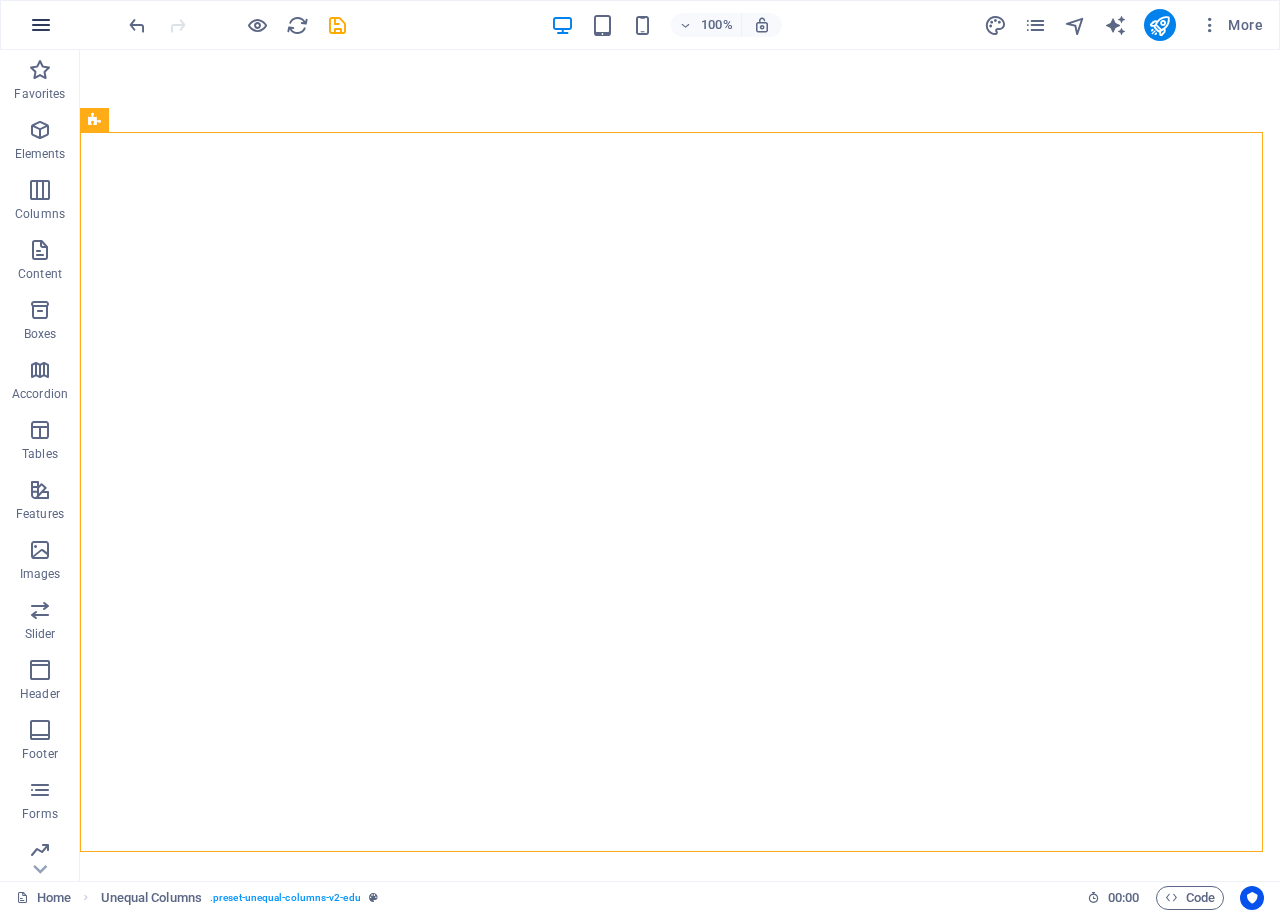 click at bounding box center [41, 25] 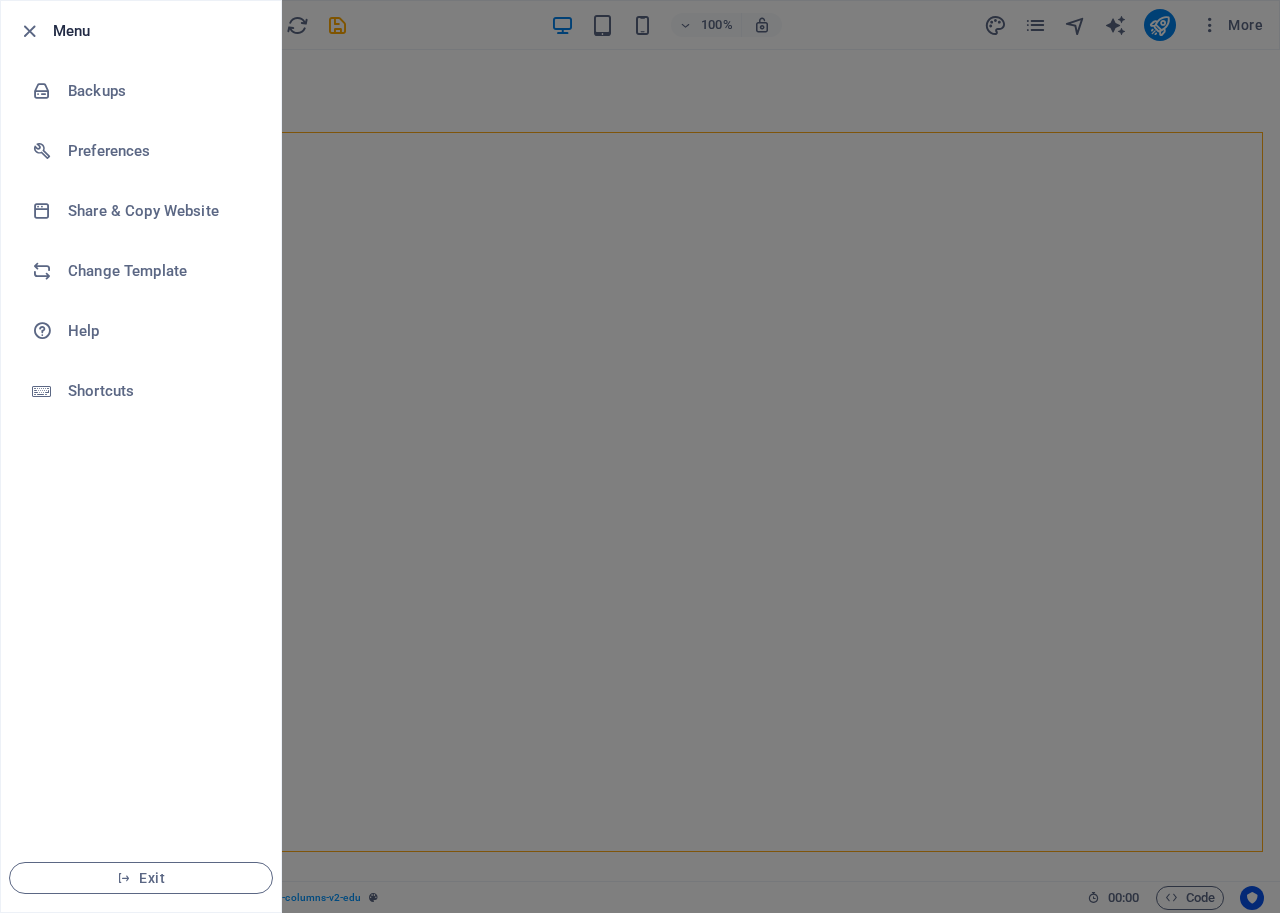 click at bounding box center (640, 456) 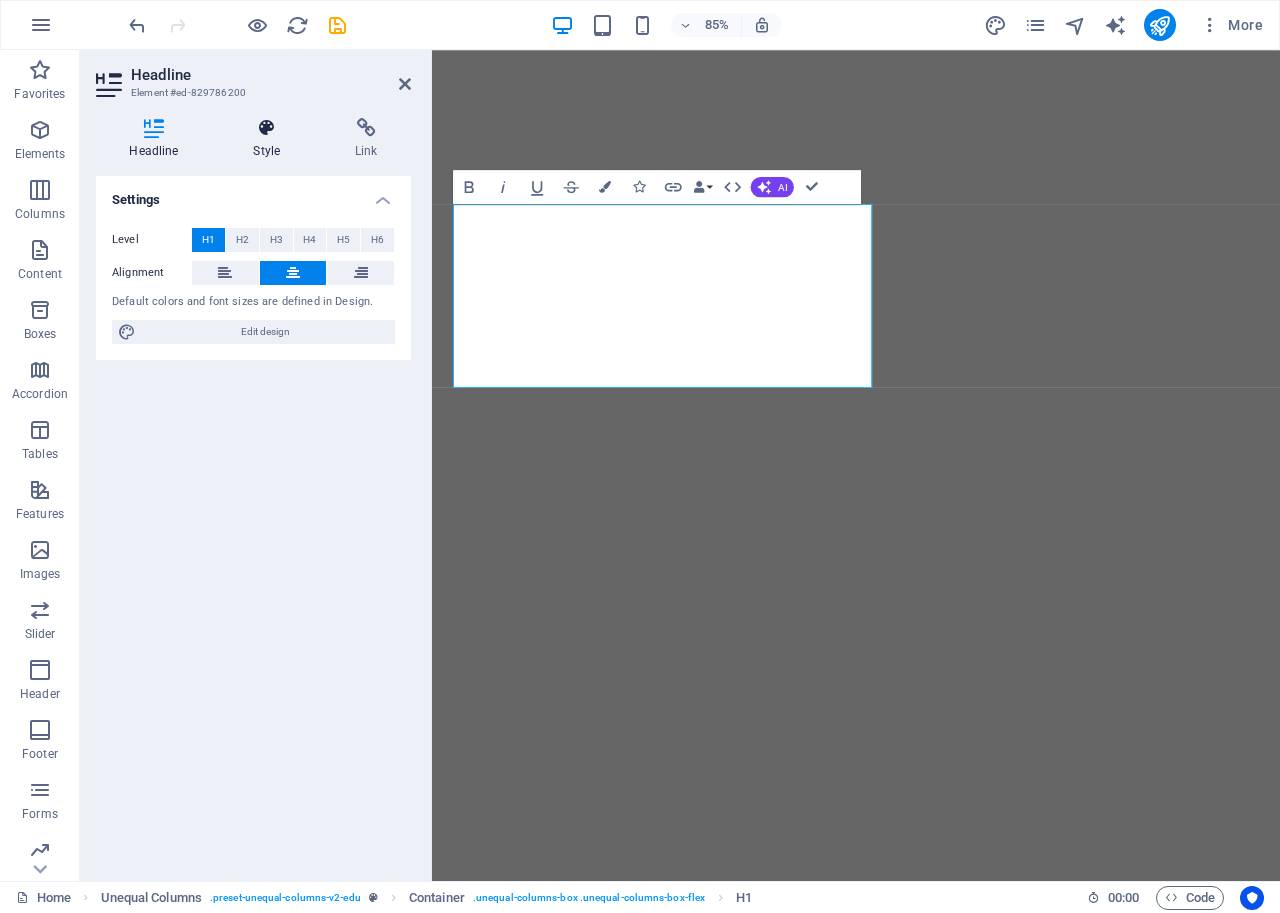 click at bounding box center [267, 128] 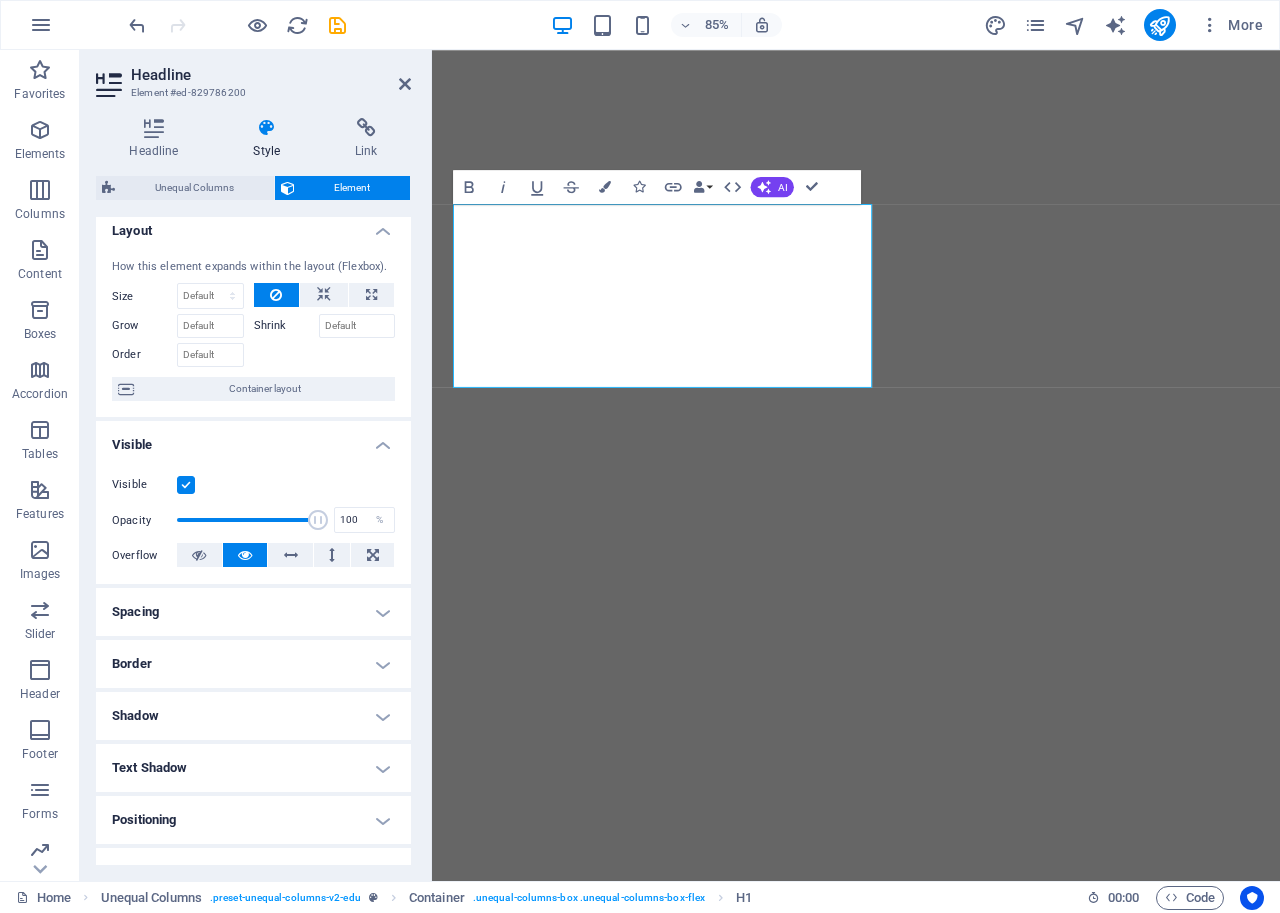 scroll, scrollTop: 0, scrollLeft: 0, axis: both 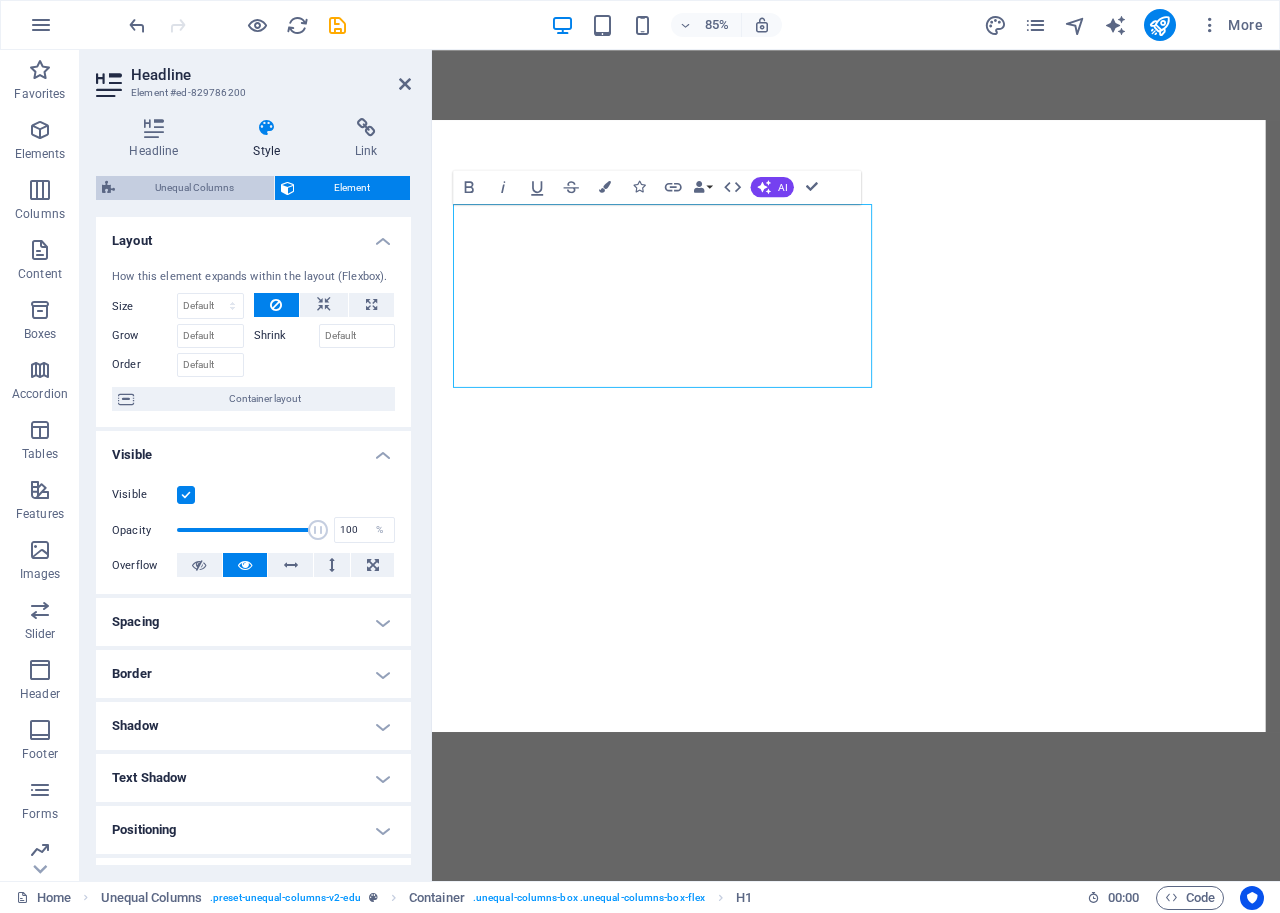 click on "Unequal Columns" at bounding box center [194, 188] 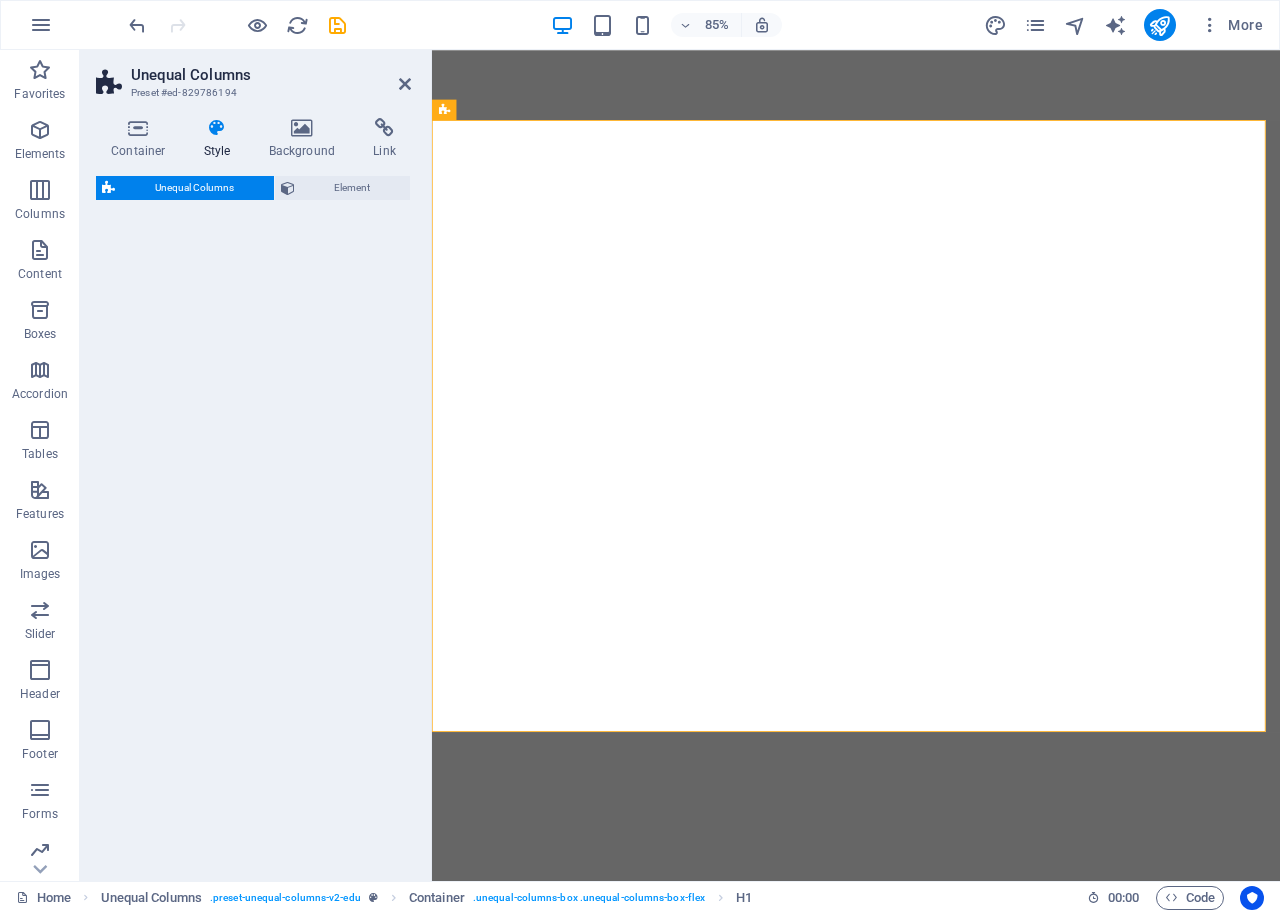 select on "%" 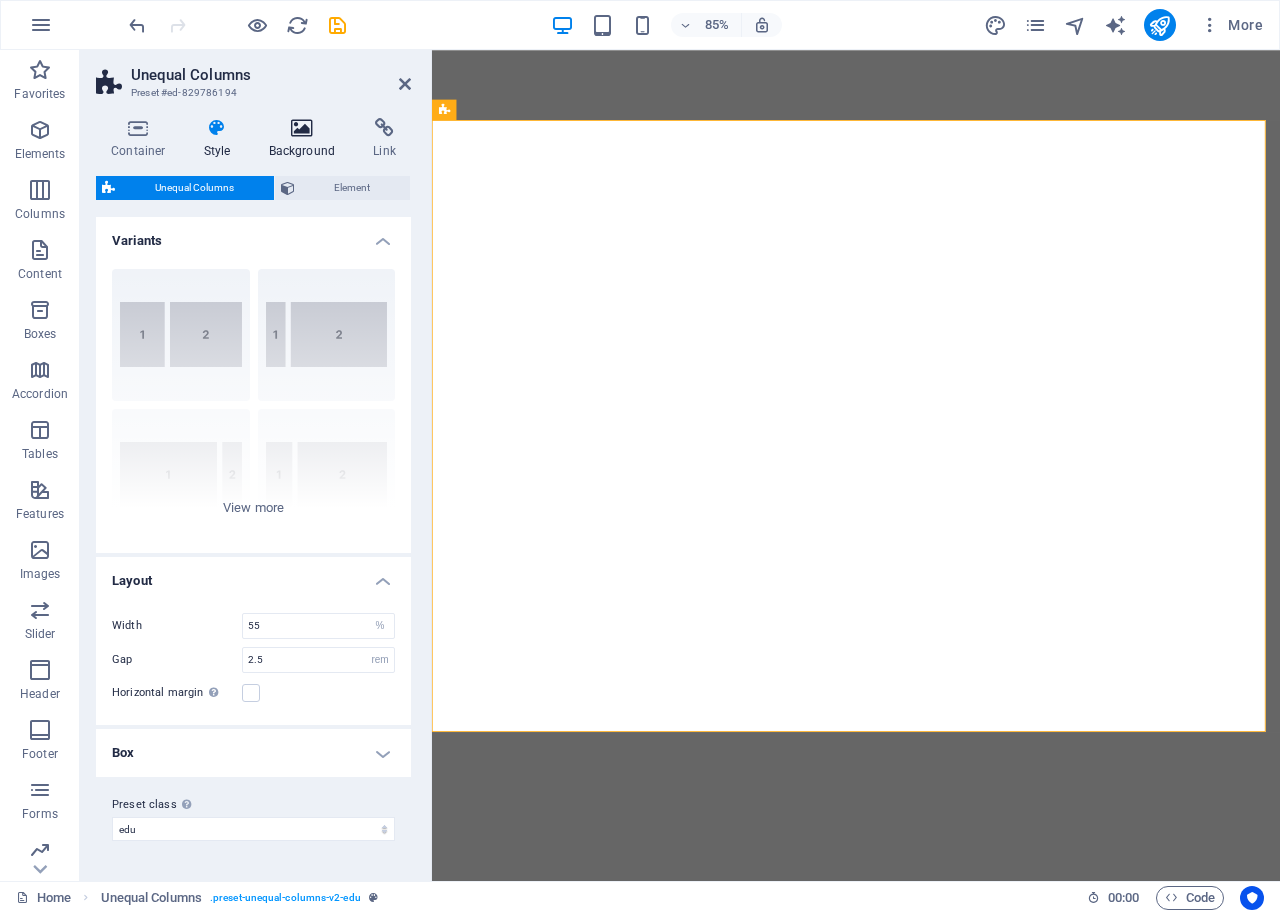 click at bounding box center (302, 128) 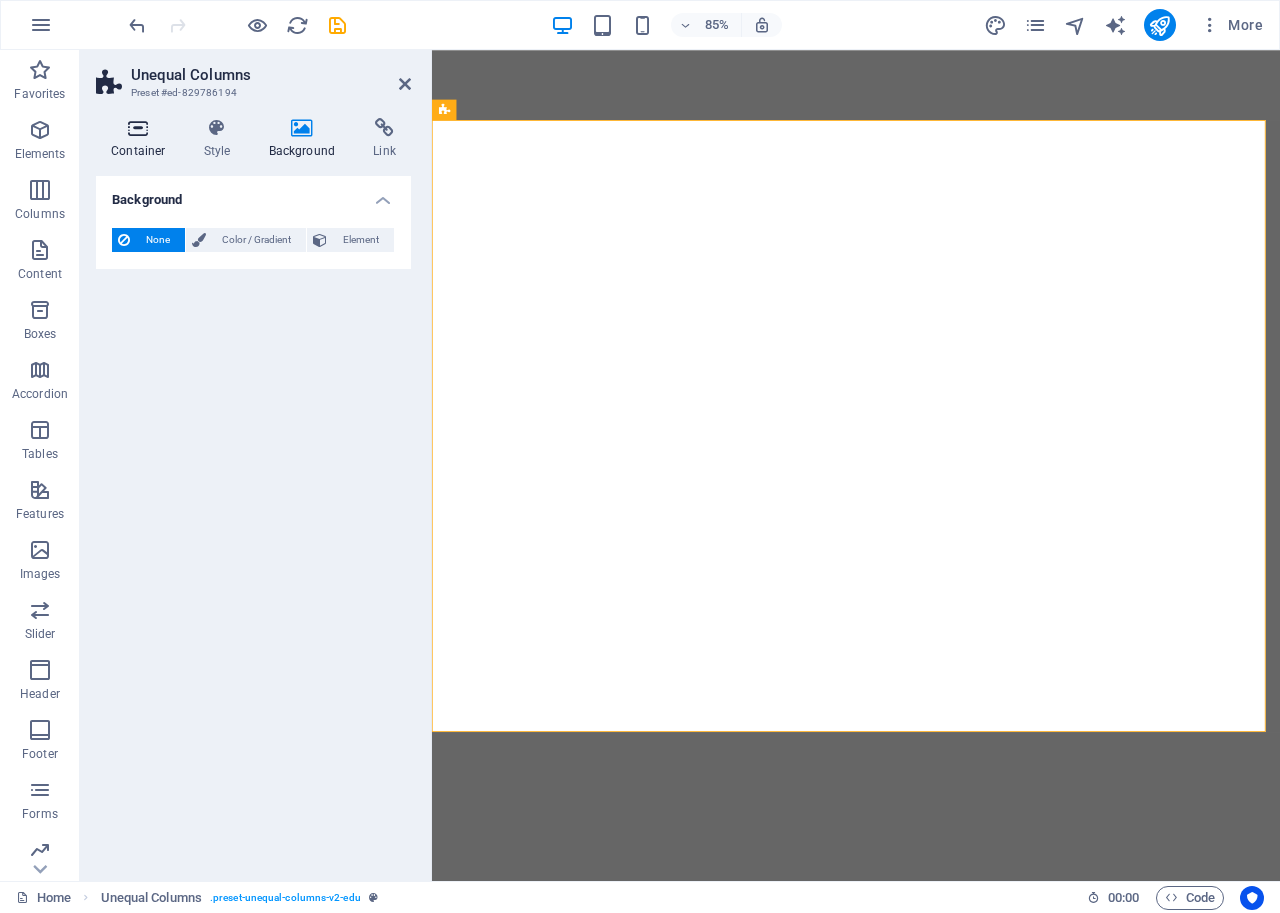 click at bounding box center (138, 128) 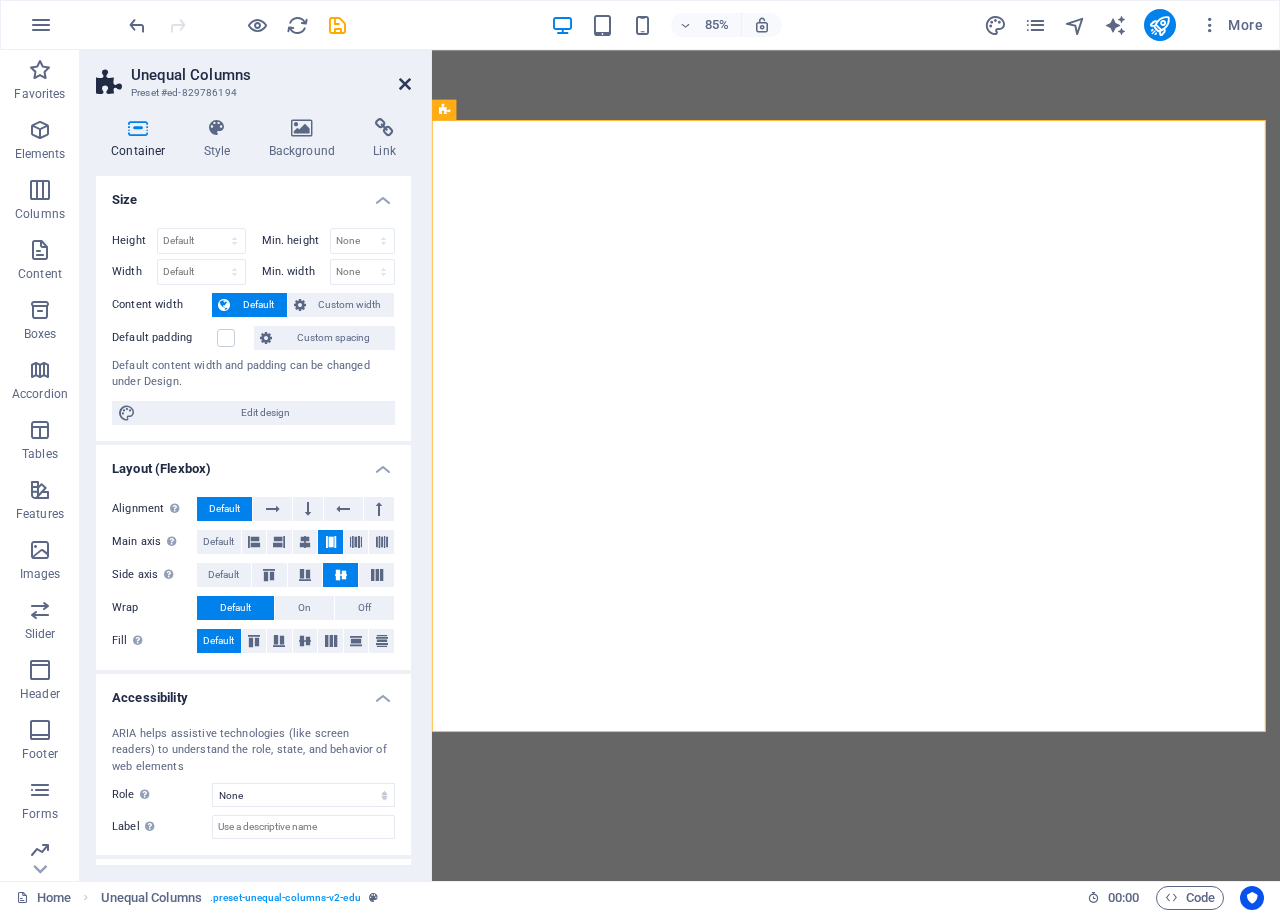 click at bounding box center [405, 84] 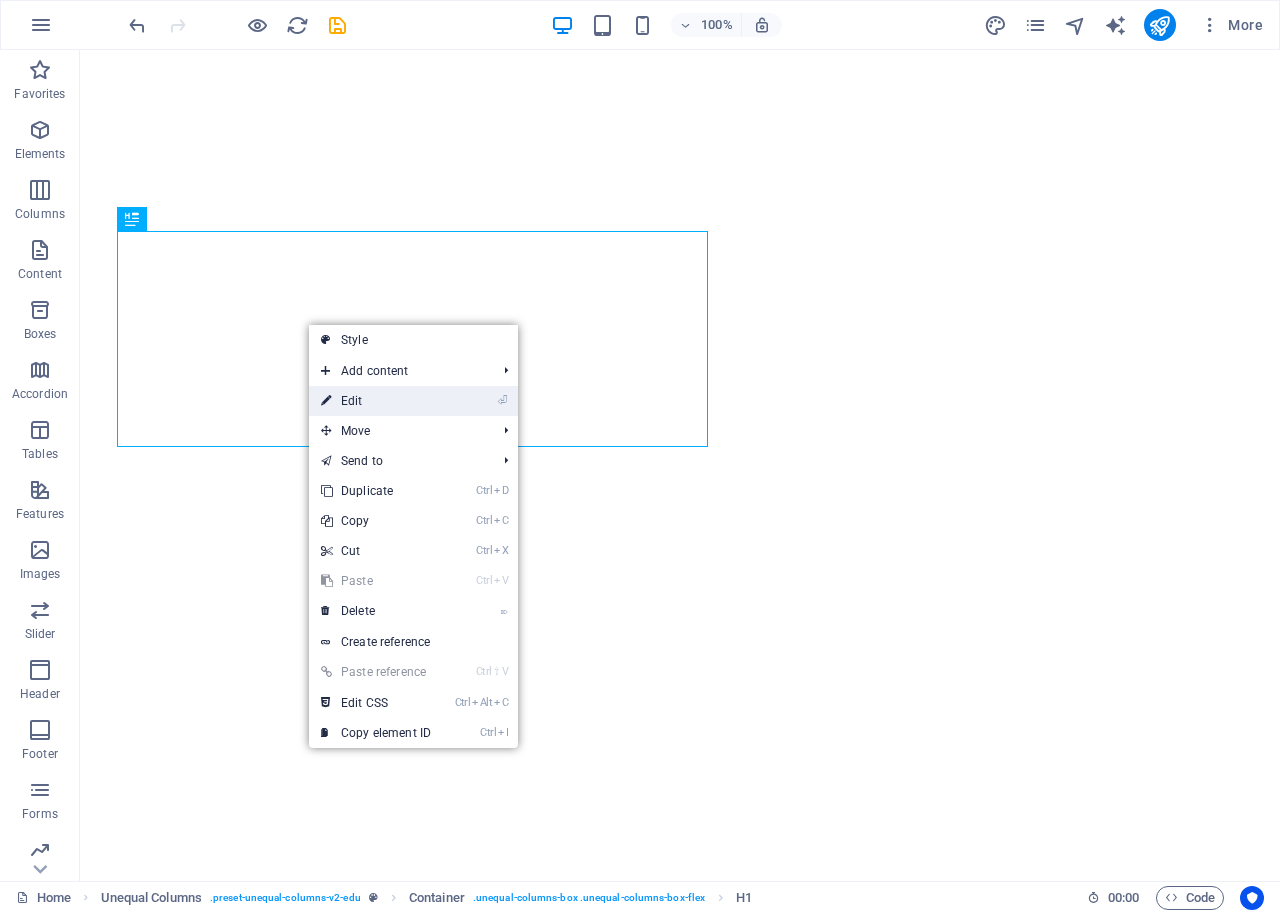 click on "⏎  Edit" at bounding box center (376, 401) 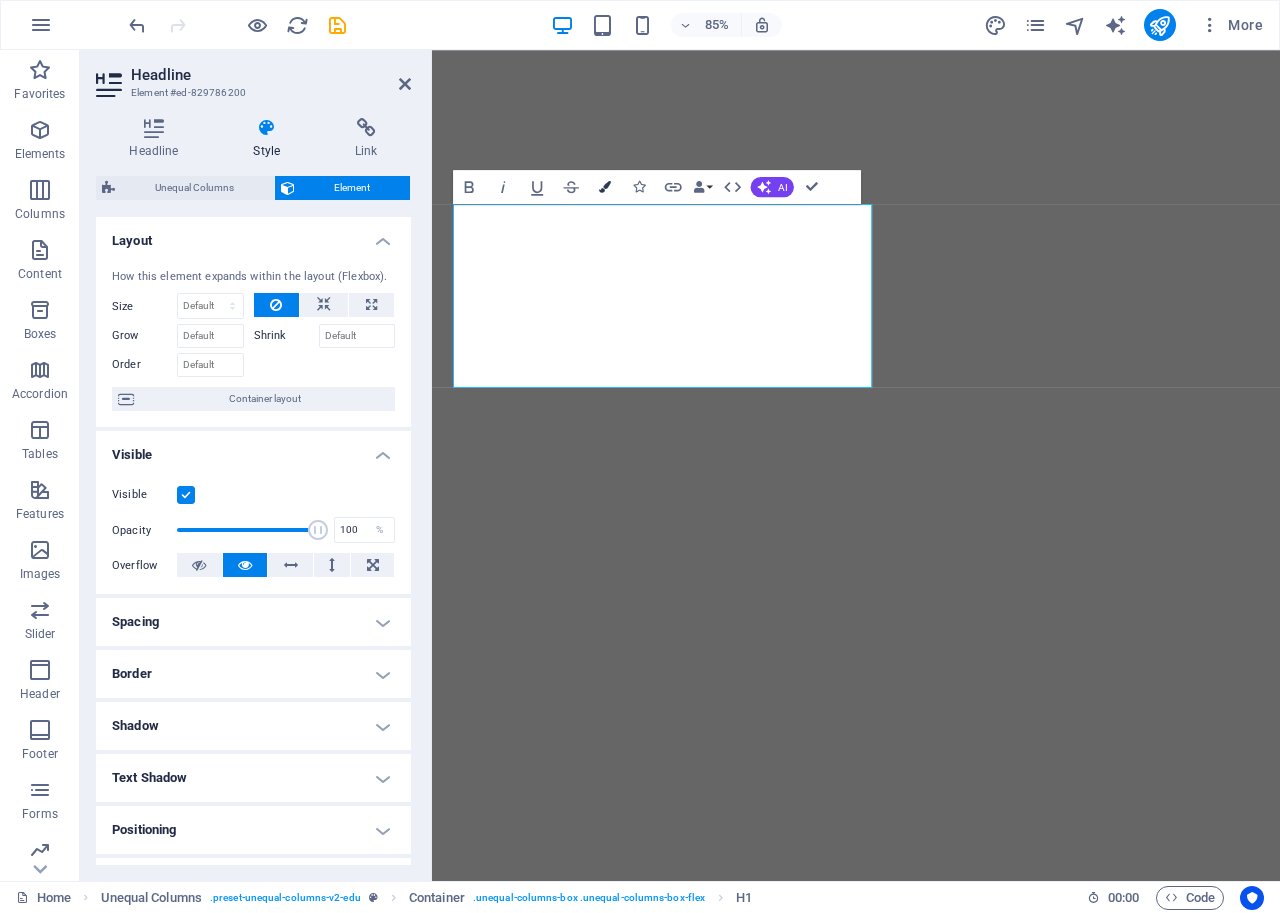 click at bounding box center (605, 187) 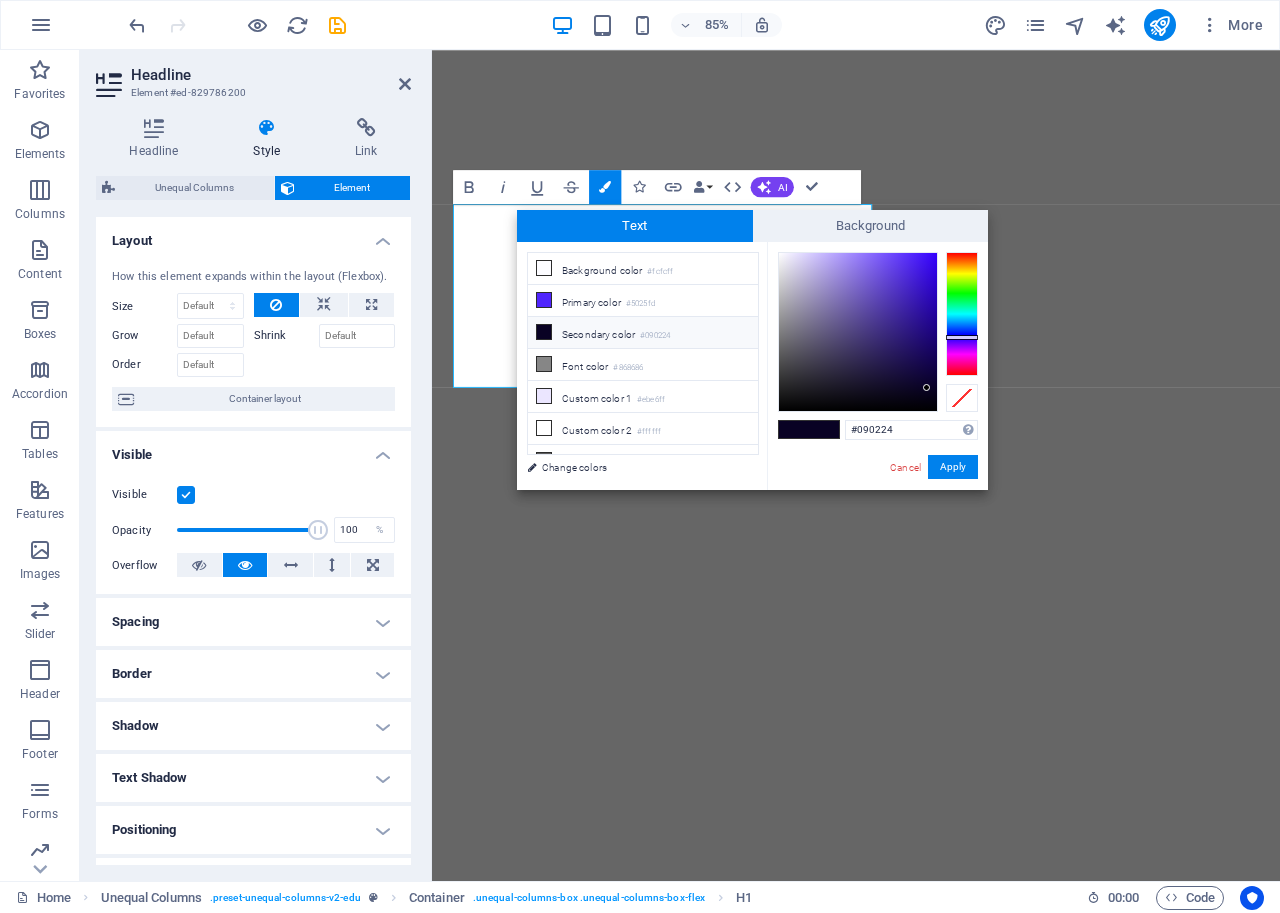 click at bounding box center (544, 332) 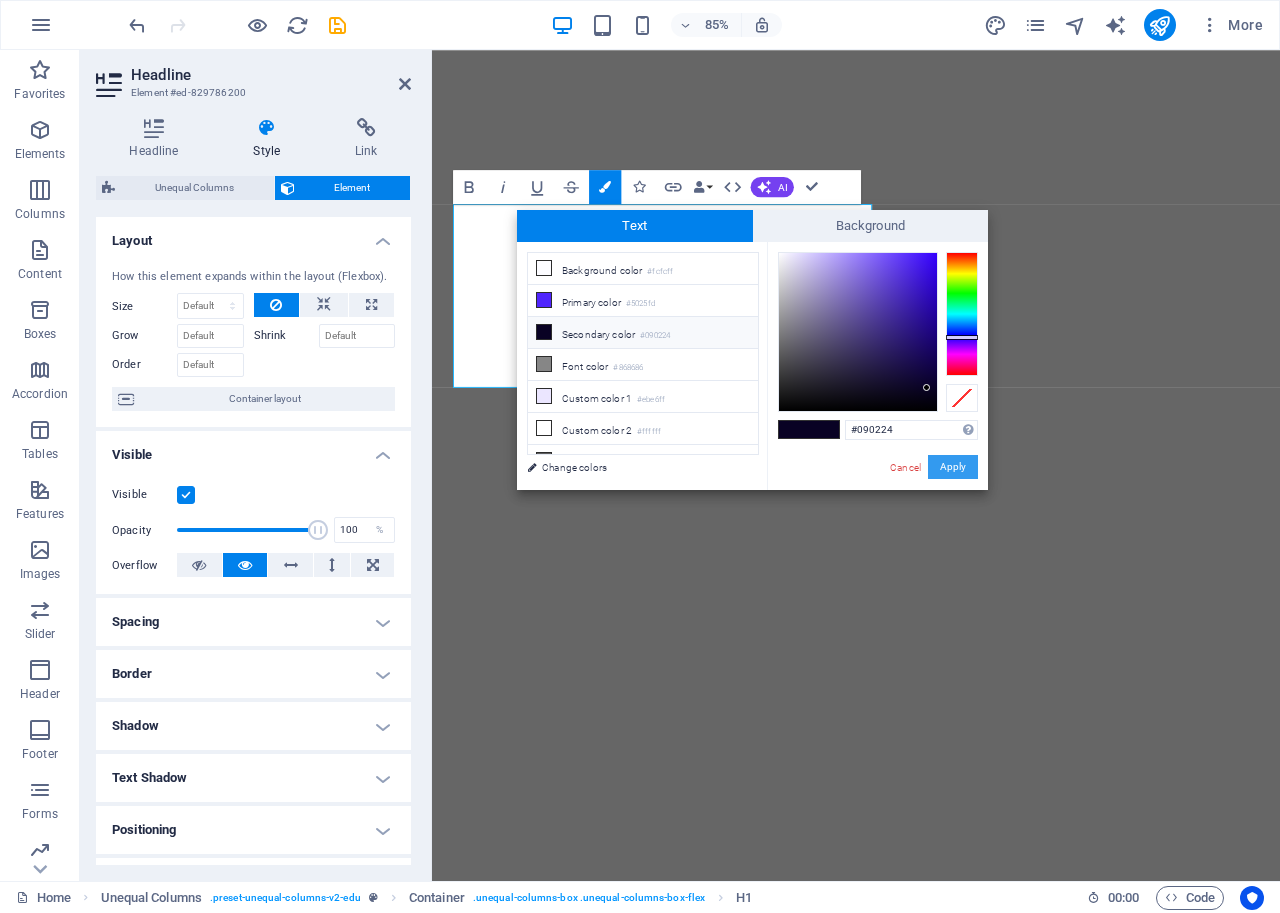 click on "Apply" at bounding box center (953, 467) 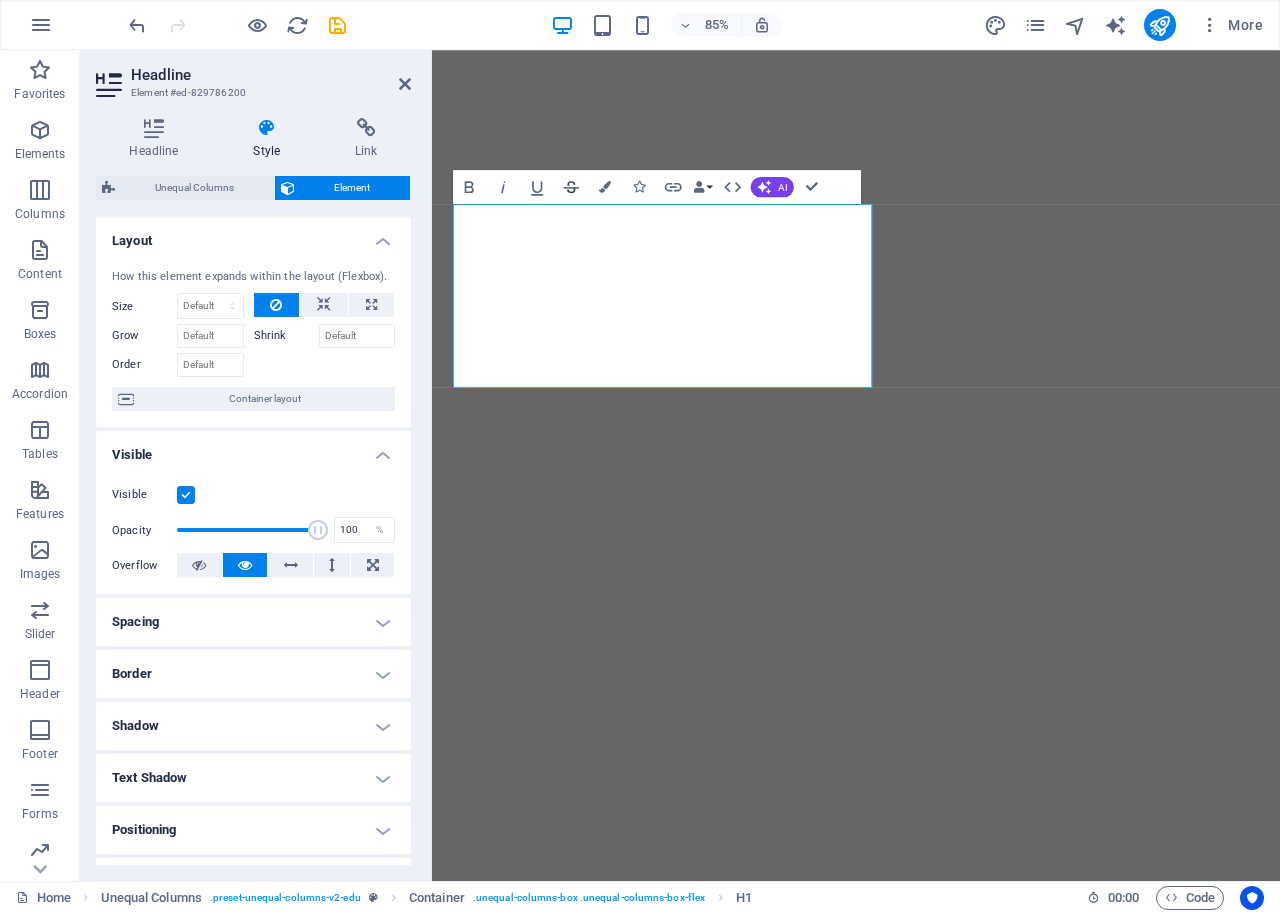 click 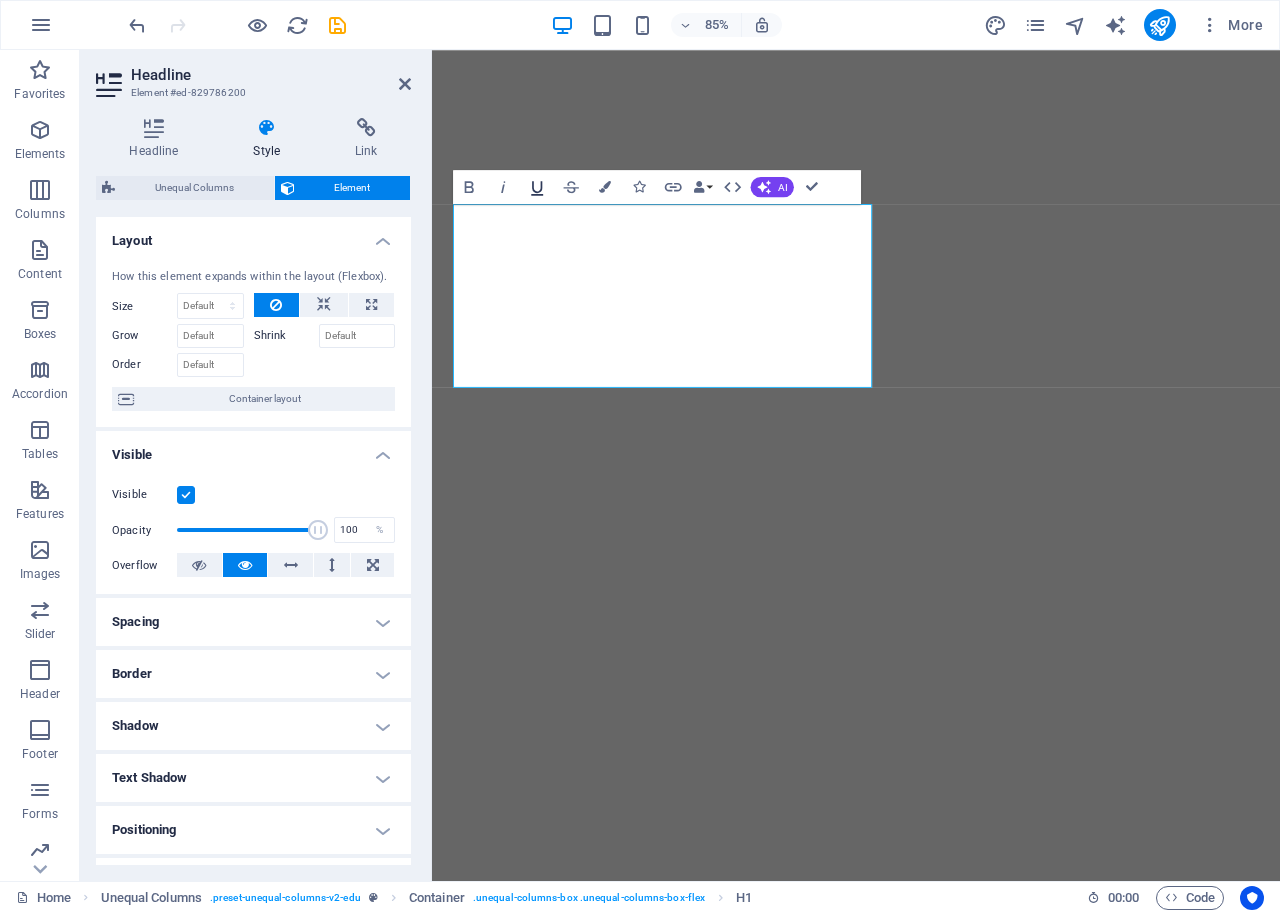 click 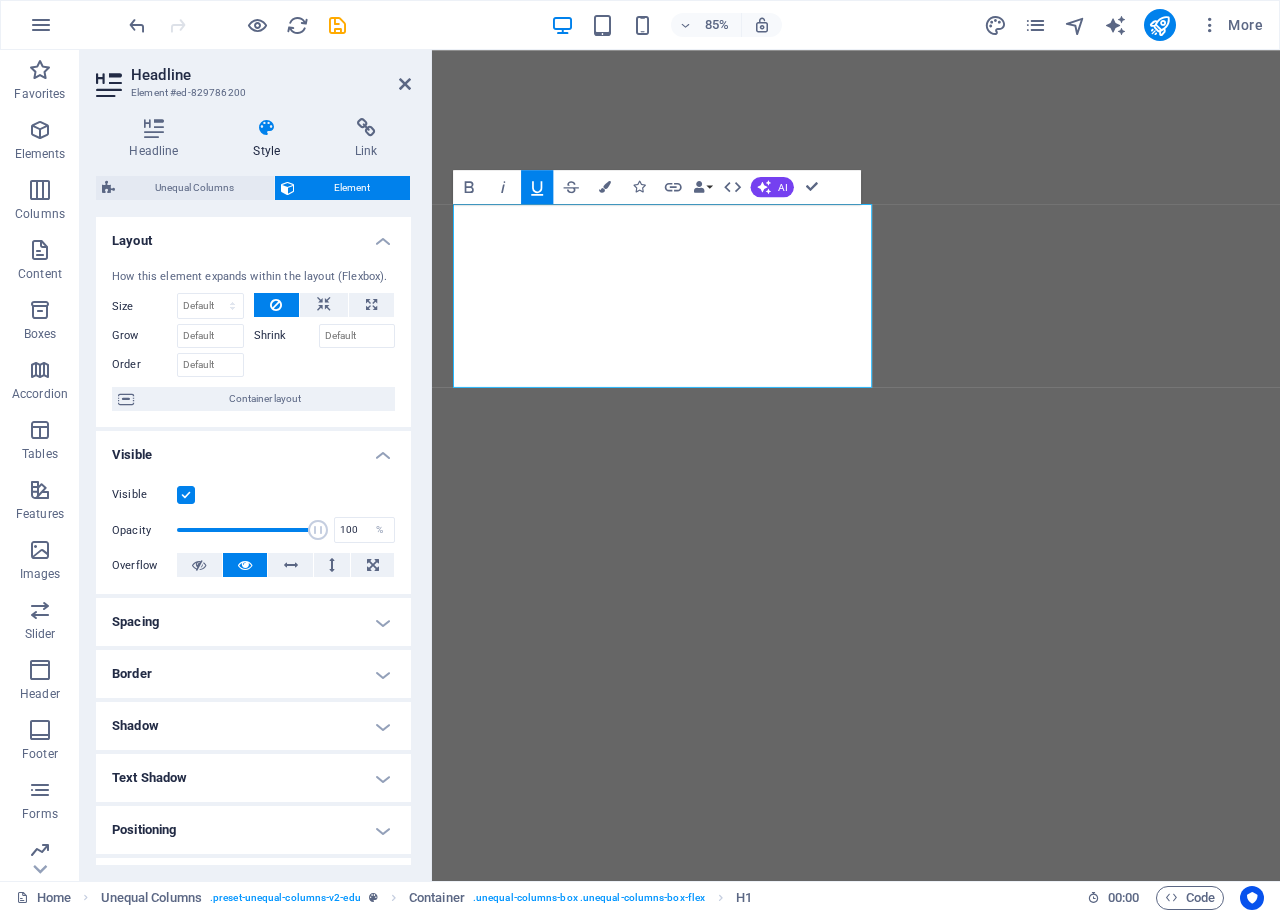 click 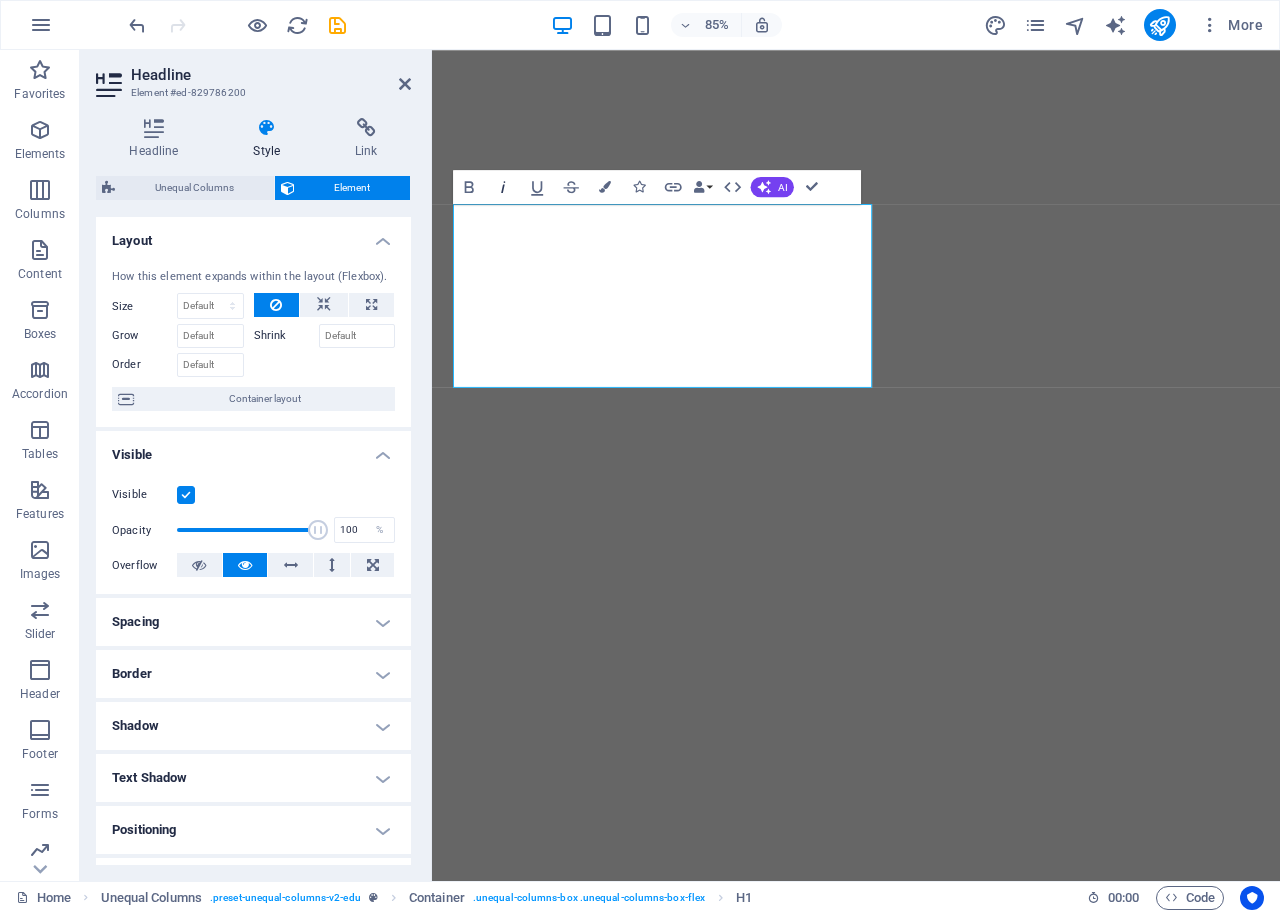 click 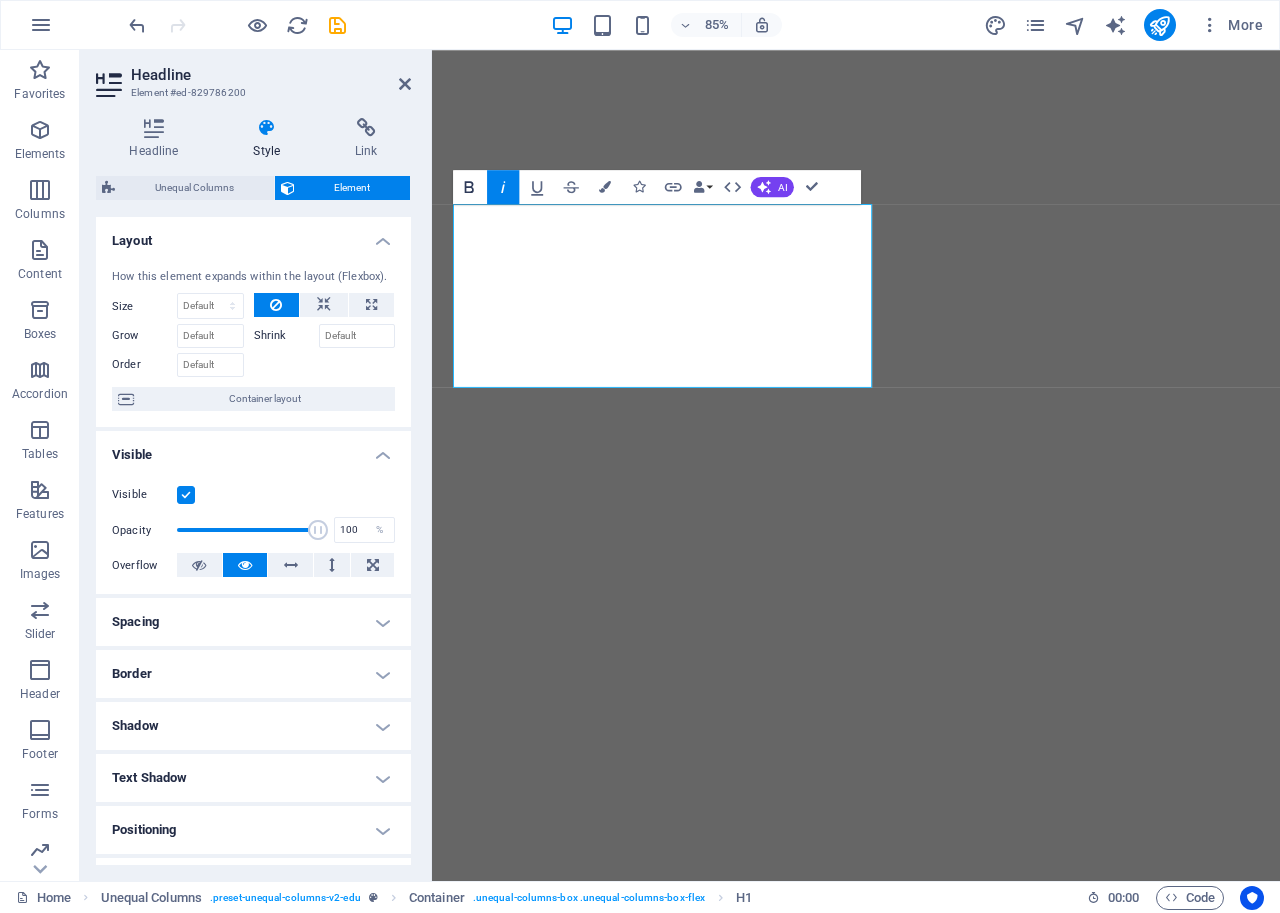 click 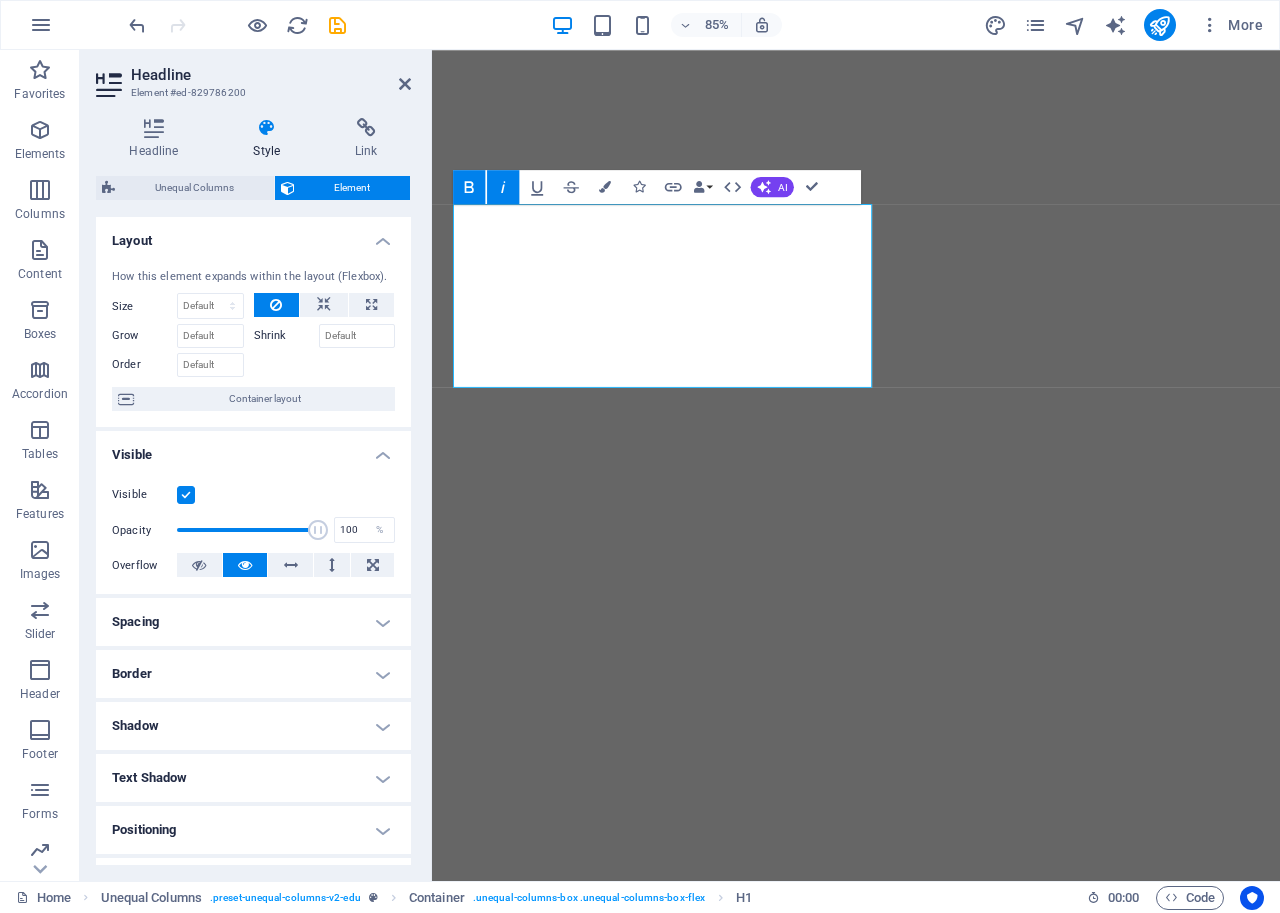 click 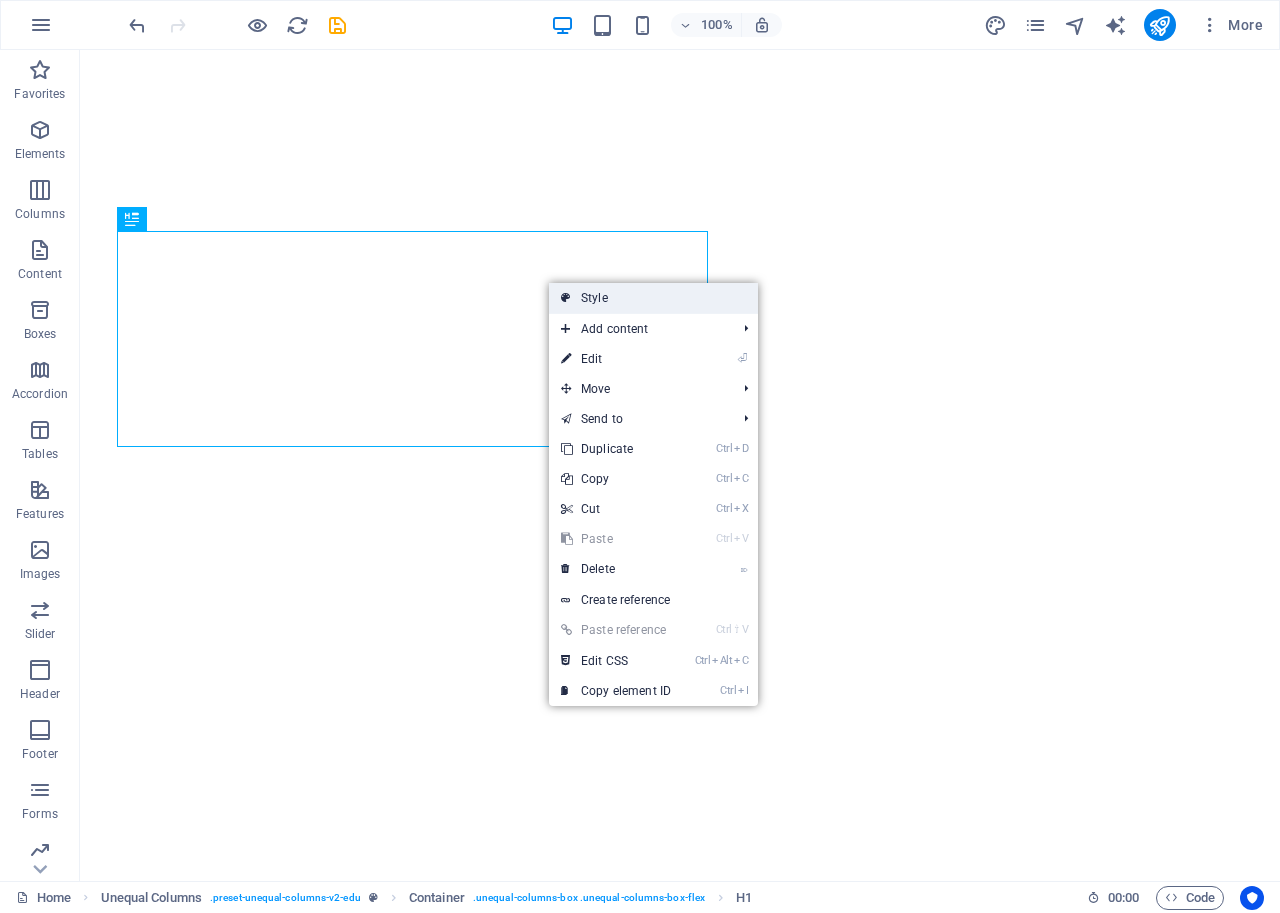 click on "Style" at bounding box center [653, 298] 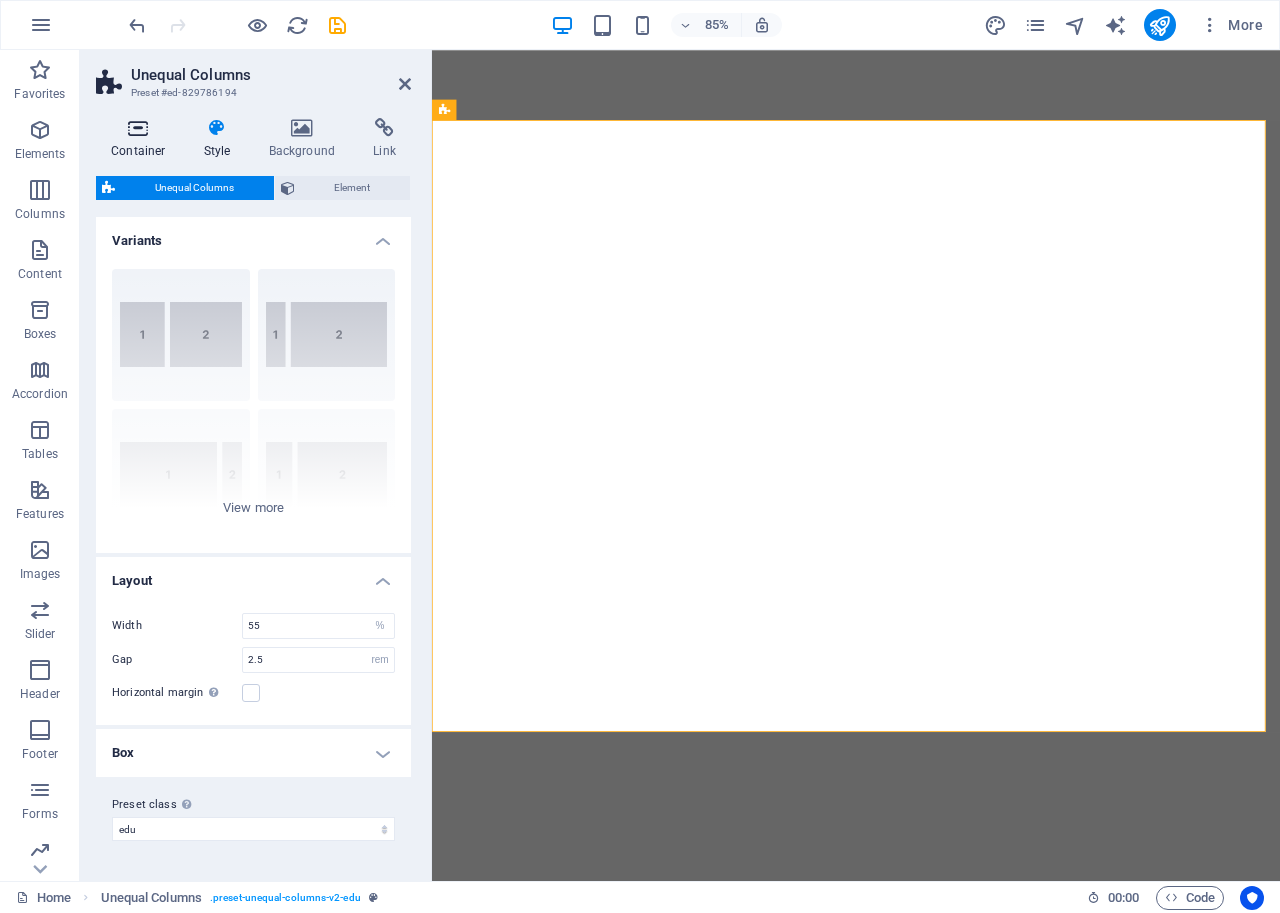 click at bounding box center (138, 128) 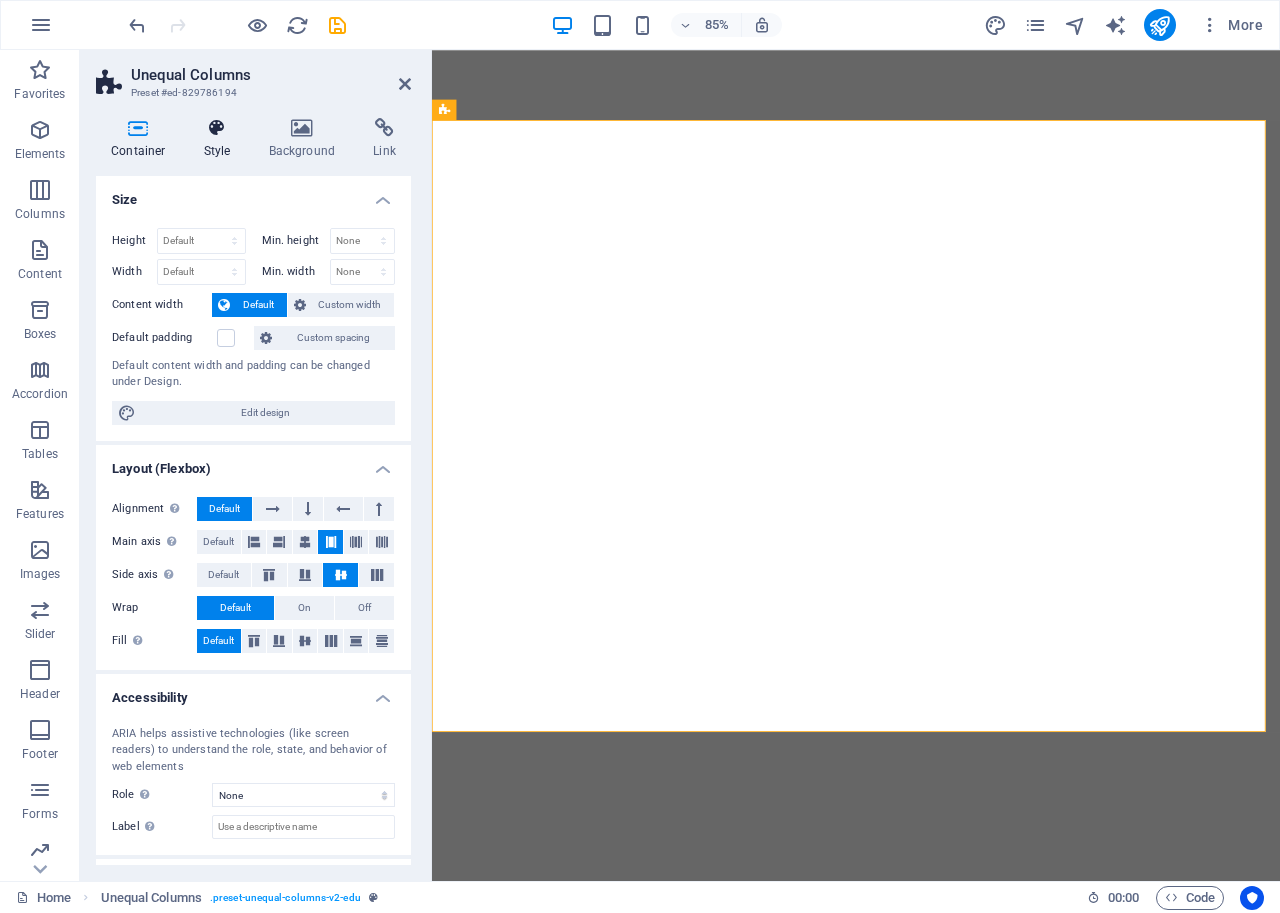 click at bounding box center (217, 128) 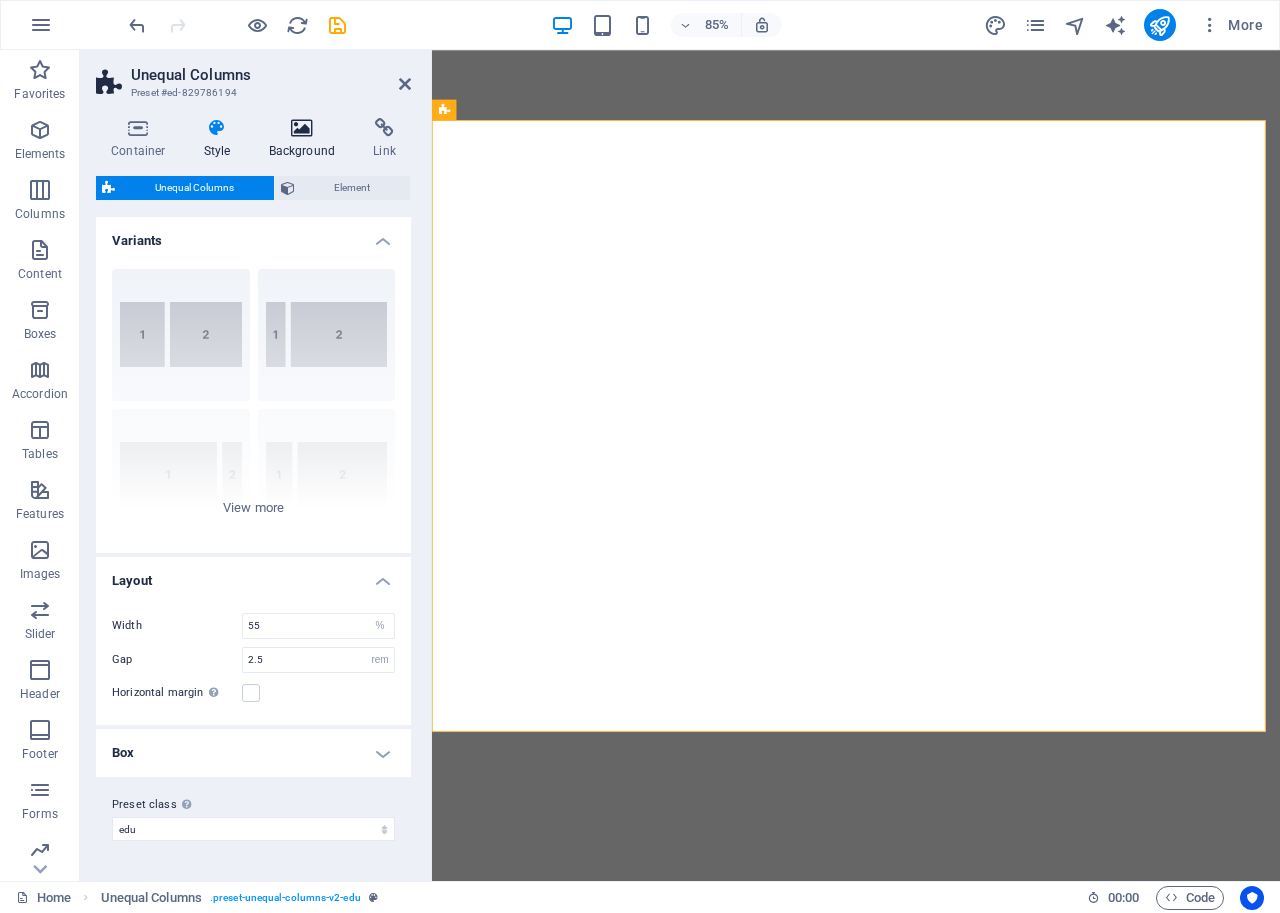 click at bounding box center [302, 128] 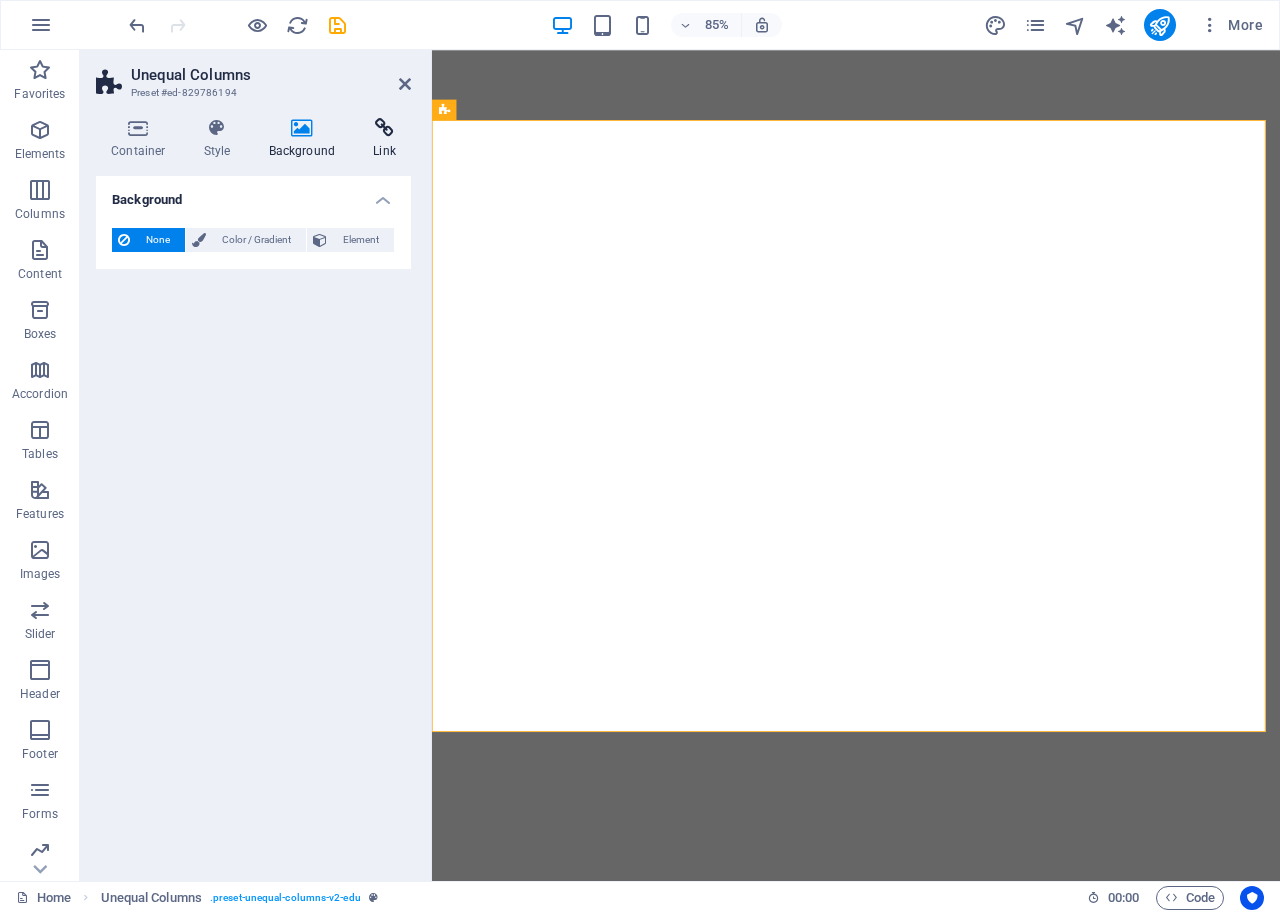 click at bounding box center (384, 128) 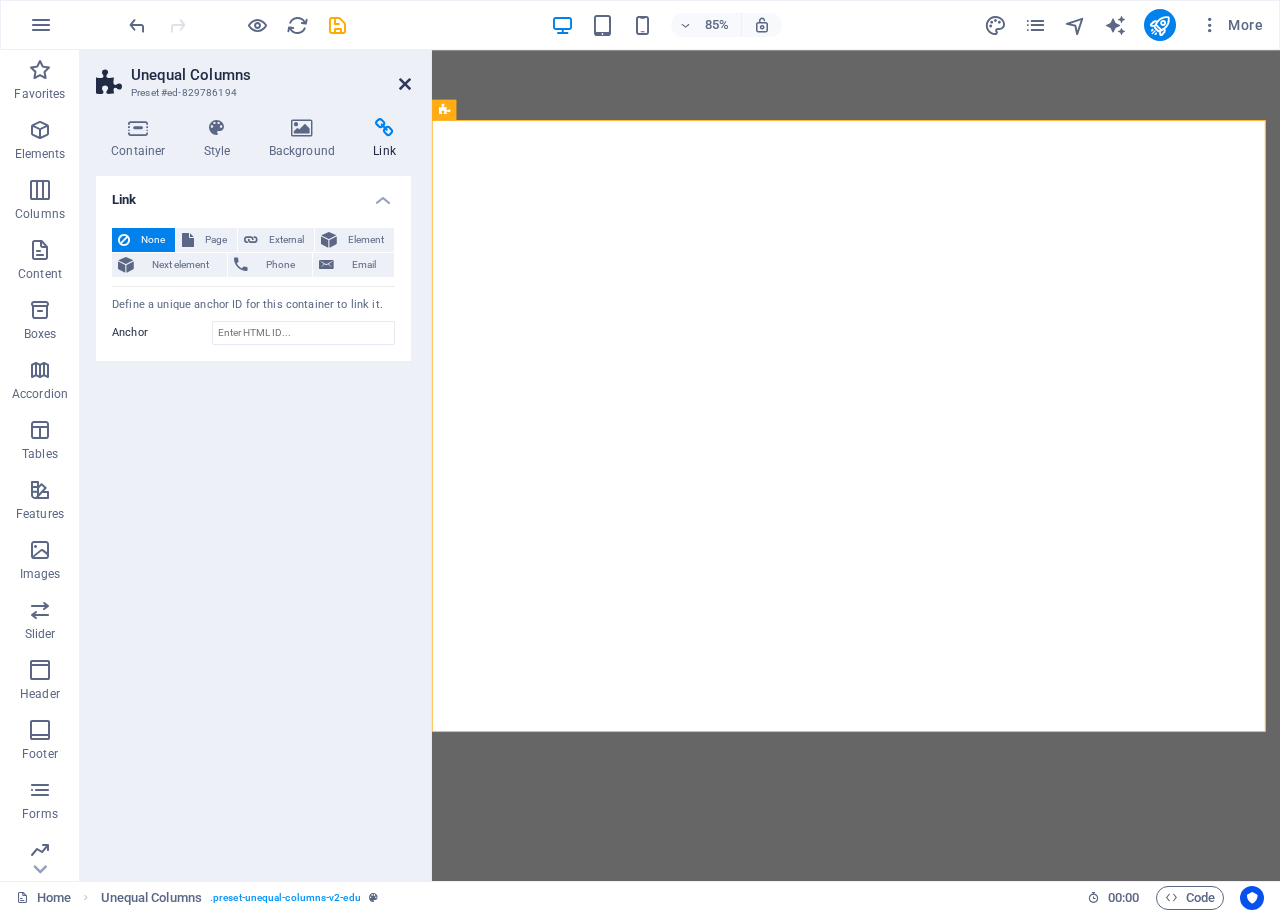 click at bounding box center [405, 84] 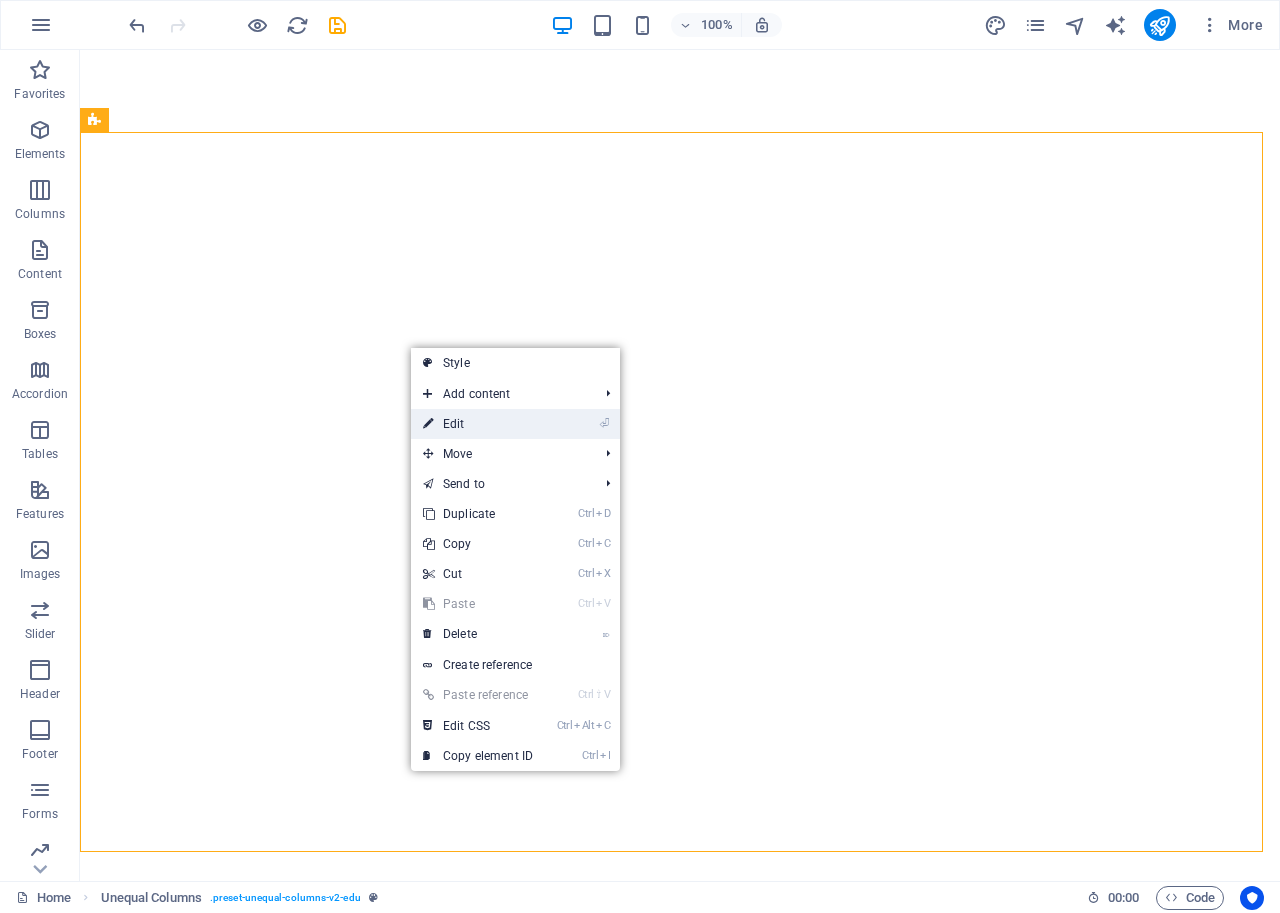 click on "⏎  Edit" at bounding box center [478, 424] 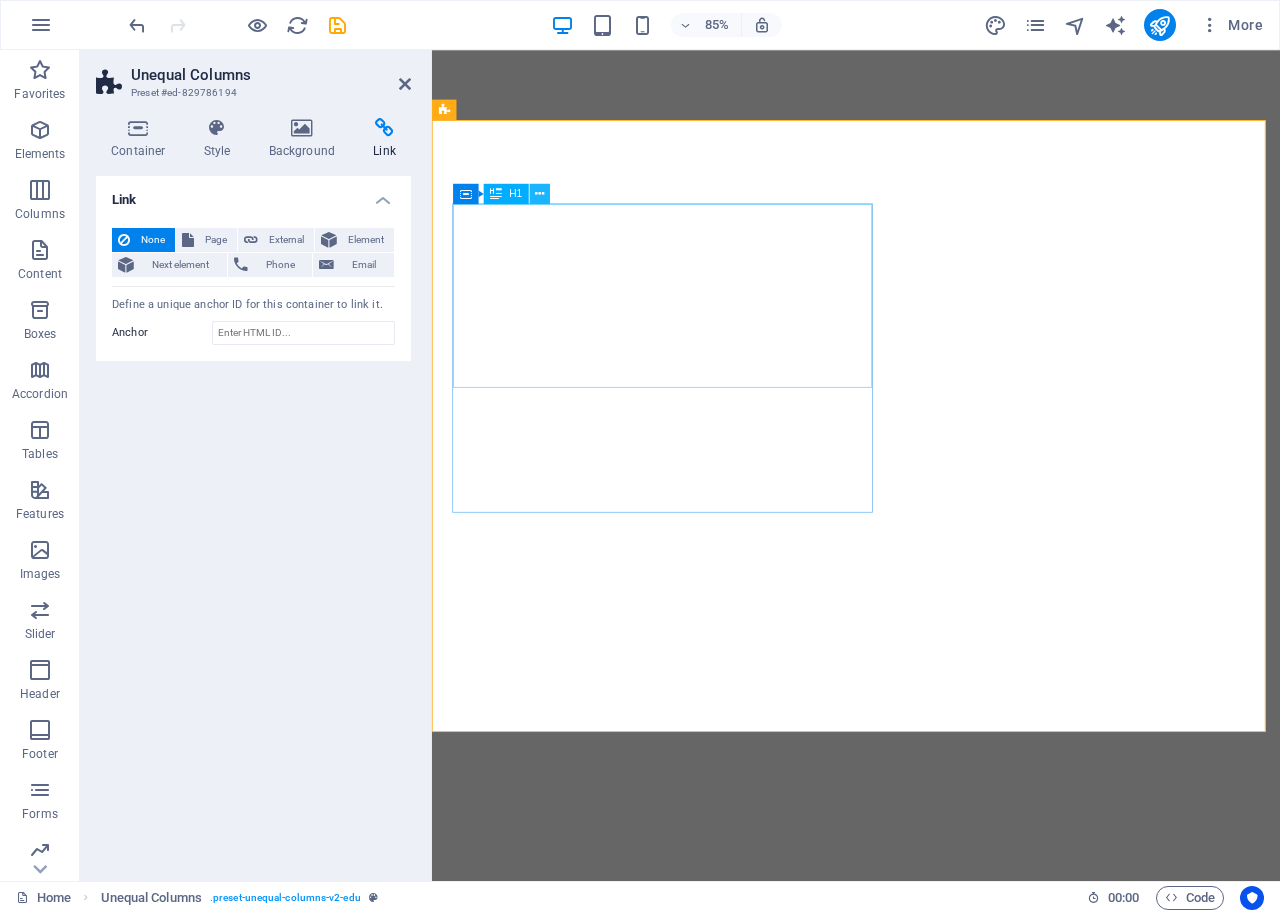 click at bounding box center (540, 194) 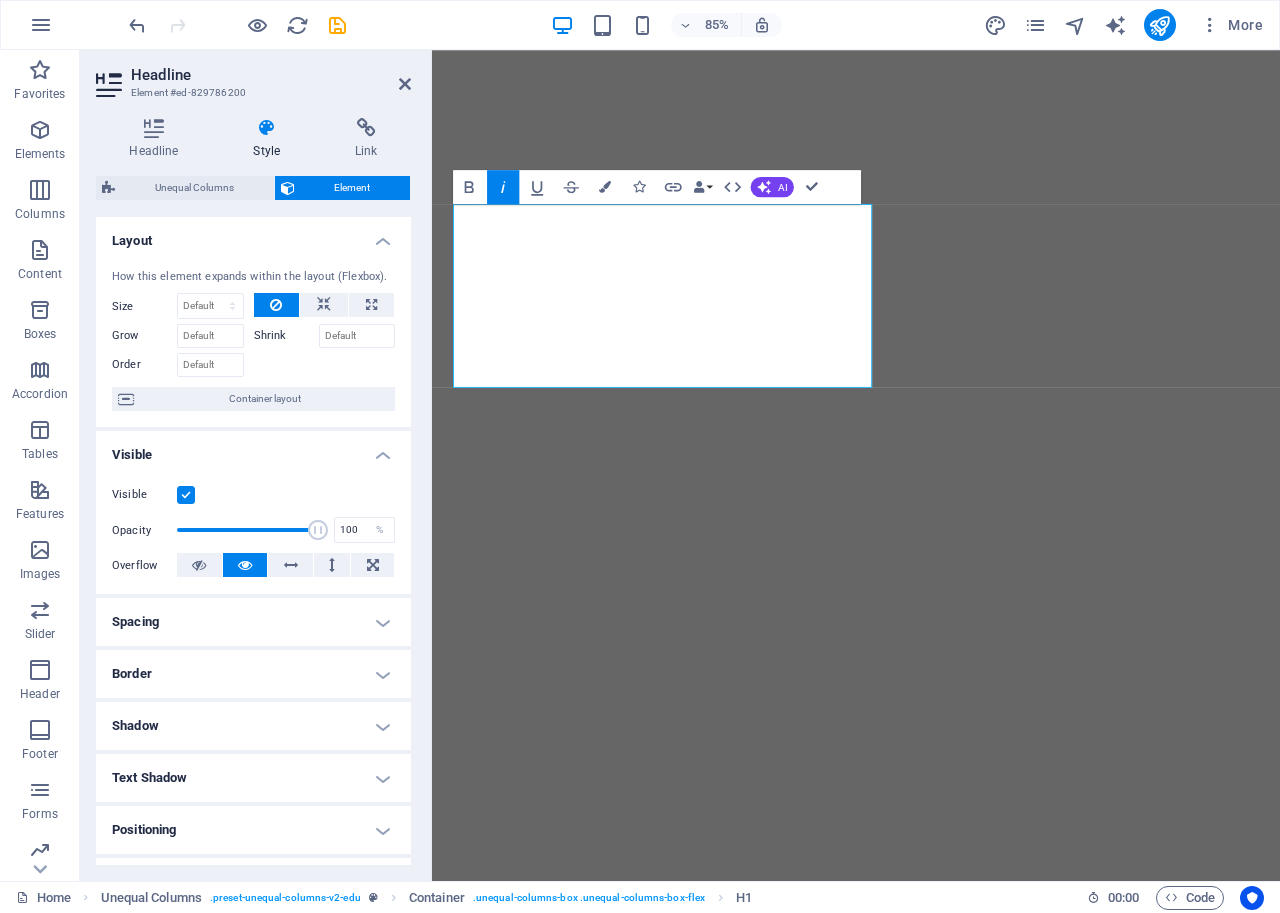 click at bounding box center (186, 495) 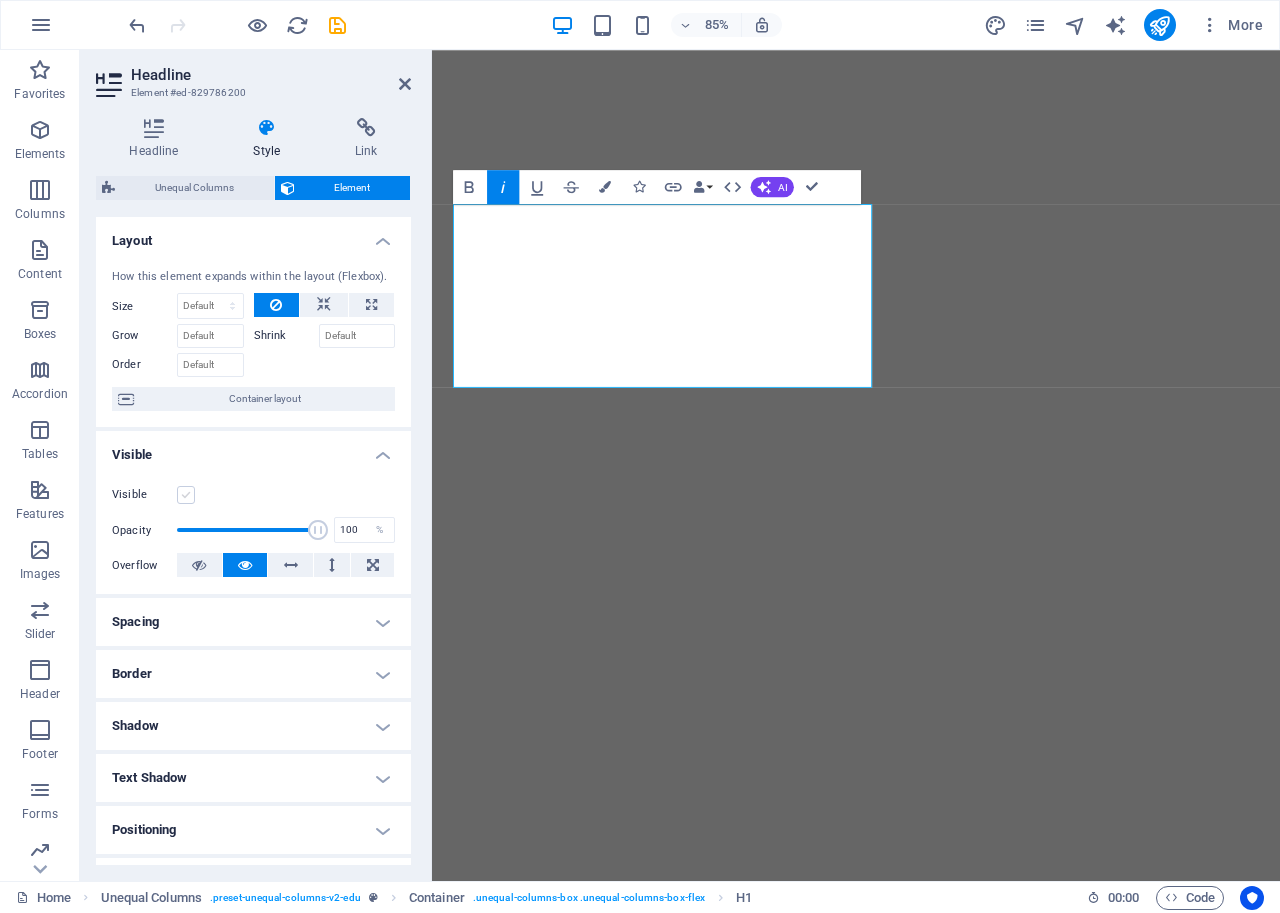 click at bounding box center [186, 495] 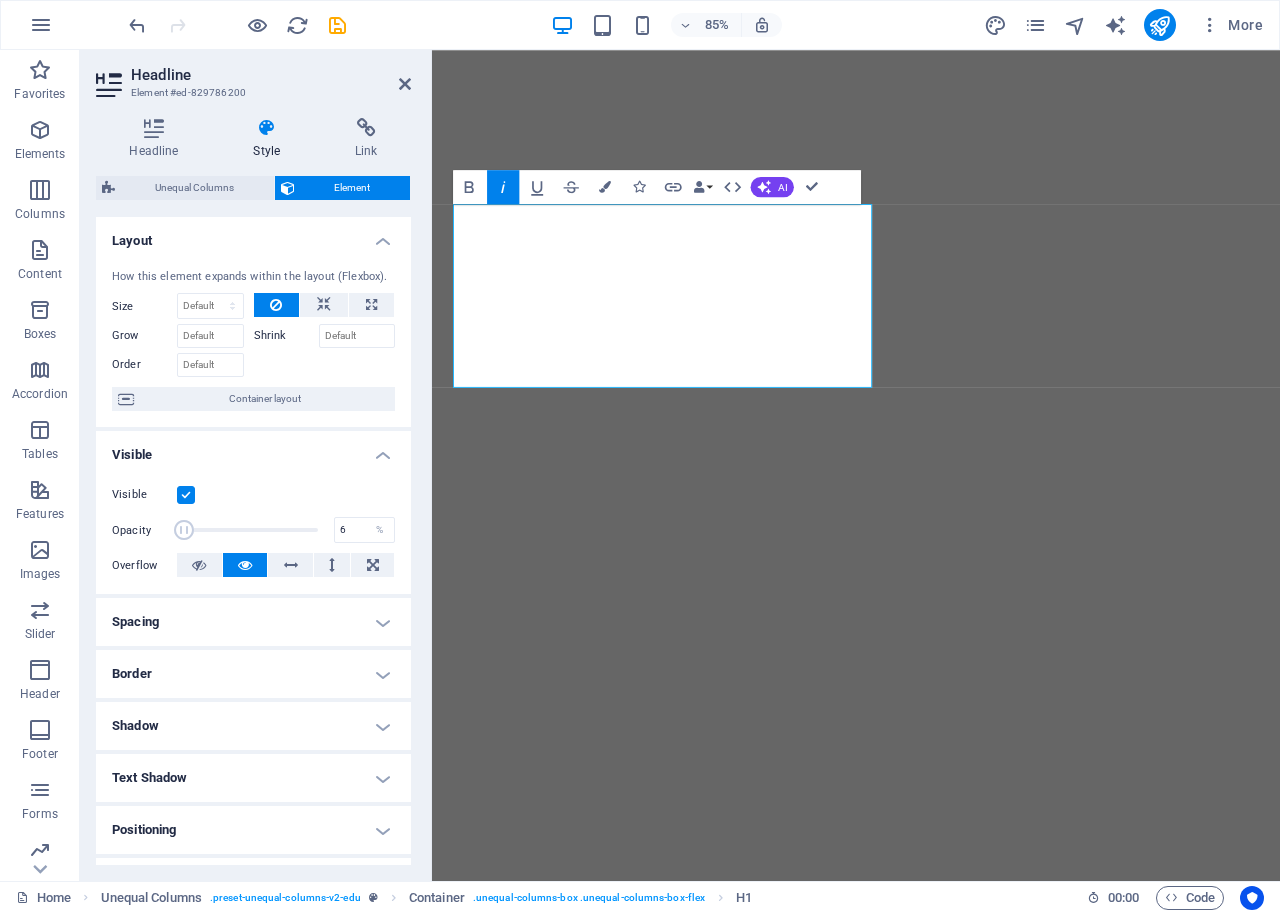 drag, startPoint x: 313, startPoint y: 527, endPoint x: 184, endPoint y: 527, distance: 129 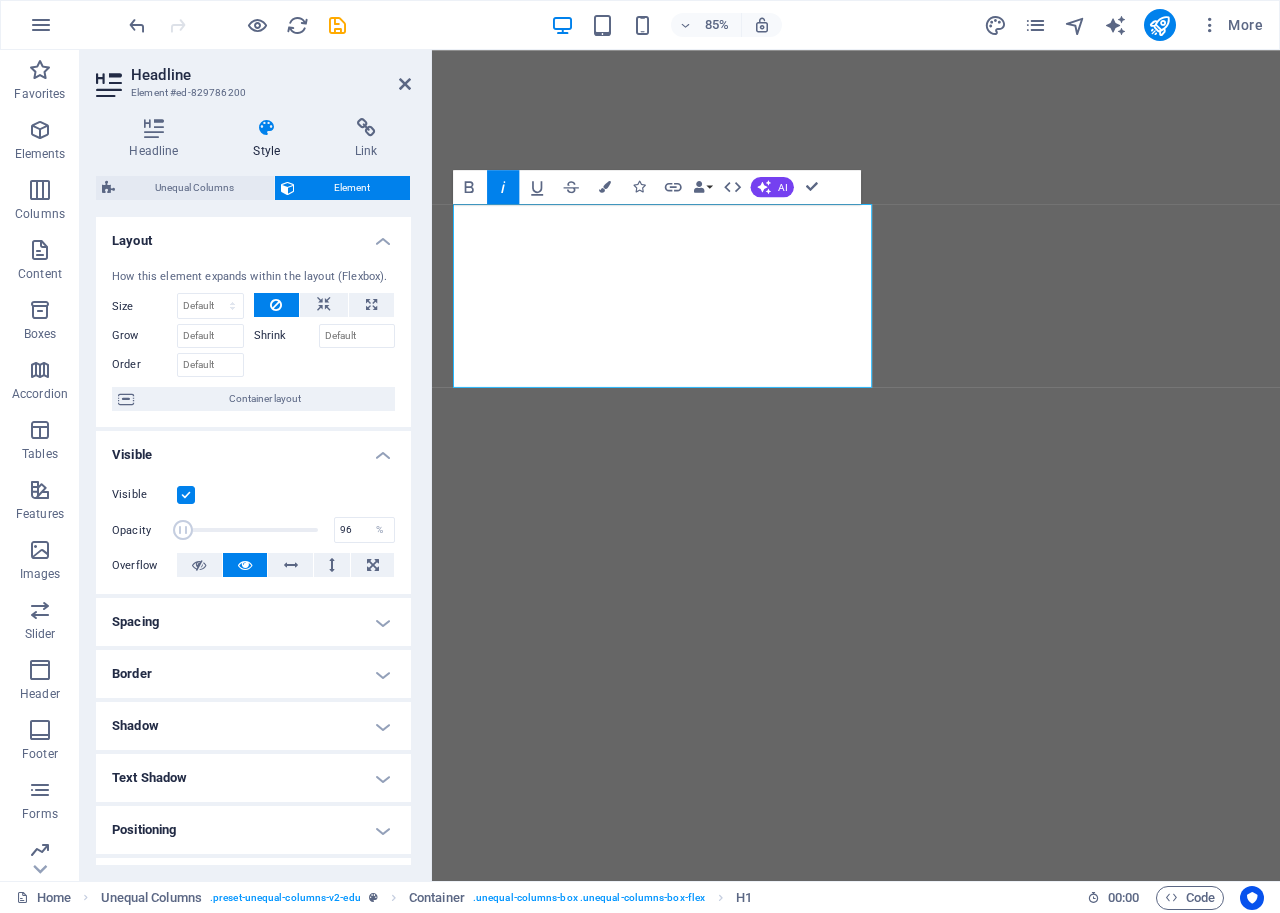 type on "100" 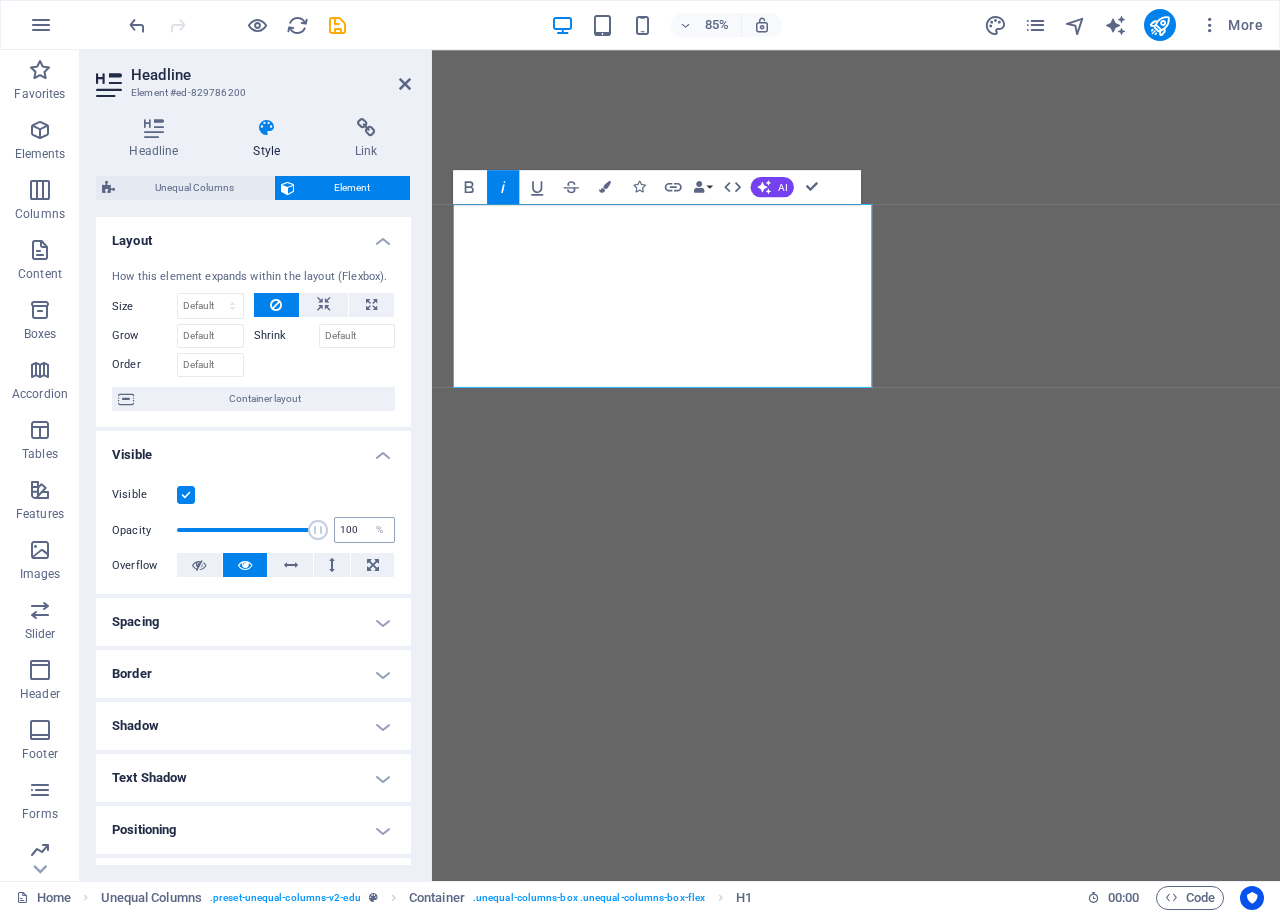 drag, startPoint x: 183, startPoint y: 527, endPoint x: 347, endPoint y: 527, distance: 164 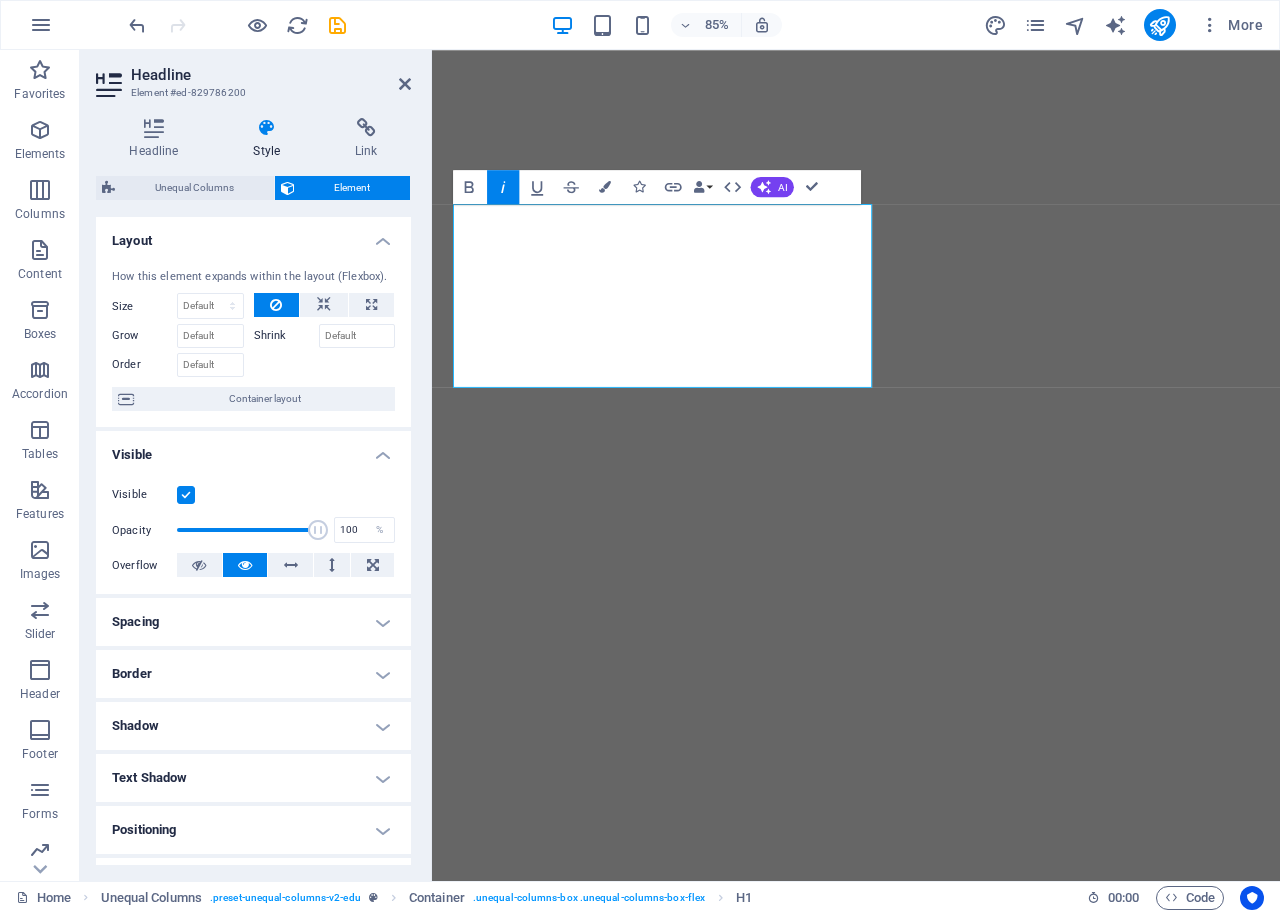 click at bounding box center (245, 565) 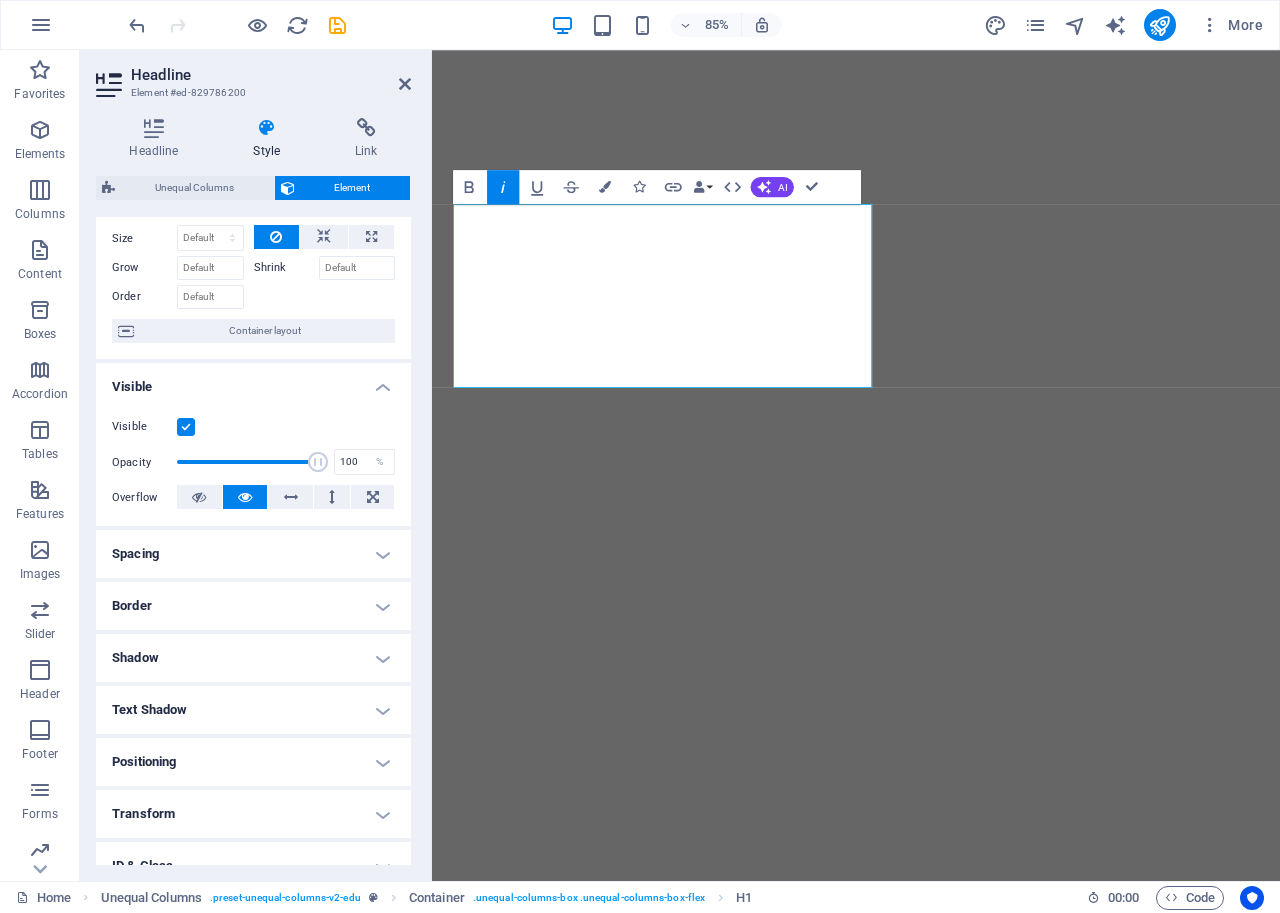 scroll, scrollTop: 0, scrollLeft: 0, axis: both 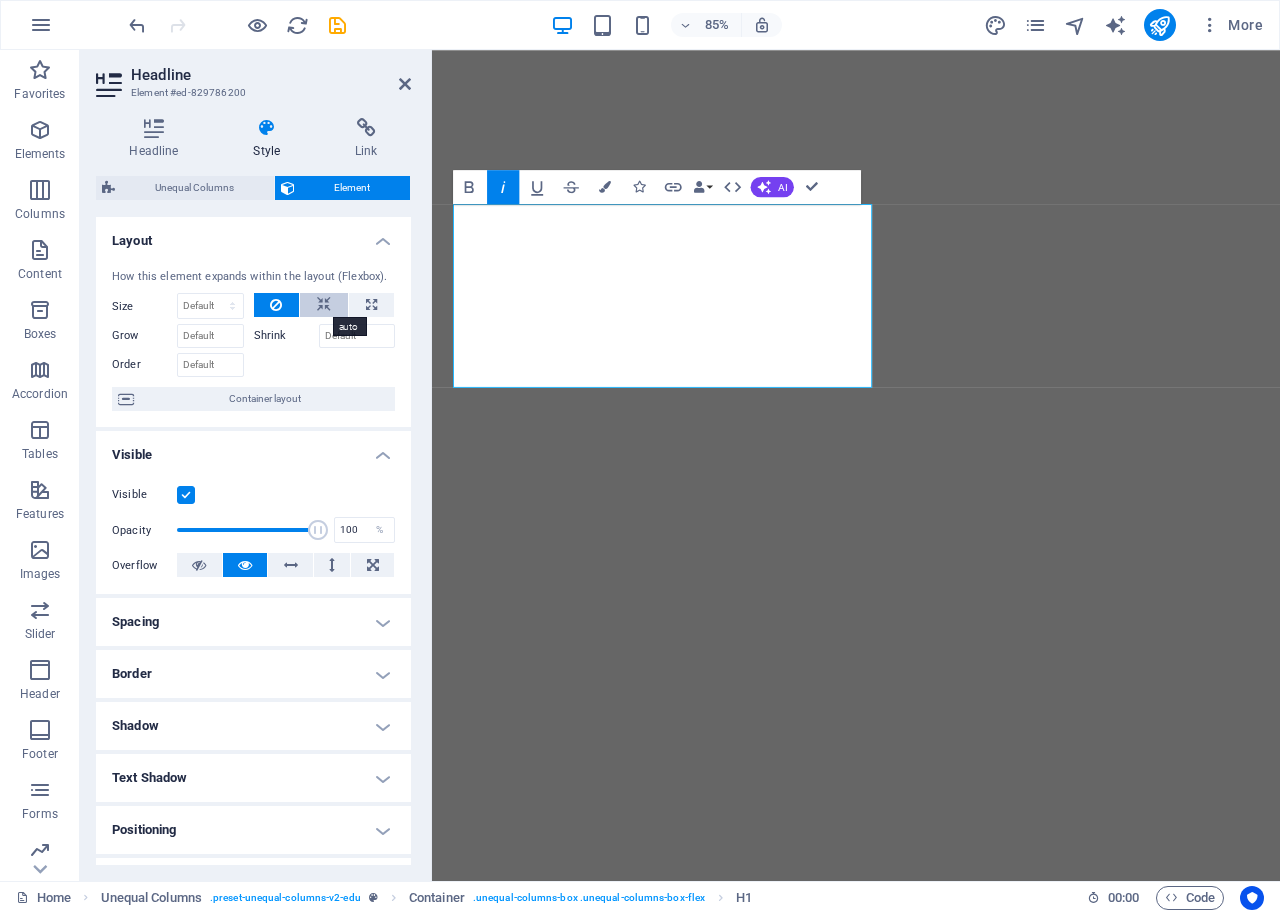 click at bounding box center (324, 305) 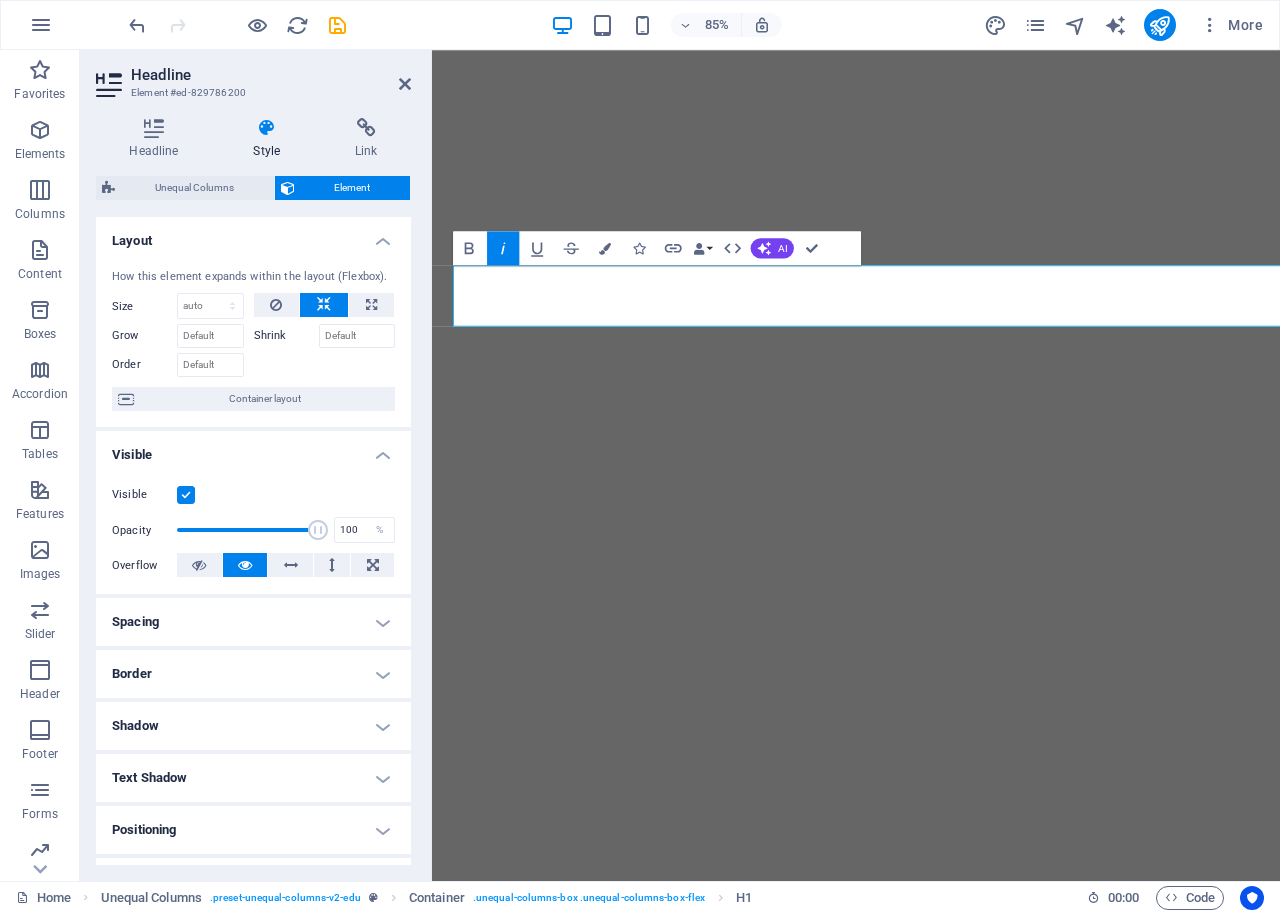 click at bounding box center [324, 305] 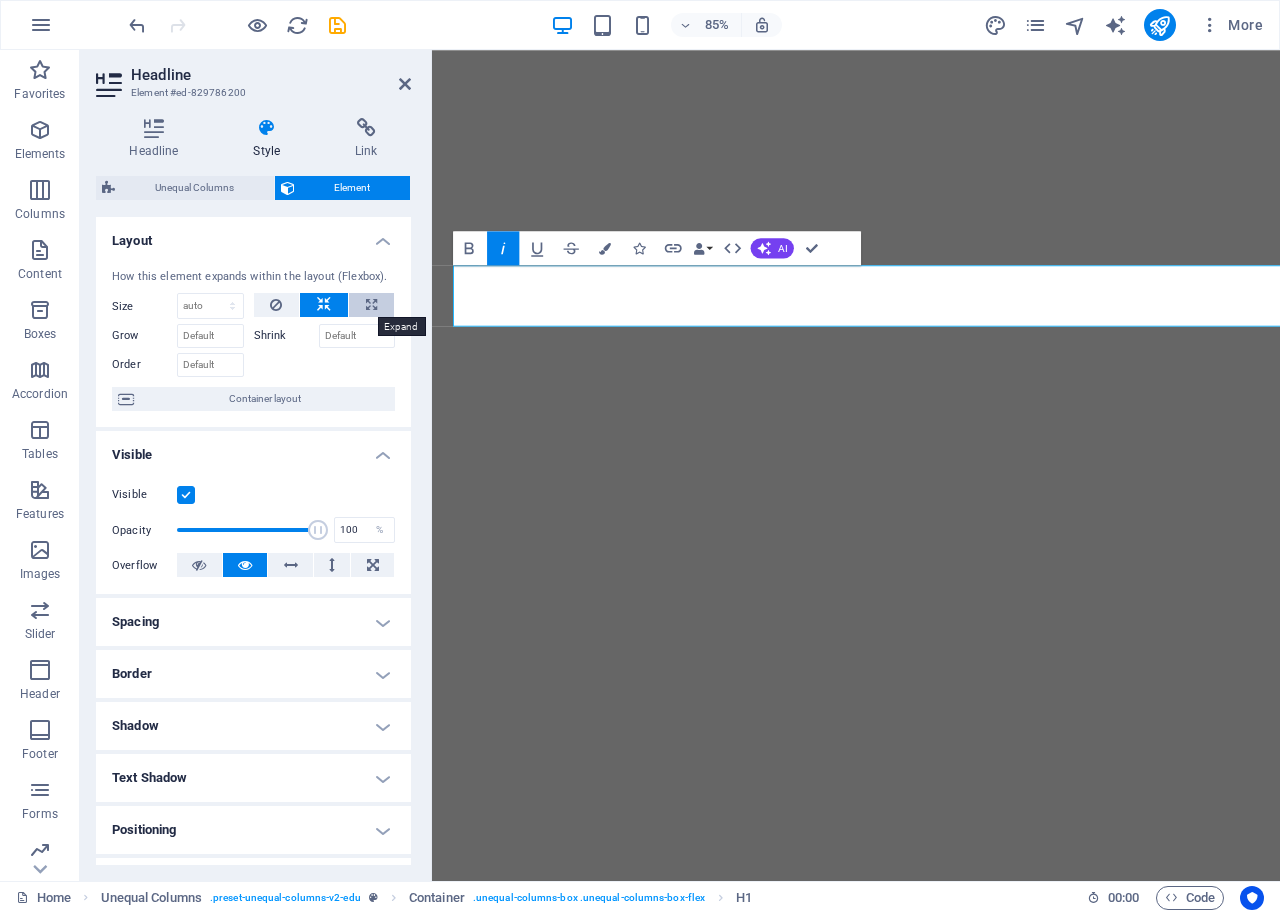 click at bounding box center (371, 305) 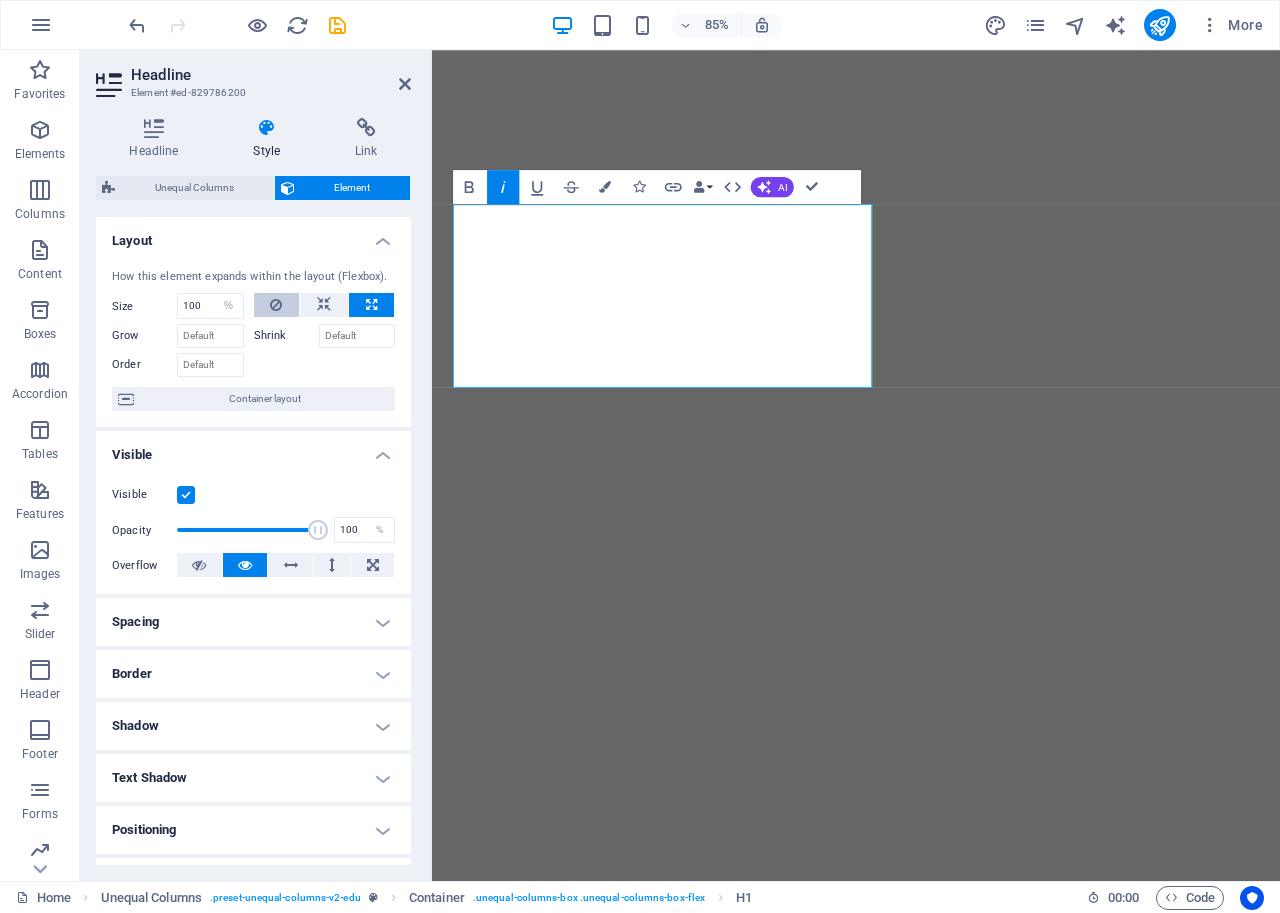 click at bounding box center (276, 305) 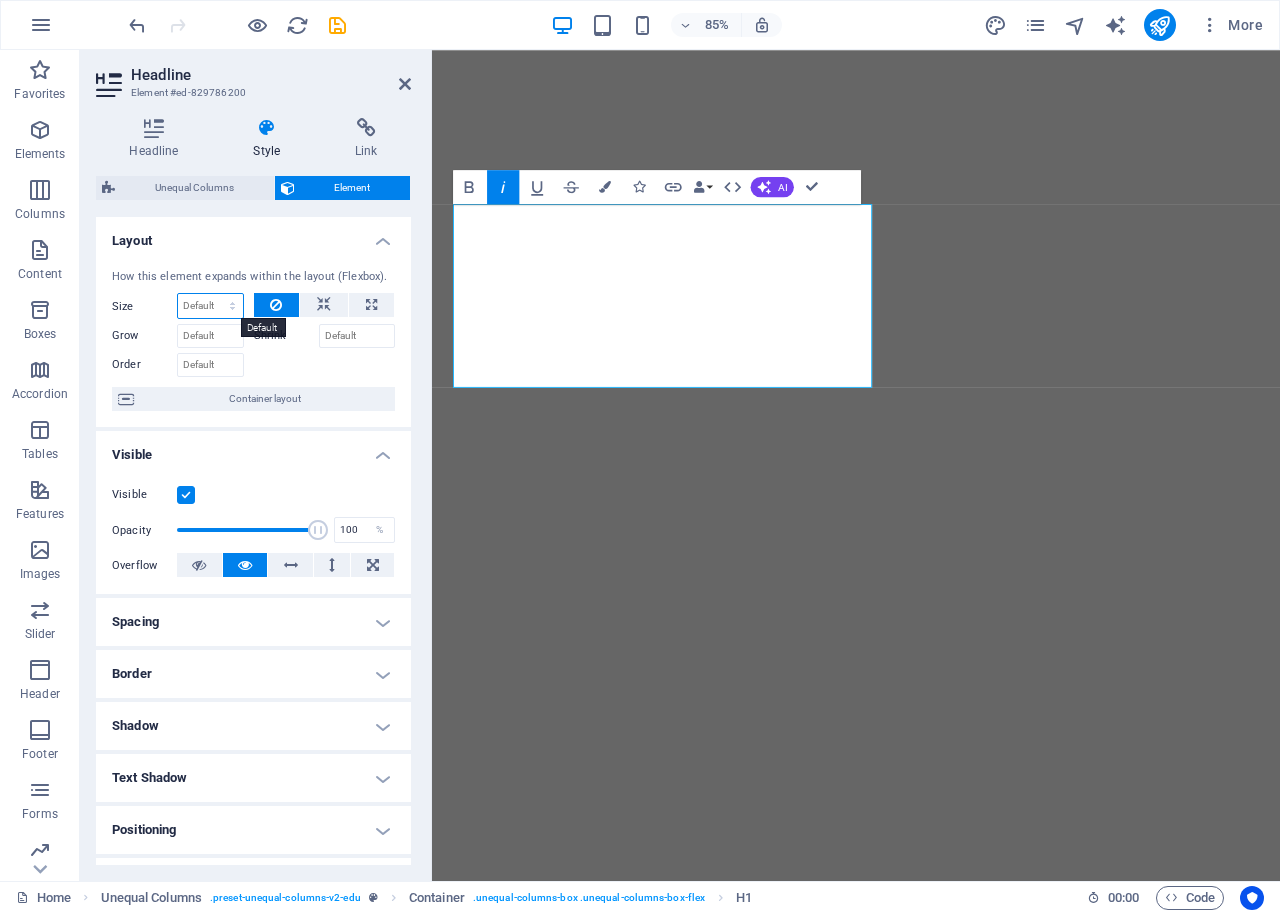 click on "Default auto px % 1/1 1/2 1/3 1/4 1/5 1/6 1/7 1/8 1/9 1/10" at bounding box center (210, 306) 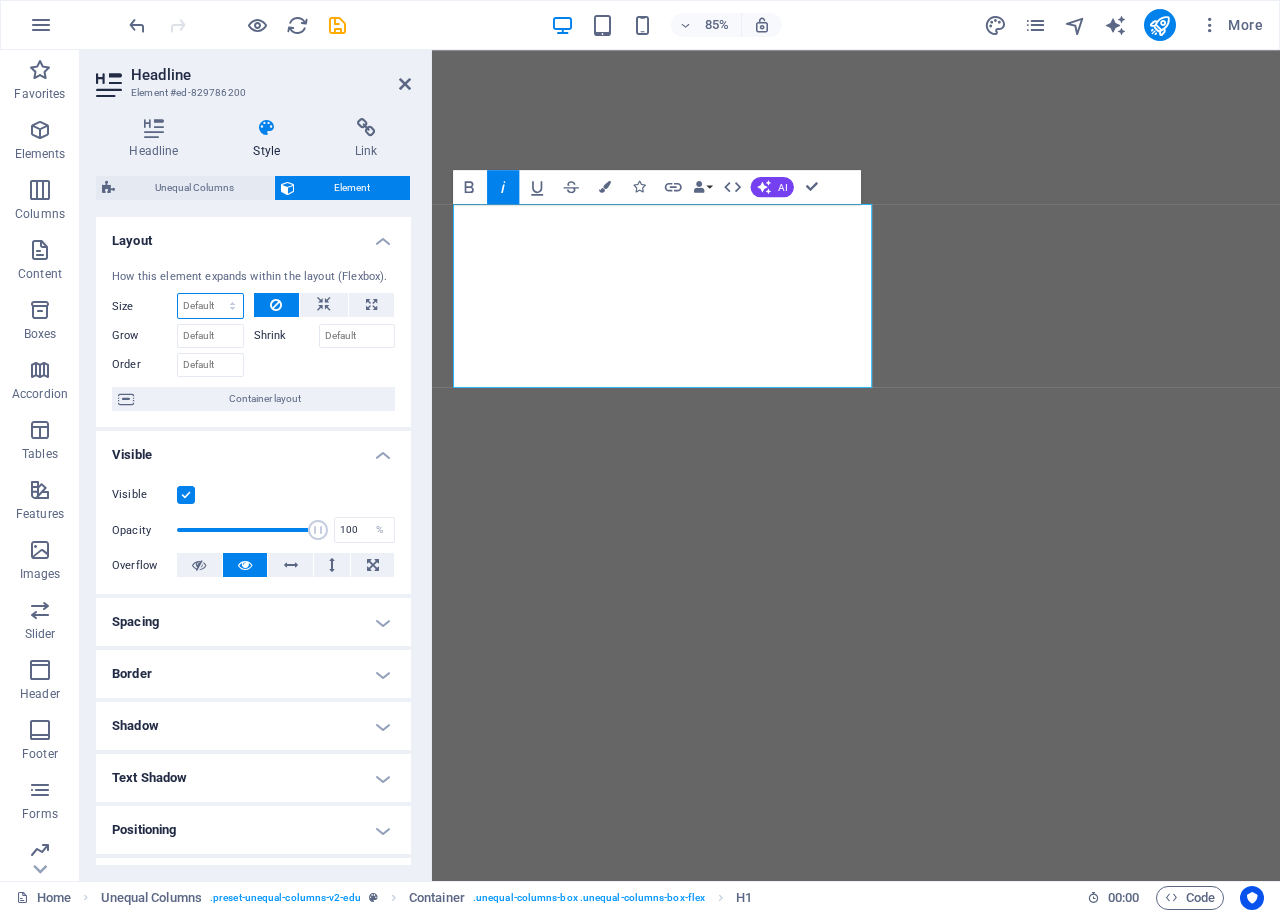select on "1/1" 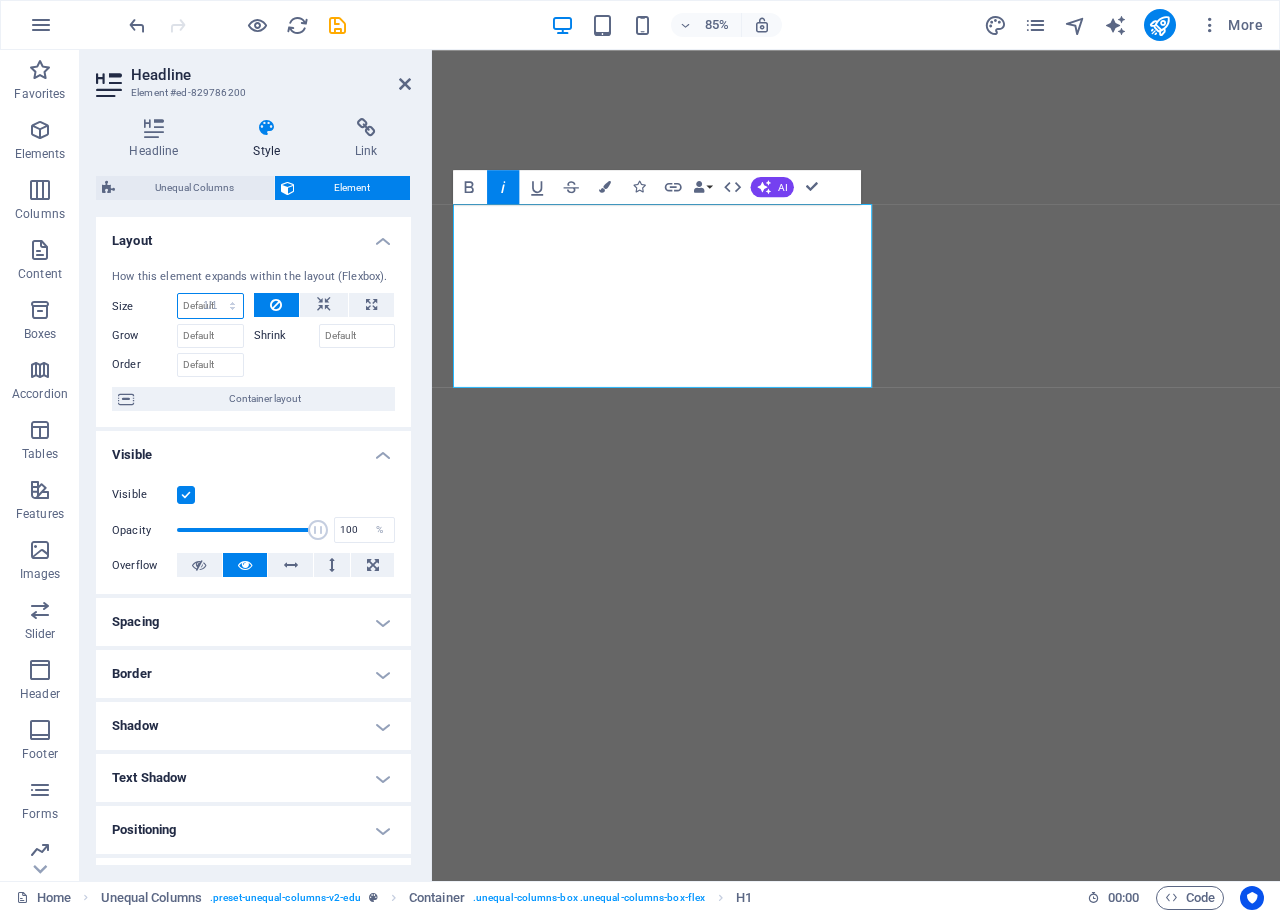 click on "Default auto px % 1/1 1/2 1/3 1/4 1/5 1/6 1/7 1/8 1/9 1/10" at bounding box center (210, 306) 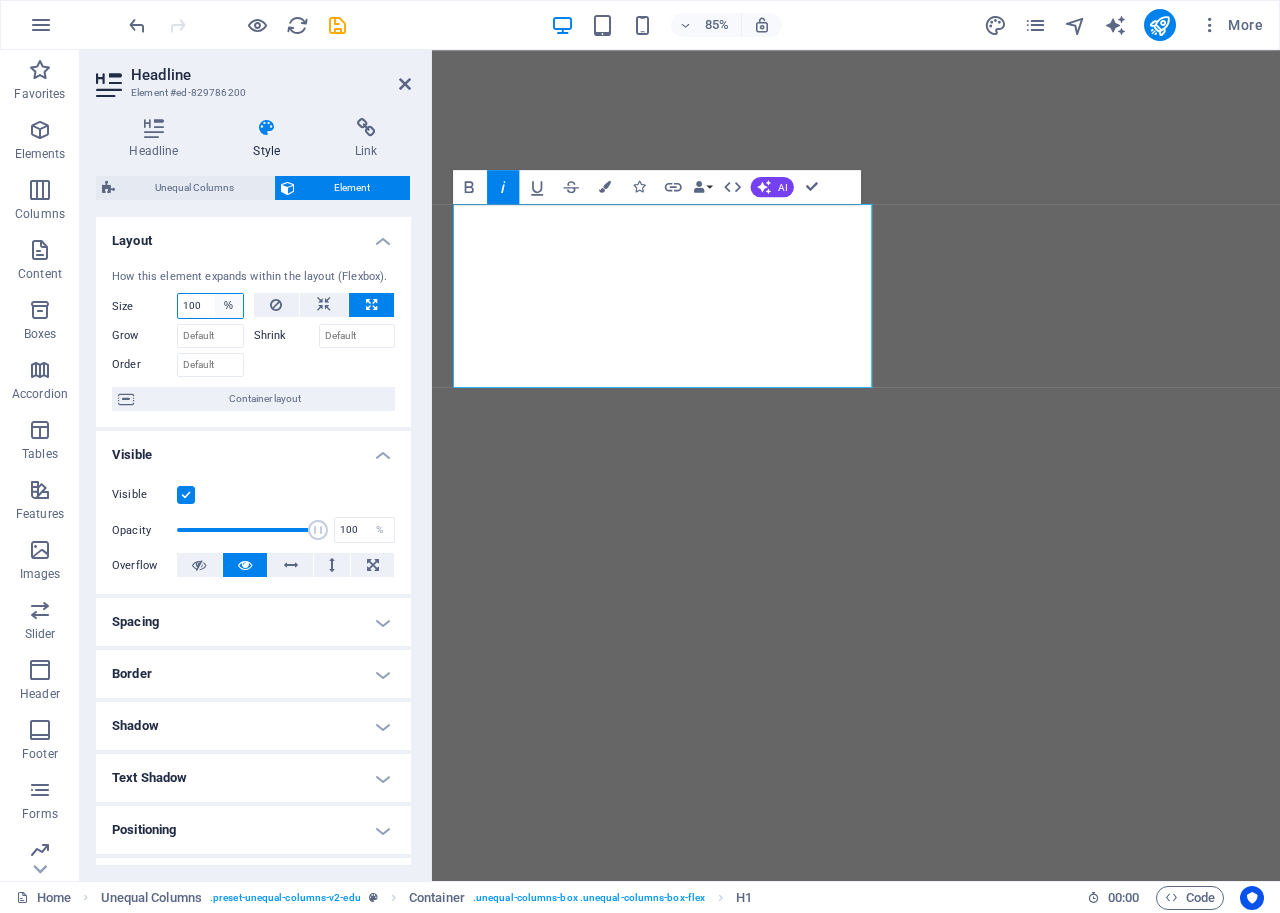 click on "Default auto px % 1/1 1/2 1/3 1/4 1/5 1/6 1/7 1/8 1/9 1/10" at bounding box center (229, 306) 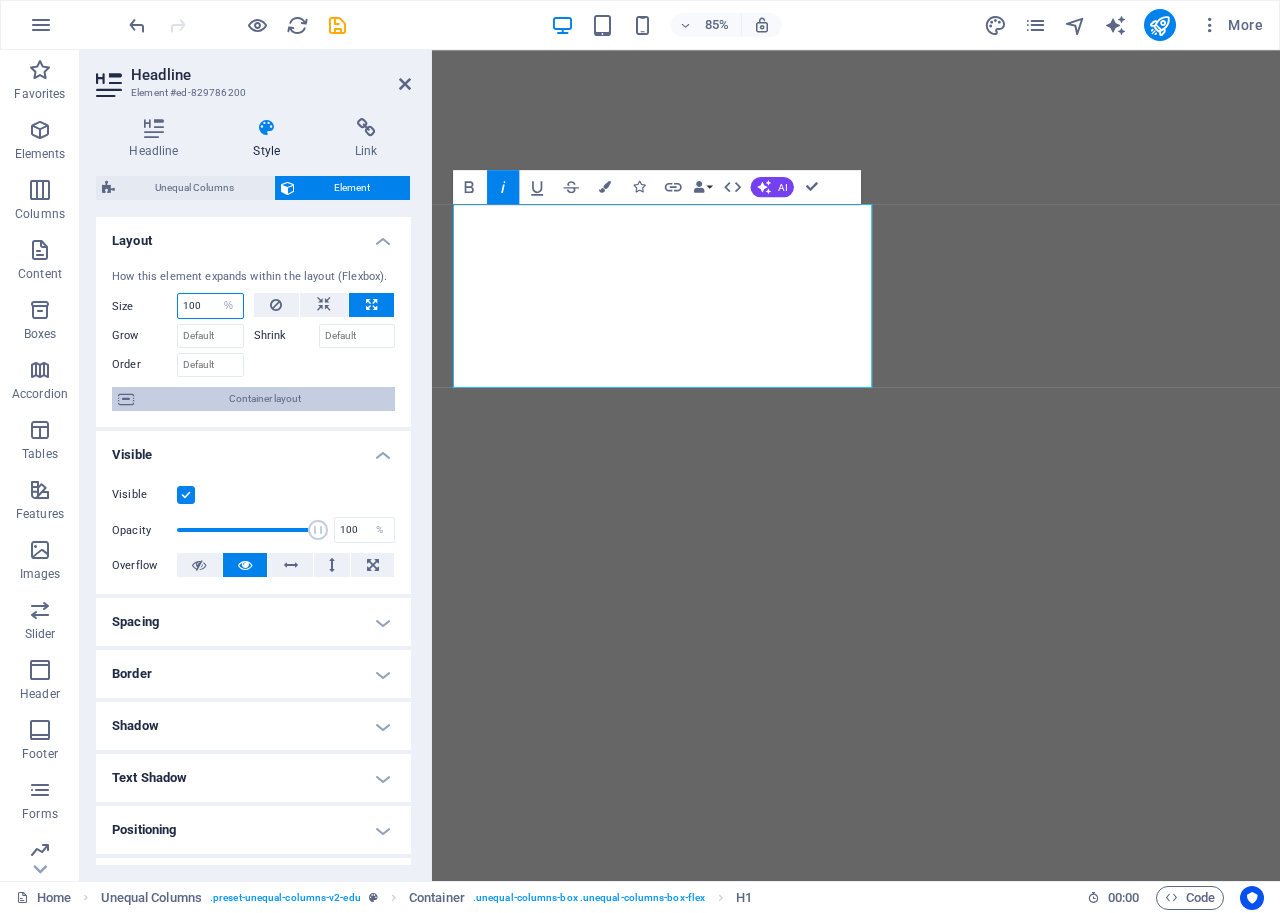 select on "1/2" 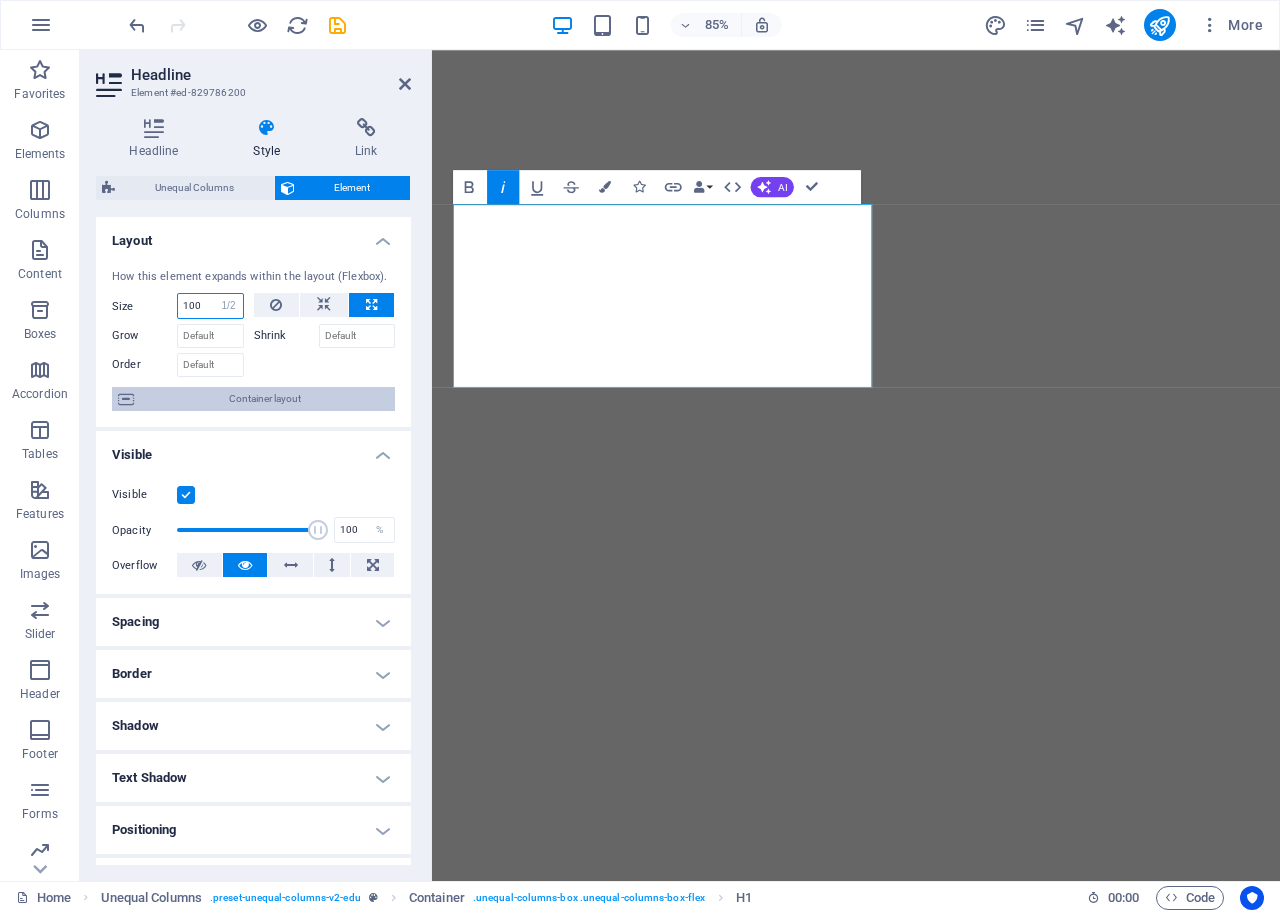 click on "Default auto px % 1/1 1/2 1/3 1/4 1/5 1/6 1/7 1/8 1/9 1/10" at bounding box center (229, 306) 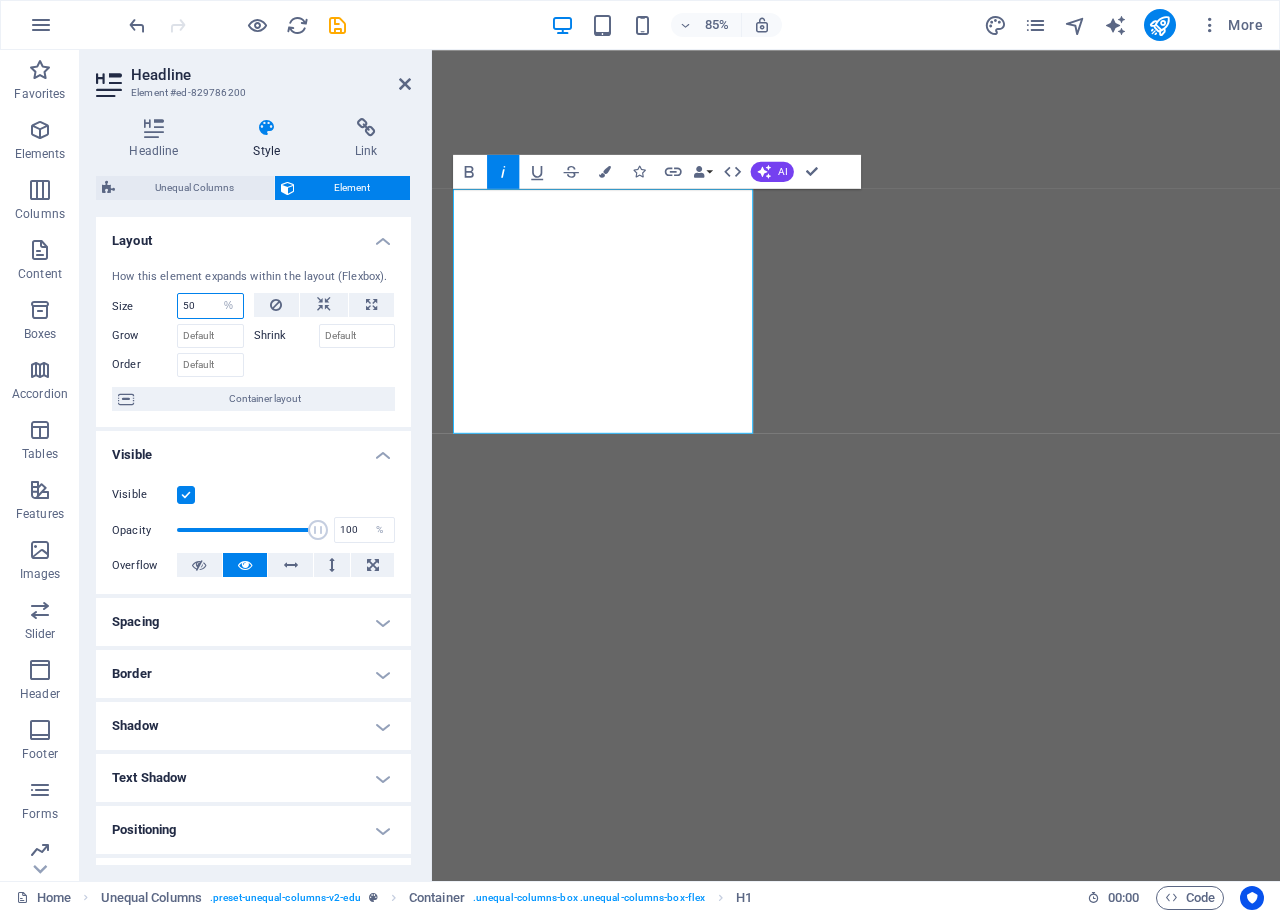 click on "50" at bounding box center (210, 306) 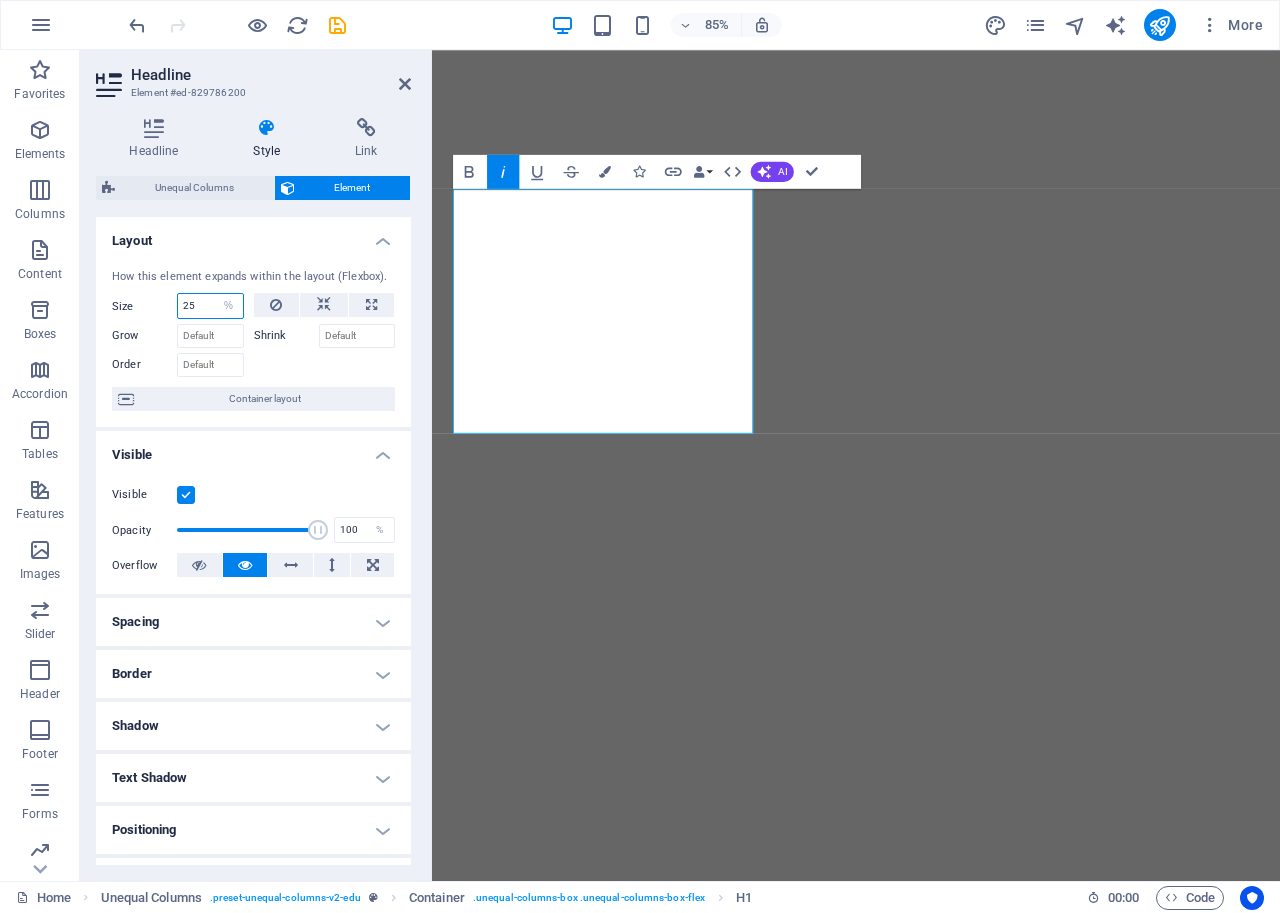 type on "25" 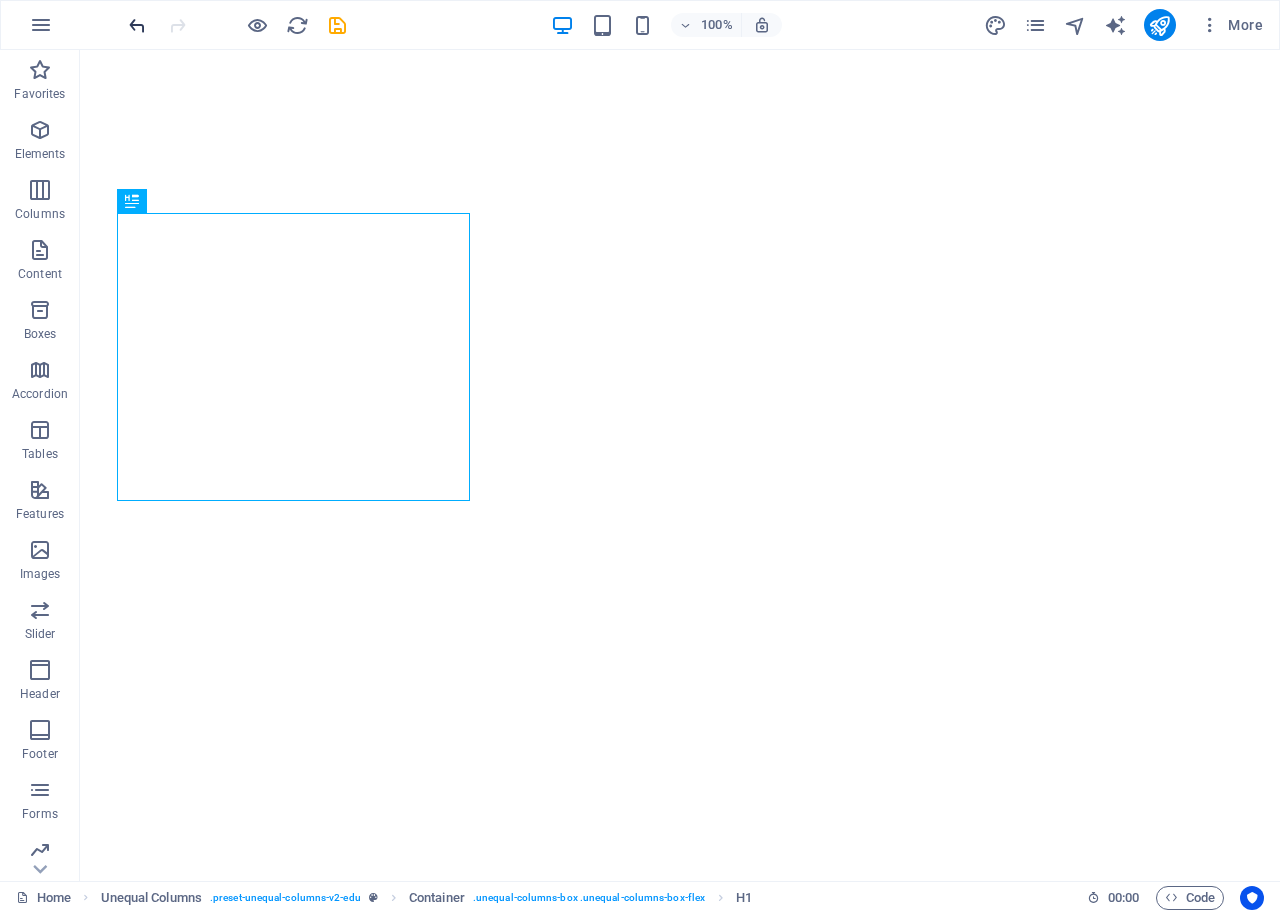 click at bounding box center [137, 25] 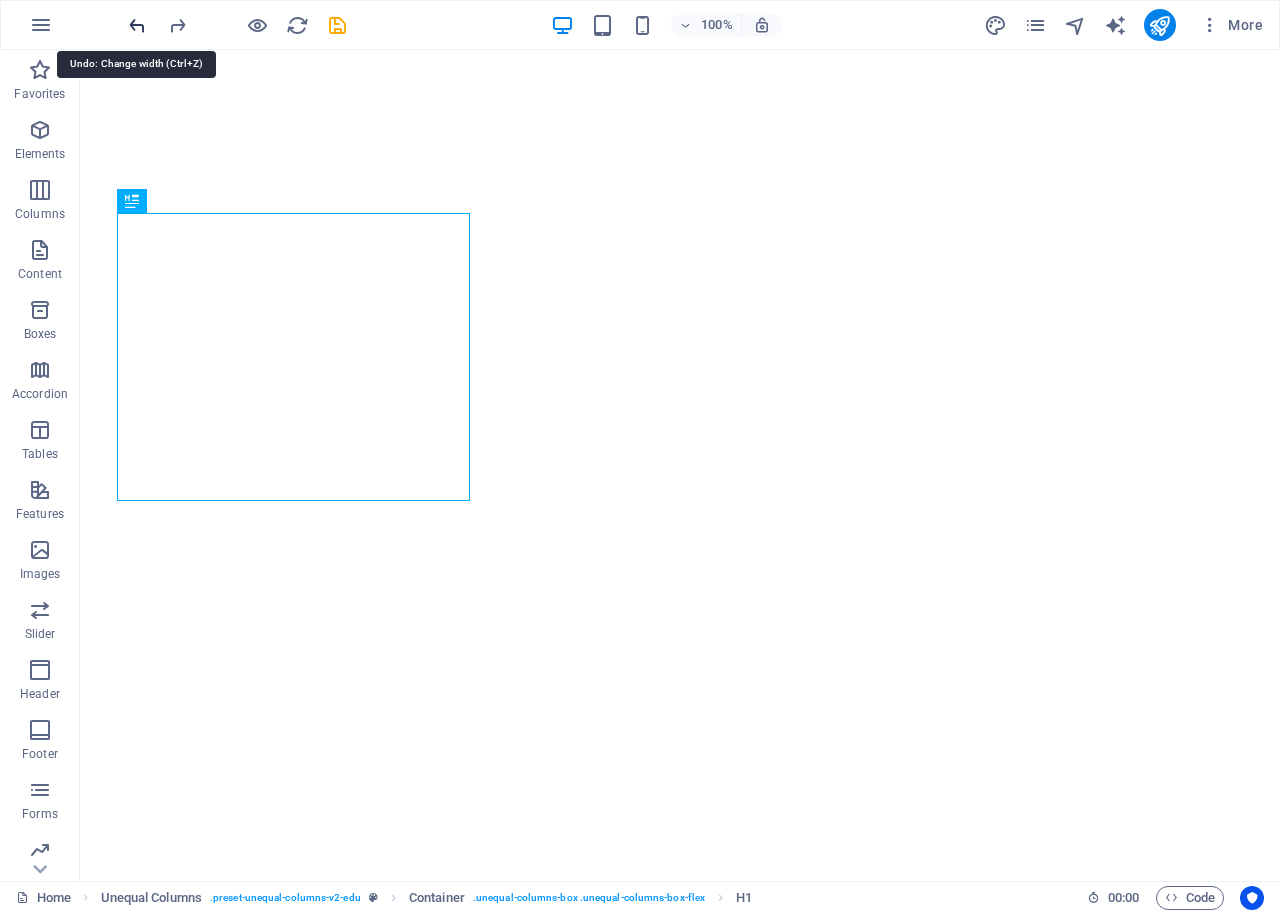 click at bounding box center (137, 25) 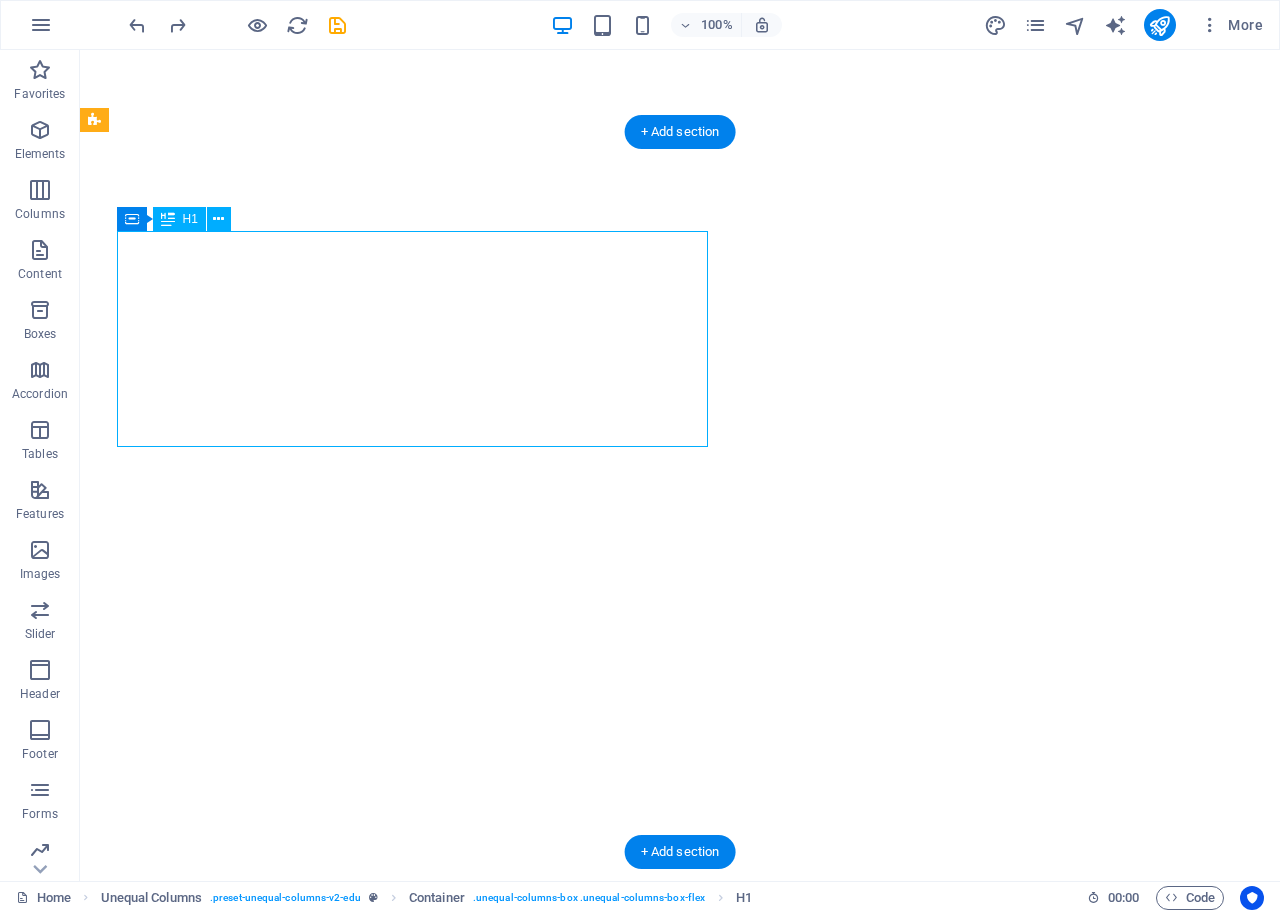 select on "%" 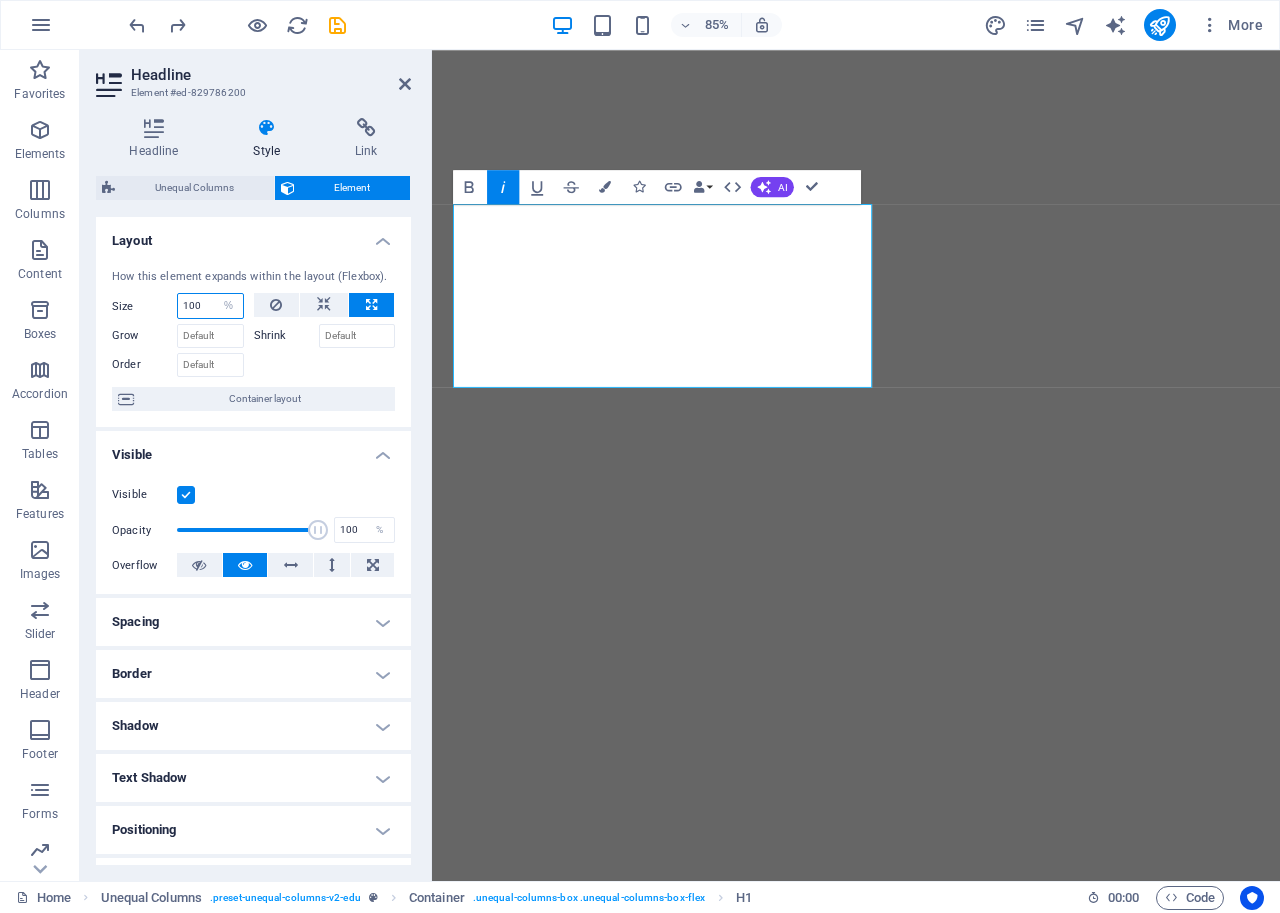 click on "100" at bounding box center [210, 306] 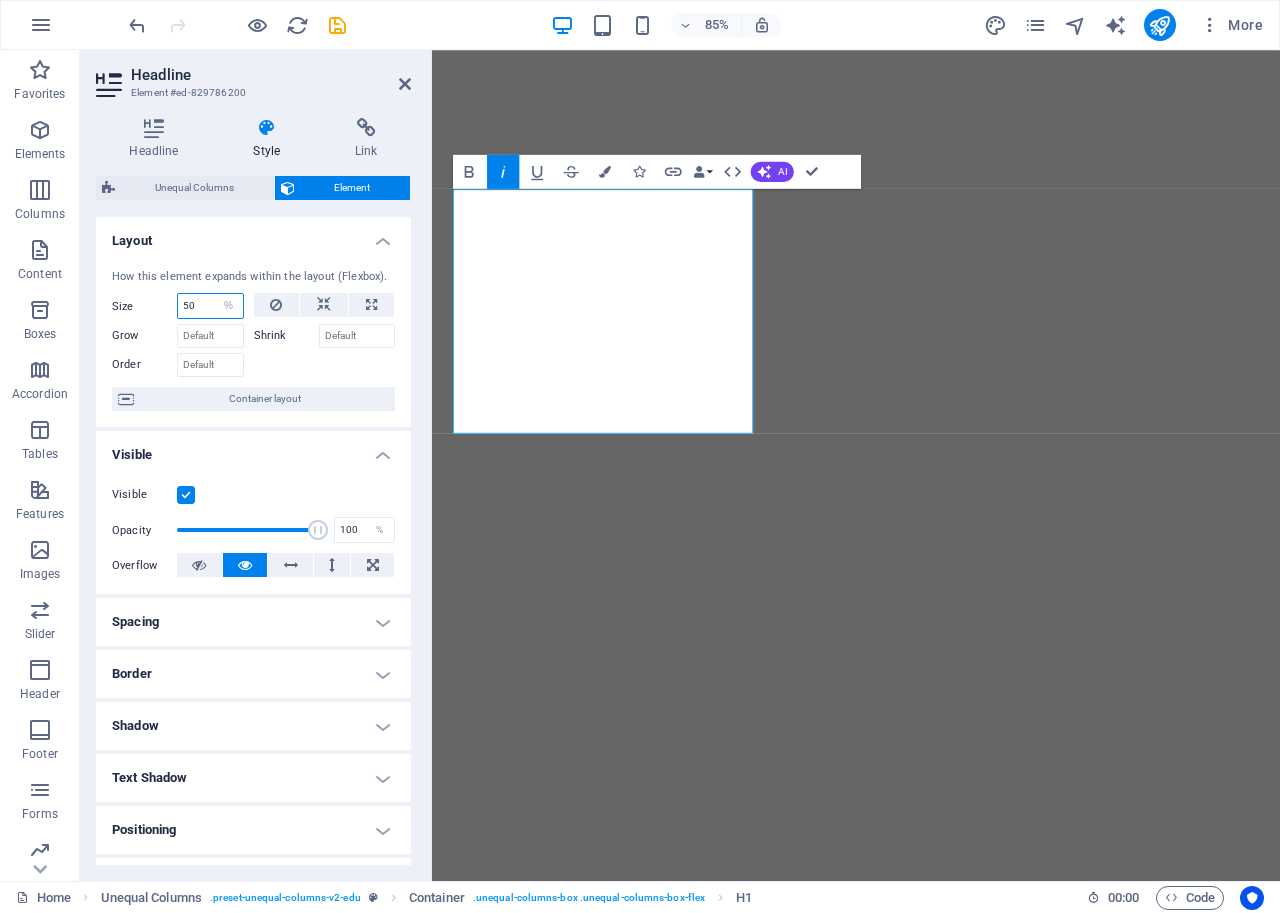 drag, startPoint x: 194, startPoint y: 312, endPoint x: 167, endPoint y: 317, distance: 27.45906 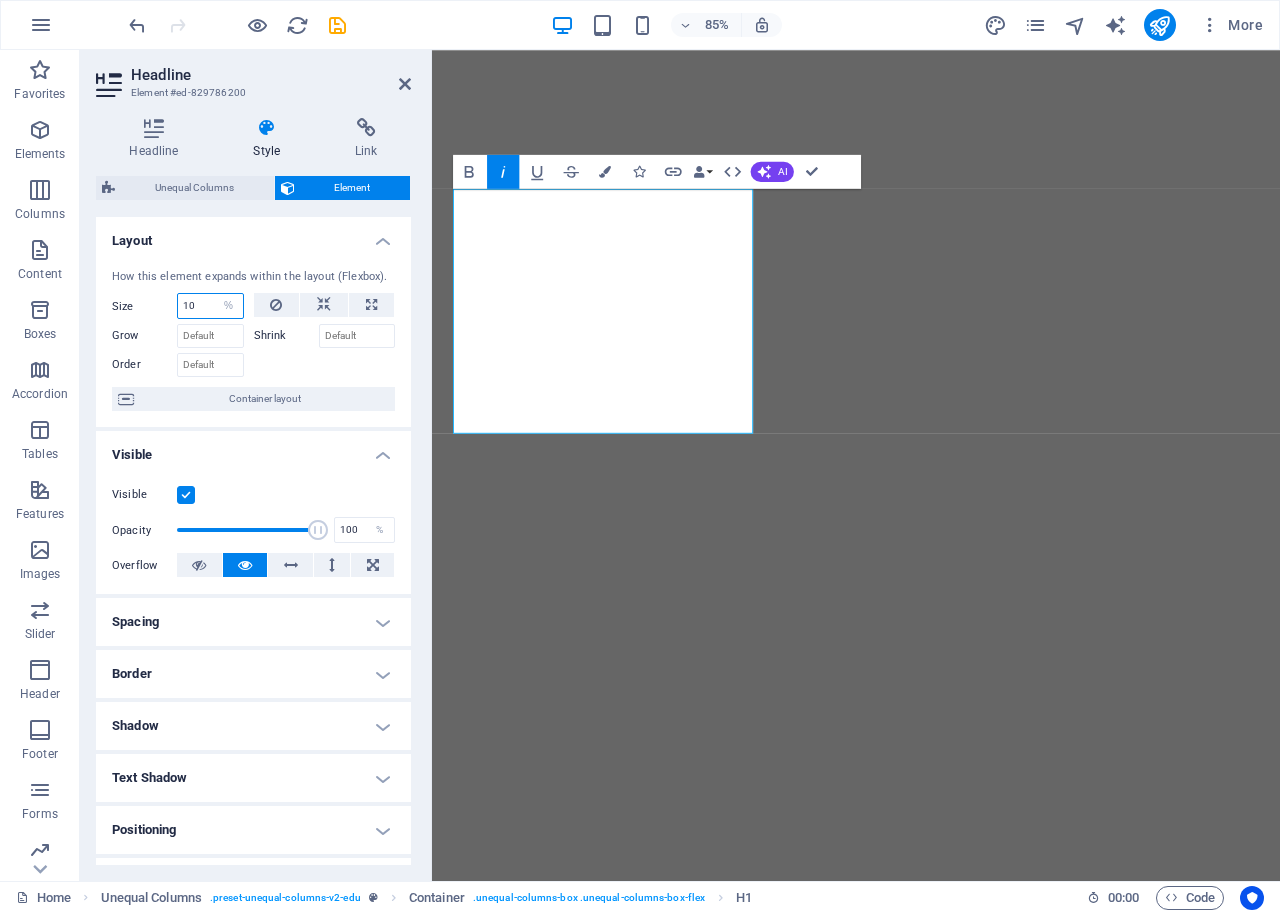 type on "100" 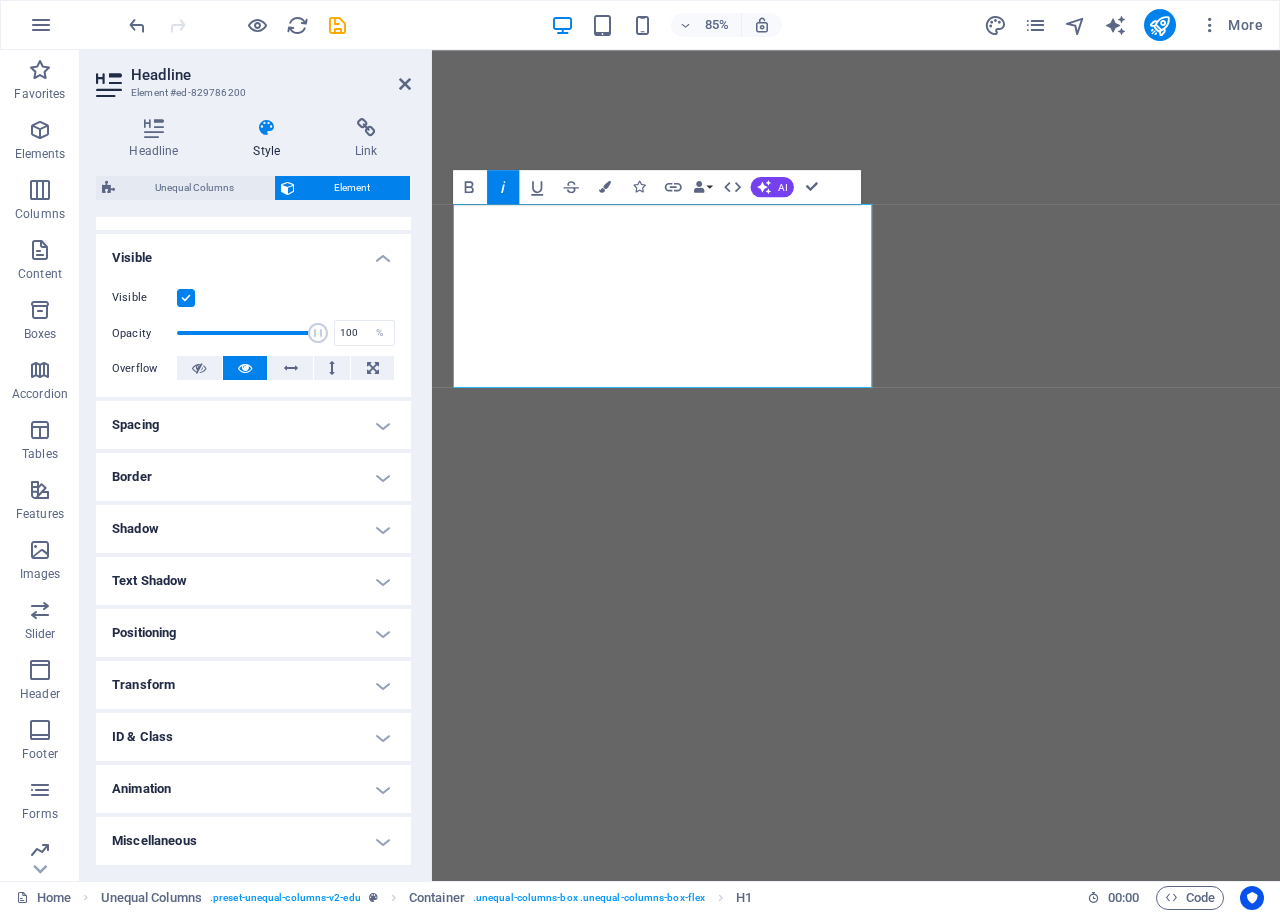 scroll, scrollTop: 0, scrollLeft: 0, axis: both 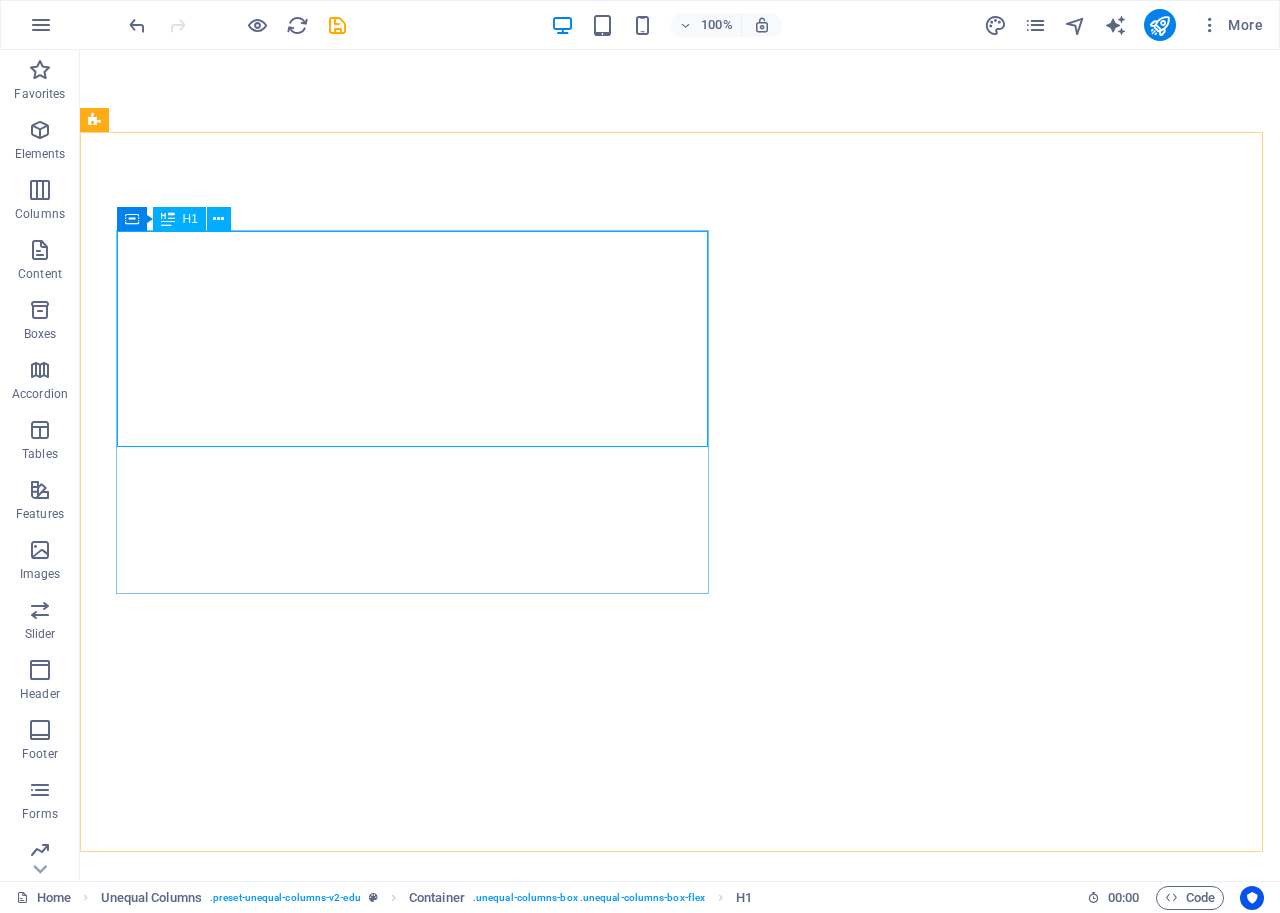 click on "H1" at bounding box center [190, 219] 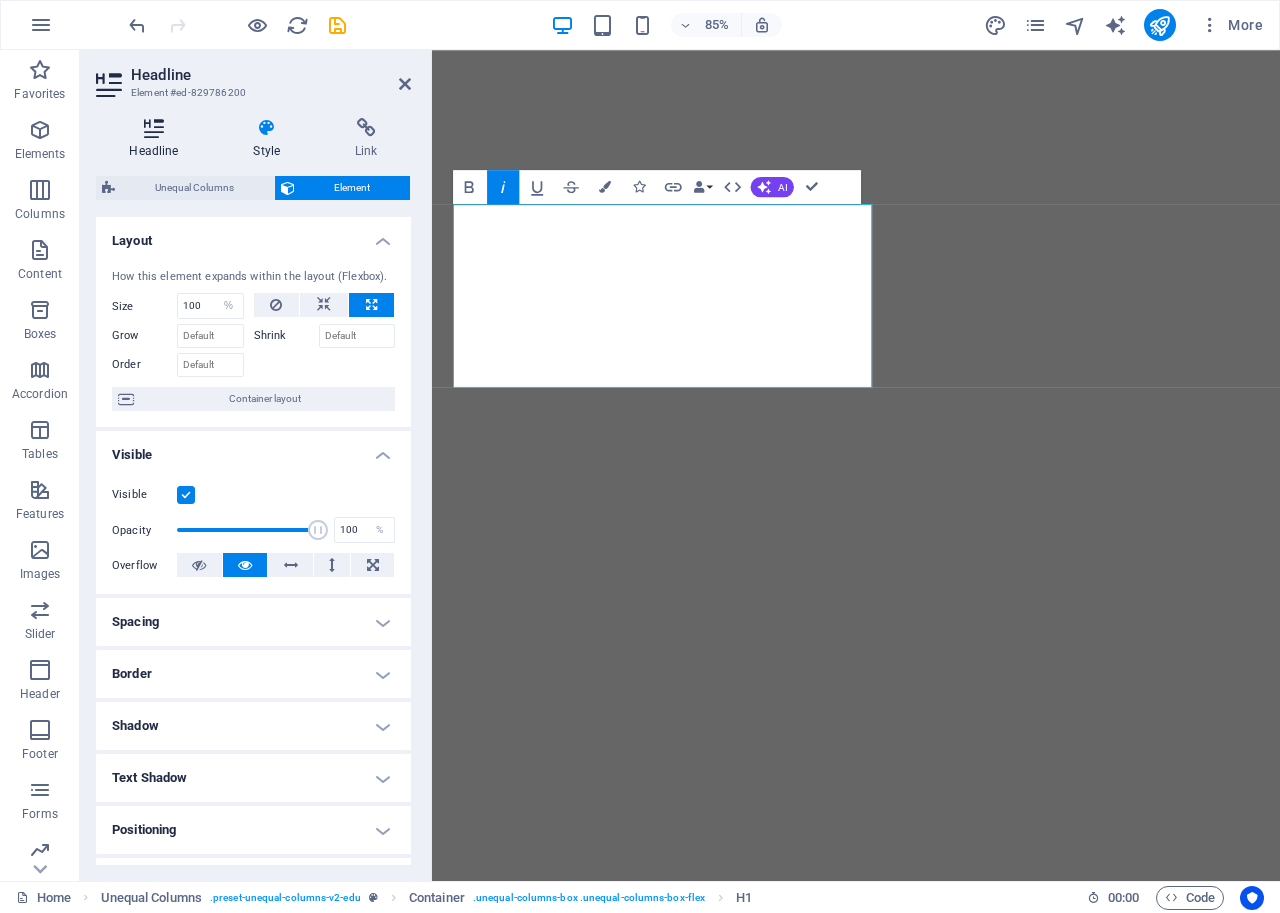 click at bounding box center (154, 128) 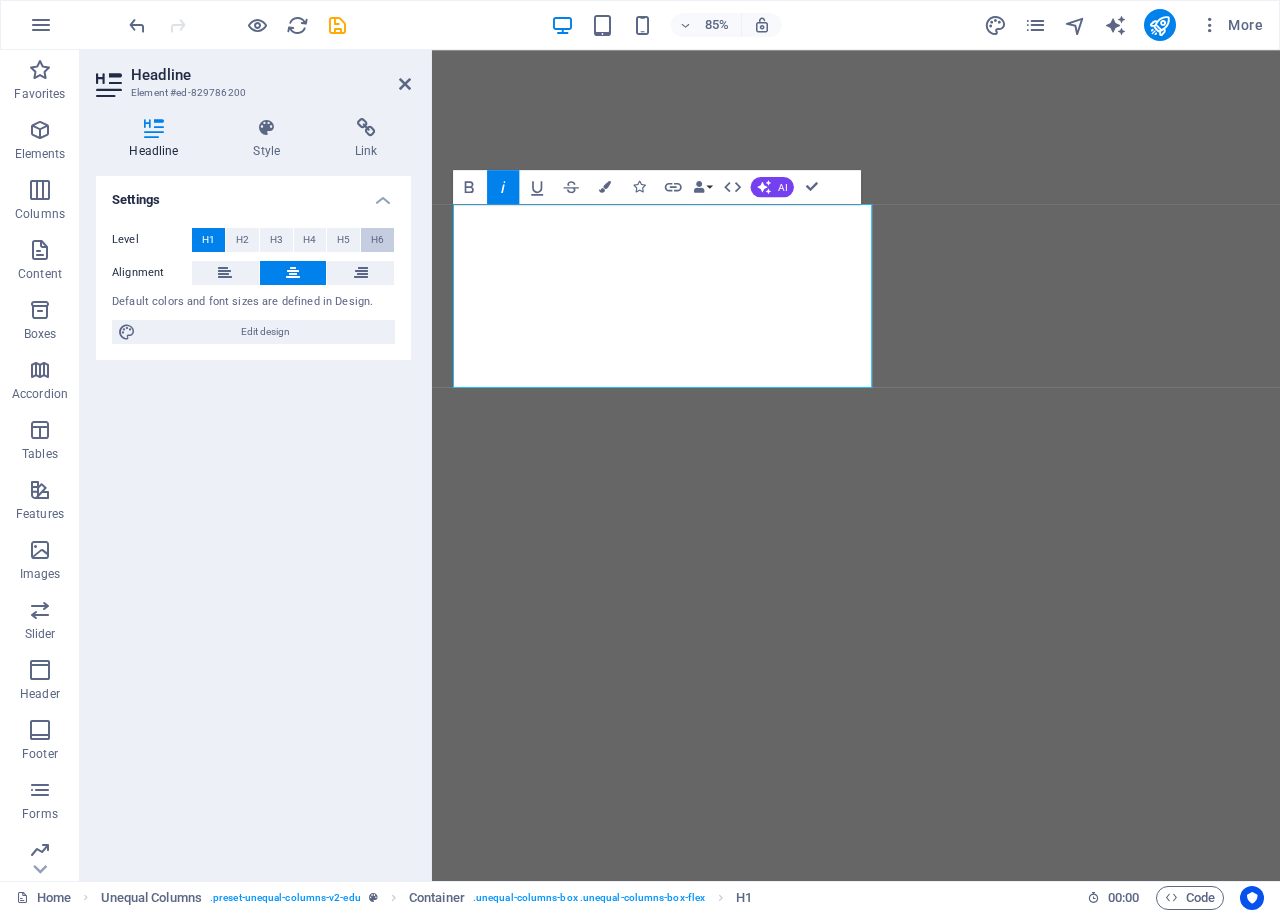 click on "H6" at bounding box center [377, 240] 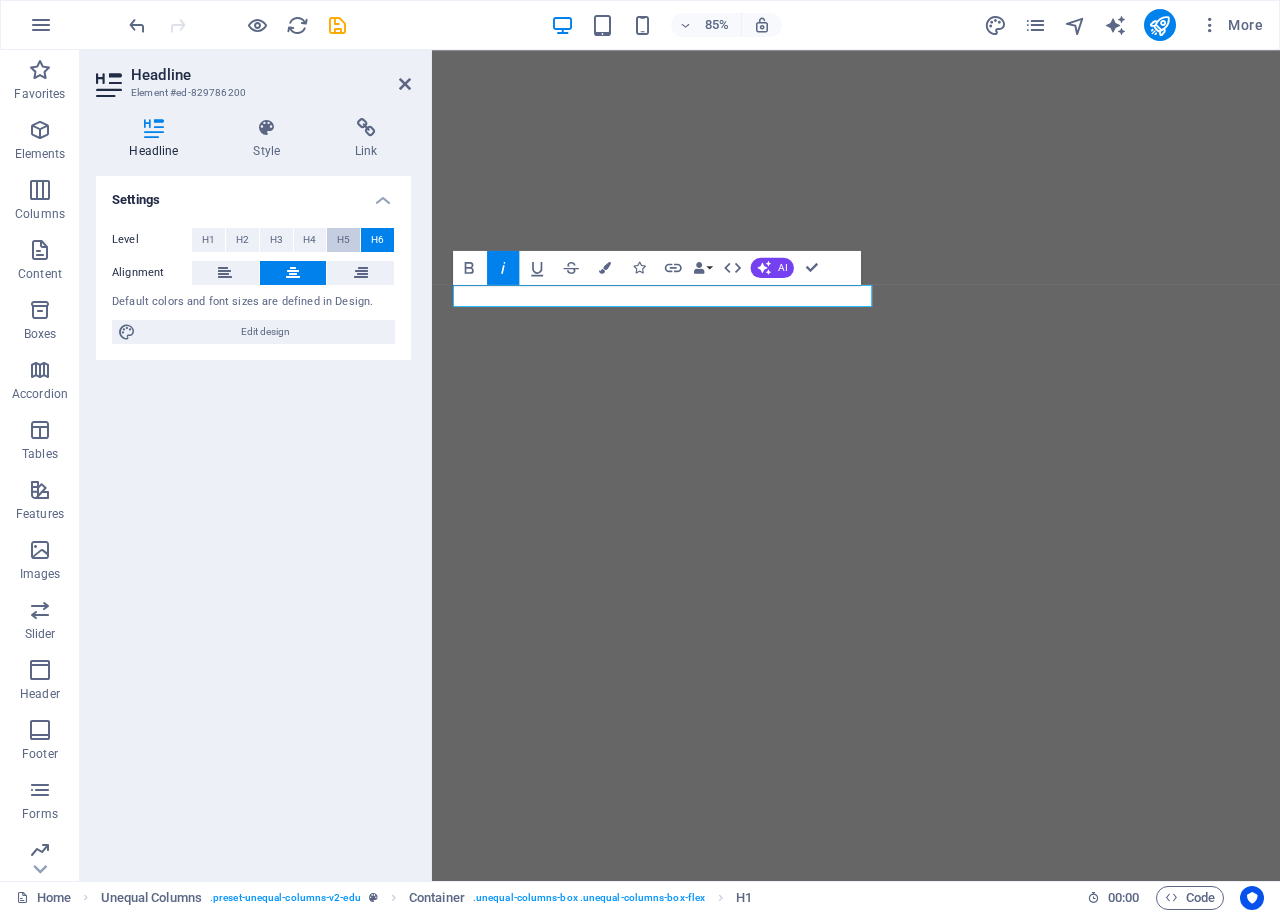 click on "H5" at bounding box center [343, 240] 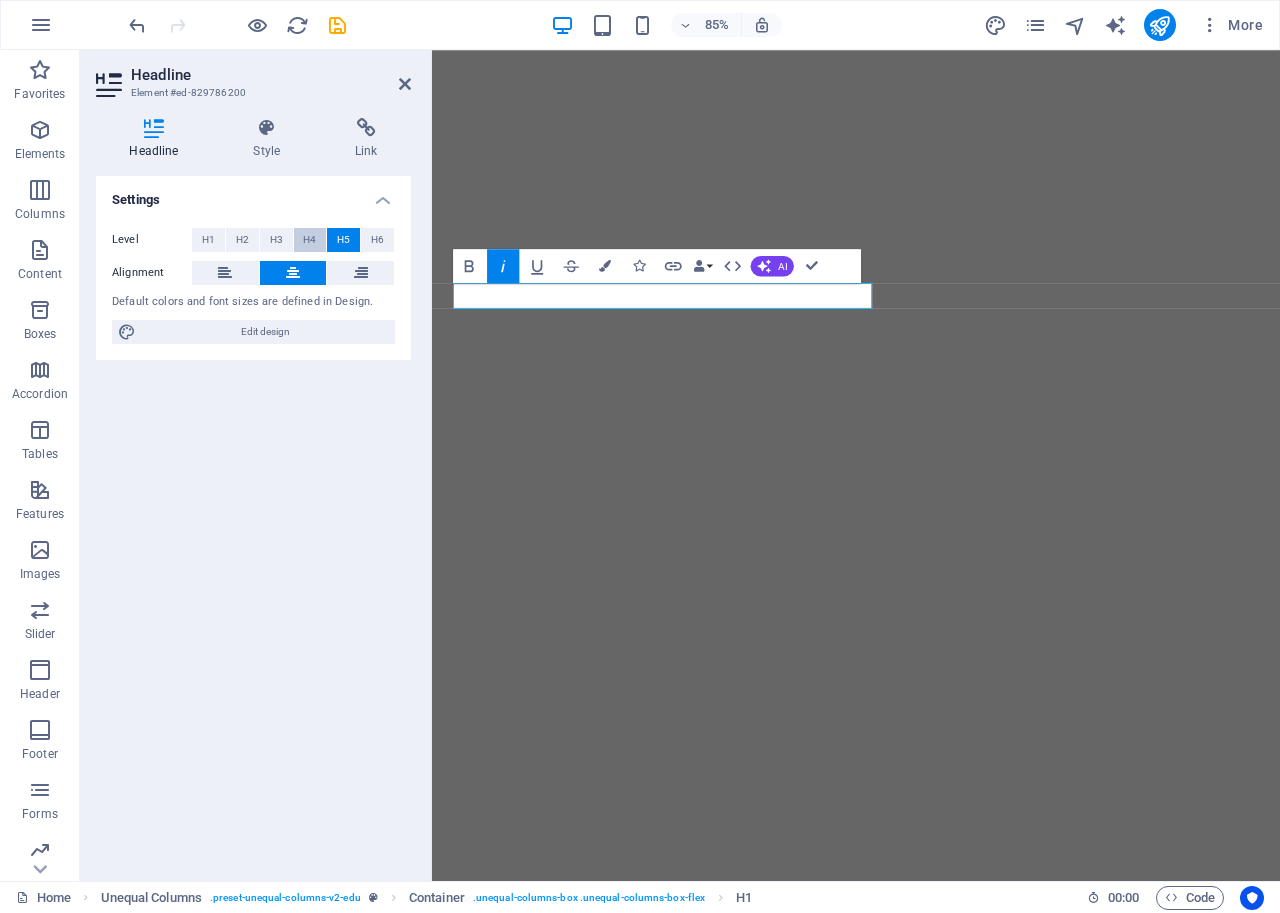click on "H4" at bounding box center (309, 240) 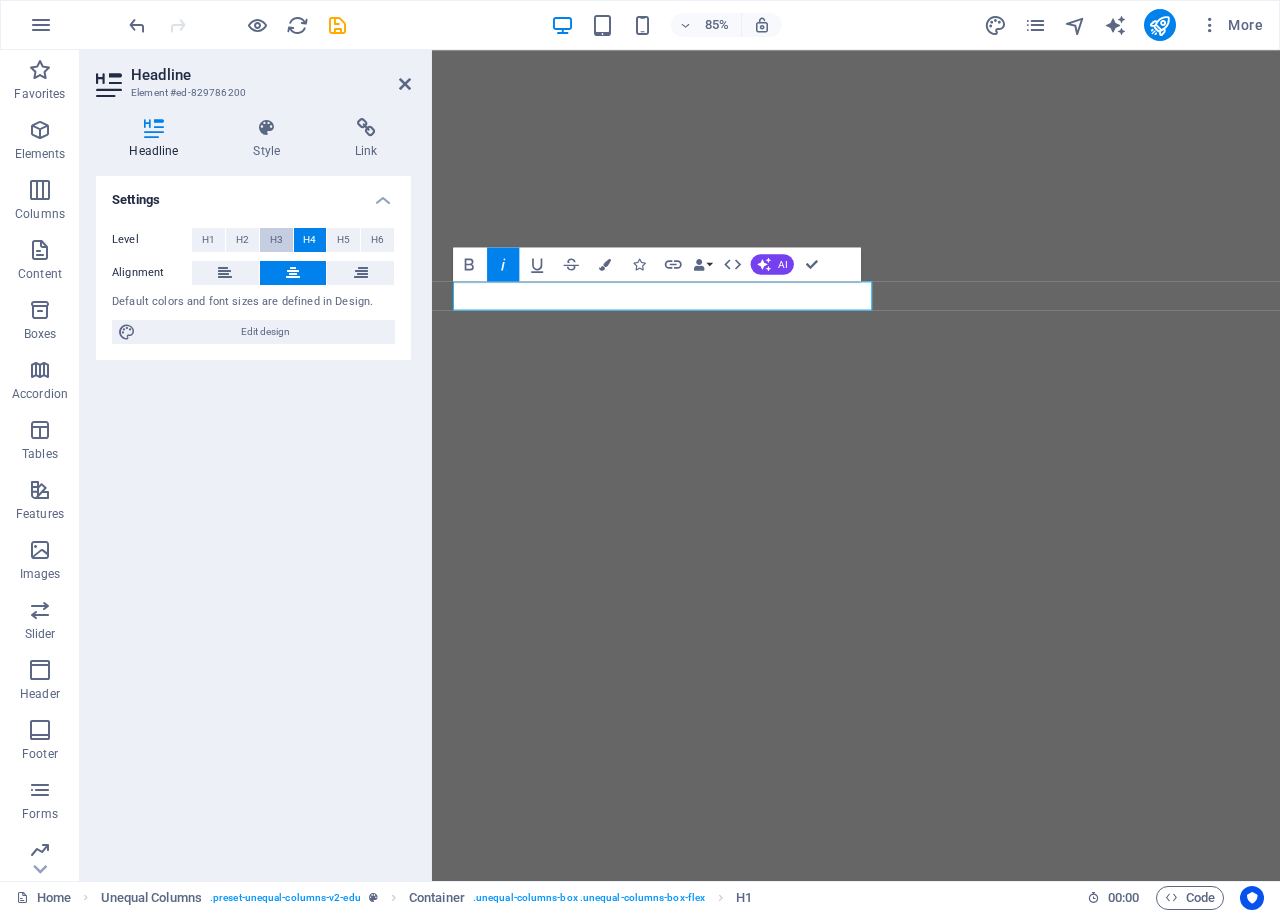 click on "H3" at bounding box center (276, 240) 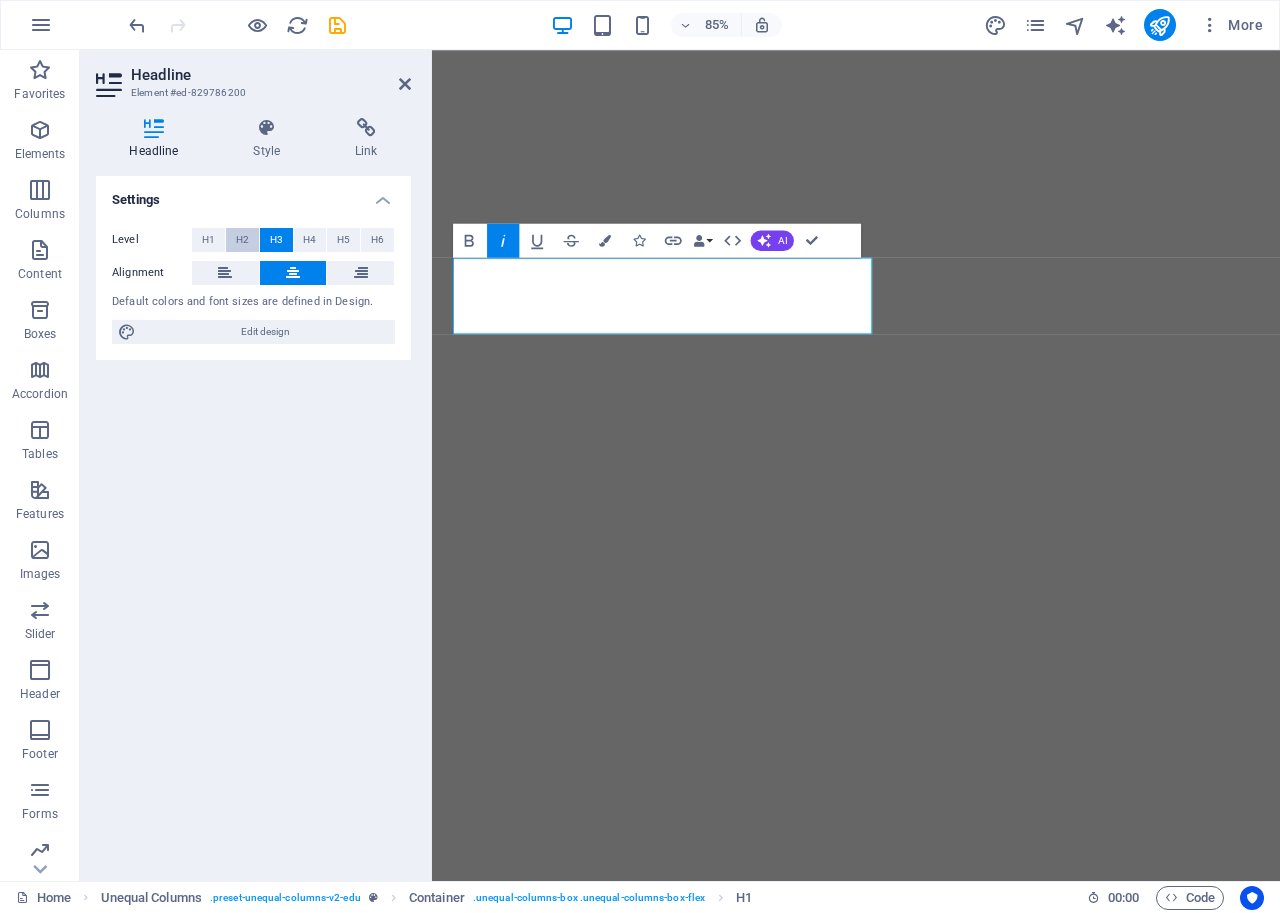 click on "H2" at bounding box center [242, 240] 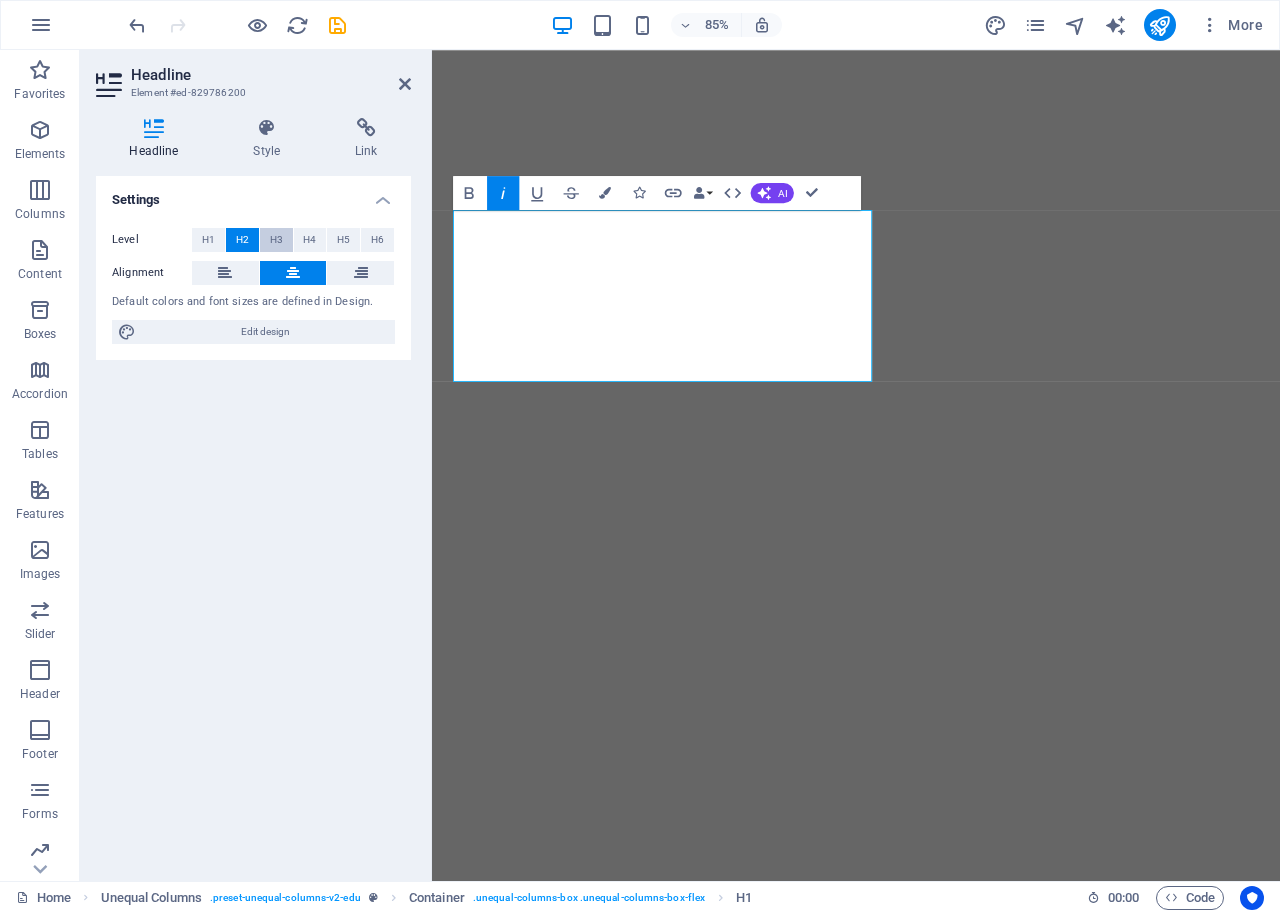 click on "H3" at bounding box center (276, 240) 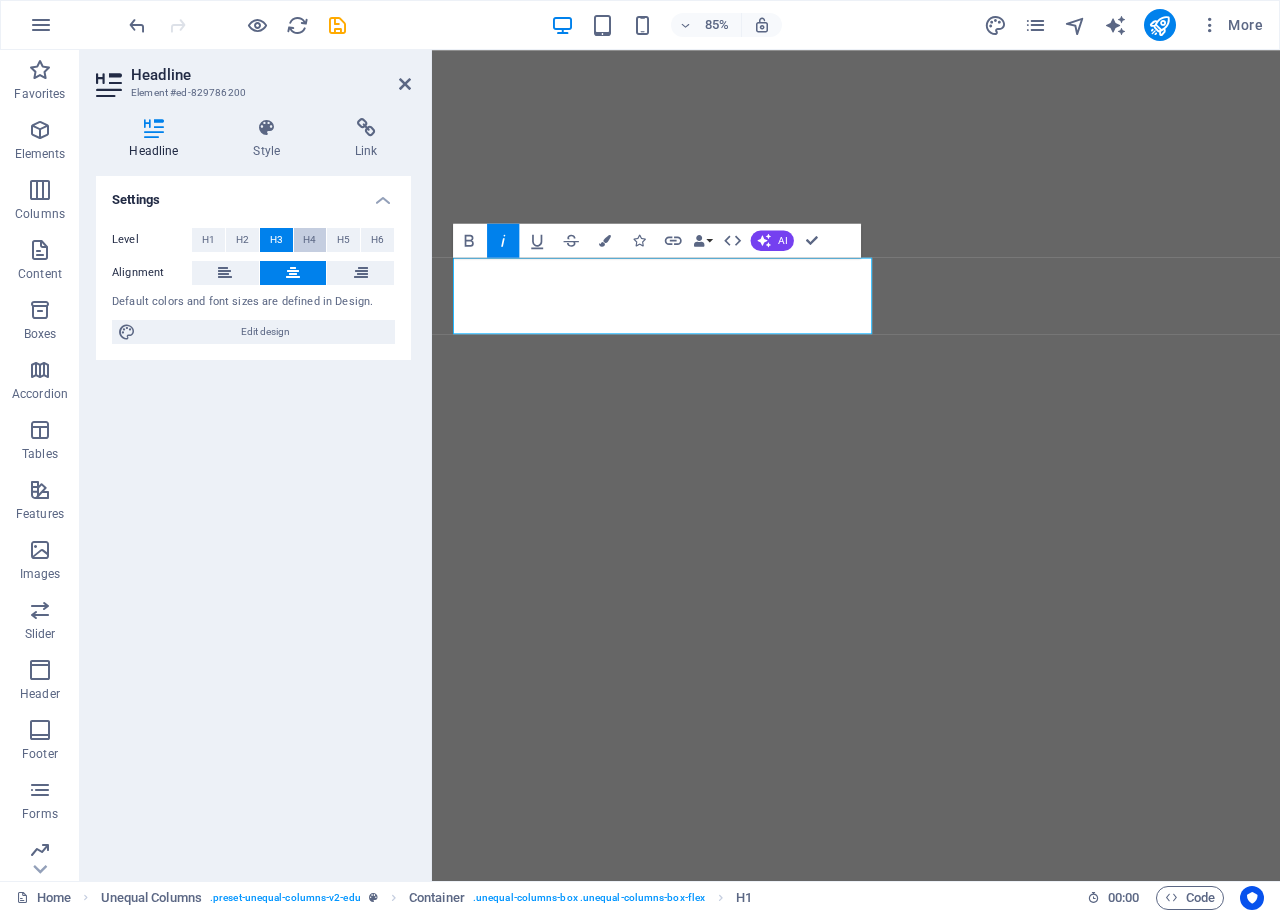 click on "H4" at bounding box center (310, 240) 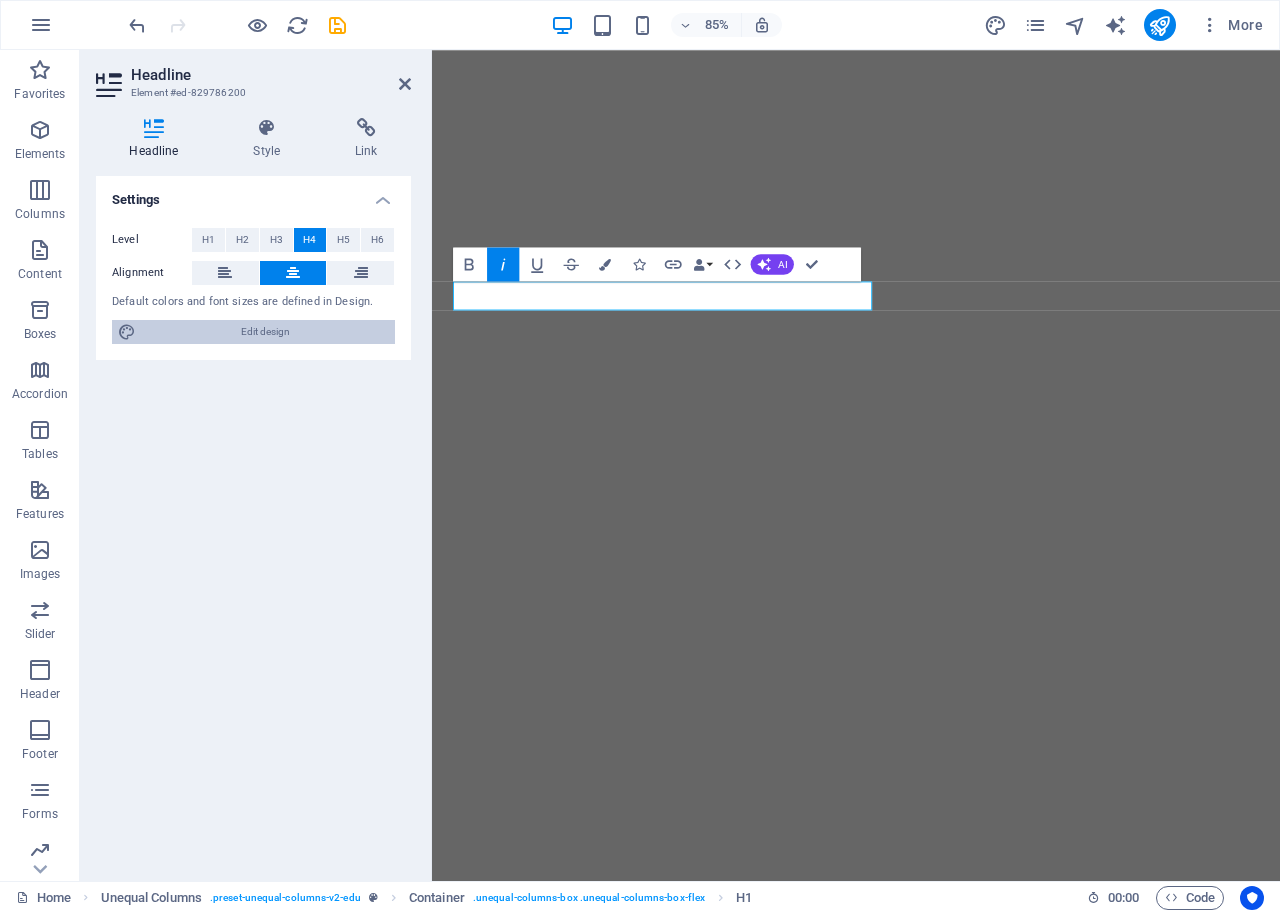 click on "Edit design" at bounding box center [265, 332] 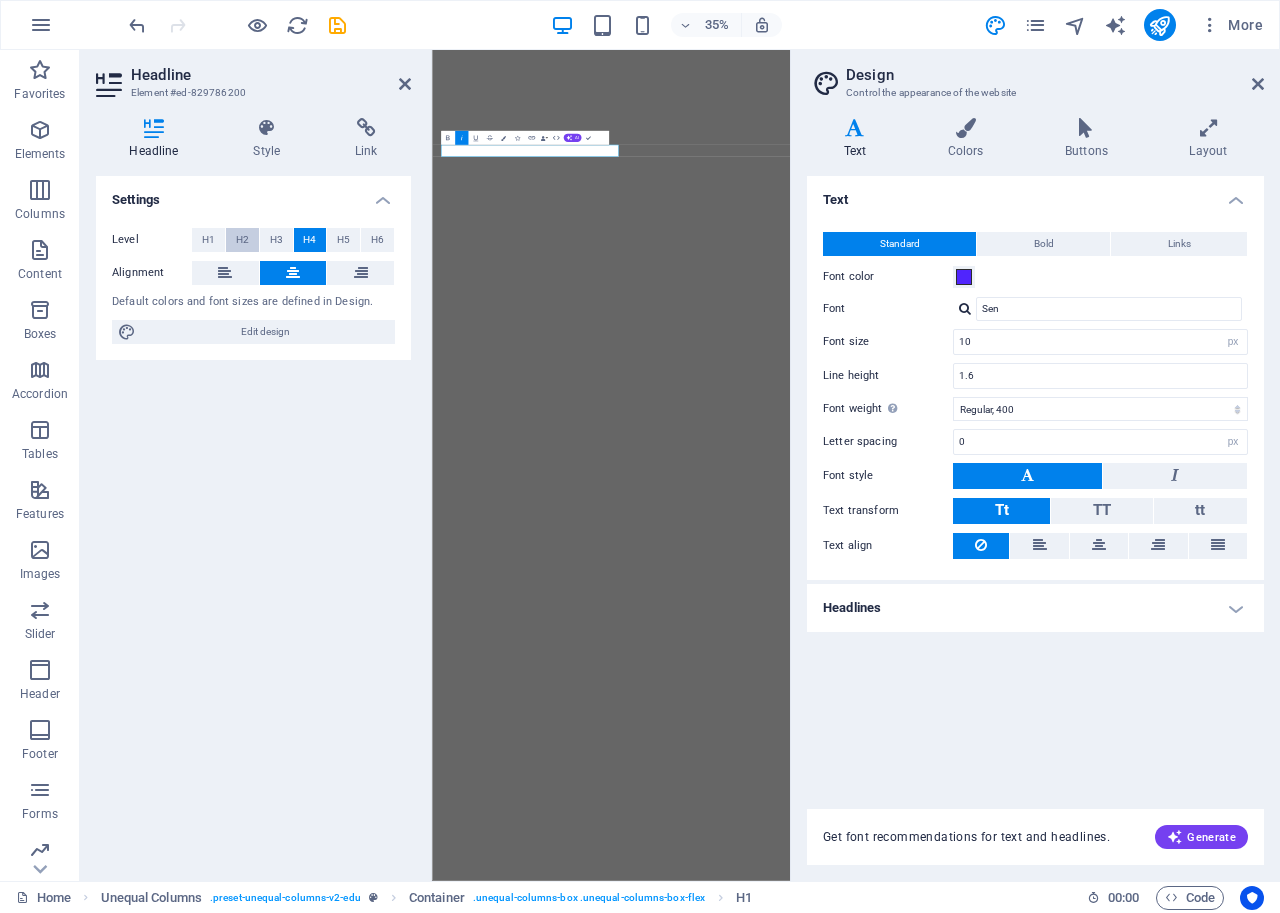 click on "H2" at bounding box center (242, 240) 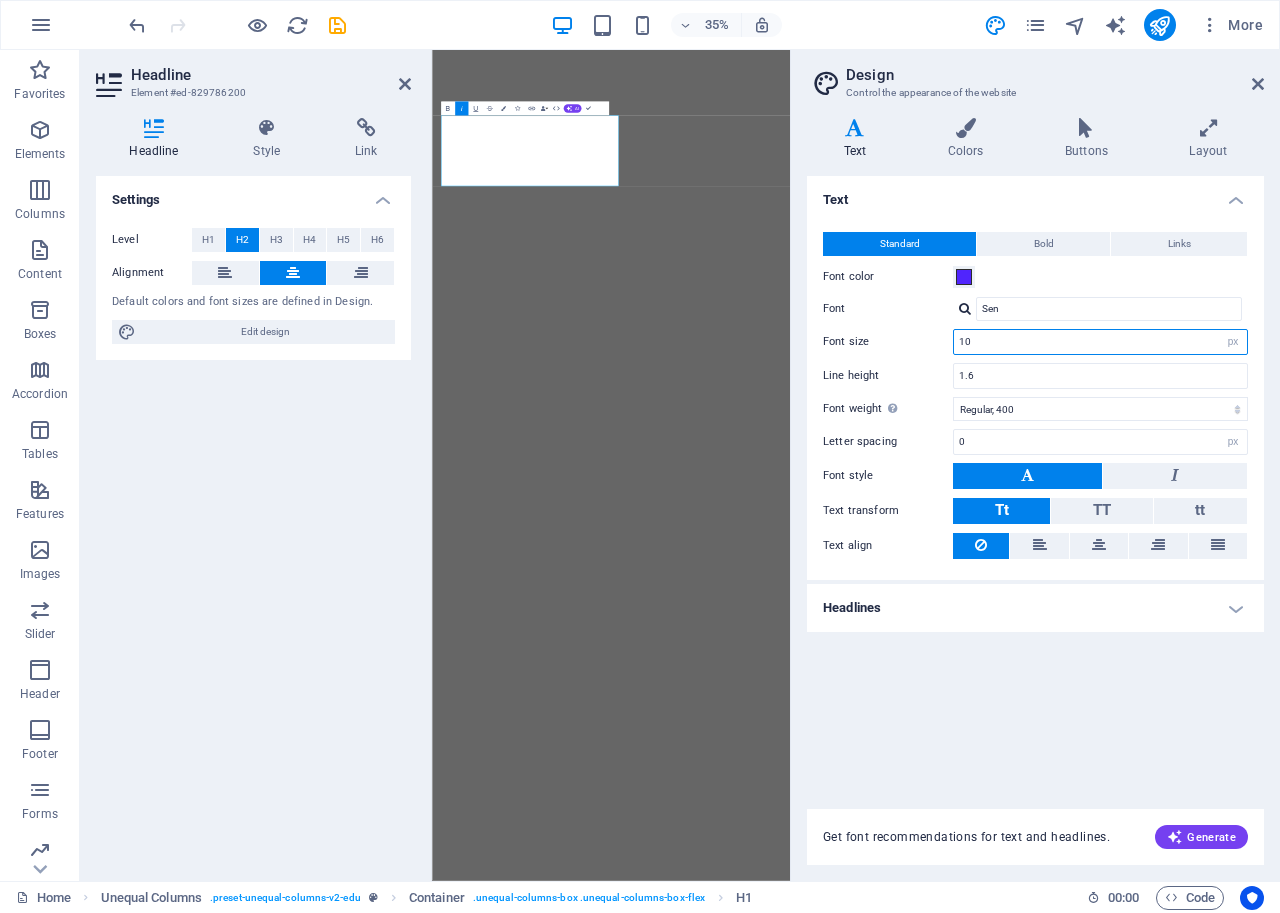 drag, startPoint x: 972, startPoint y: 343, endPoint x: 950, endPoint y: 340, distance: 22.203604 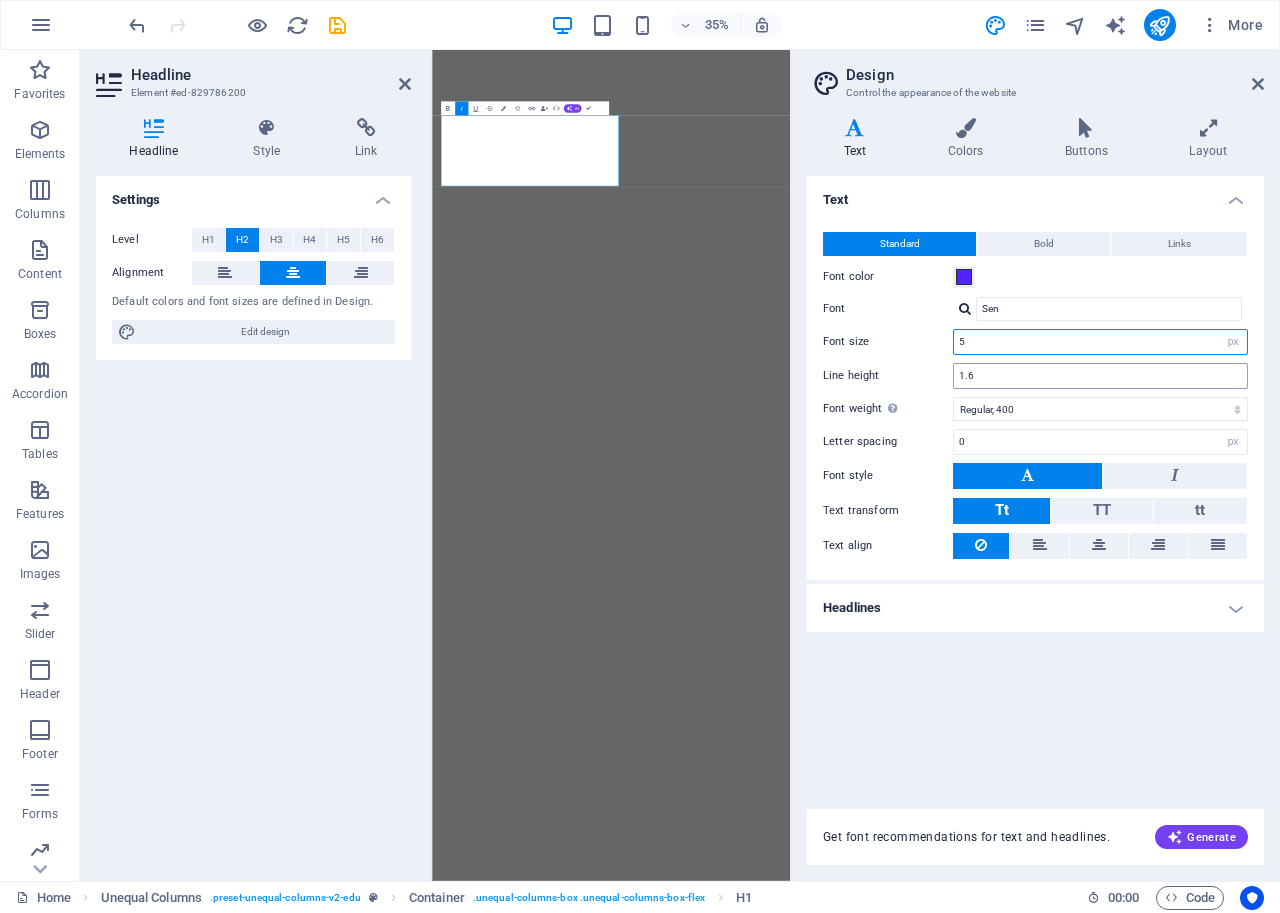 type on "5" 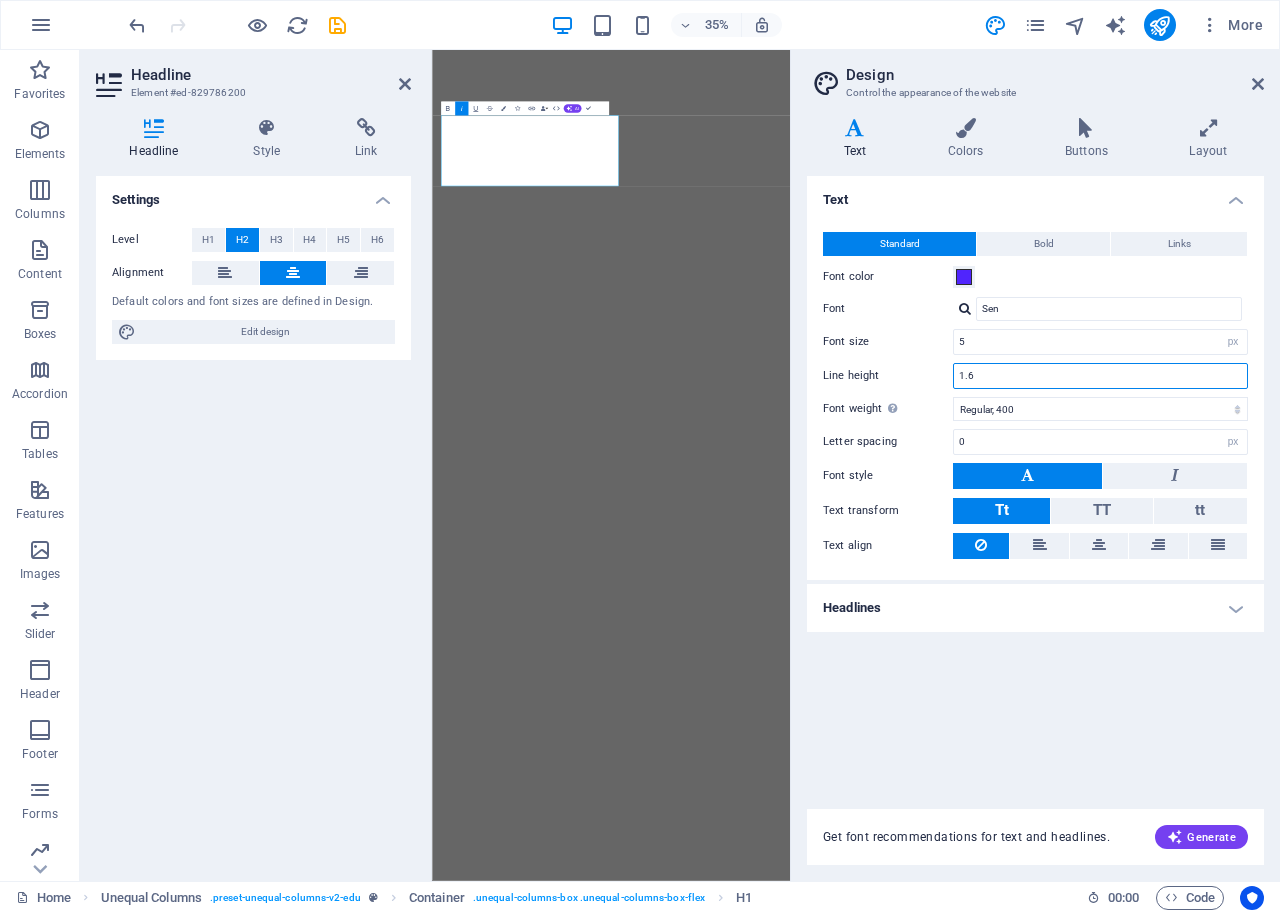 click on "1.6" at bounding box center (1100, 376) 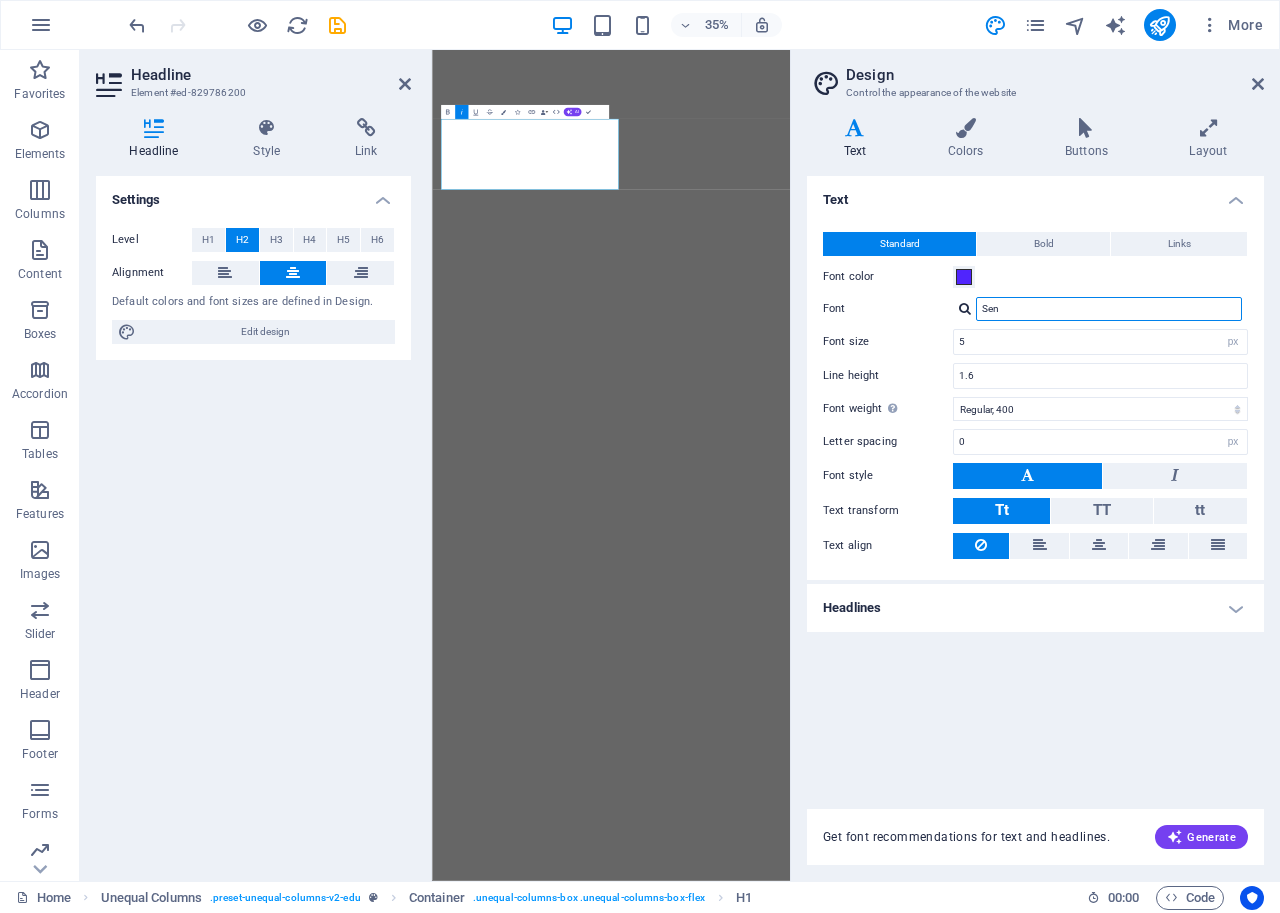 click on "Sen" at bounding box center [1109, 309] 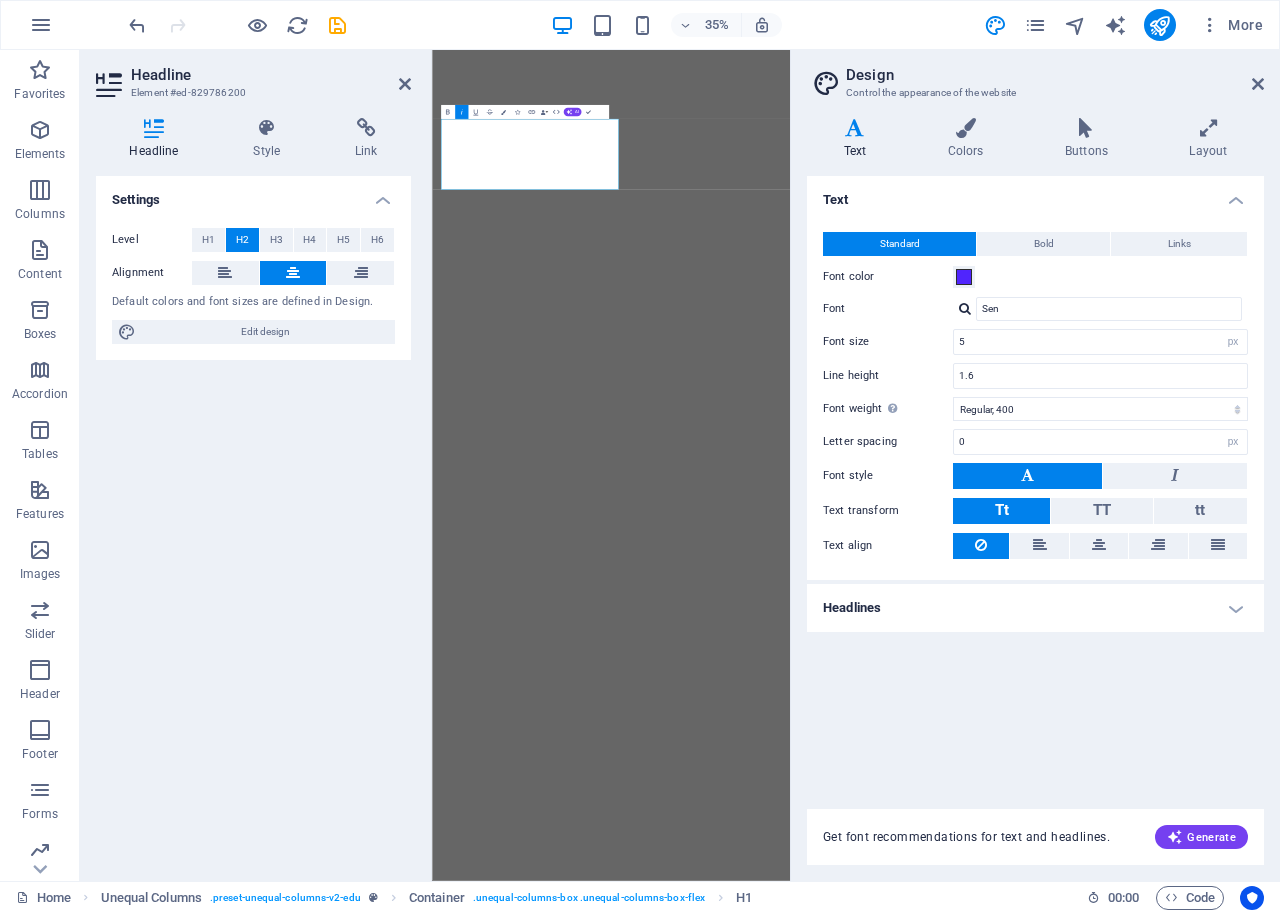 click at bounding box center (965, 308) 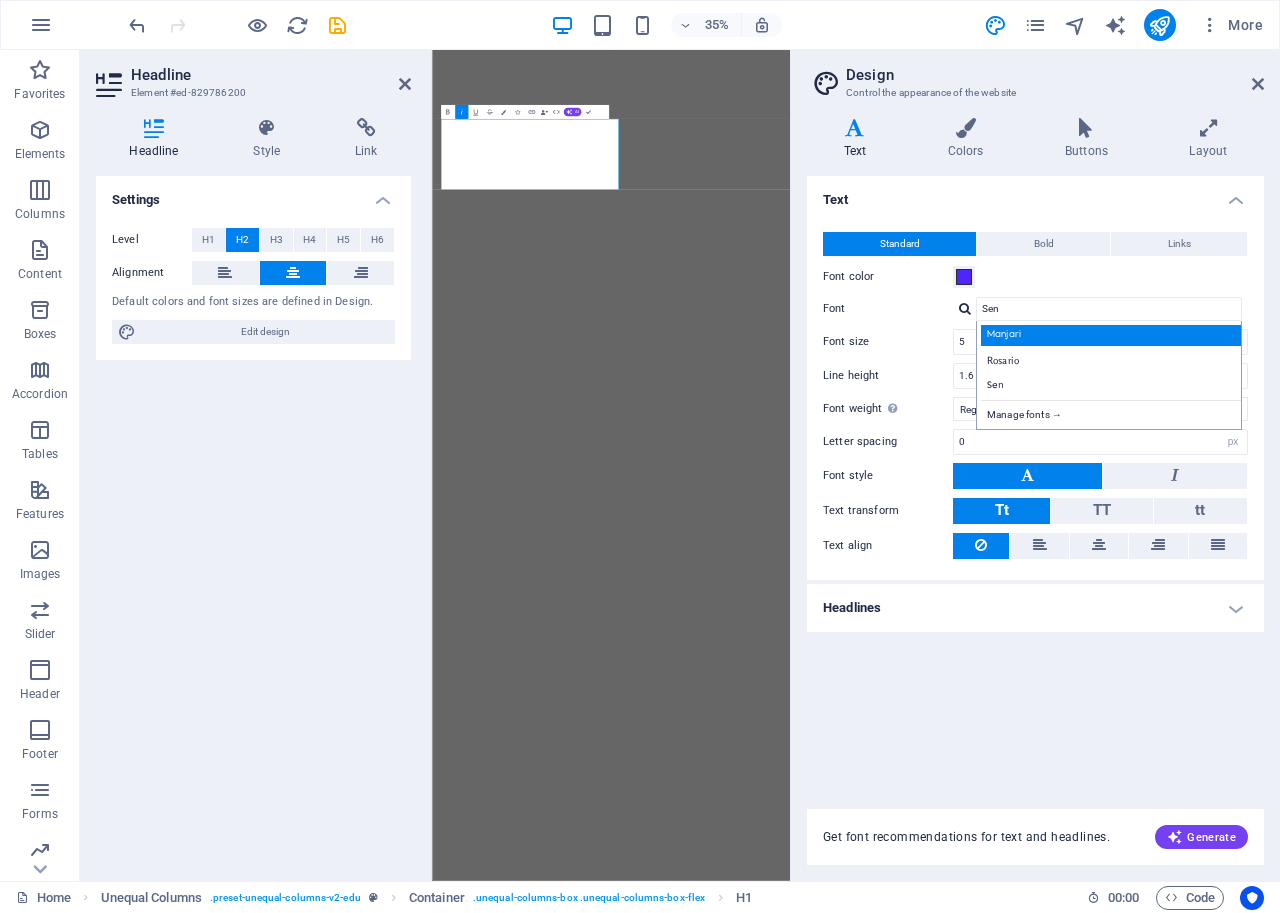 click on "Manjari" at bounding box center [1113, 335] 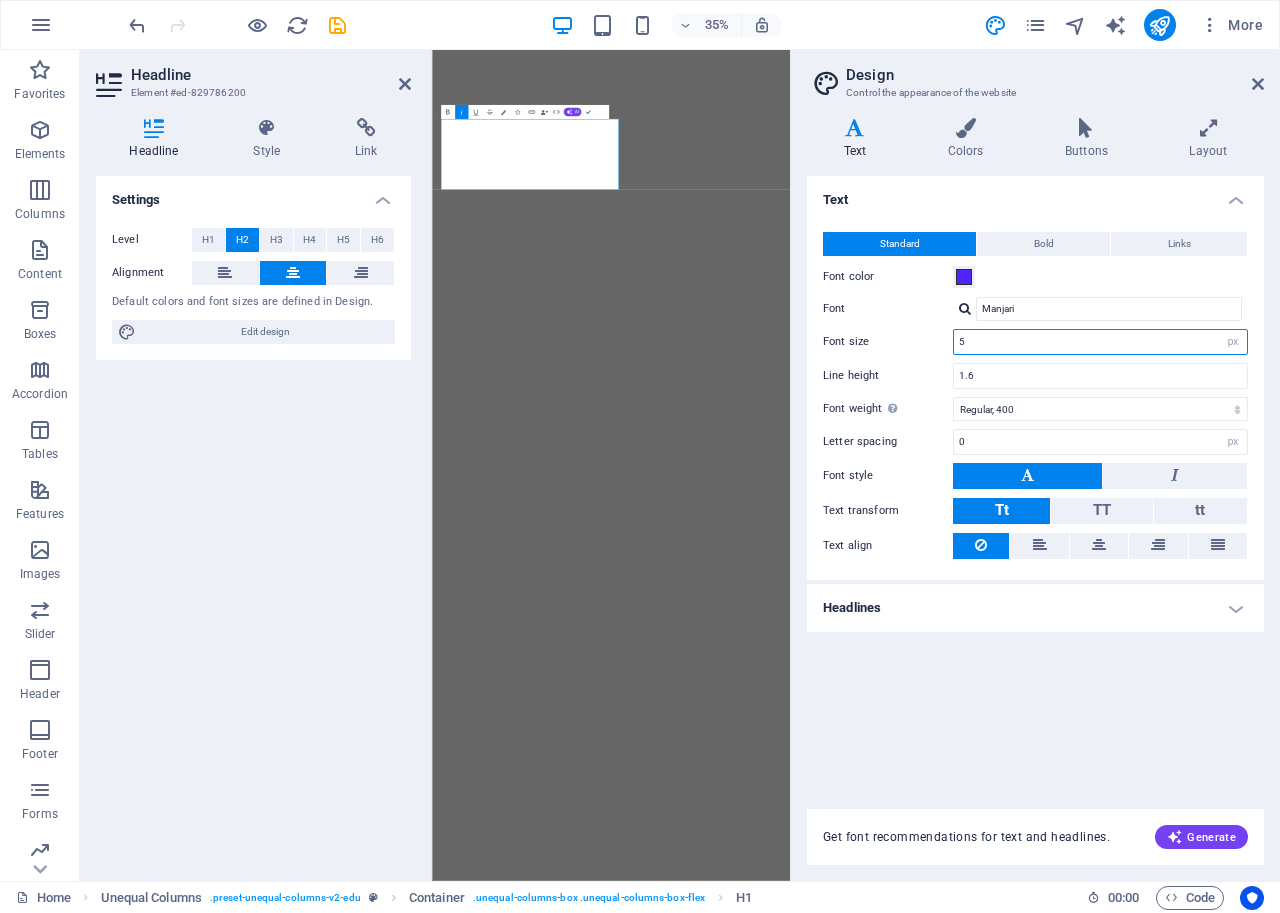 click on "5" at bounding box center (1100, 342) 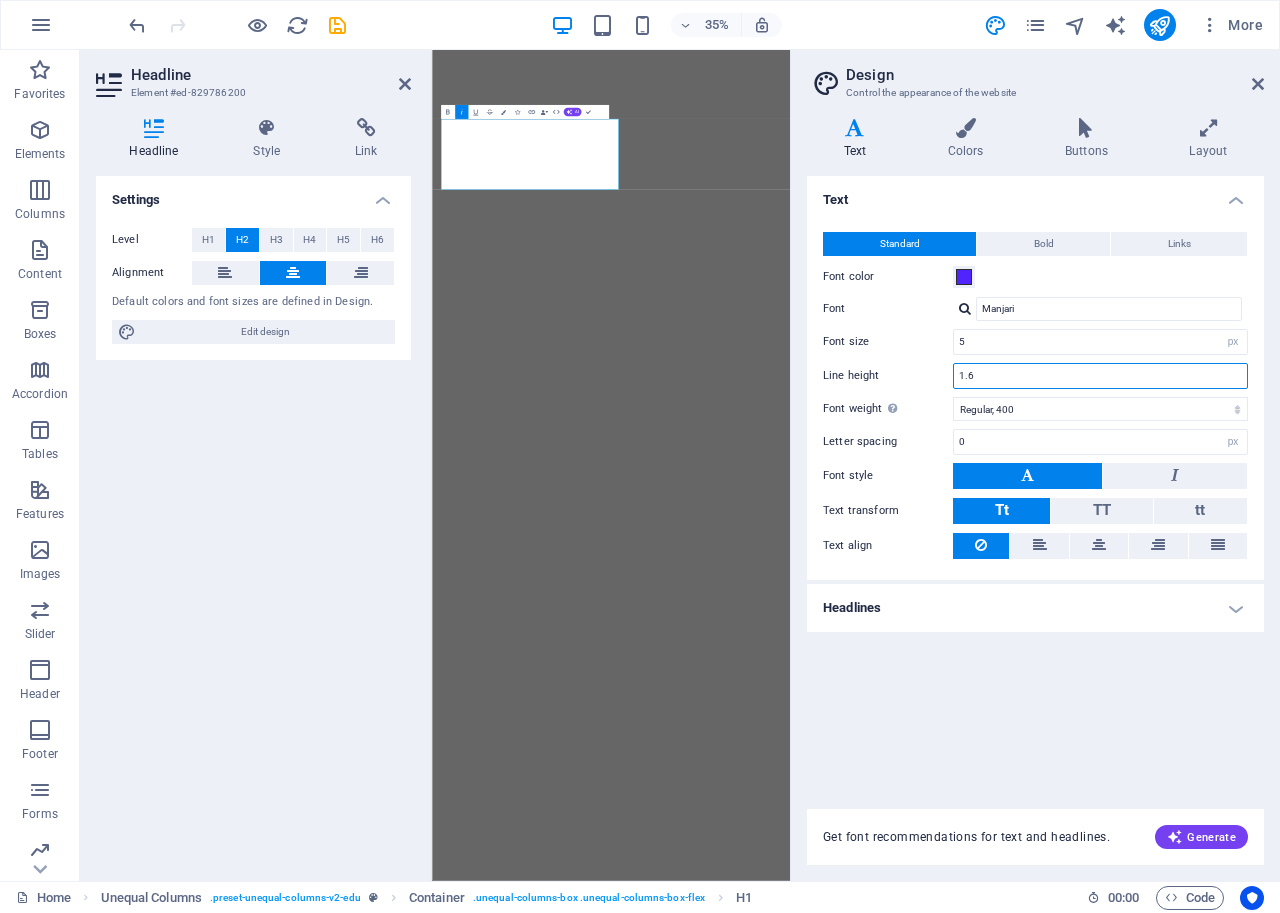 click on "1.6" at bounding box center (1100, 376) 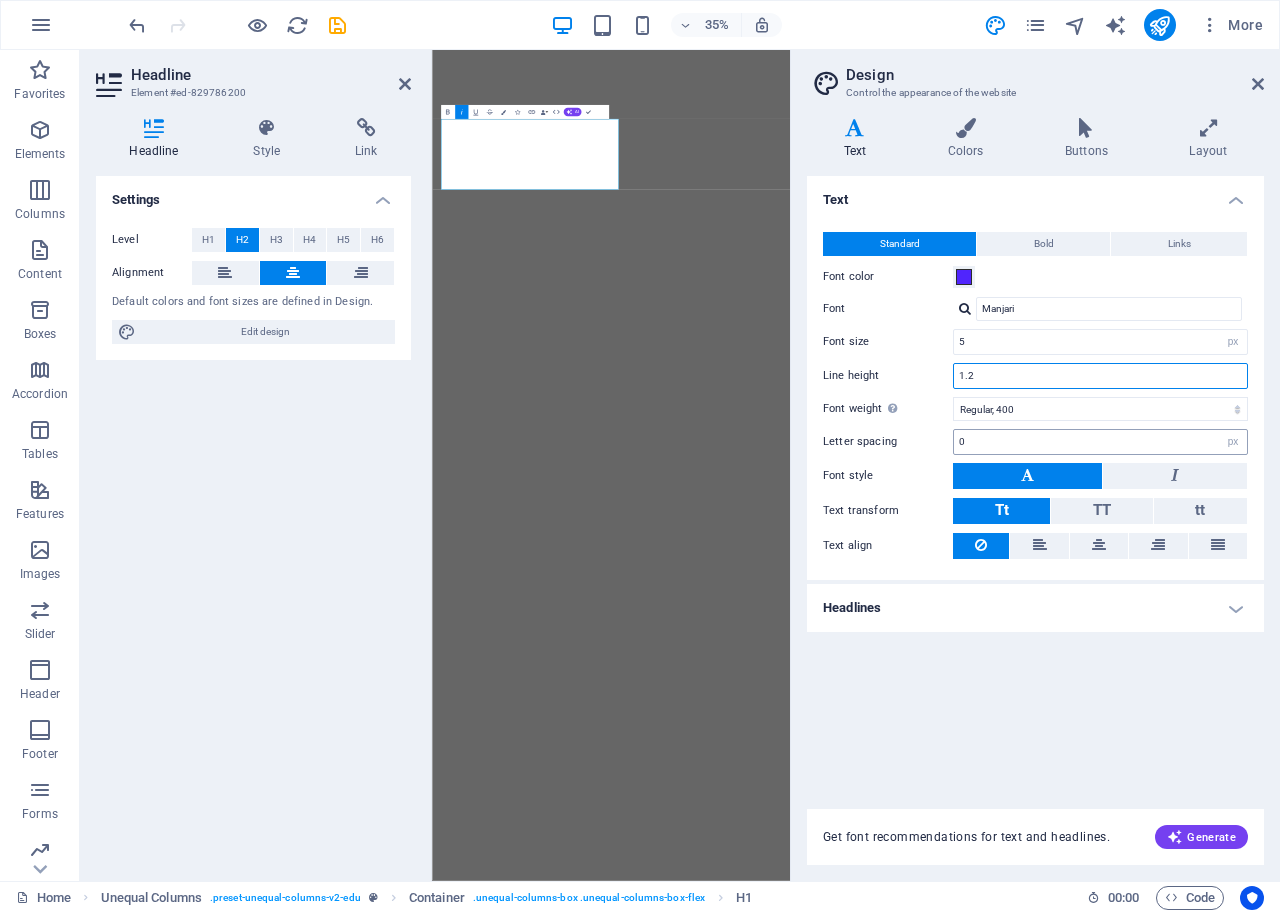 type on "1.2" 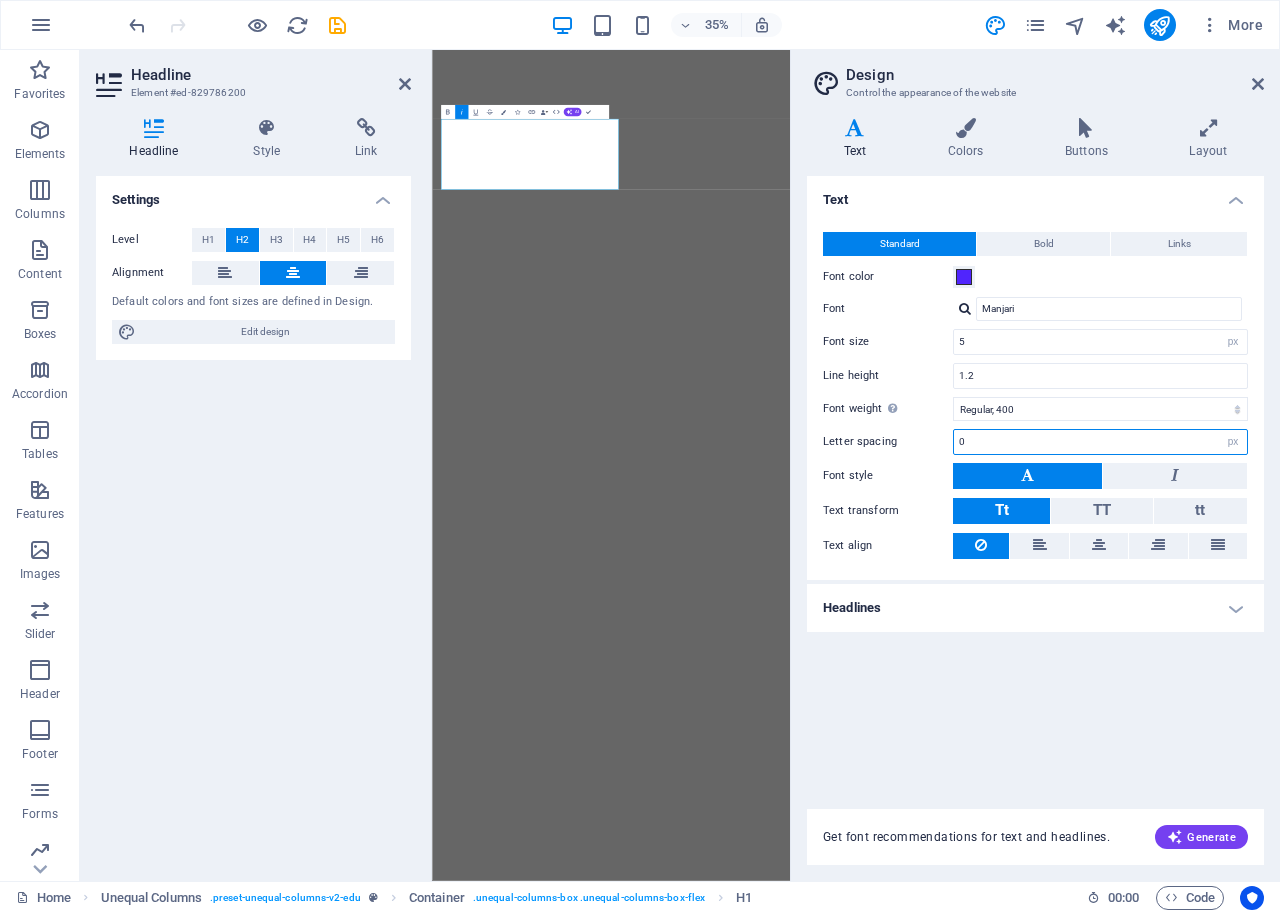 click on "0" at bounding box center [1100, 442] 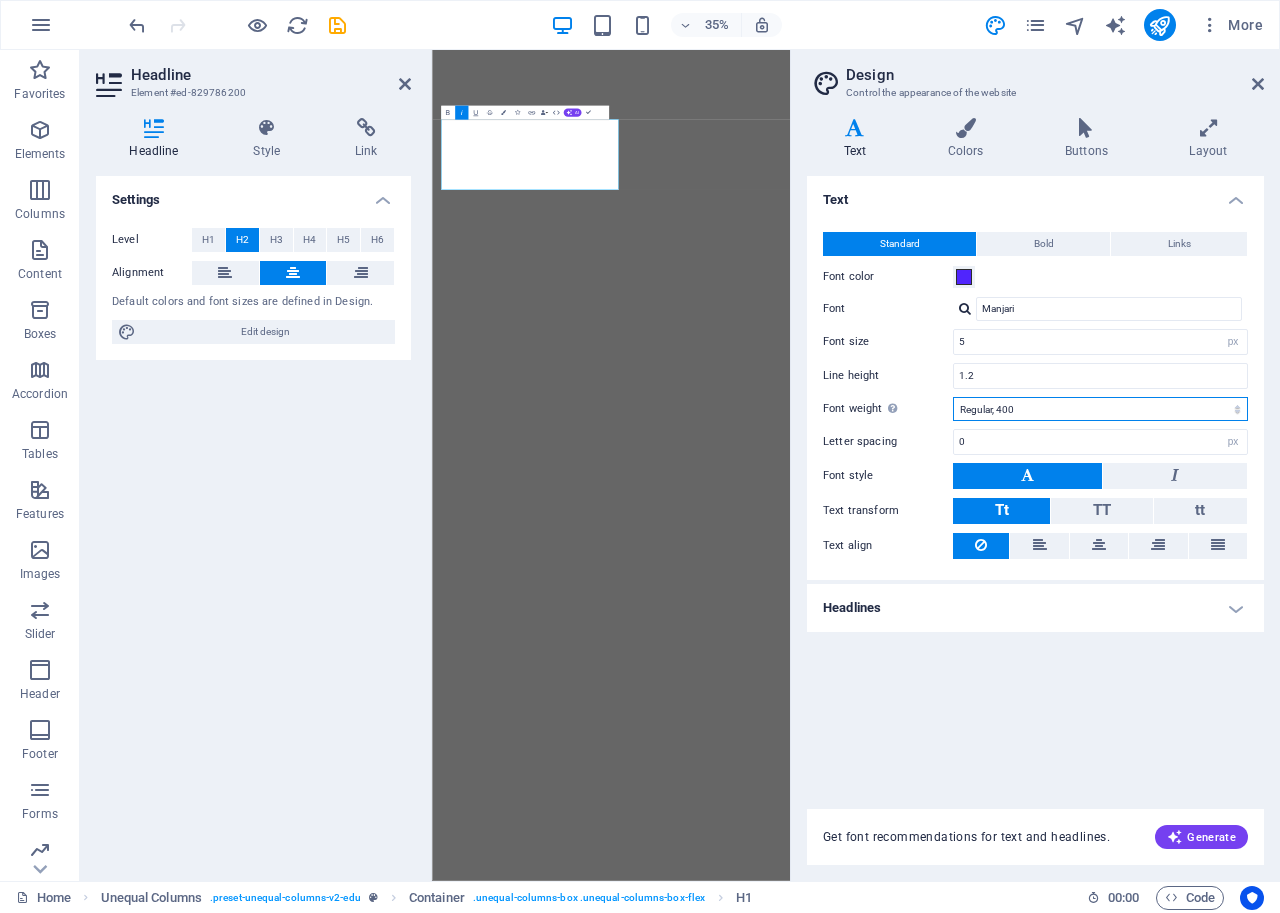 click on "Thin, 100 Extra-light, 200 Light, 300 Regular, 400 Medium, 500 Semi-bold, 600 Bold, 700 Extra-bold, 800 Black, 900" at bounding box center (1100, 409) 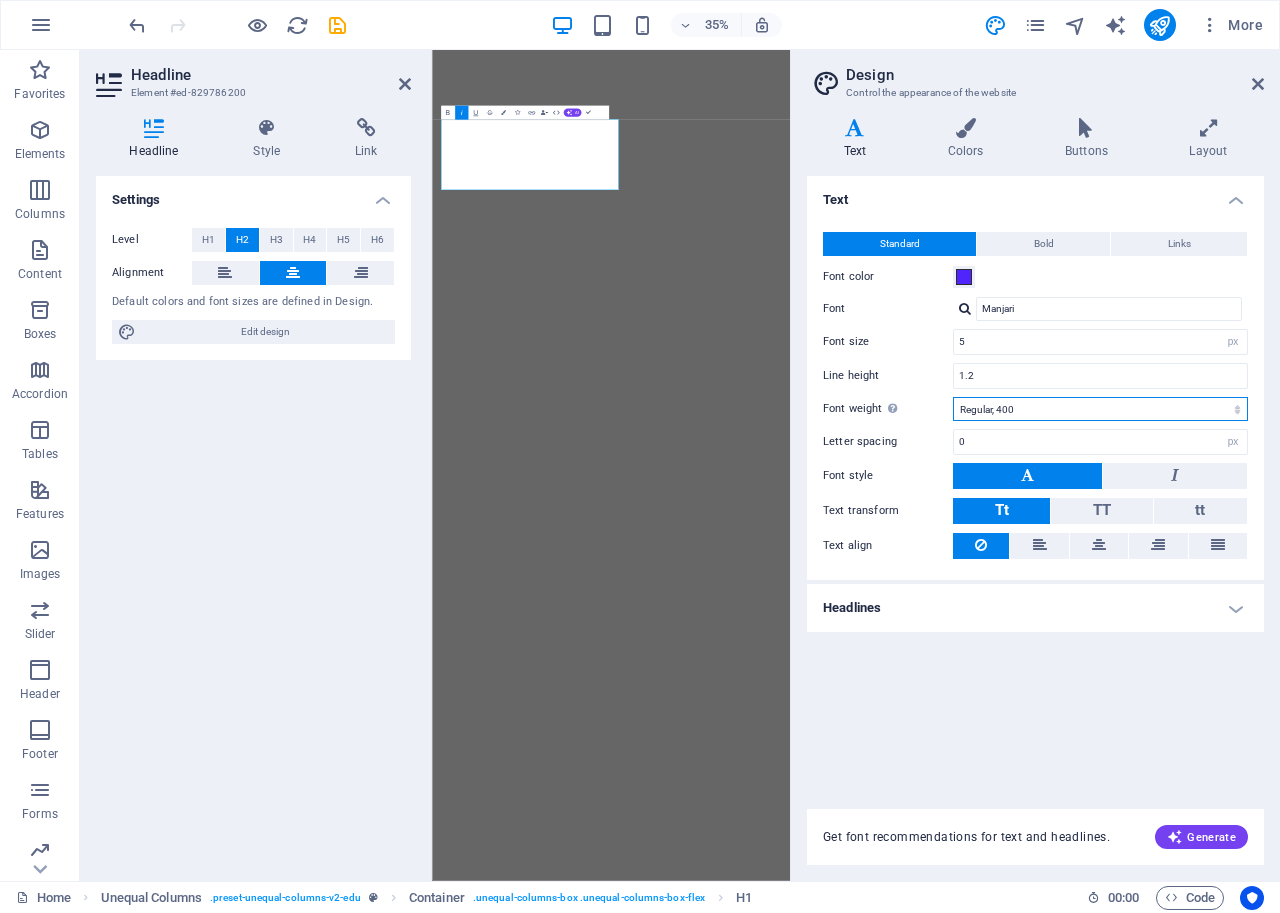 select on "300" 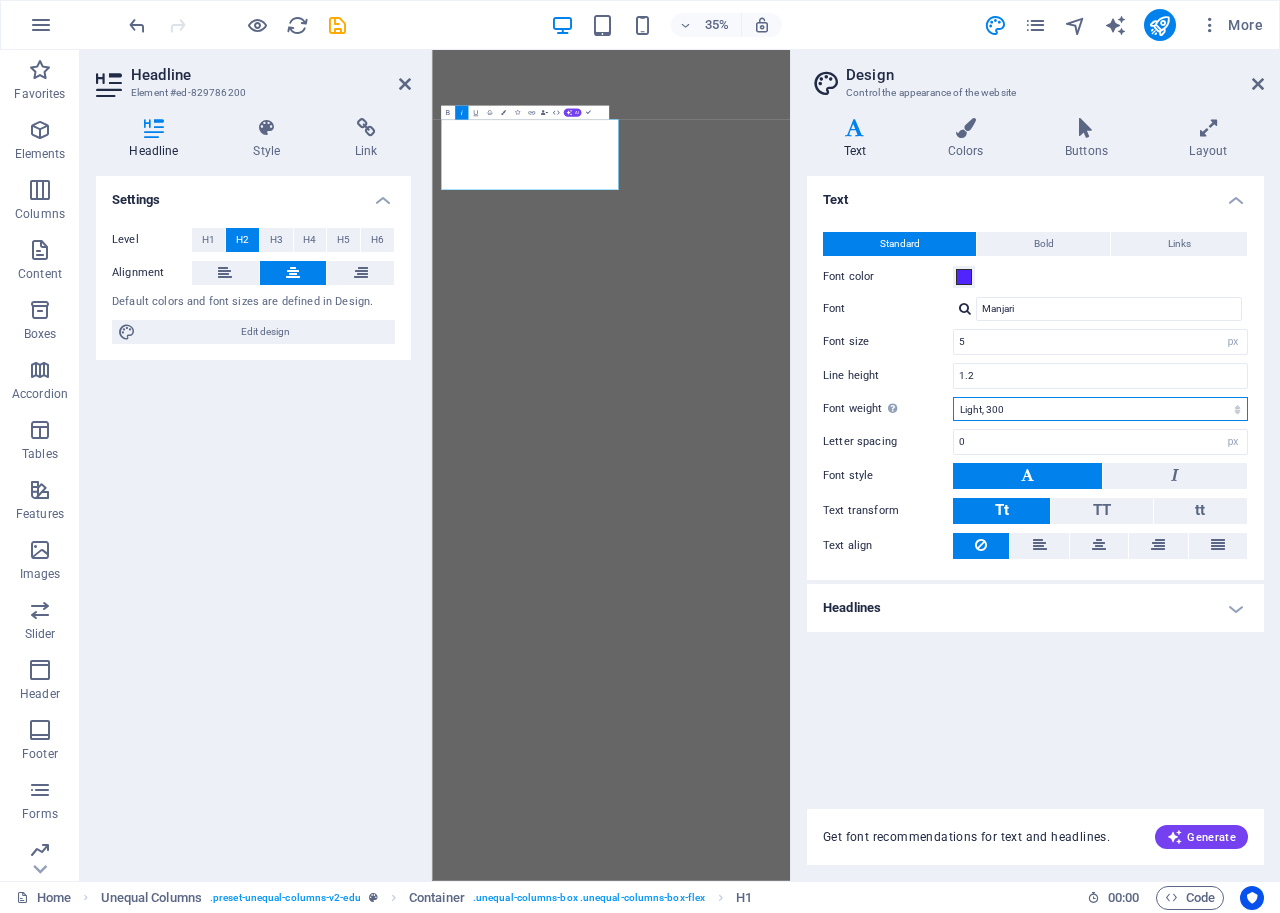 click on "Thin, 100 Extra-light, 200 Light, 300 Regular, 400 Medium, 500 Semi-bold, 600 Bold, 700 Extra-bold, 800 Black, 900" at bounding box center [1100, 409] 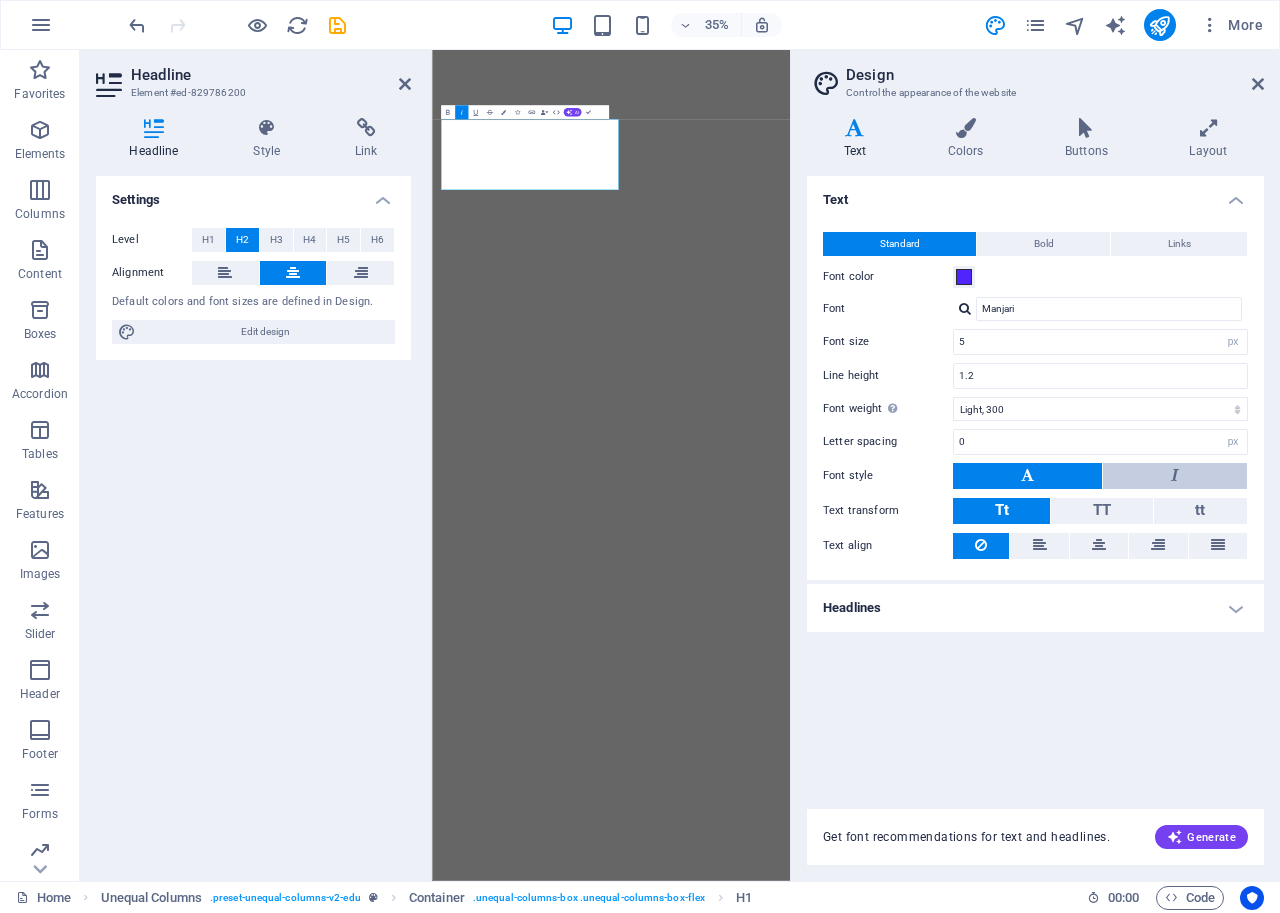 click at bounding box center [1175, 476] 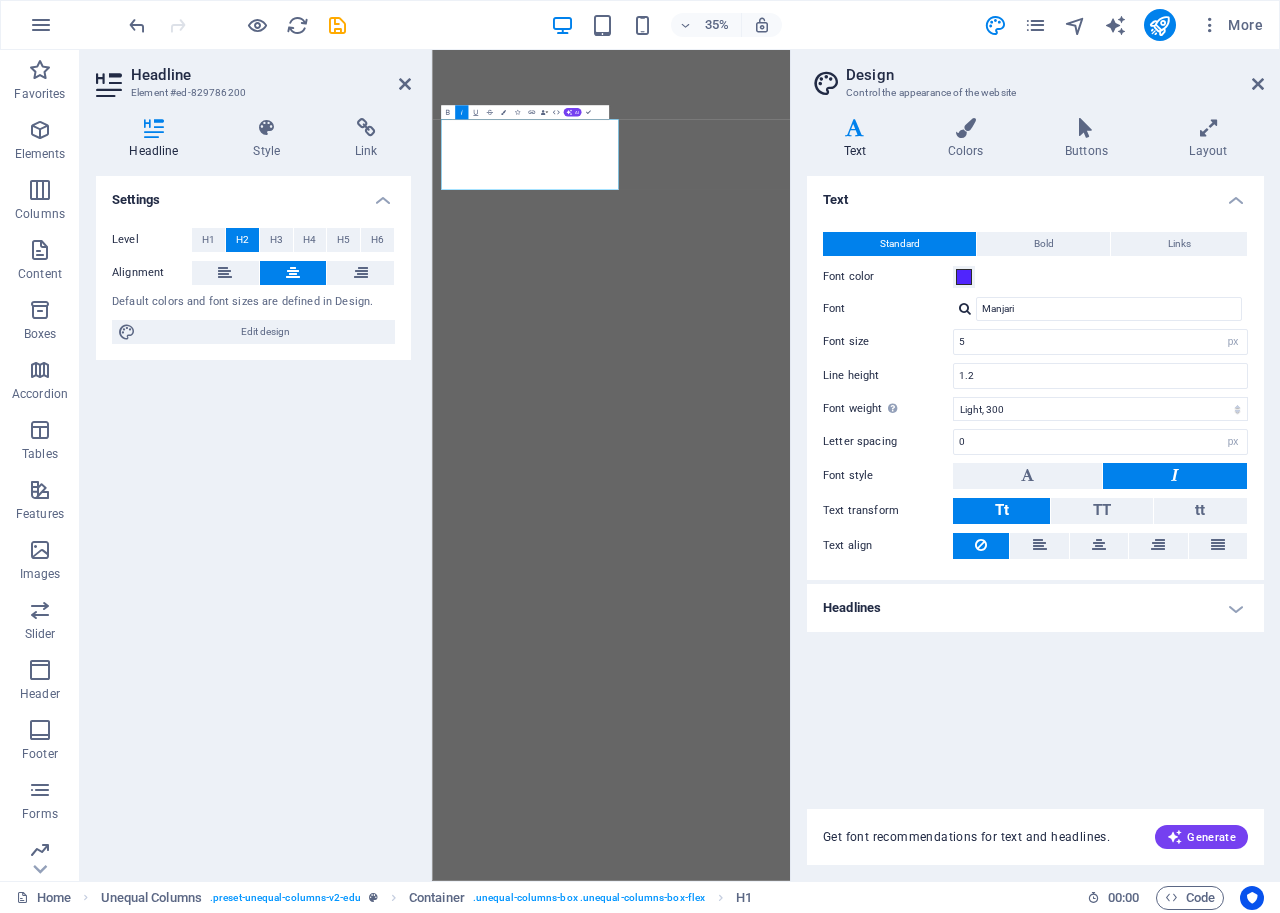 click on "Text Standard Bold Links Font color Font Manjari Manage fonts → Font size 5 rem px Line height 1.2 Font weight To display the font weight correctly, it may need to be enabled.  Manage Fonts Thin, 100 Extra-light, 200 Light, 300 Regular, 400 Medium, 500 Semi-bold, 600 Bold, 700 Extra-bold, 800 Black, 900 Letter spacing 0 rem px Font style Text transform Tt TT tt Text align Font weight To display the font weight correctly, it may need to be enabled.  Manage Fonts Thin, 100 Extra-light, 200 Light, 300 Regular, 400 Medium, 500 Semi-bold, 600 Bold, 700 Extra-bold, 800 Black, 900 Default Hover / Active Font color Font color Decoration None Decoration None Transition duration 0.3 s Transition function Ease Ease In Ease Out Ease In/Ease Out Linear Headlines All H1 / Textlogo H2 H3 H4 H5 H6 Font color Font Sen Line height 1.5 Font weight To display the font weight correctly, it may need to be enabled.  Manage Fonts Thin, 100 Extra-light, 200 Light, 300 Regular, 400 Medium, 500 Semi-bold, 600 Bold, 700 Black, 900 0 0" at bounding box center [1035, 480] 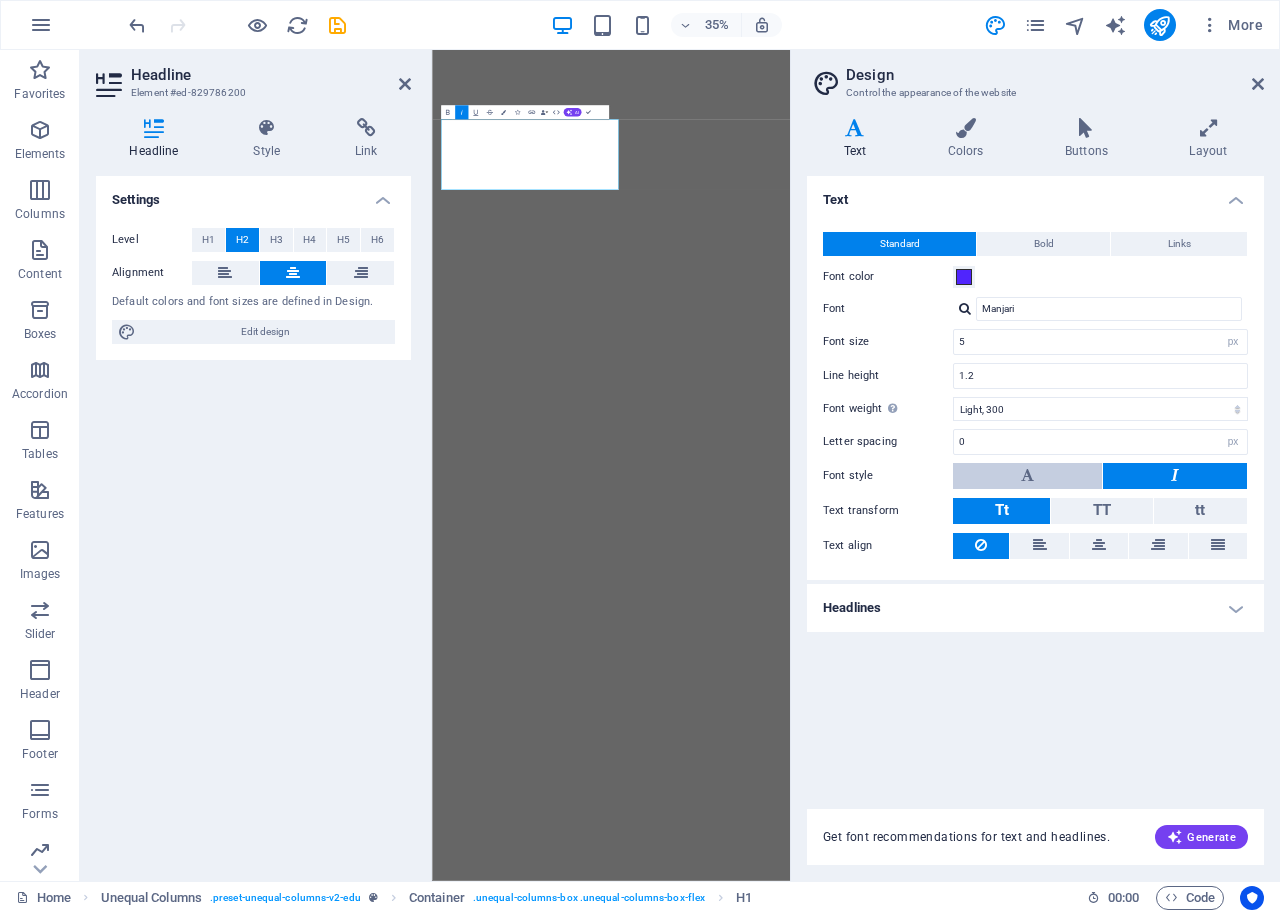 click at bounding box center (1027, 476) 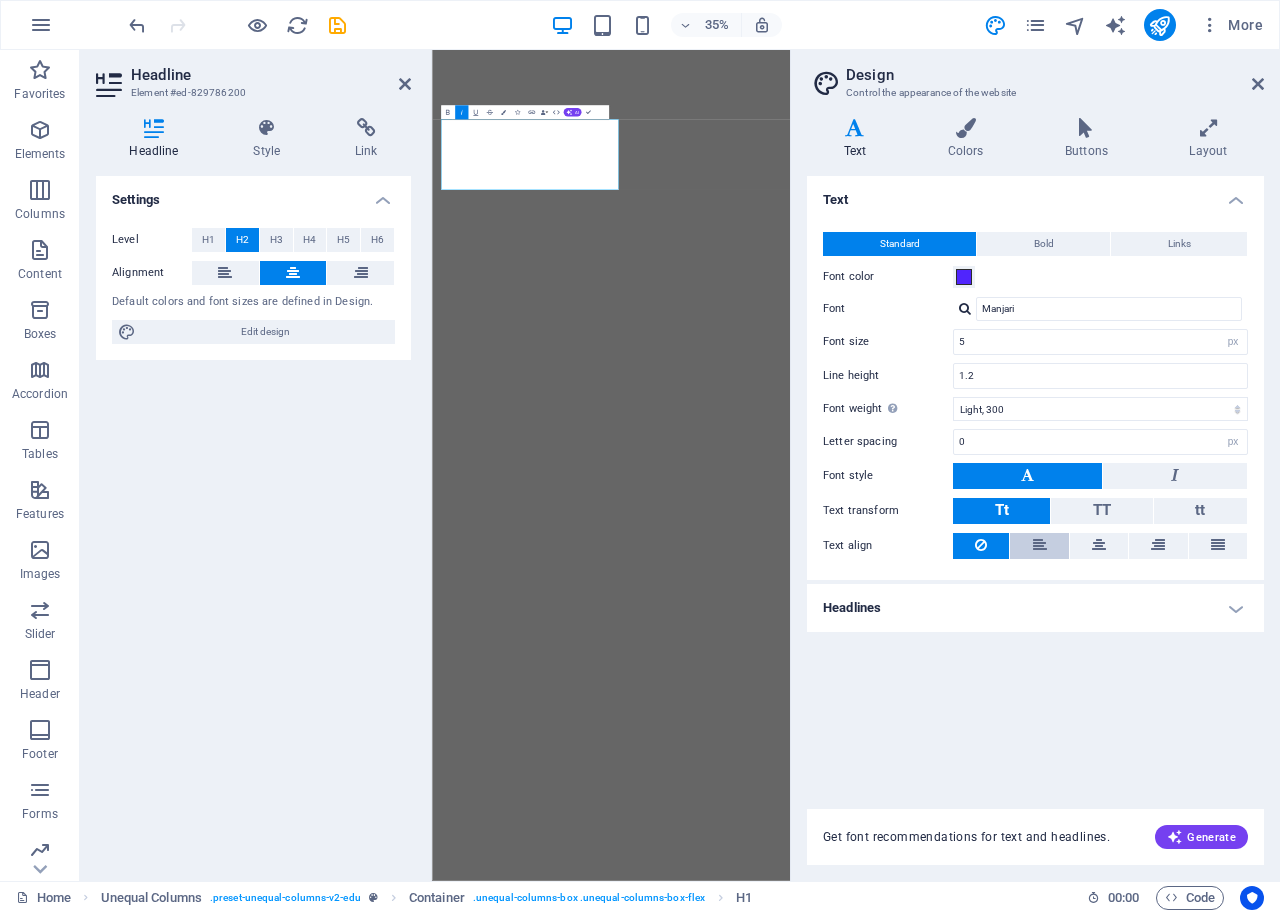 click at bounding box center (1040, 545) 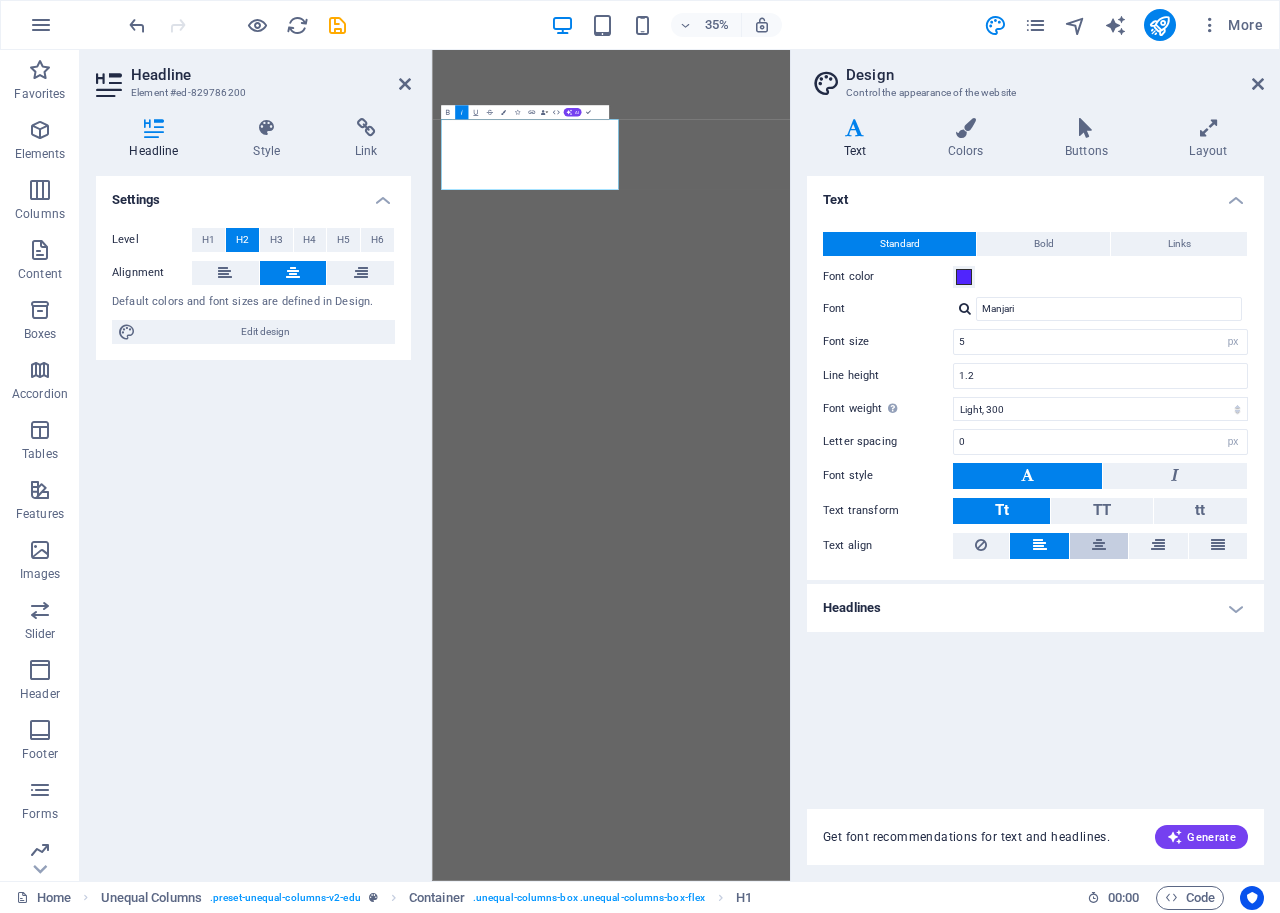 click at bounding box center (1099, 546) 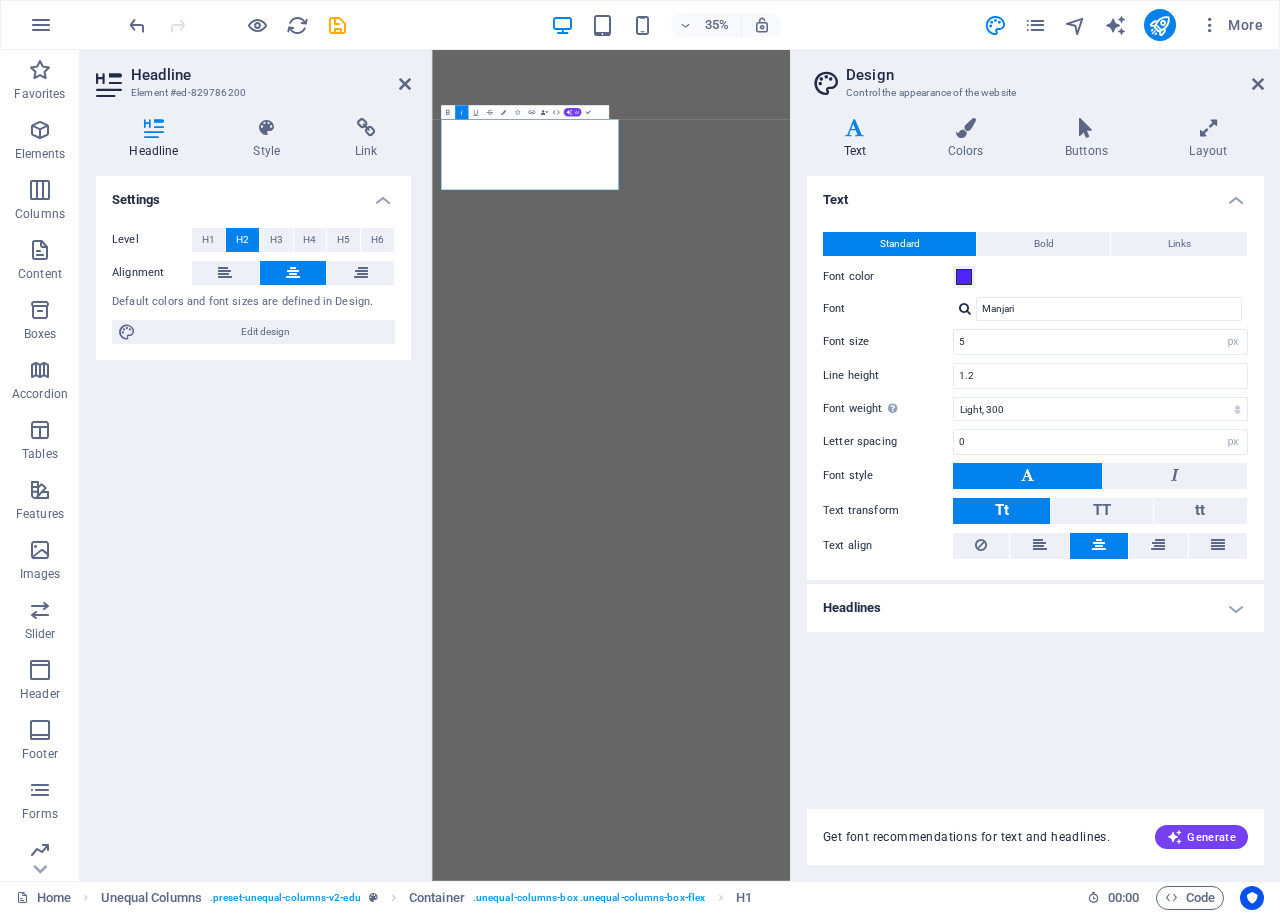 click on "Headlines" at bounding box center (1035, 608) 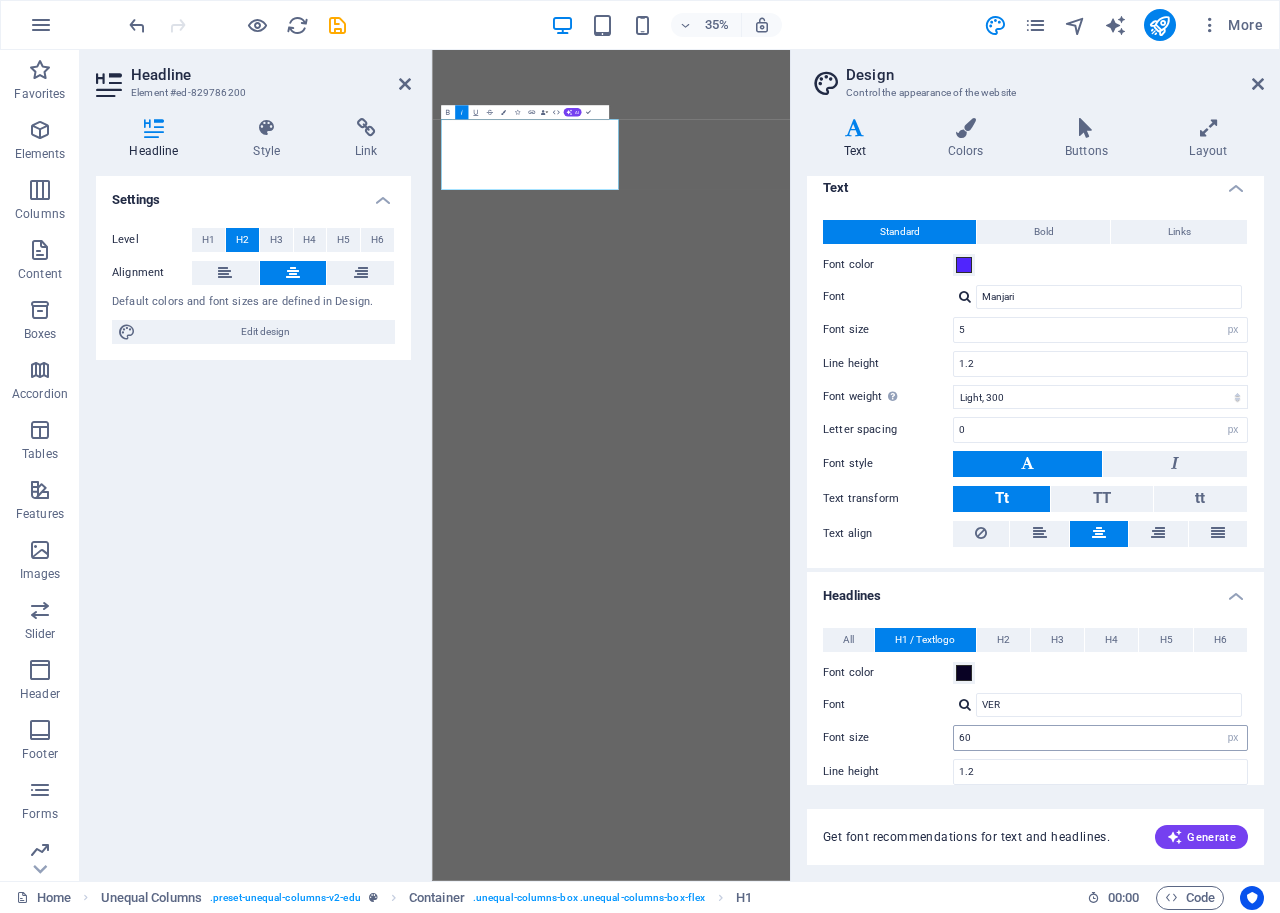 scroll, scrollTop: 0, scrollLeft: 0, axis: both 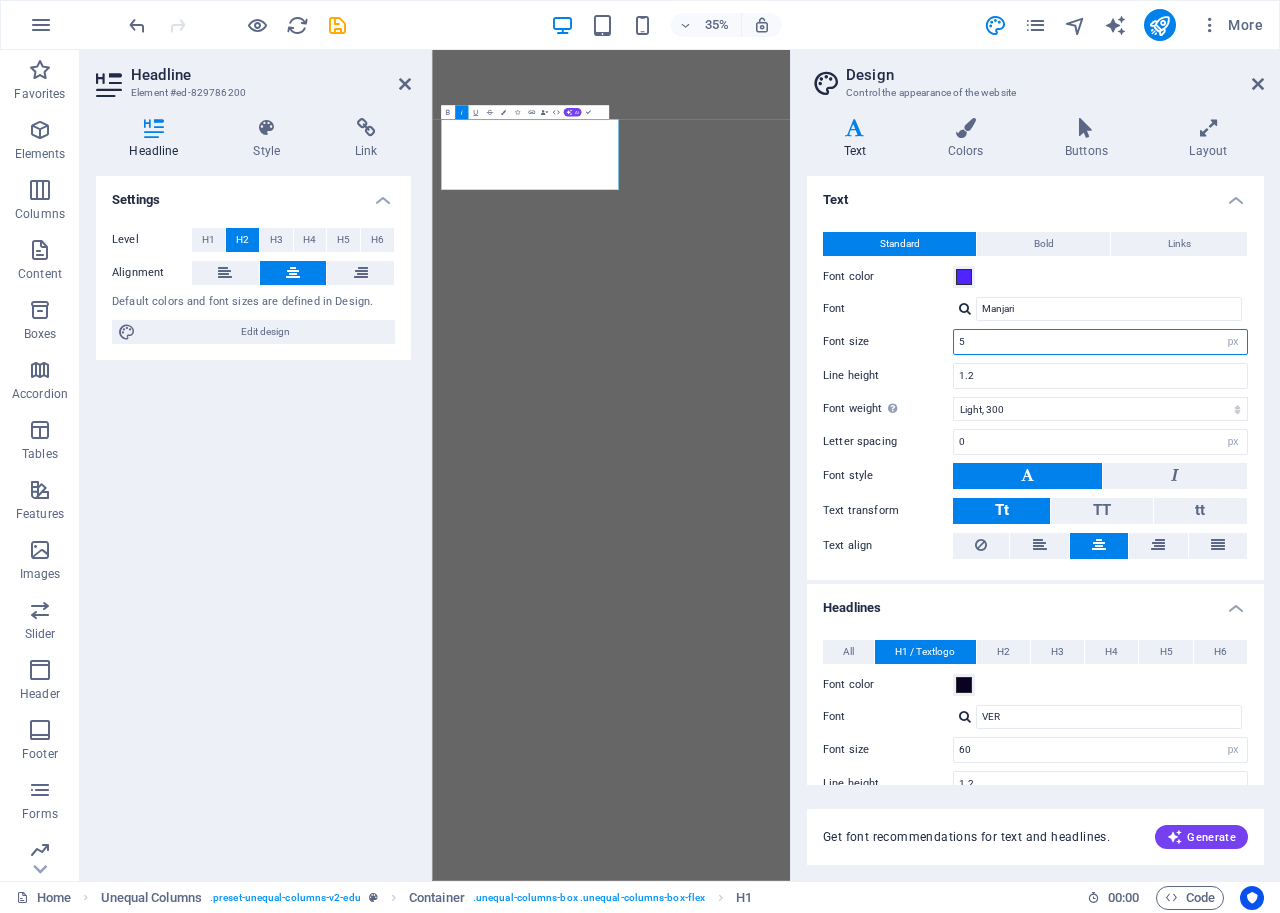 drag, startPoint x: 978, startPoint y: 336, endPoint x: 937, endPoint y: 335, distance: 41.01219 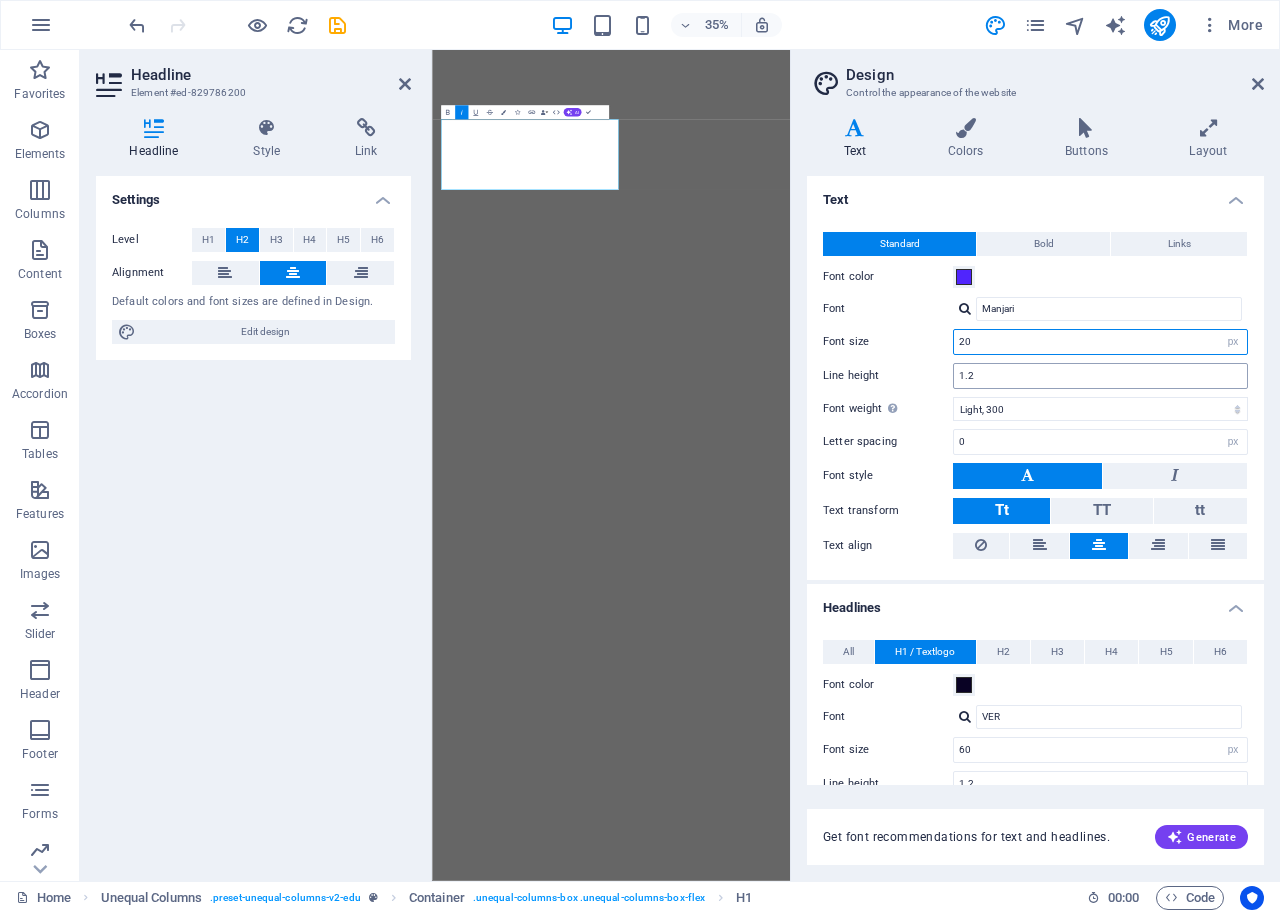 type on "20" 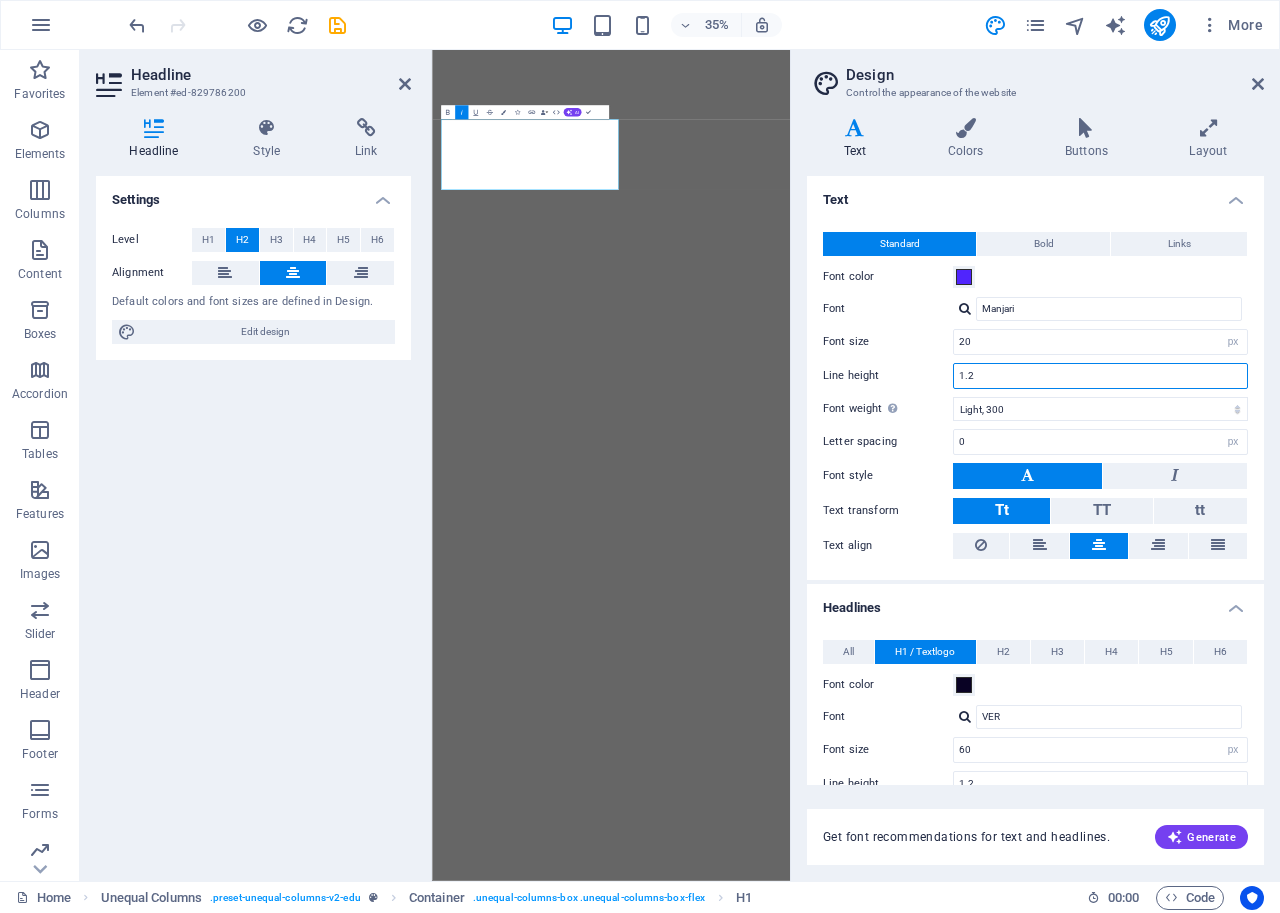 click on "1.2" at bounding box center (1100, 376) 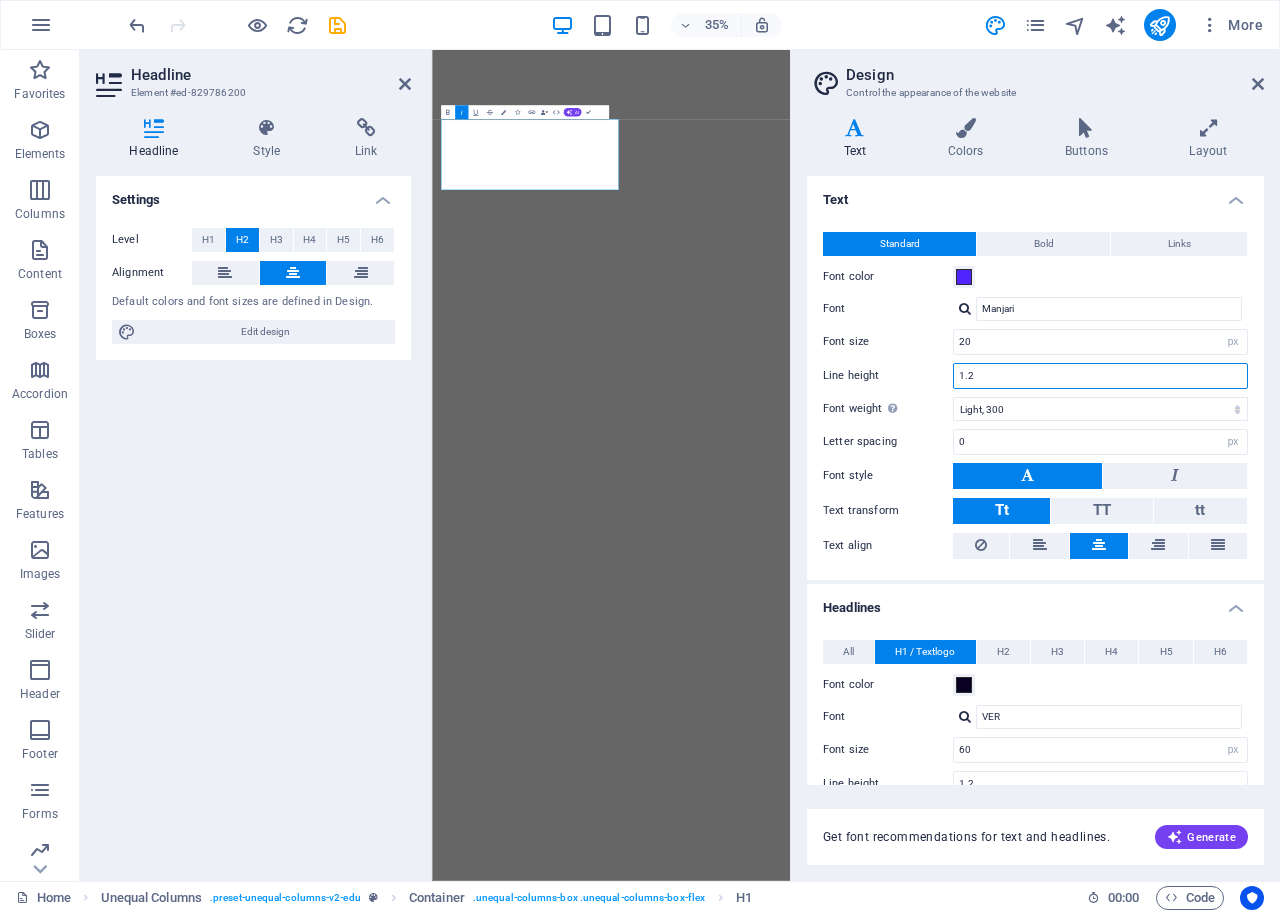 type on "1" 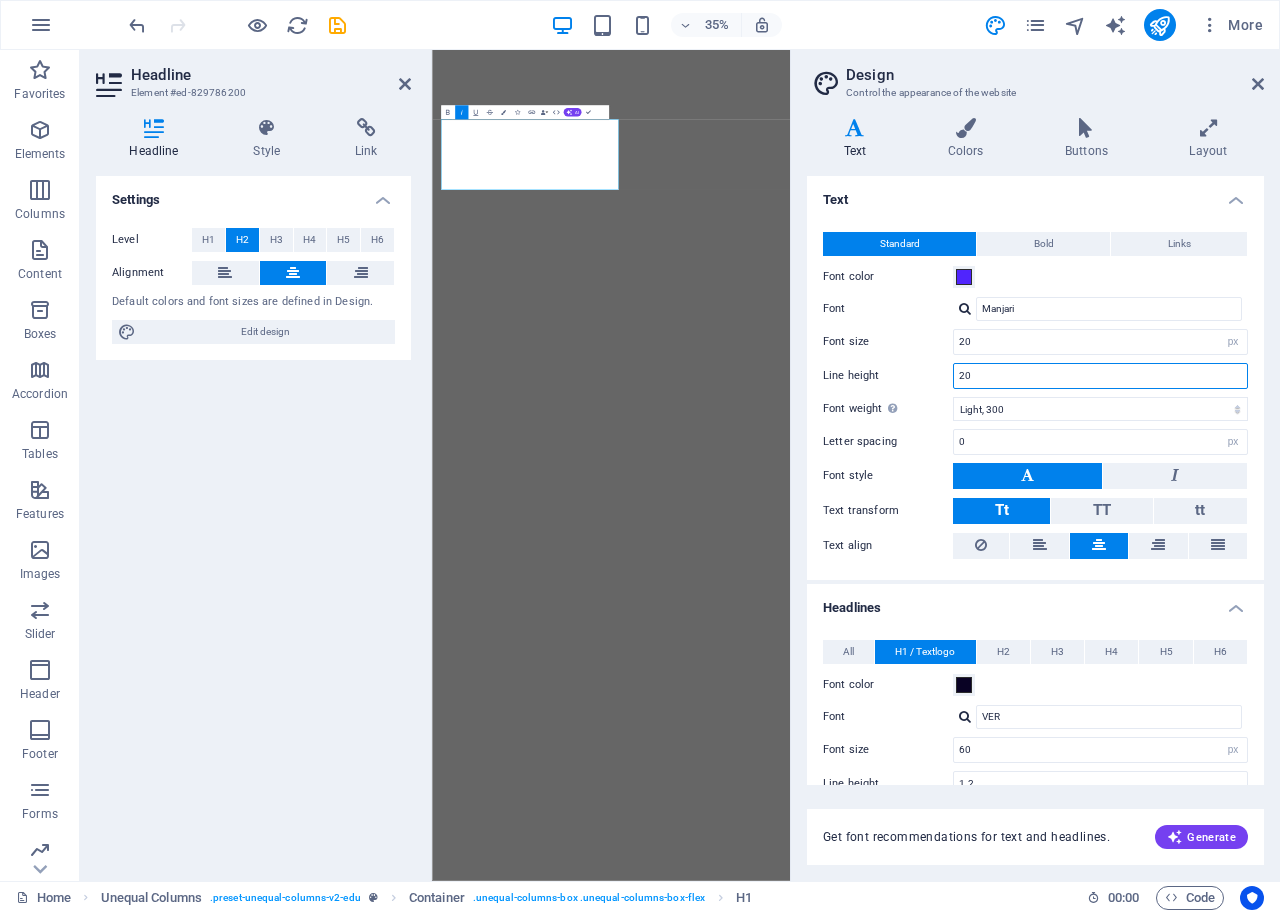 type on "1" 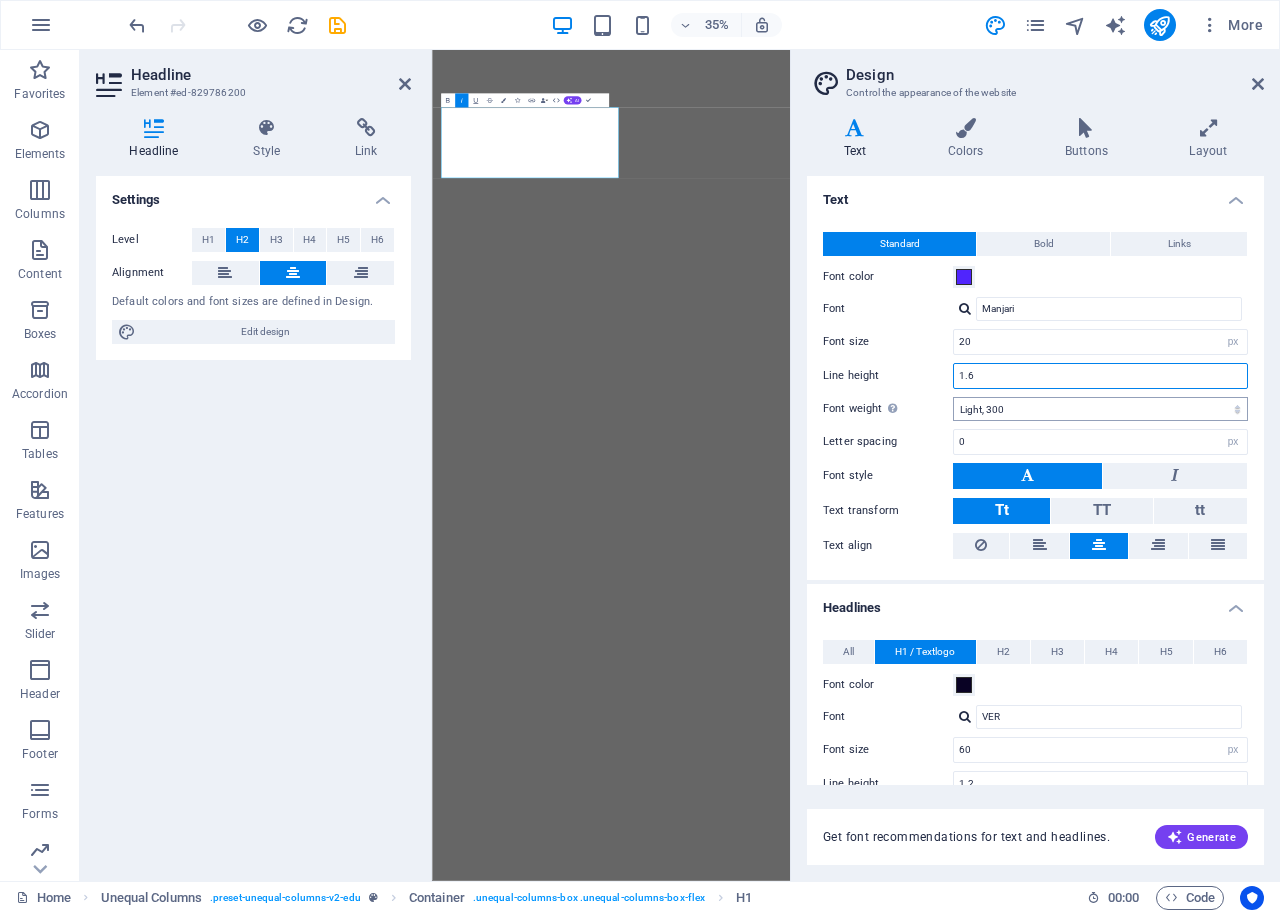 type on "1.6" 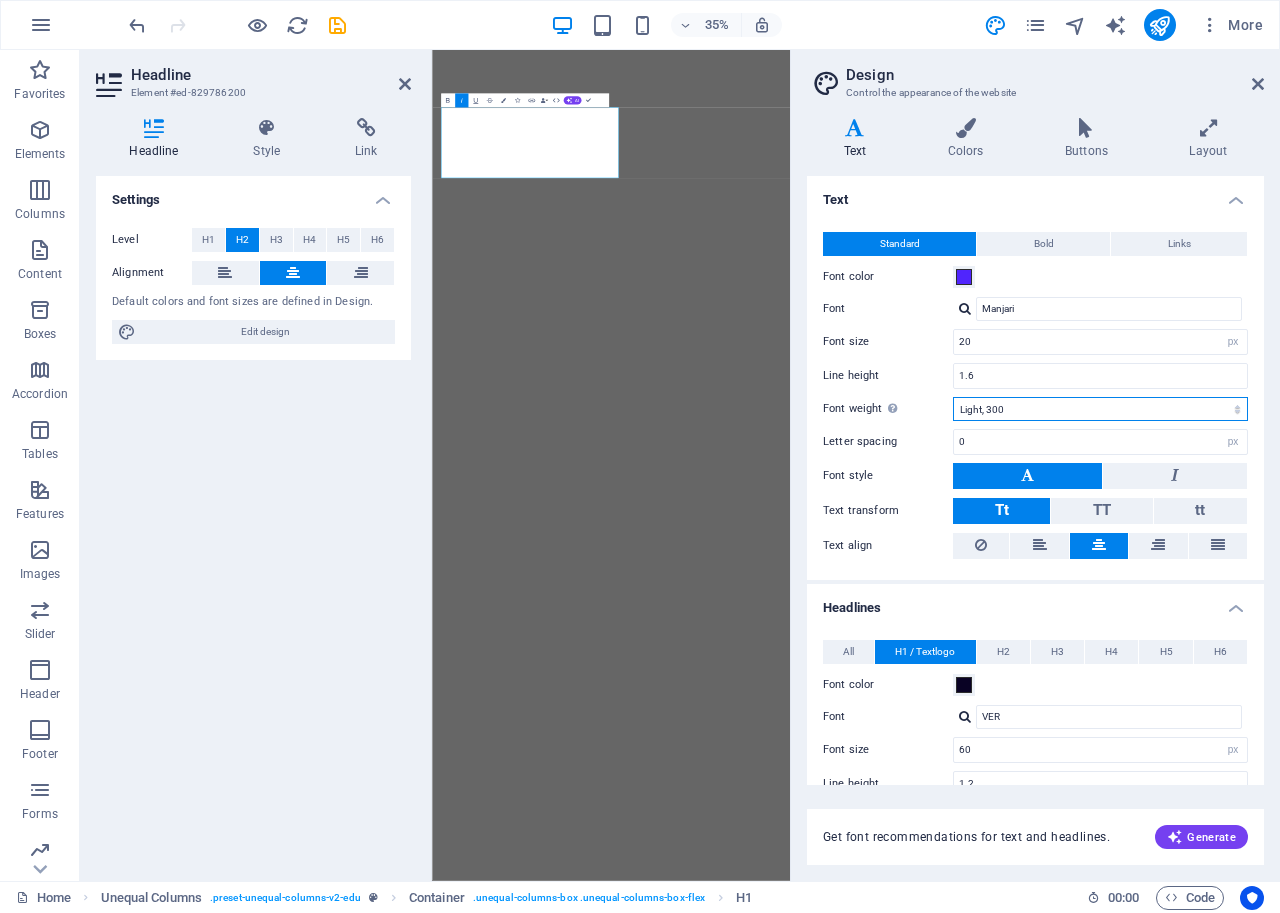 click on "Thin, 100 Extra-light, 200 Light, 300 Regular, 400 Medium, 500 Semi-bold, 600 Bold, 700 Extra-bold, 800 Black, 900" at bounding box center [1100, 409] 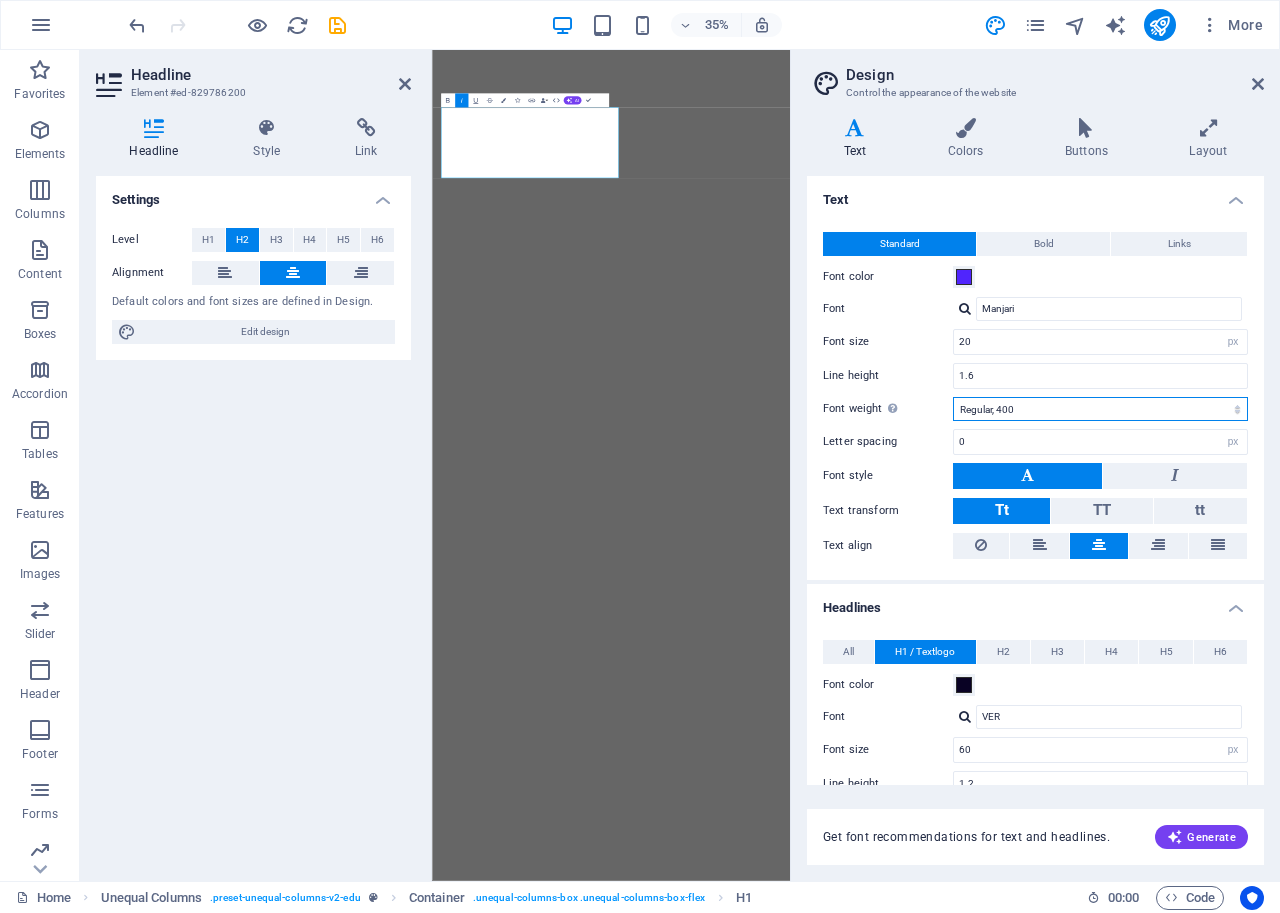 click on "Thin, 100 Extra-light, 200 Light, 300 Regular, 400 Medium, 500 Semi-bold, 600 Bold, 700 Extra-bold, 800 Black, 900" at bounding box center [1100, 409] 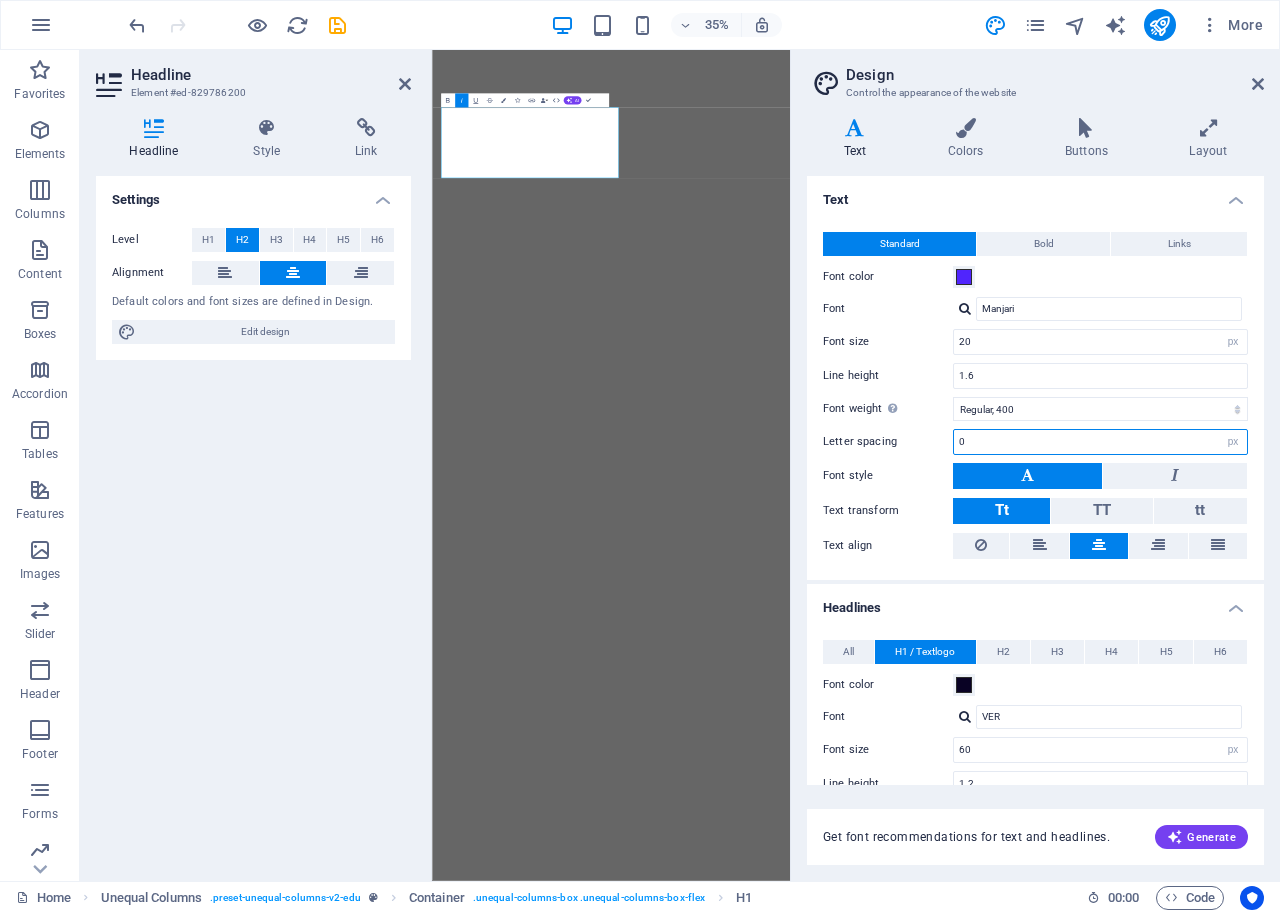 click on "0" at bounding box center (1100, 442) 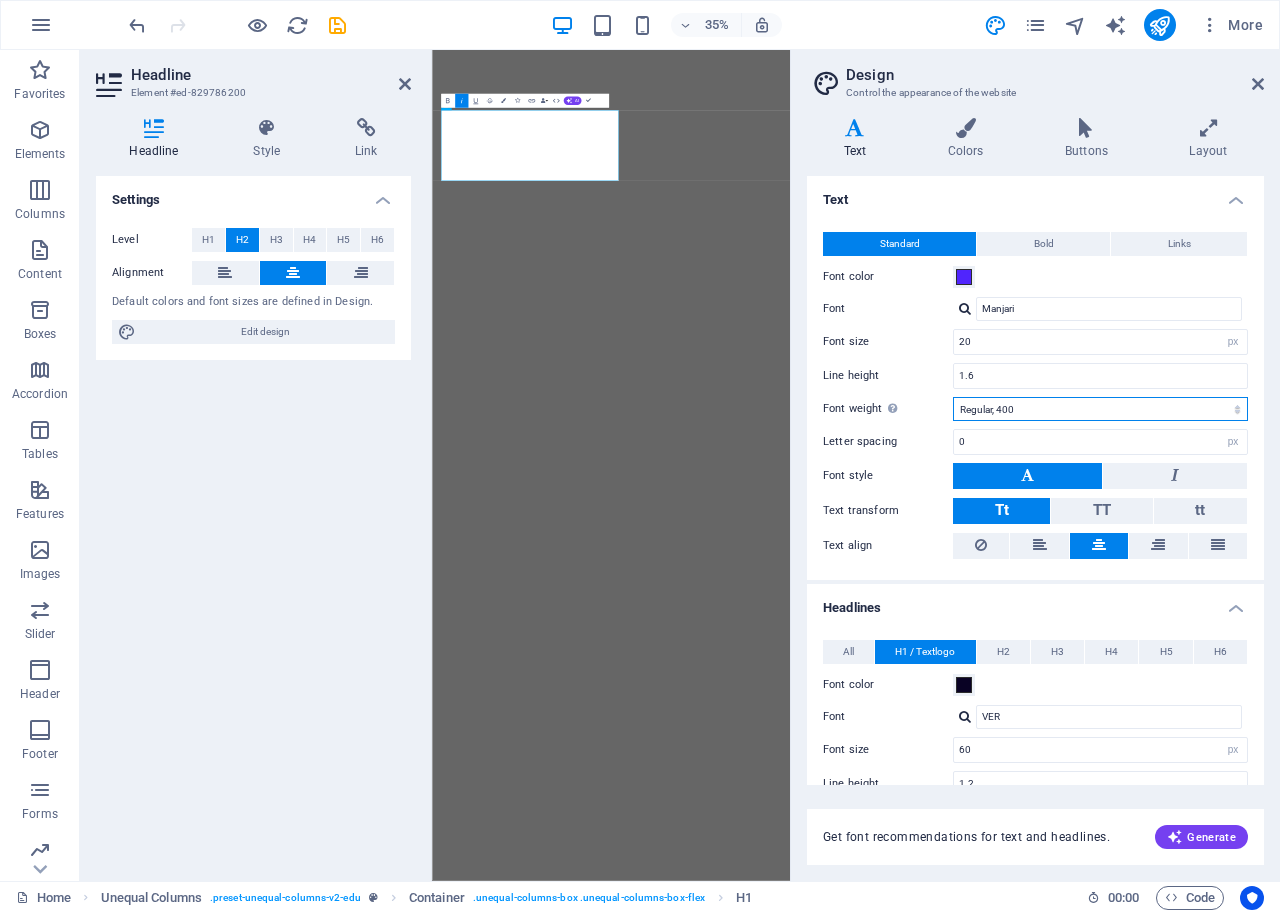 click on "Thin, 100 Extra-light, 200 Light, 300 Regular, 400 Medium, 500 Semi-bold, 600 Bold, 700 Extra-bold, 800 Black, 900" at bounding box center (1100, 409) 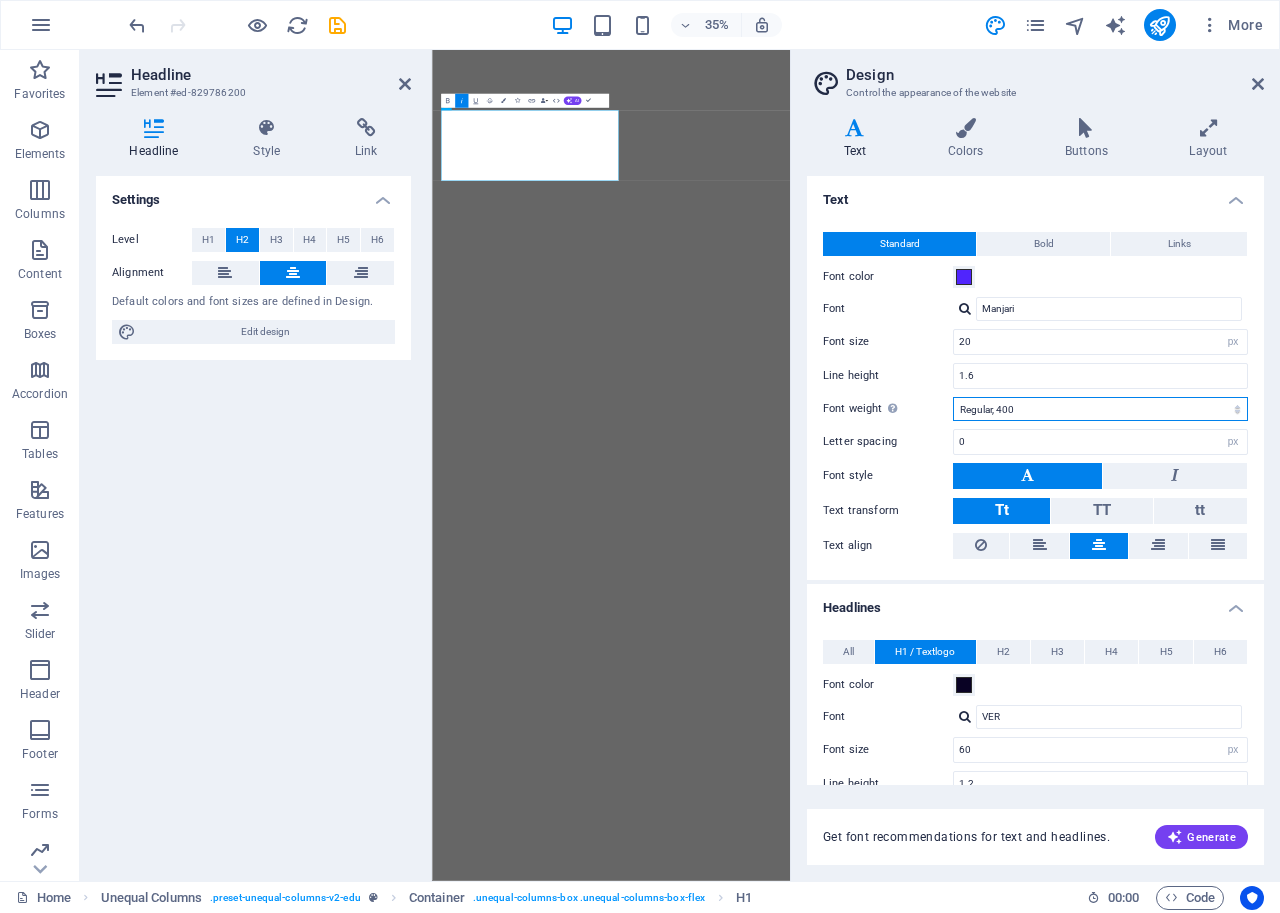 select on "500" 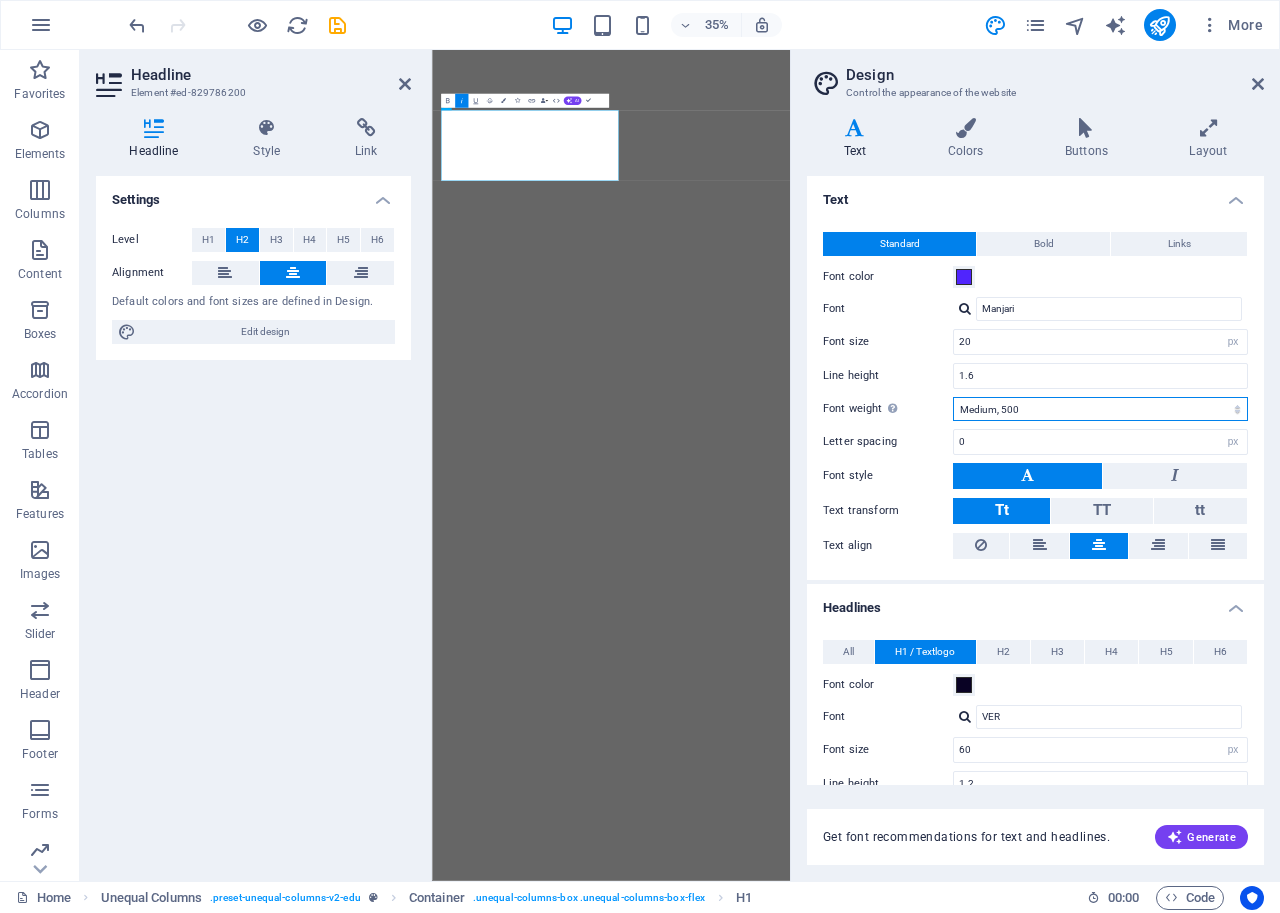 click on "Thin, 100 Extra-light, 200 Light, 300 Regular, 400 Medium, 500 Semi-bold, 600 Bold, 700 Extra-bold, 800 Black, 900" at bounding box center (1100, 409) 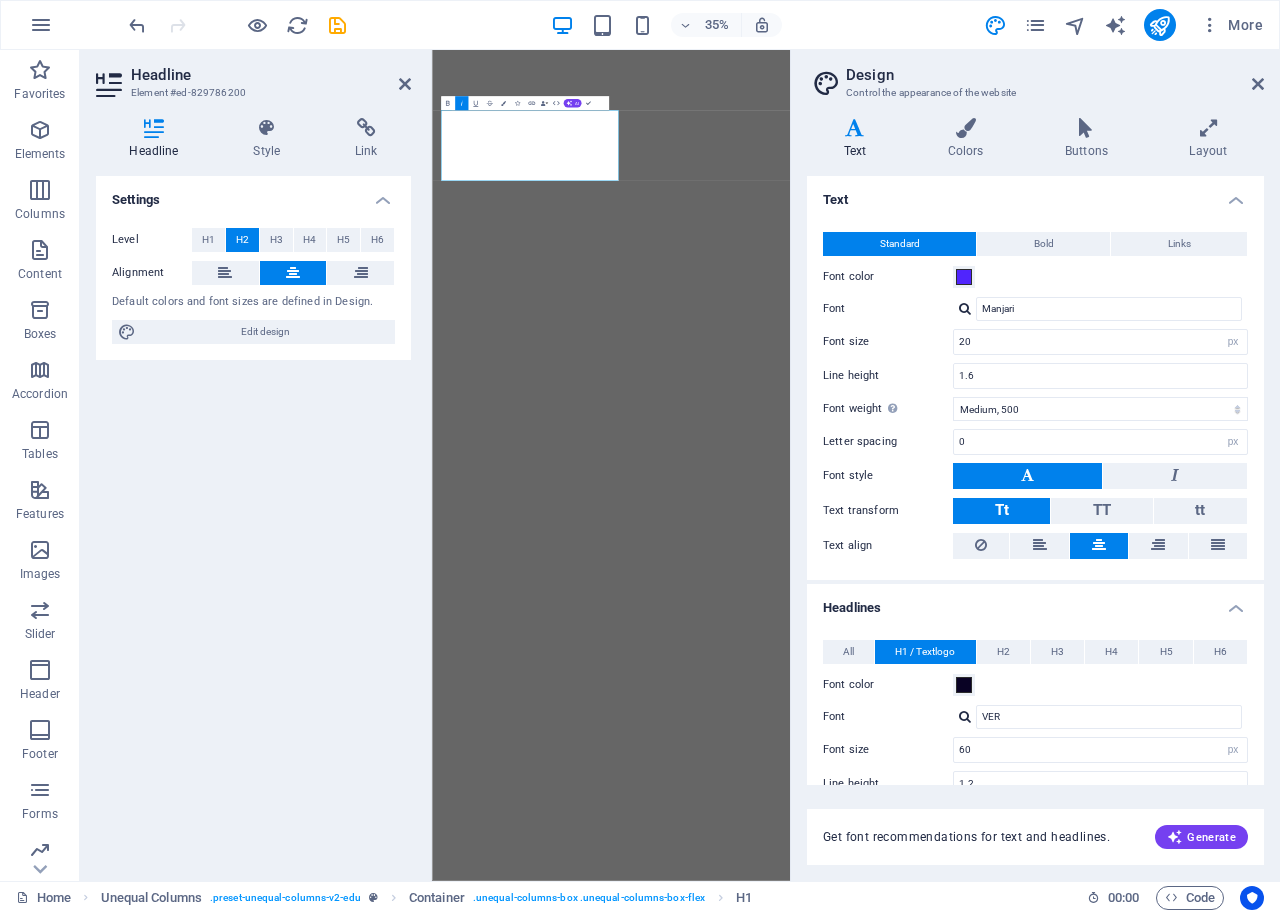 click on "Headlines" at bounding box center (1035, 602) 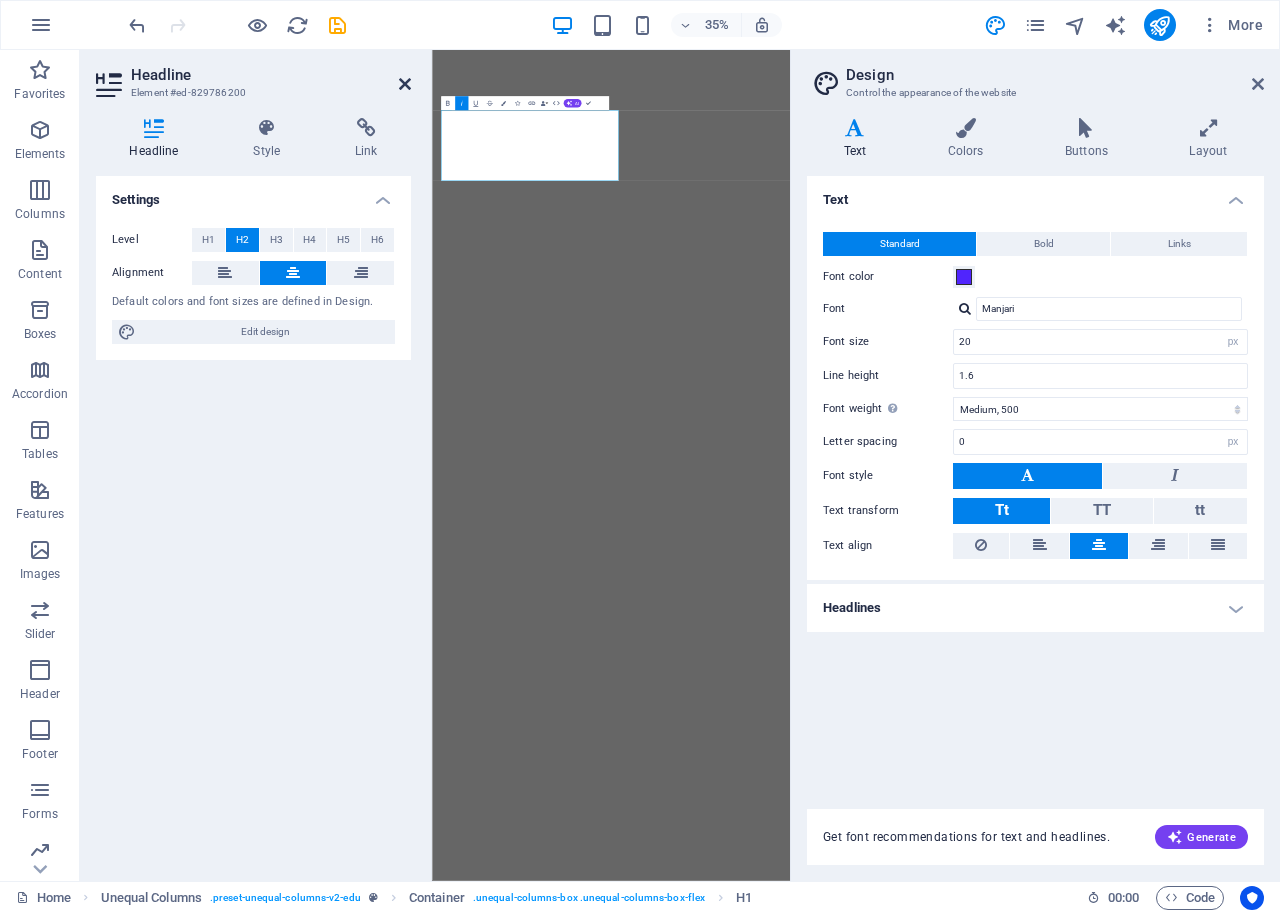 click at bounding box center (405, 84) 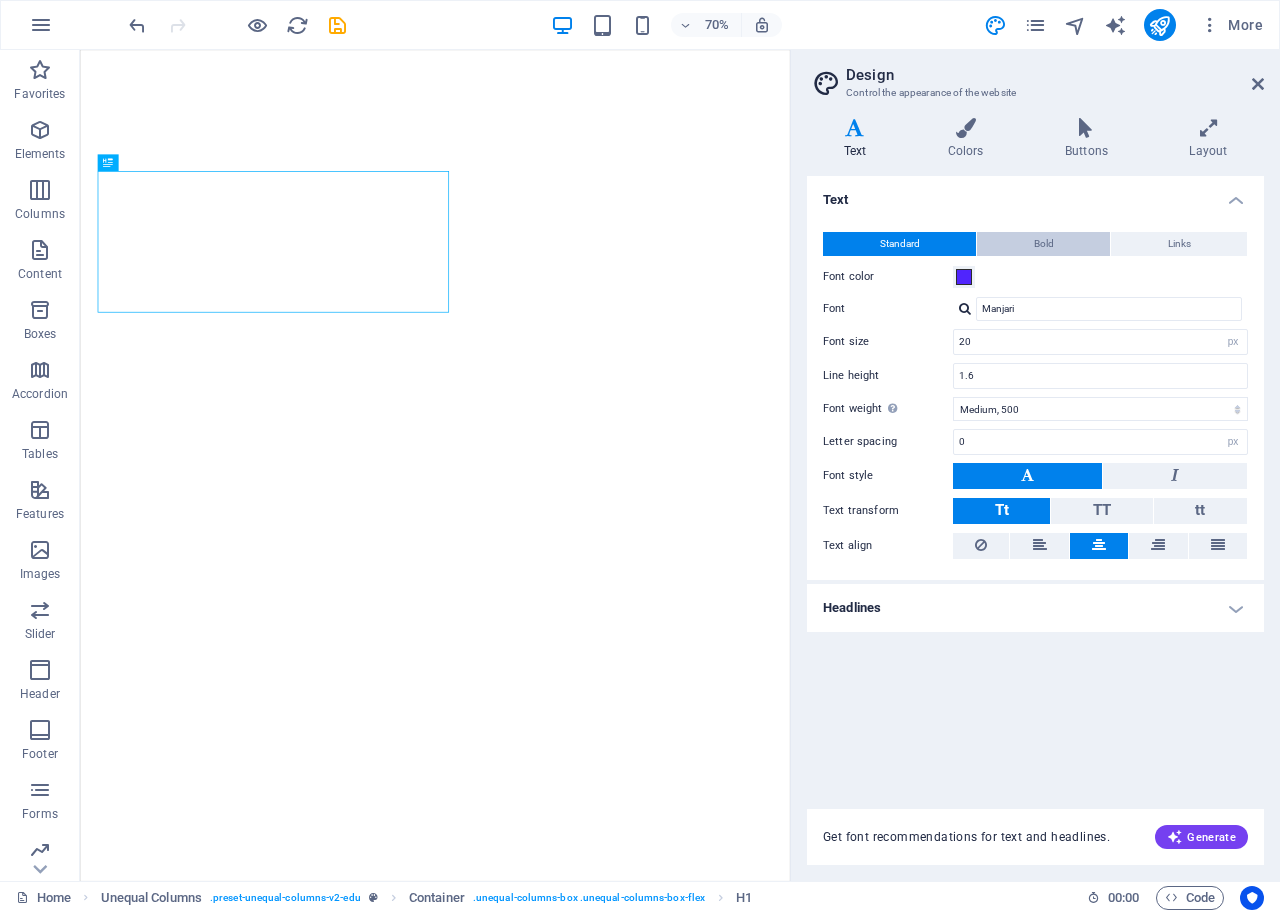 click on "Bold" at bounding box center [1043, 244] 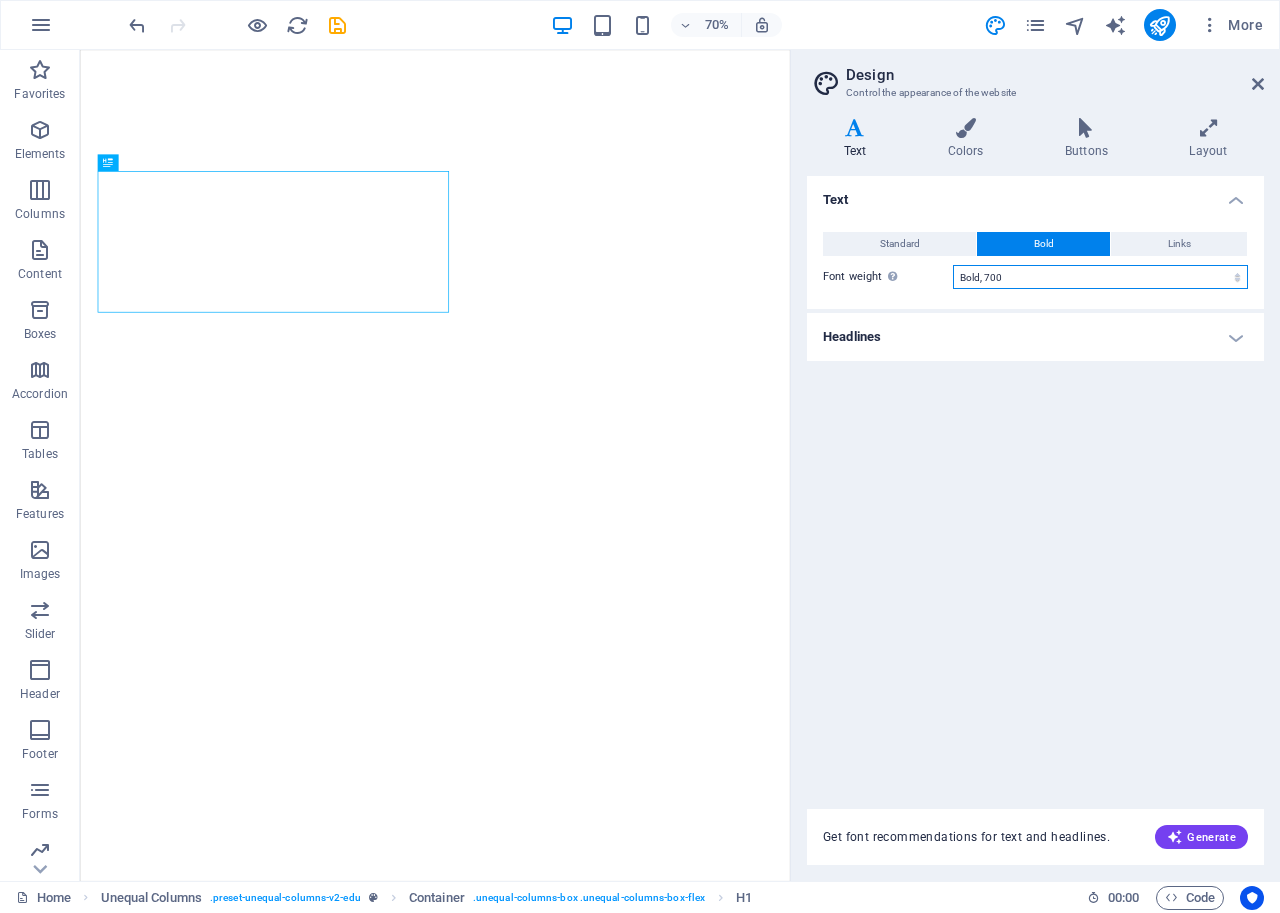 click on "Thin, 100 Extra-light, 200 Light, 300 Regular, 400 Medium, 500 Semi-bold, 600 Bold, 700 Extra-bold, 800 Black, 900" at bounding box center [1100, 277] 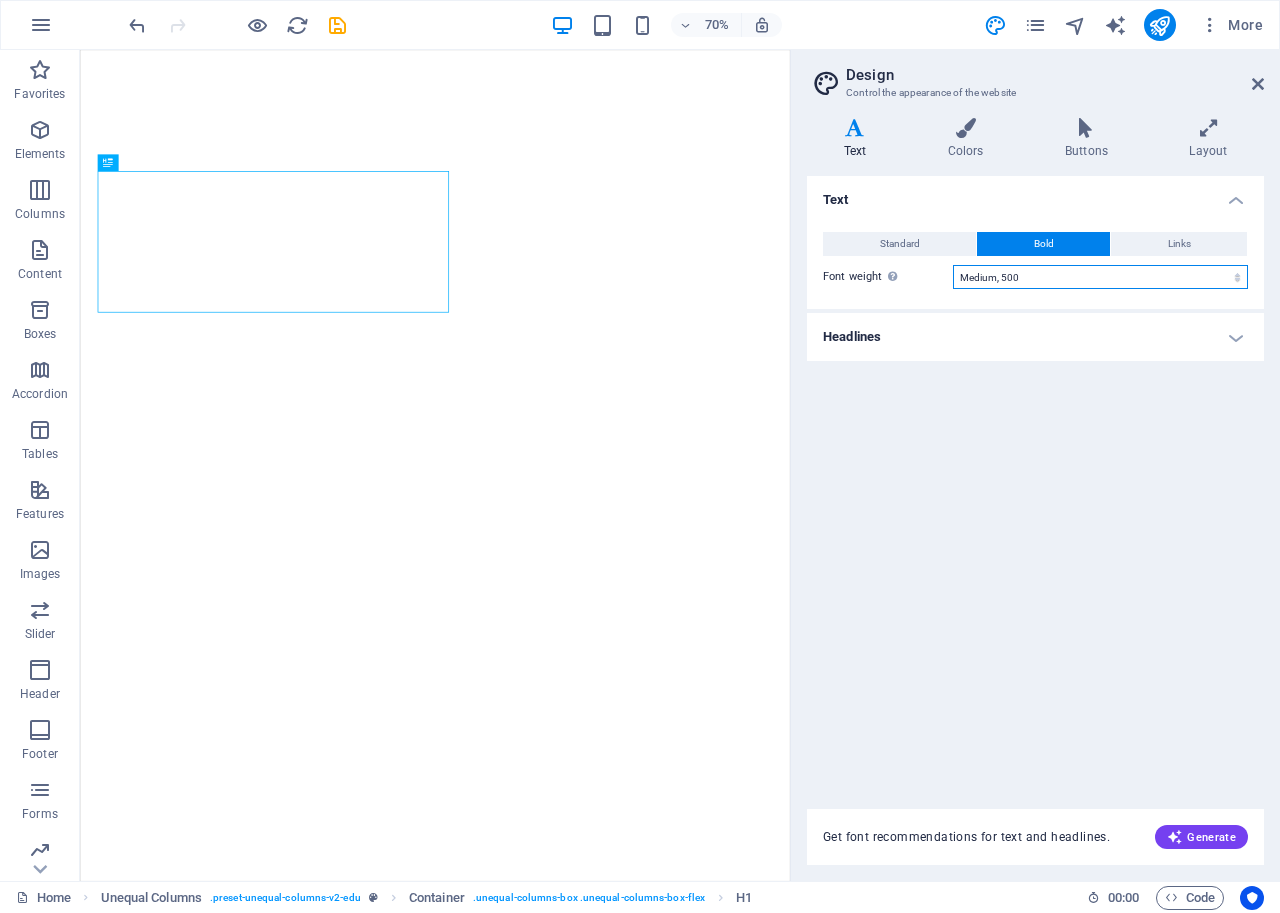 click on "Thin, 100 Extra-light, 200 Light, 300 Regular, 400 Medium, 500 Semi-bold, 600 Bold, 700 Extra-bold, 800 Black, 900" at bounding box center [1100, 277] 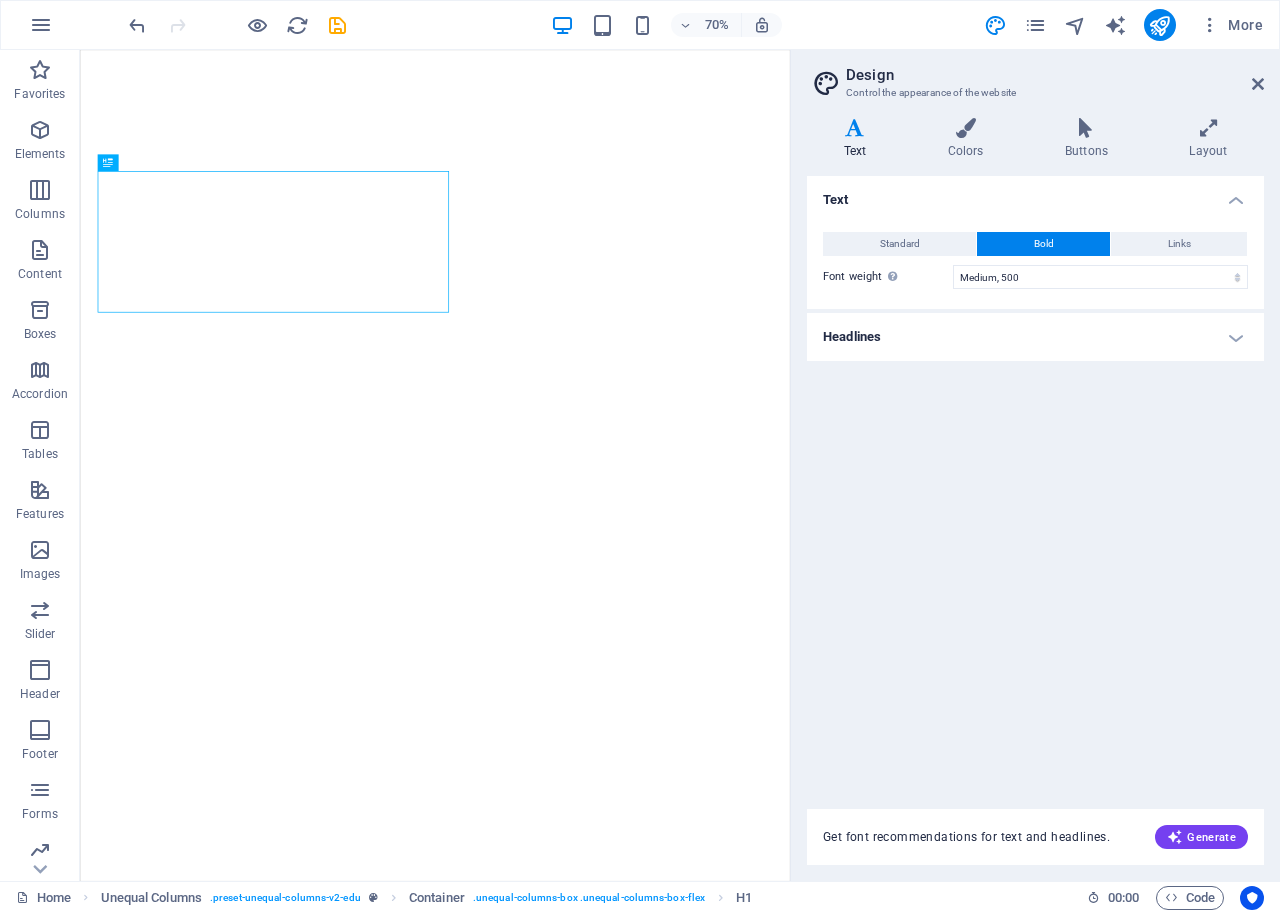click on "Text Standard Bold Links Font color Font Manjari Manage fonts → Font size 20 rem px Line height 1.6 Font weight To display the font weight correctly, it may need to be enabled.  Manage Fonts Thin, 100 Extra-light, 200 Light, 300 Regular, 400 Medium, 500 Semi-bold, 600 Bold, 700 Extra-bold, 800 Black, 900 Letter spacing 0 rem px Font style Text transform Tt TT tt Text align Font weight To display the font weight correctly, it may need to be enabled.  Manage Fonts Thin, 100 Extra-light, 200 Light, 300 Regular, 400 Medium, 500 Semi-bold, 600 Bold, 700 Extra-bold, 800 Black, 900 Default Hover / Active Font color Font color Decoration None Decoration None Transition duration 0.3 s Transition function Ease Ease In Ease Out Ease In/Ease Out Linear Headlines All H1 / Textlogo H2 H3 H4 H5 H6 Font color Font Sen Line height 1.5 Font weight To display the font weight correctly, it may need to be enabled.  Manage Fonts Thin, 100 Extra-light, 200 Light, 300 Regular, 400 Medium, 500 Semi-bold, 600 Bold, 700 Black, 900 0" at bounding box center (1035, 480) 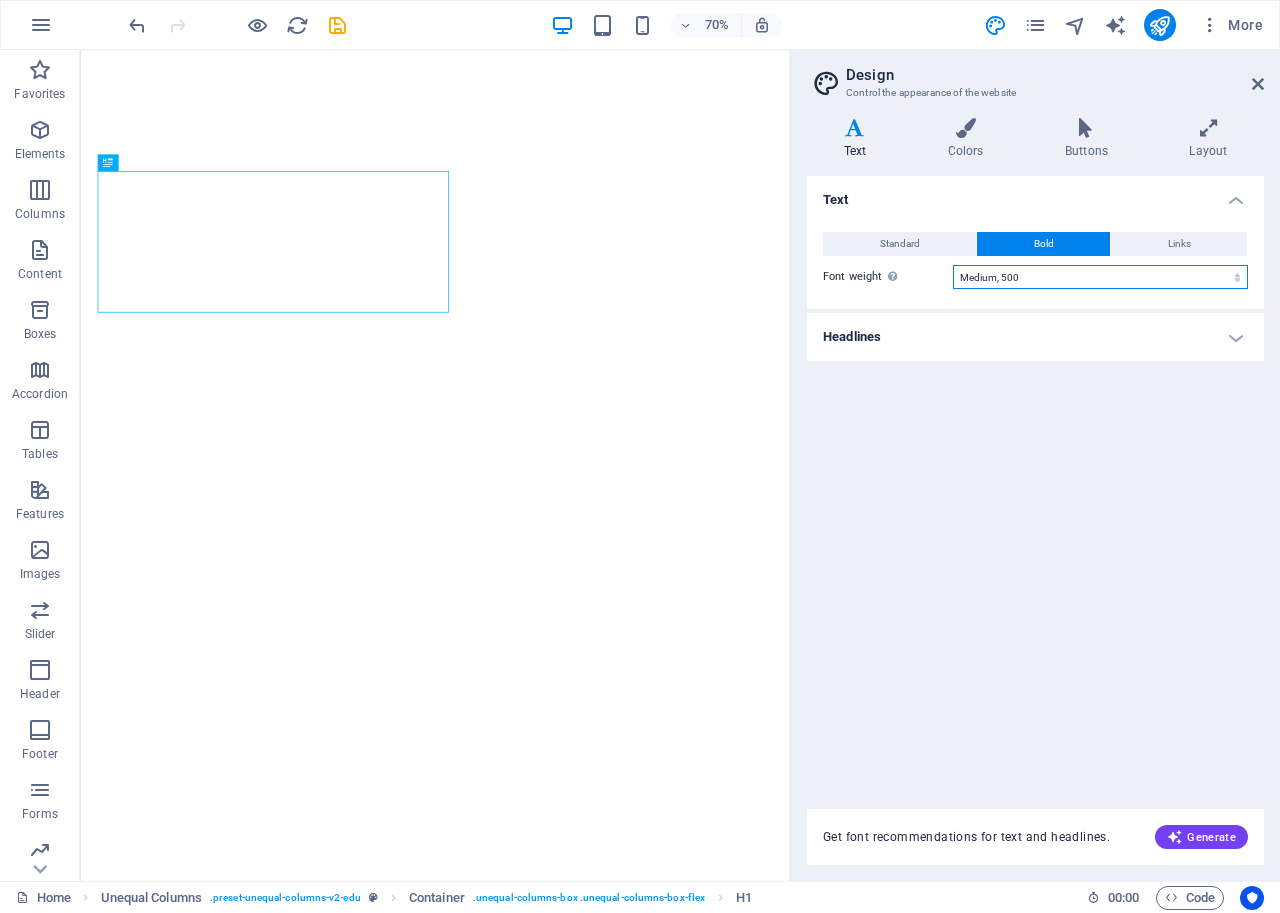 click on "Thin, 100 Extra-light, 200 Light, 300 Regular, 400 Medium, 500 Semi-bold, 600 Bold, 700 Extra-bold, 800 Black, 900" at bounding box center (1100, 277) 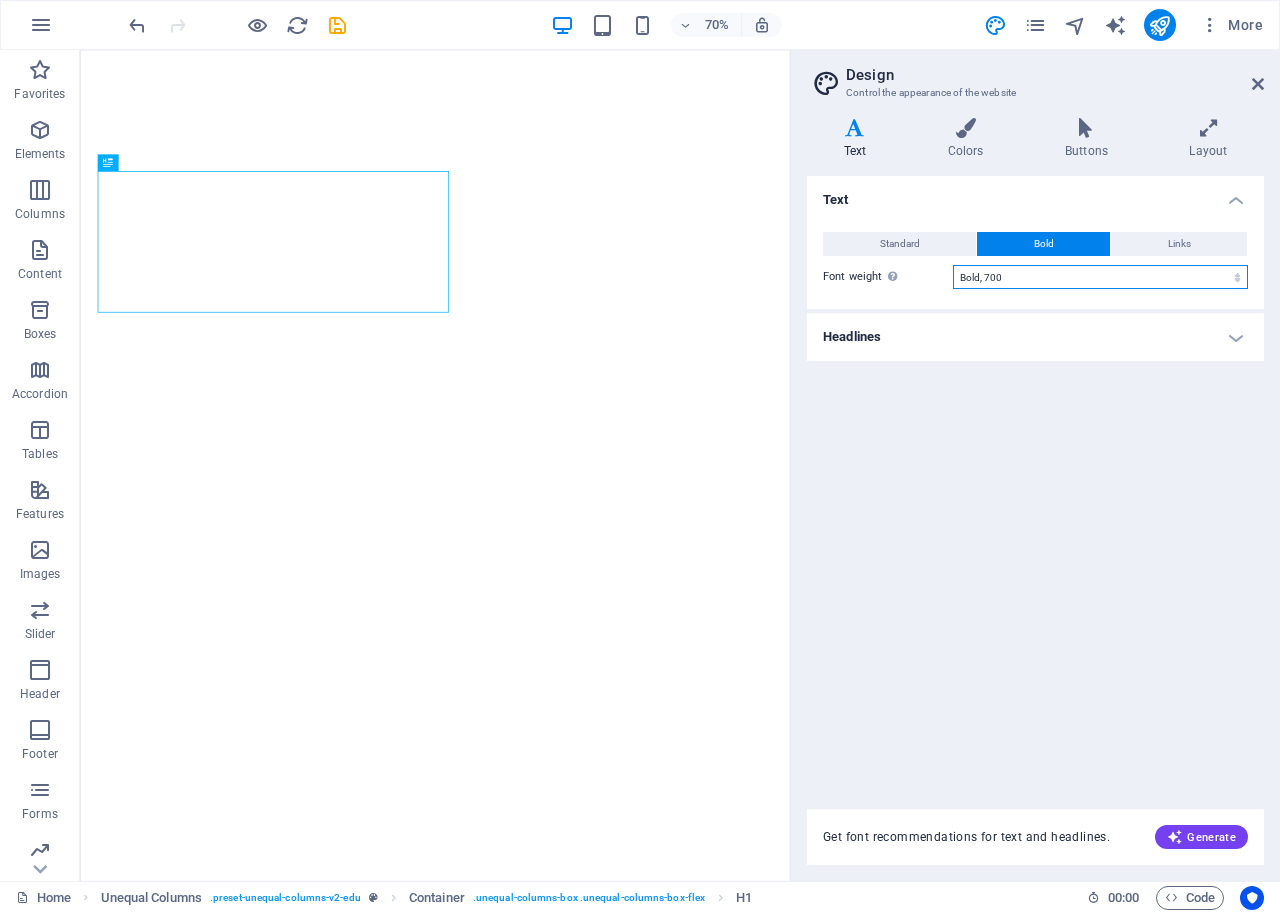click on "Thin, 100 Extra-light, 200 Light, 300 Regular, 400 Medium, 500 Semi-bold, 600 Bold, 700 Extra-bold, 800 Black, 900" at bounding box center [1100, 277] 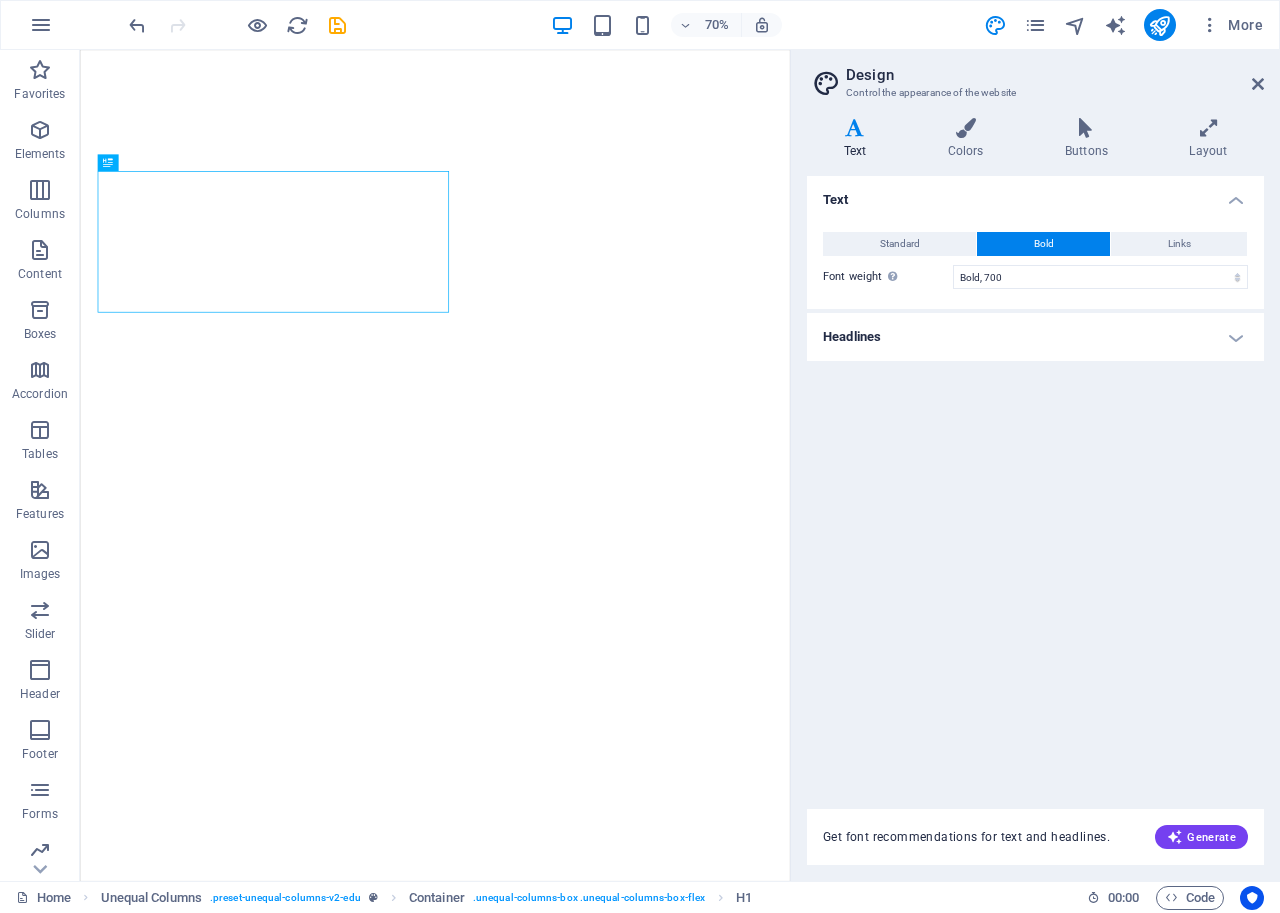 select on "700" 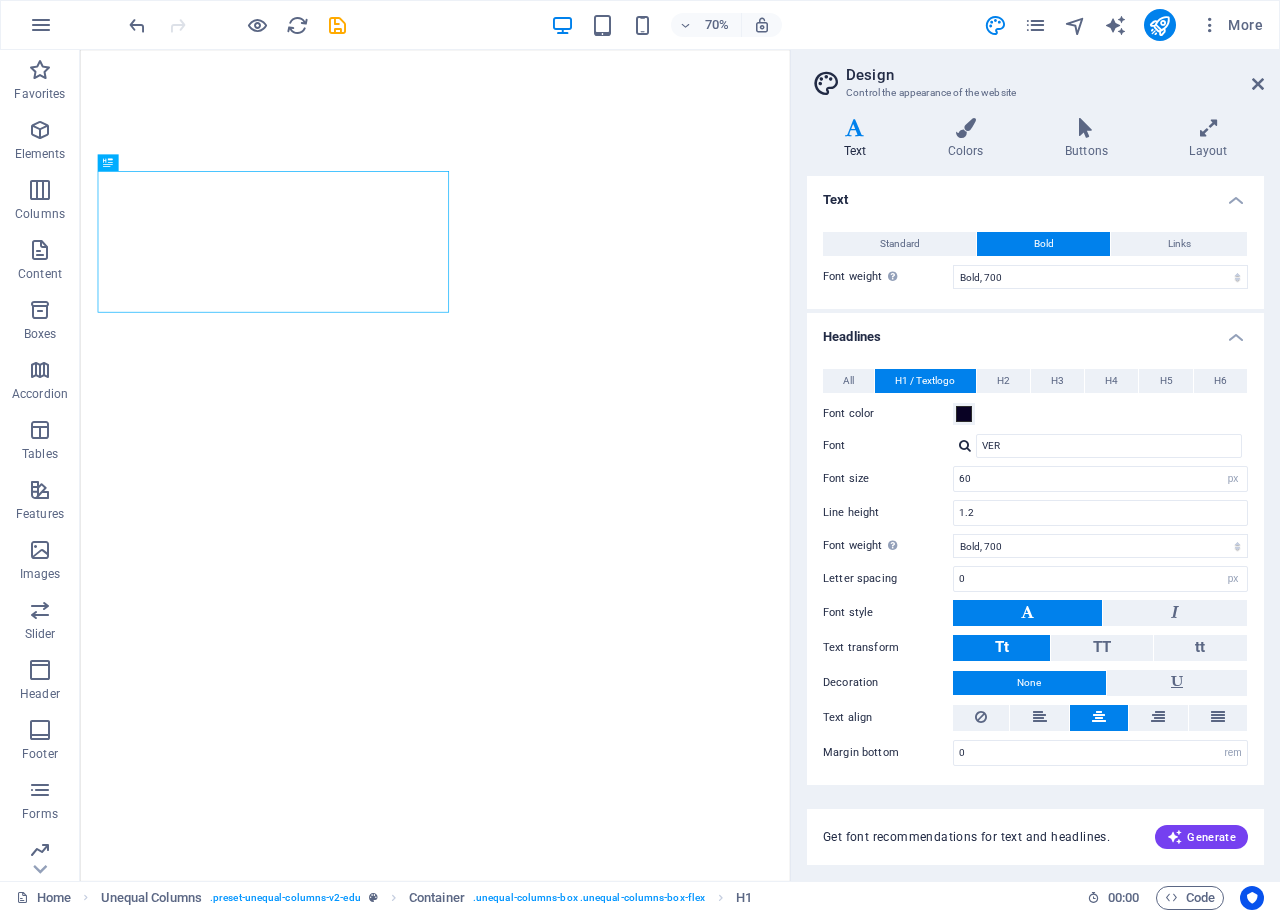 click at bounding box center (965, 445) 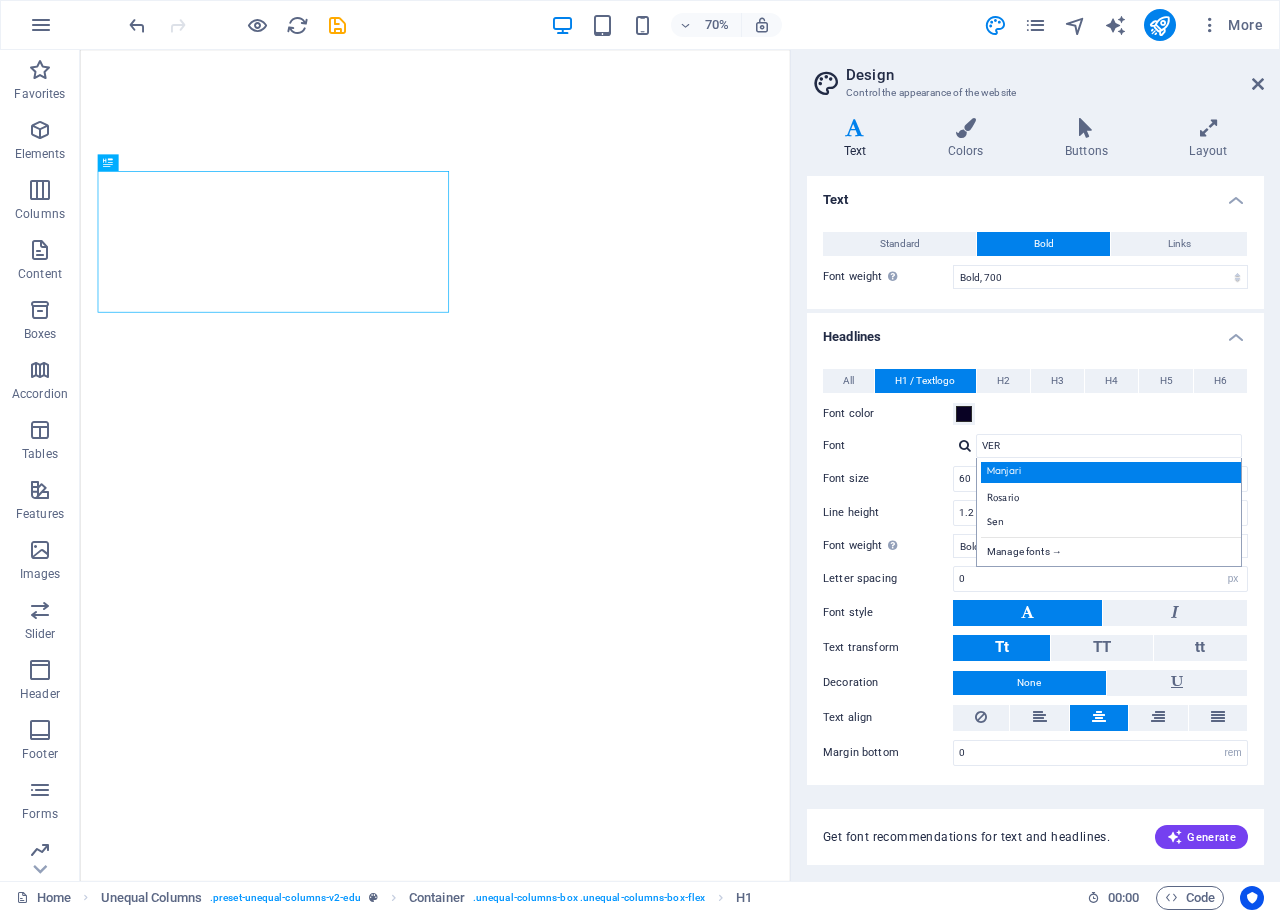 scroll, scrollTop: 1, scrollLeft: 0, axis: vertical 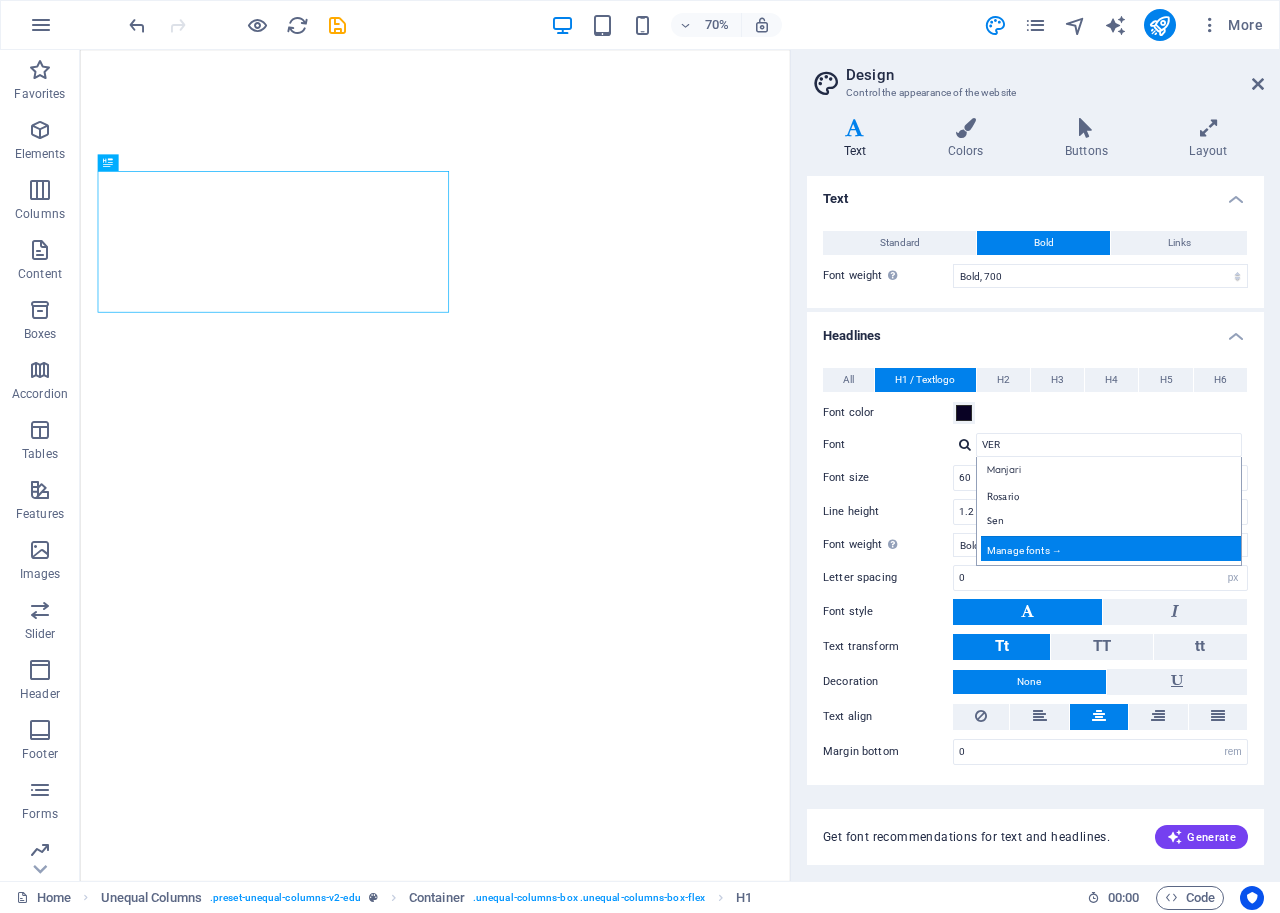 click on "Manage fonts →" at bounding box center (1113, 548) 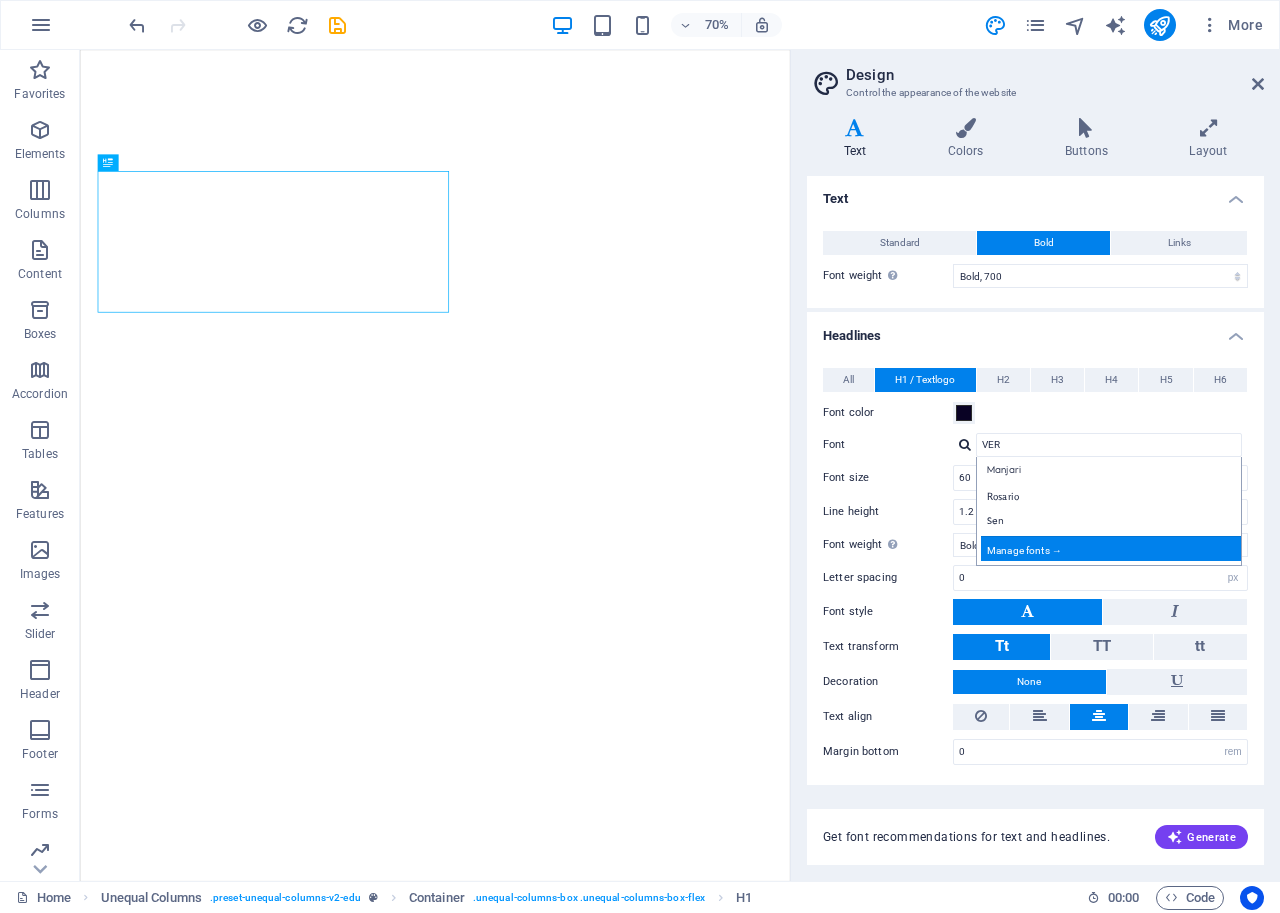 select on "popularity" 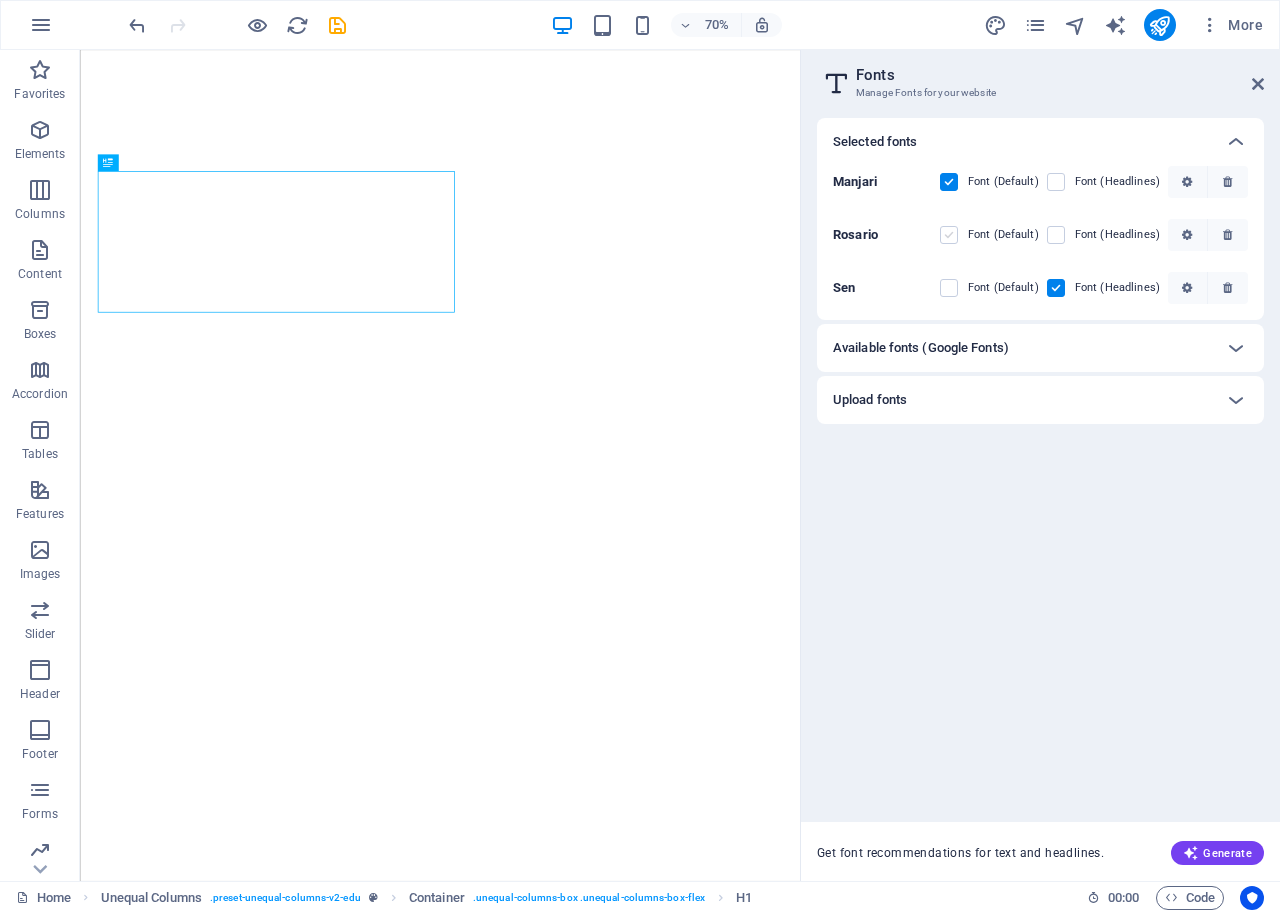click at bounding box center [949, 235] 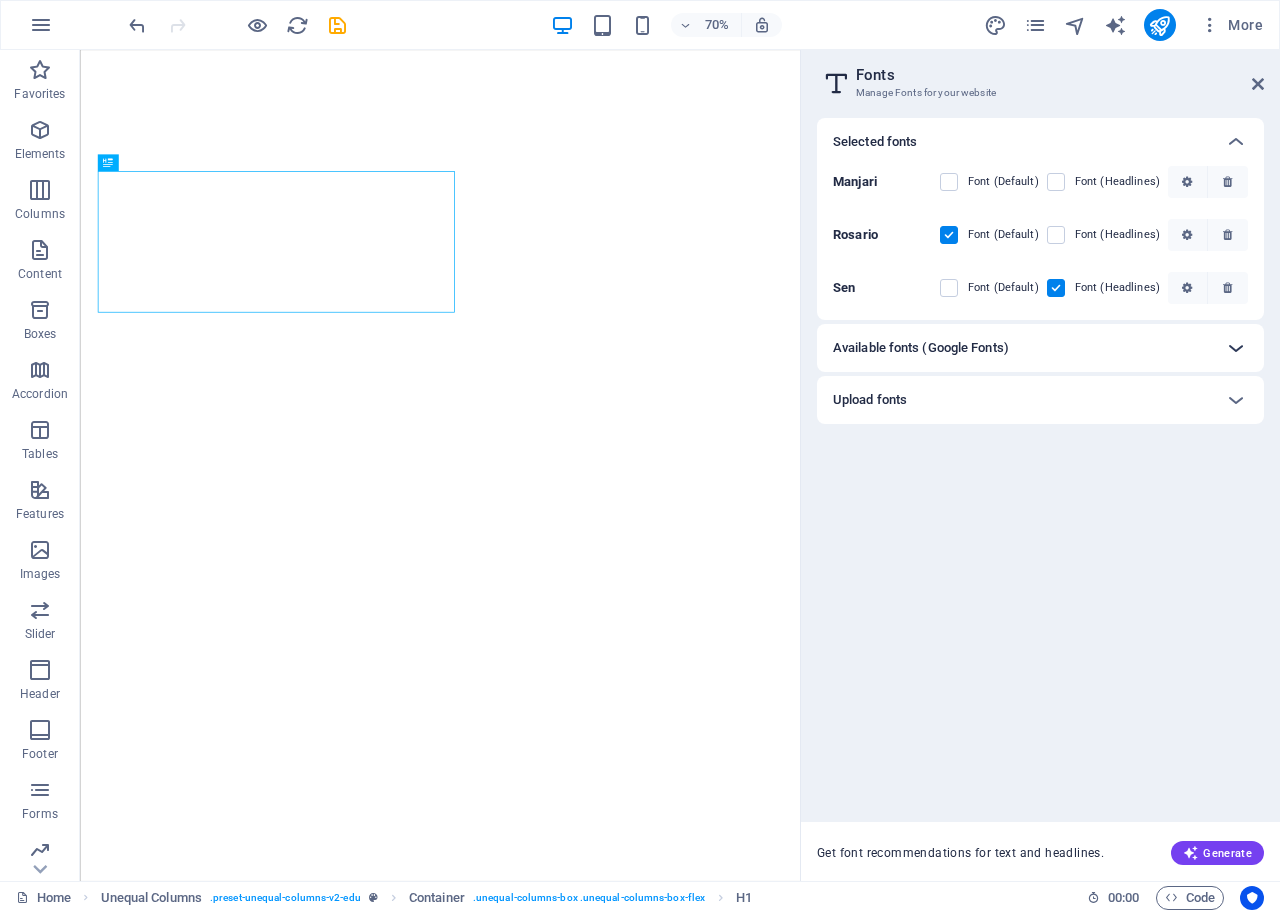 click at bounding box center (1236, 348) 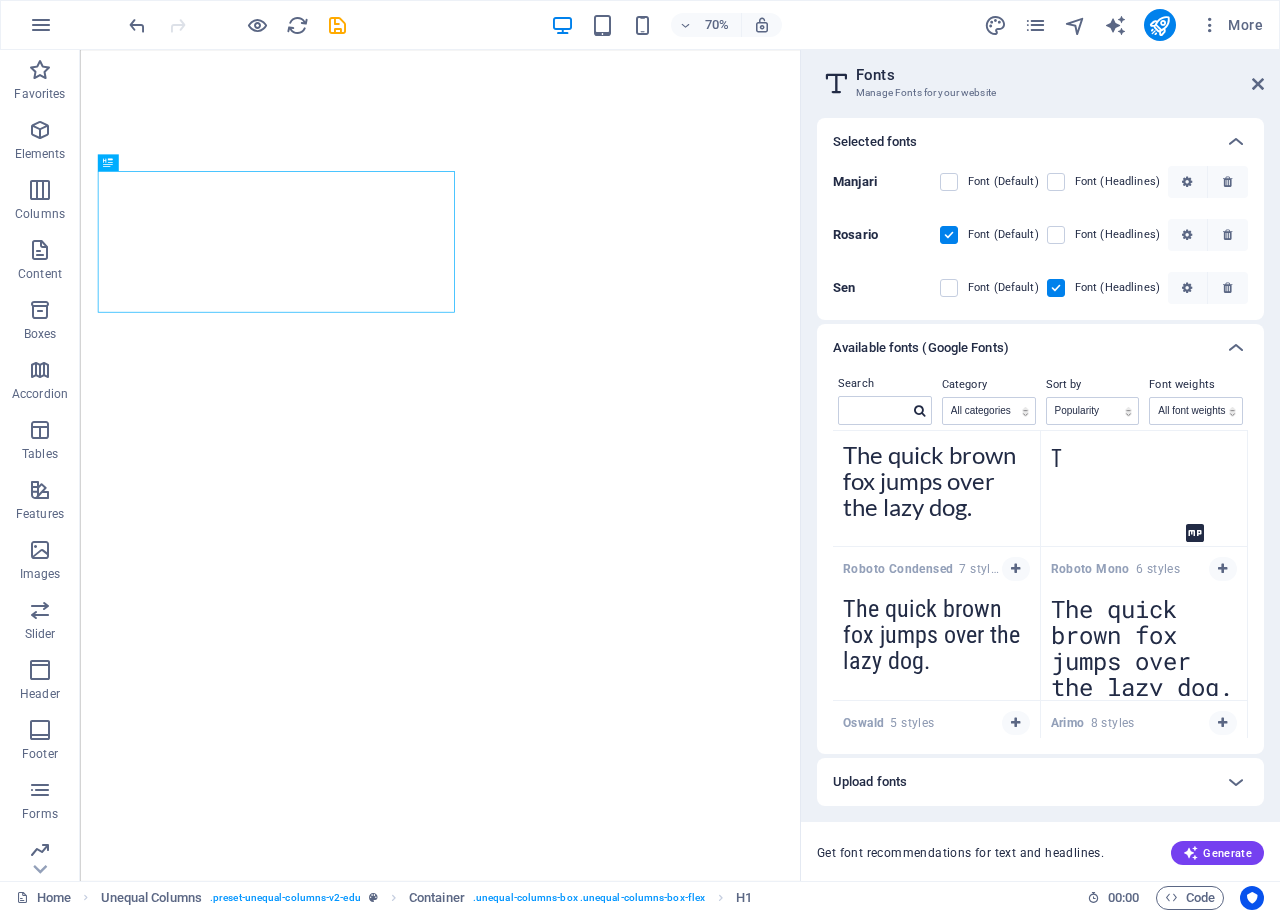 scroll, scrollTop: 0, scrollLeft: 0, axis: both 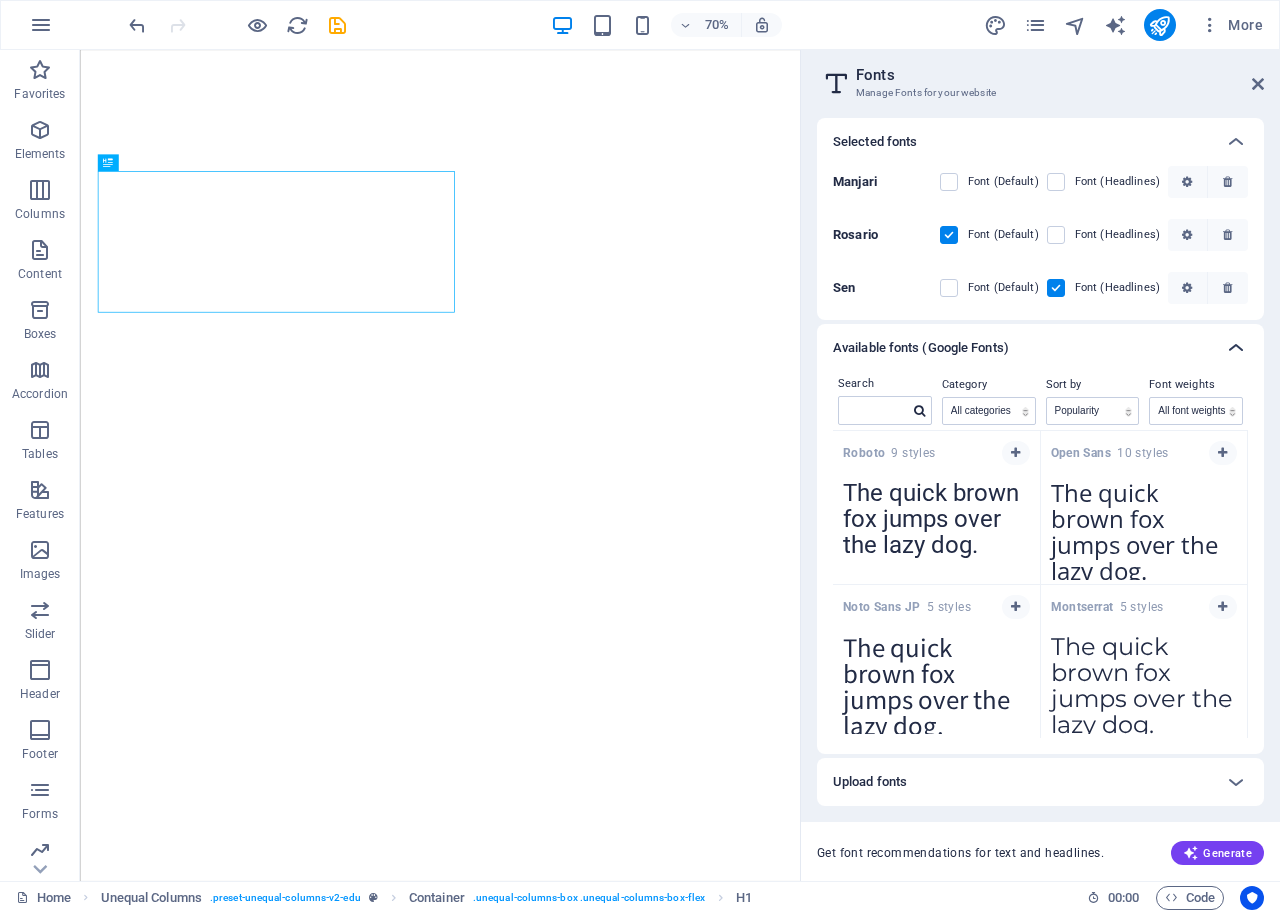 click at bounding box center (1236, 348) 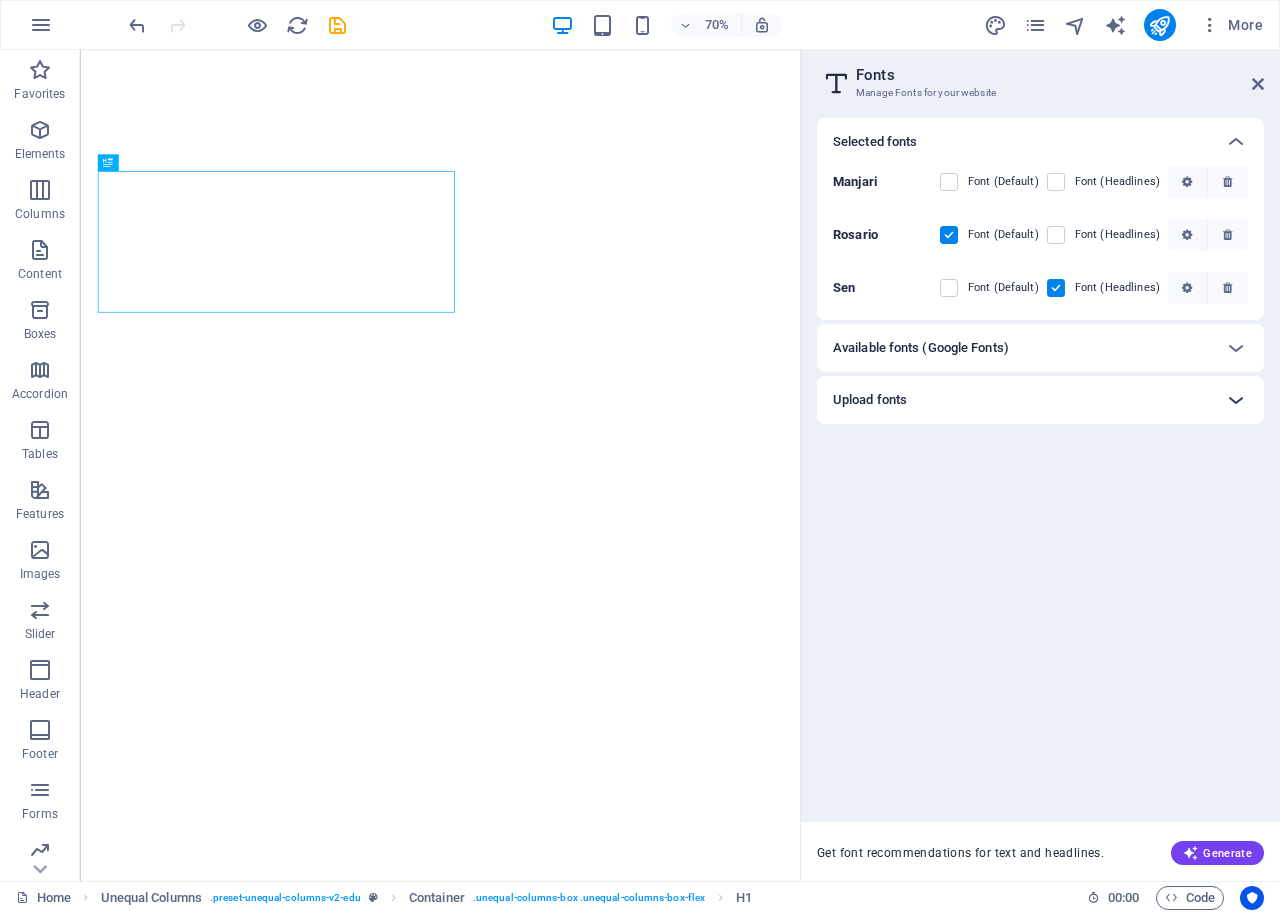 click at bounding box center (1236, 400) 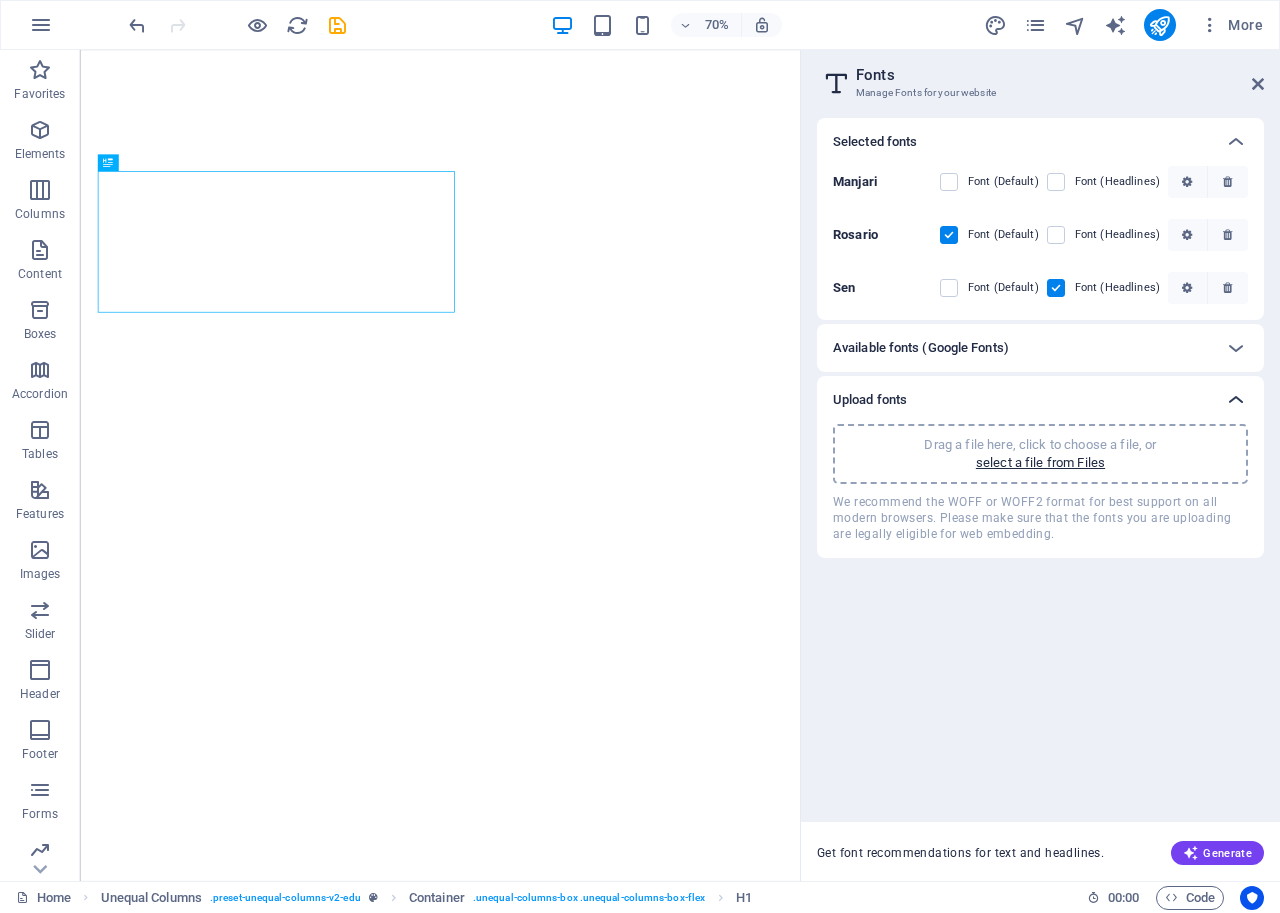 click at bounding box center (1236, 400) 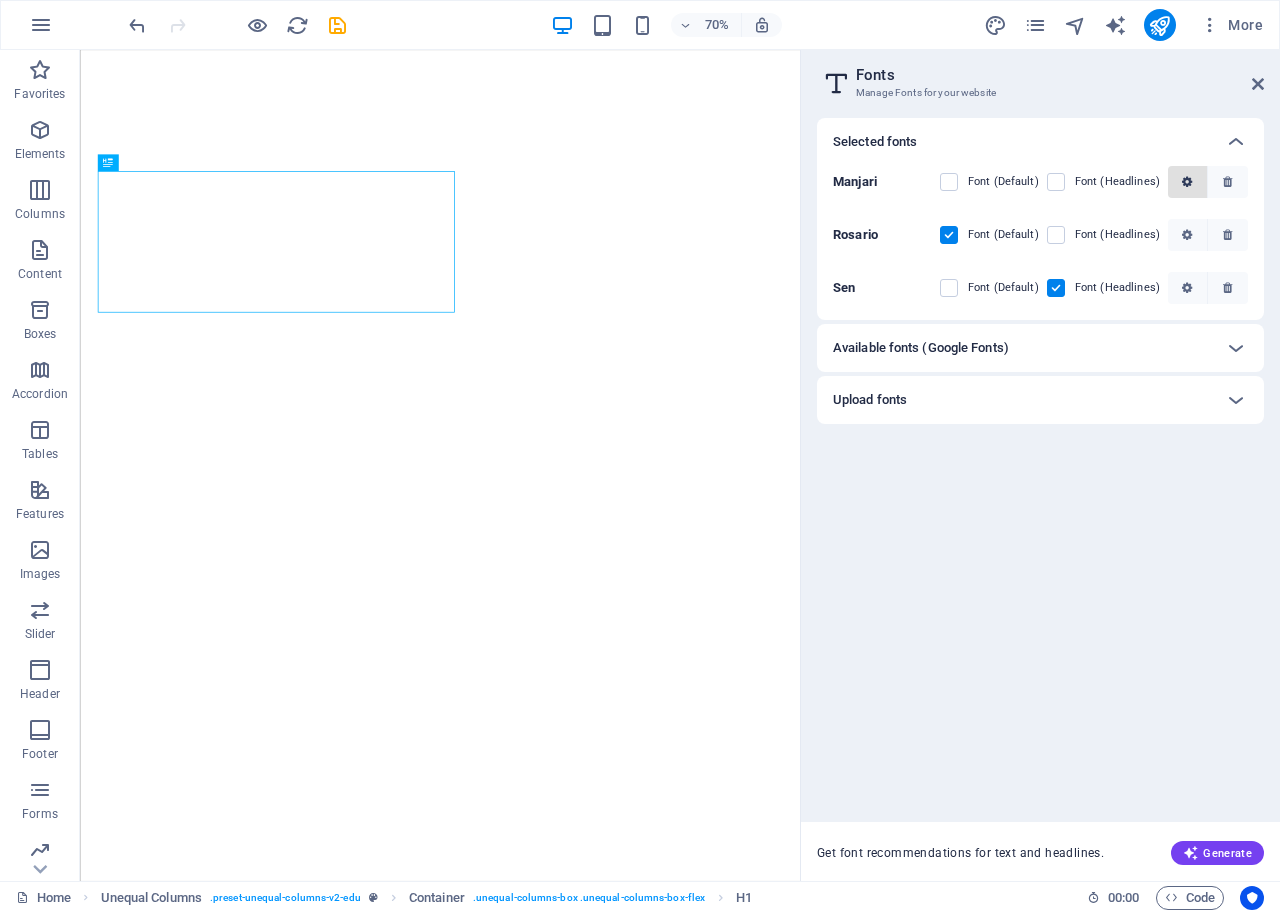 click at bounding box center [1188, 182] 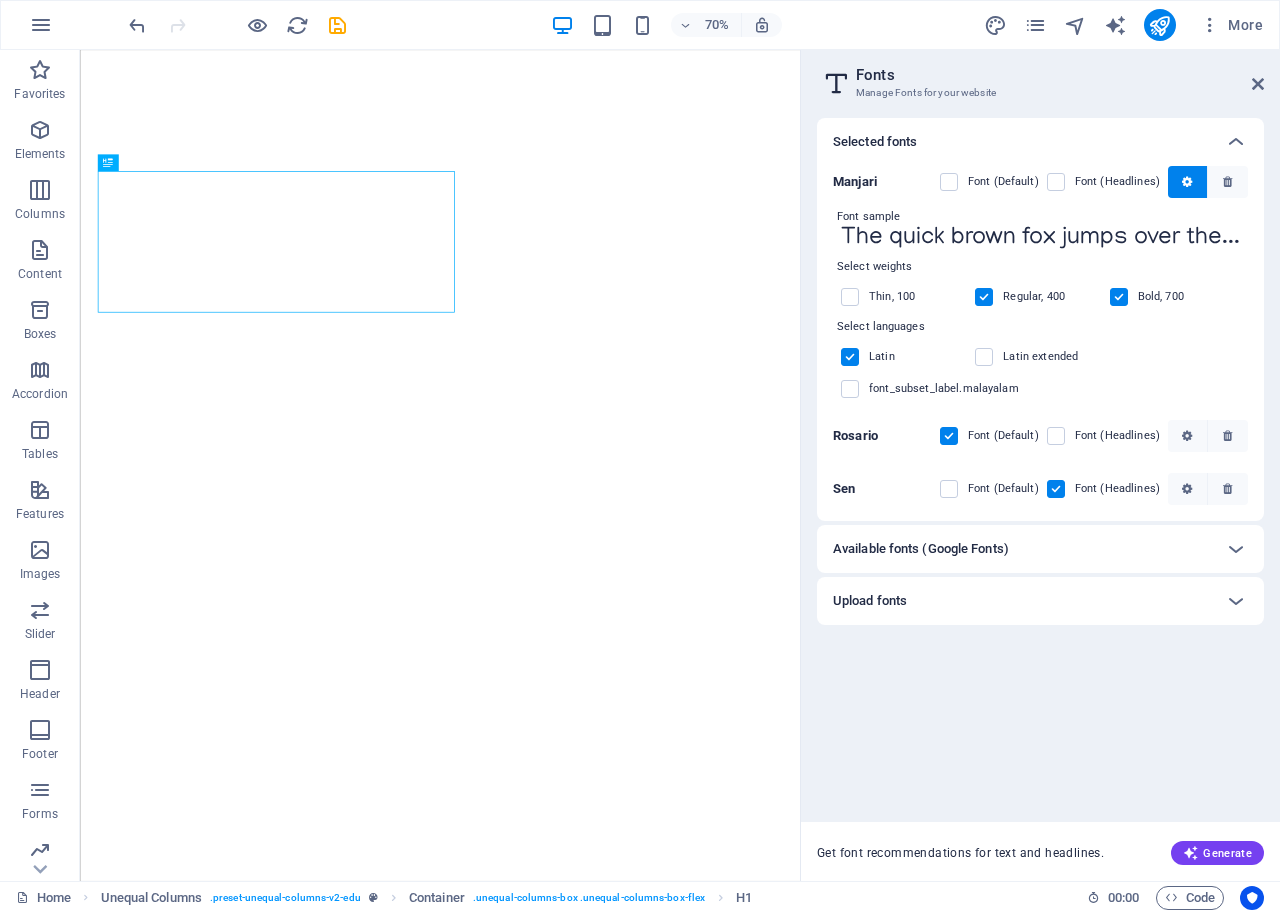 click at bounding box center [1119, 297] 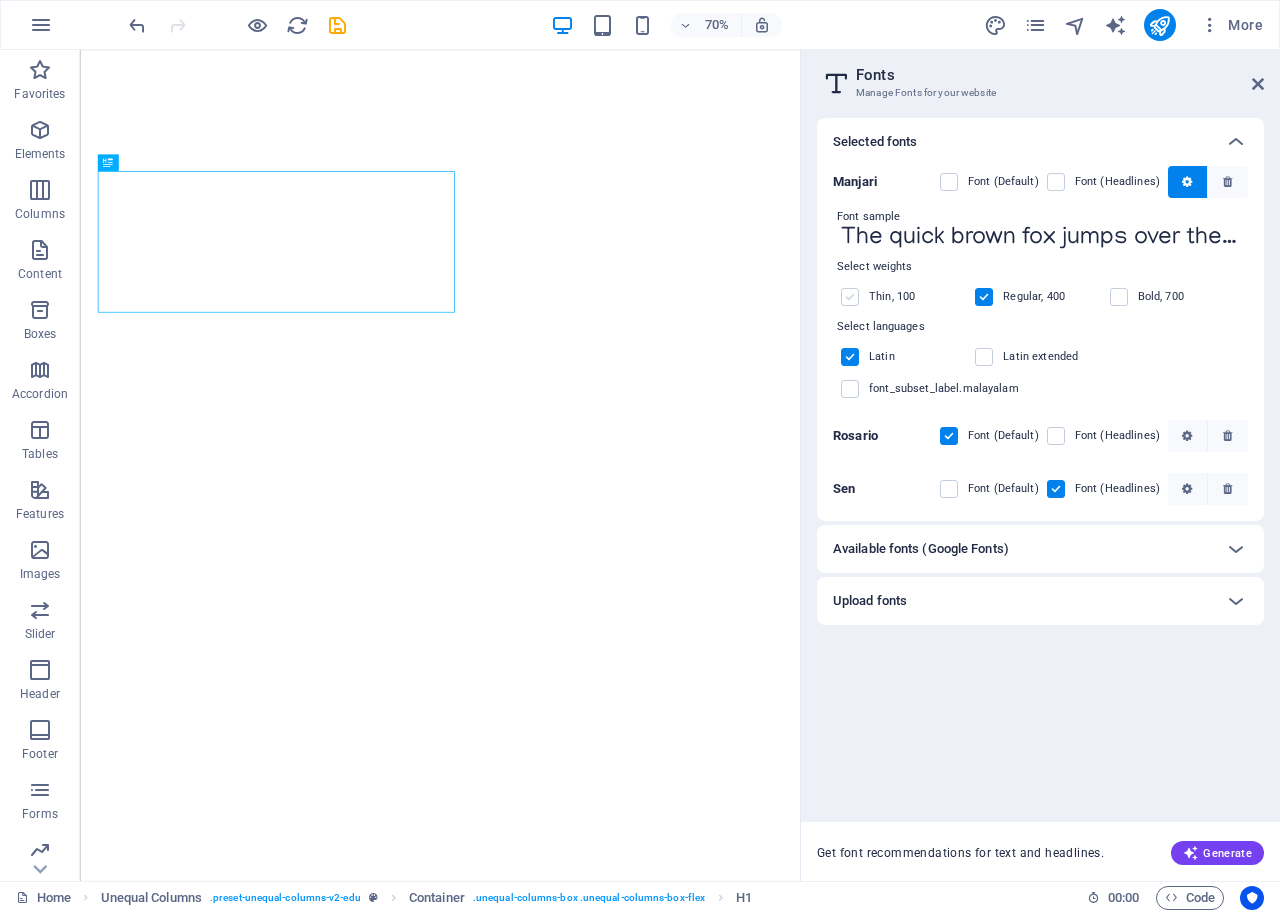 click at bounding box center [850, 297] 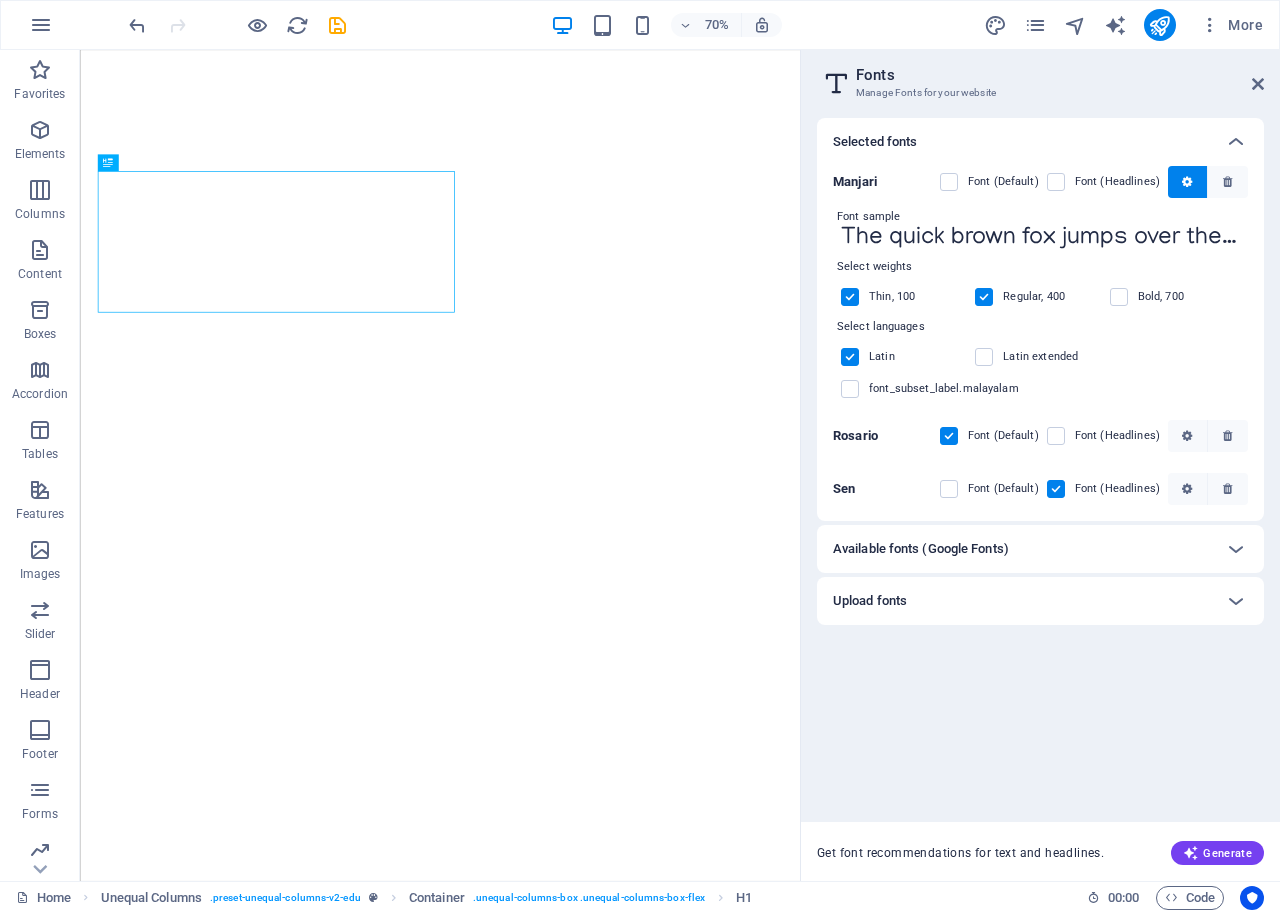 click on "Selected fonts Manjari Font (Default) Font (Headlines) Font sample The quick brown fox jumps over the lazy dog. Copy text to all previews Select weights Thin, 100 Regular, 400 Bold, 700 Select languages Latin Latin extended font_subset_label.malayalam Rosario Font (Default) Font (Headlines) Sen Font (Default) Font (Headlines) Available fonts (Google Fonts) Search Category All categories serif display monospace sans-serif handwriting Sort by Name Category Popularity Font weights All font weights 100 100italic 200 200italic 300 300italic 500 500italic 600 600italic 700 700italic 800 800italic 900 900italic italic regular Roboto 9   styles The quick brown fox jumps over the lazy dog. Copy text to all previews Open Sans 10   styles The quick brown fox jumps over the lazy dog. Copy text to all previews Noto Sans JP 5   styles The quick brown fox jumps over the lazy dog. Copy text to all previews Montserrat 5   styles The quick brown fox jumps over the lazy dog. Copy text to all previews Inter 7   styles Poppins 3" at bounding box center (1040, 462) 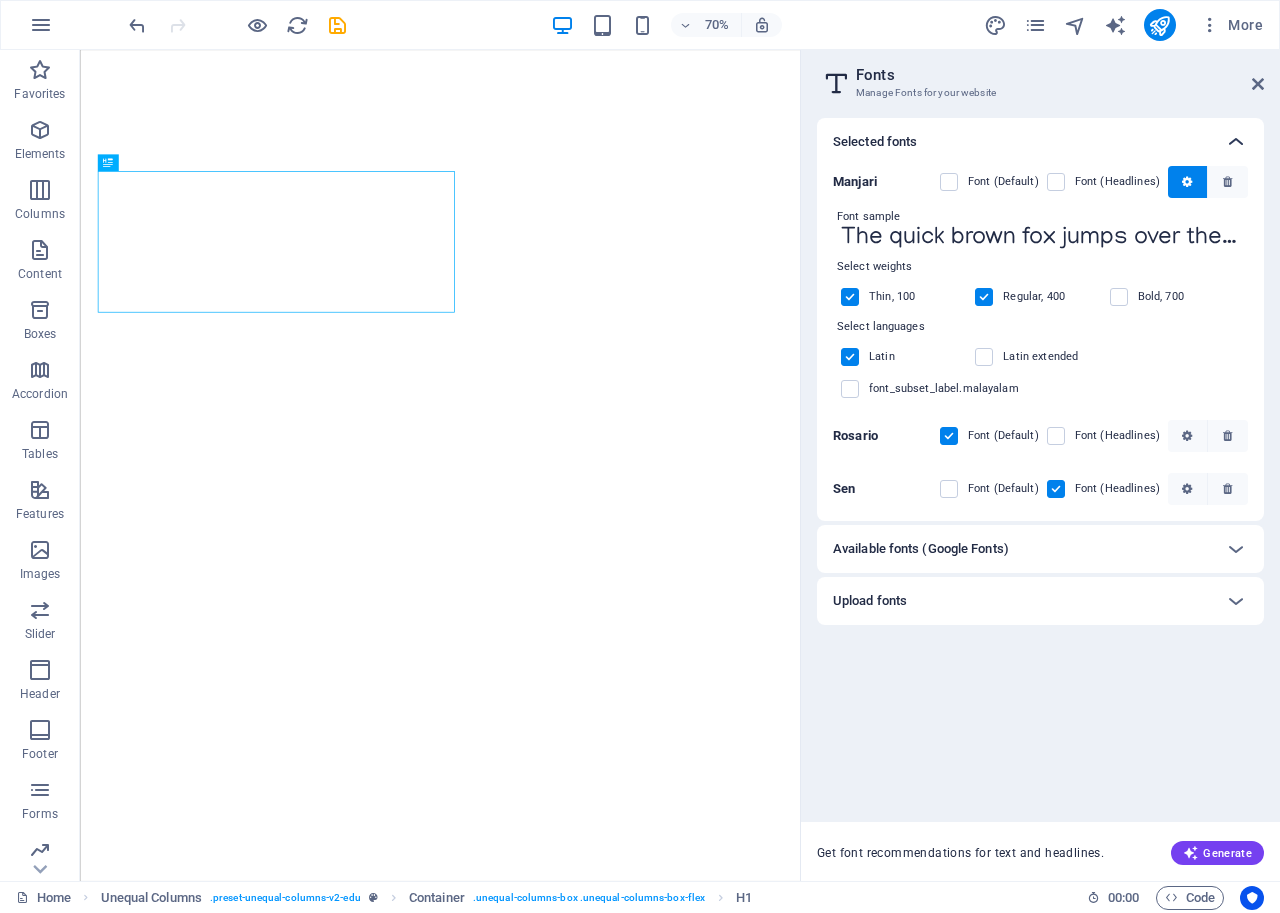 click at bounding box center [1236, 142] 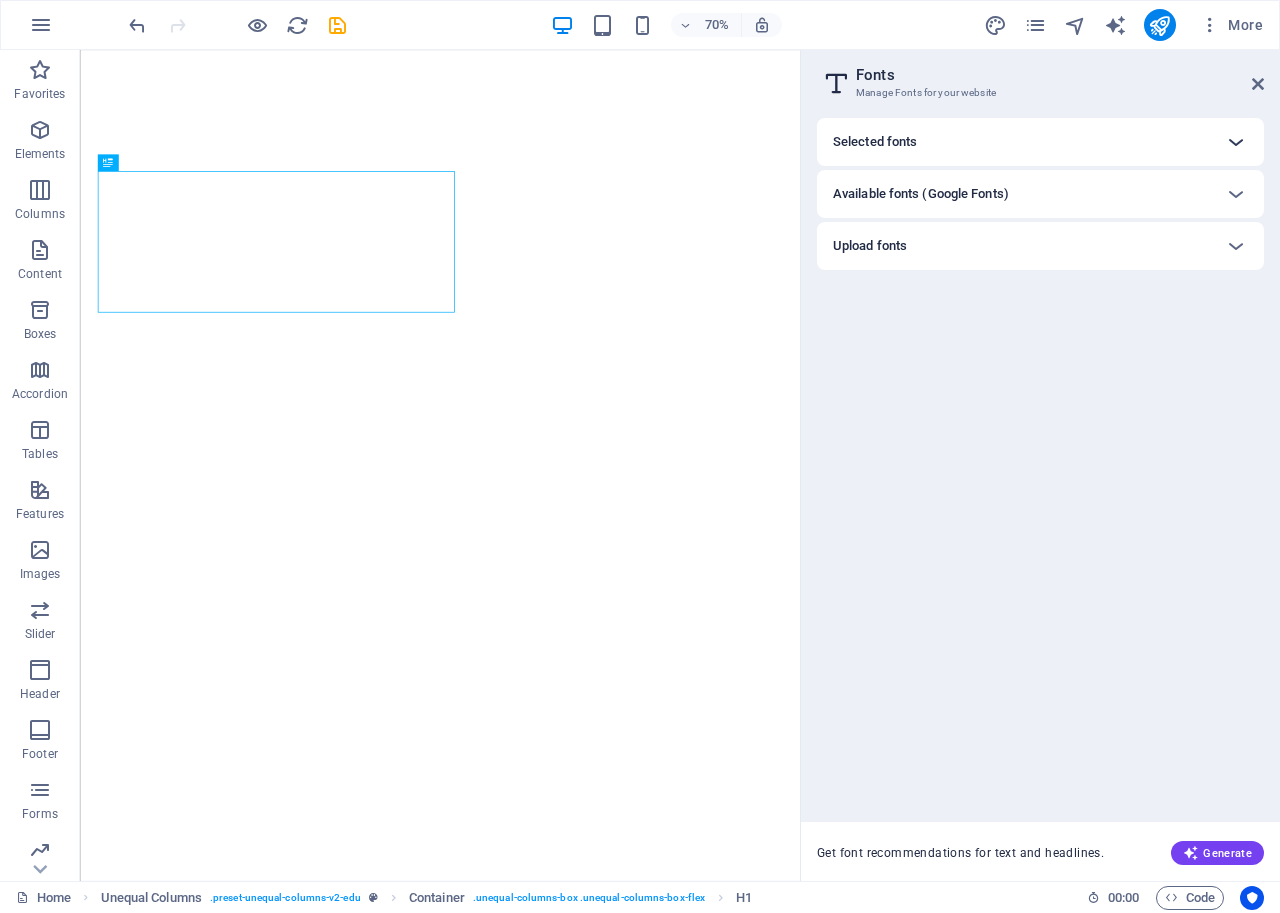 click at bounding box center (1236, 142) 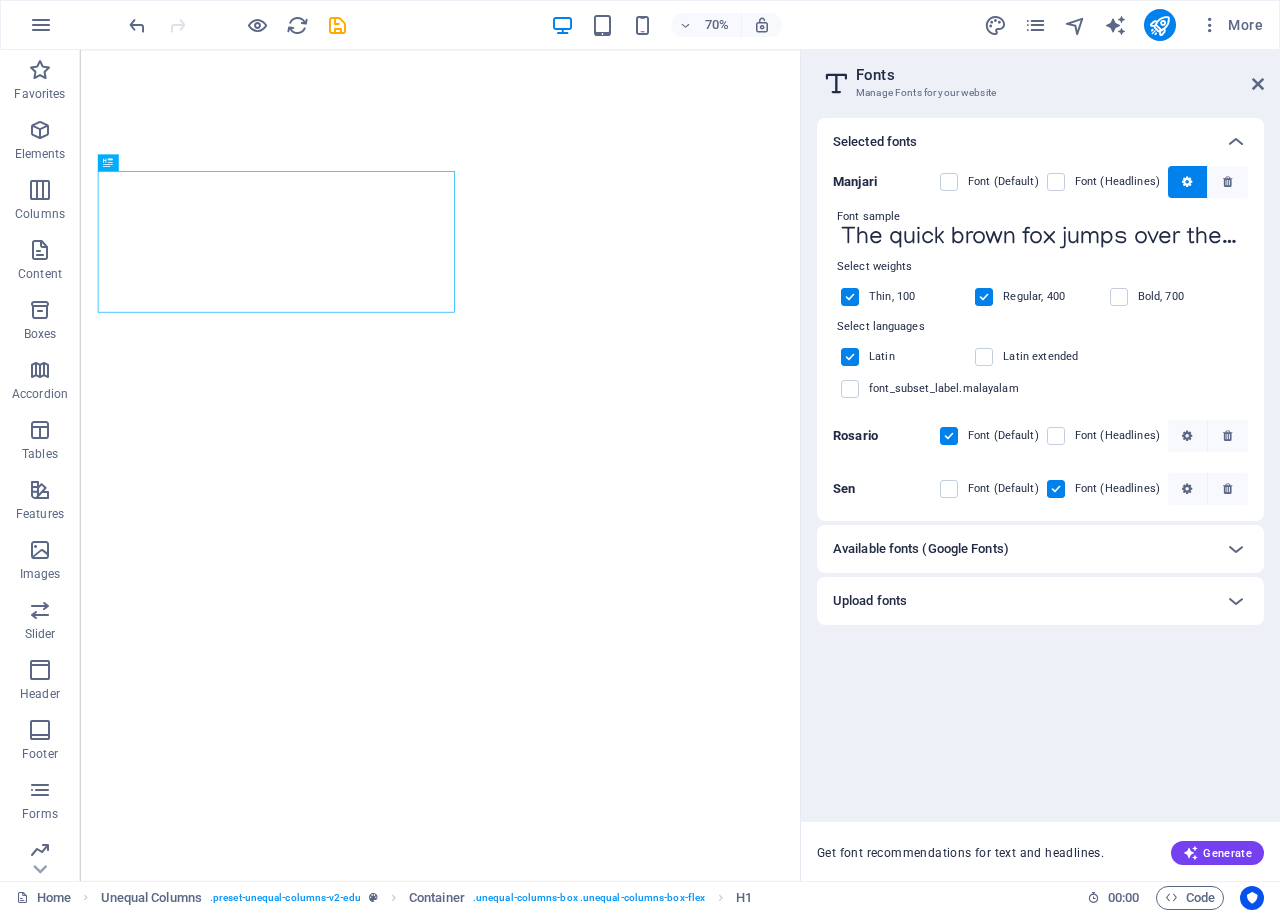 click on "Selected fonts" at bounding box center (875, 142) 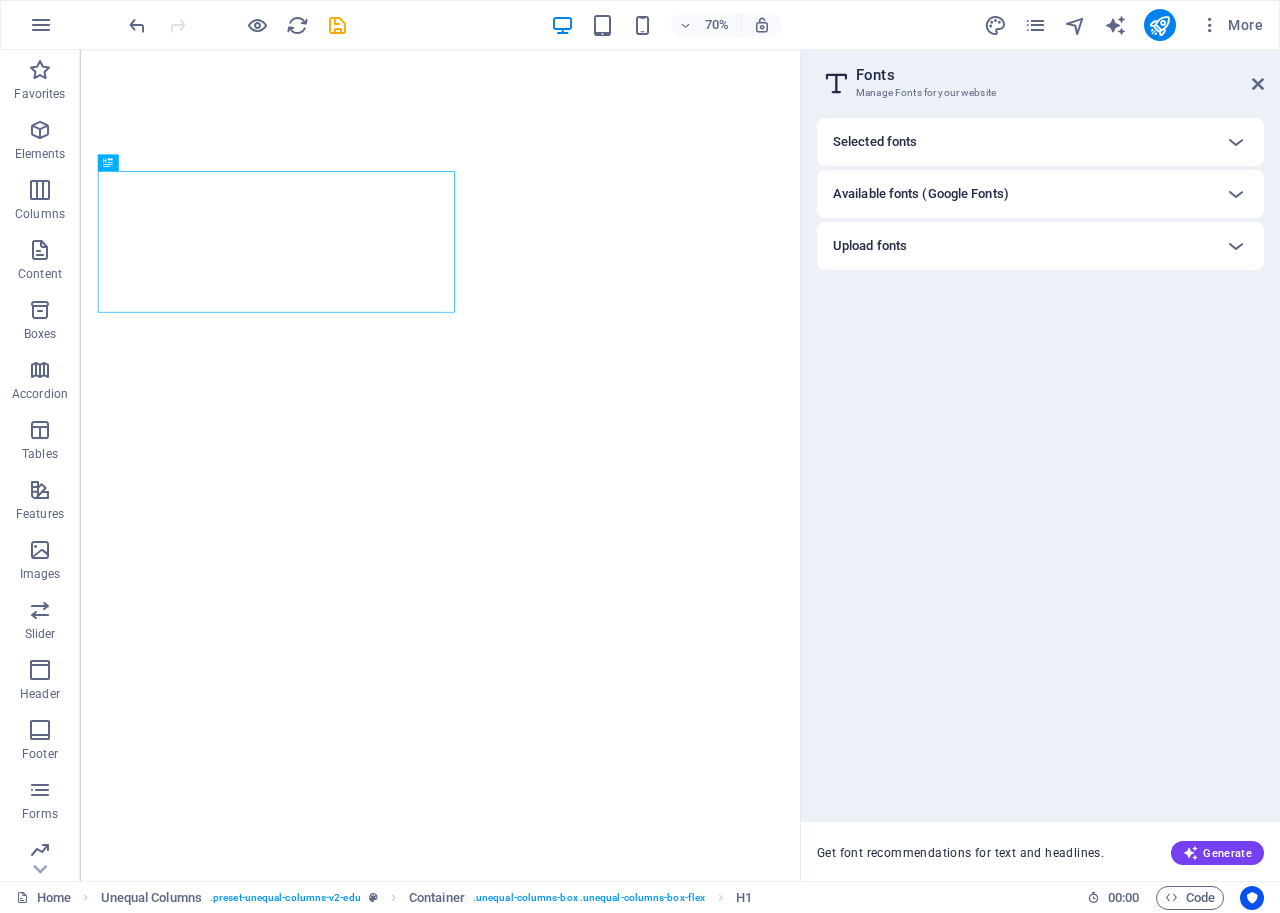 click on "Selected fonts" at bounding box center [875, 142] 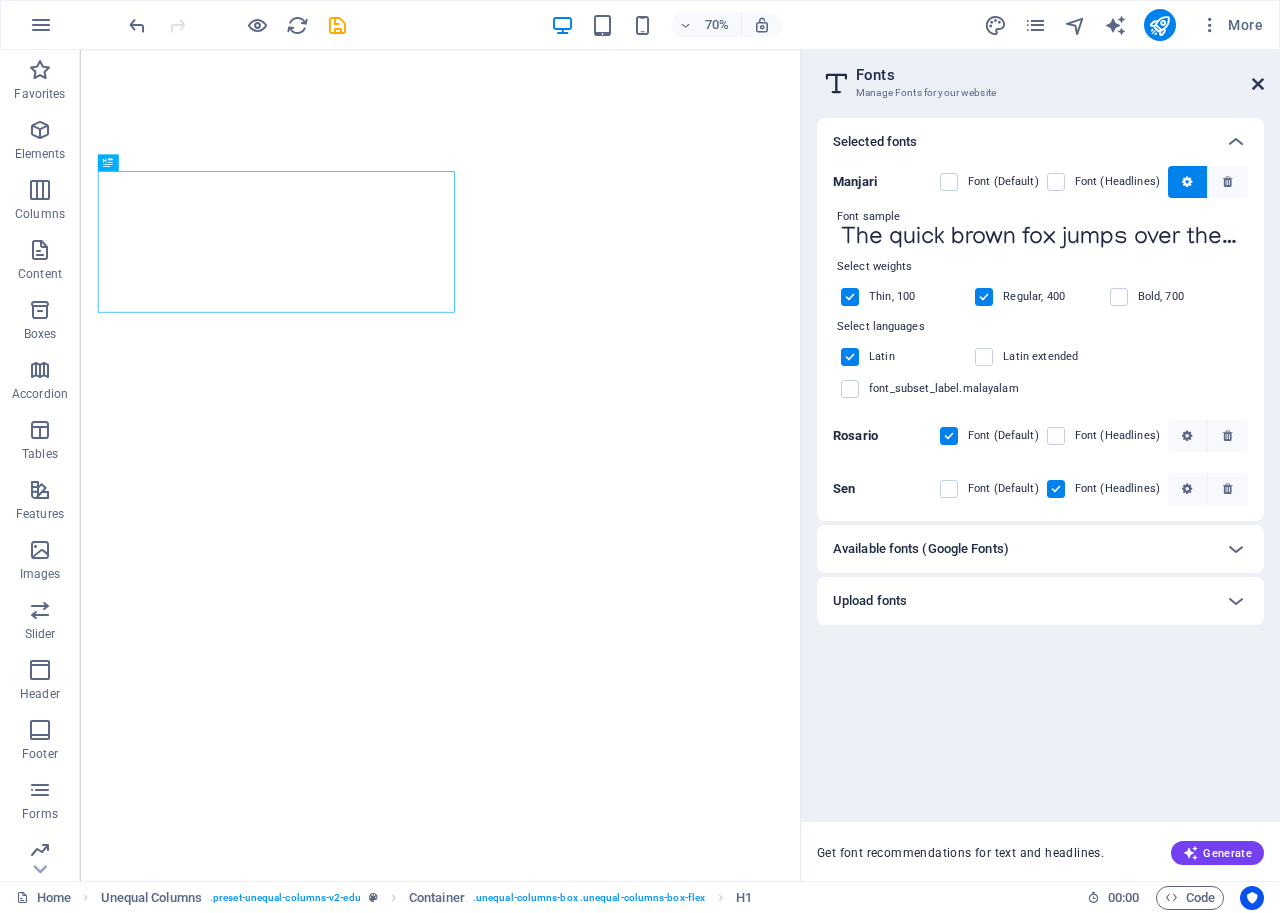 click at bounding box center (1258, 84) 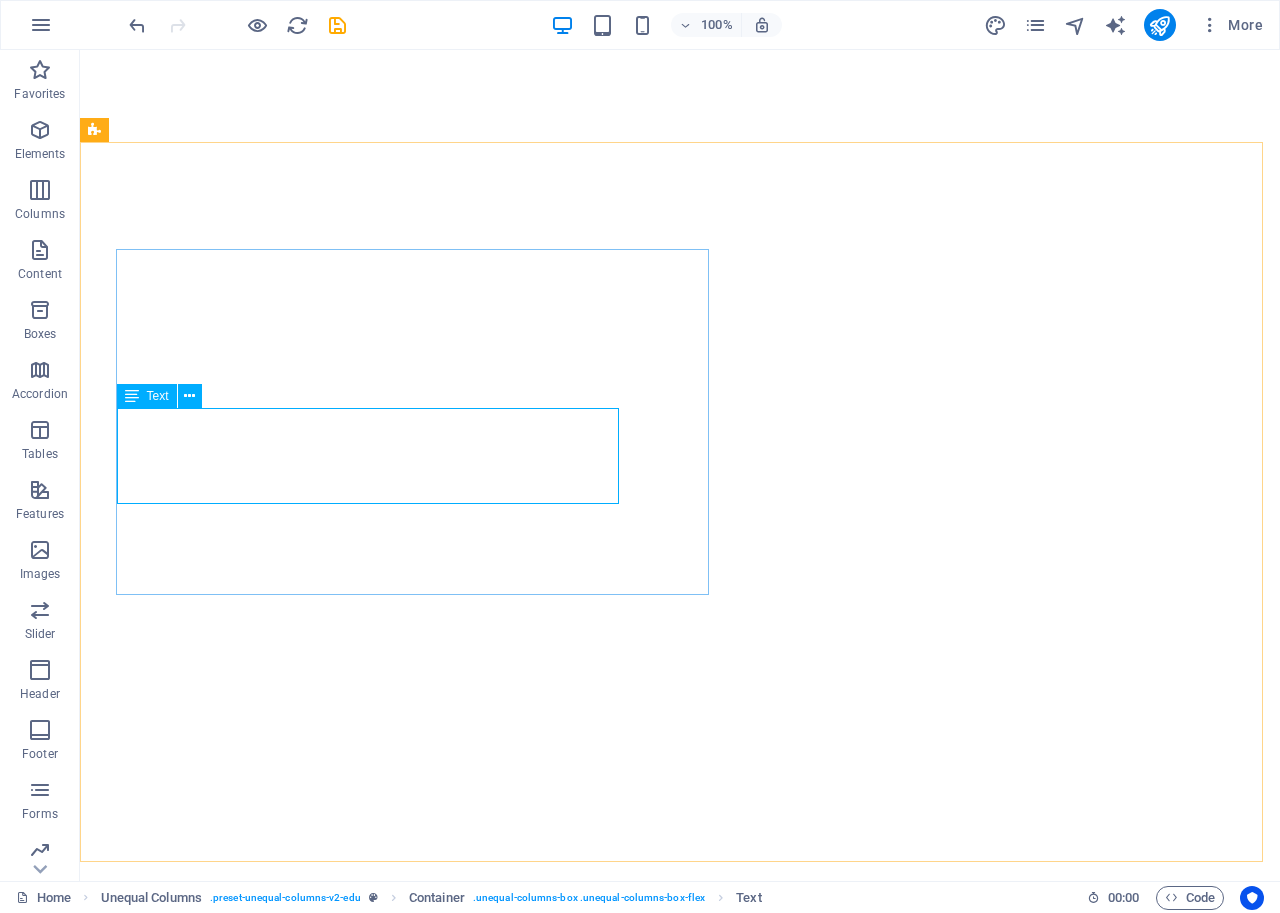 click on "Text" at bounding box center [158, 396] 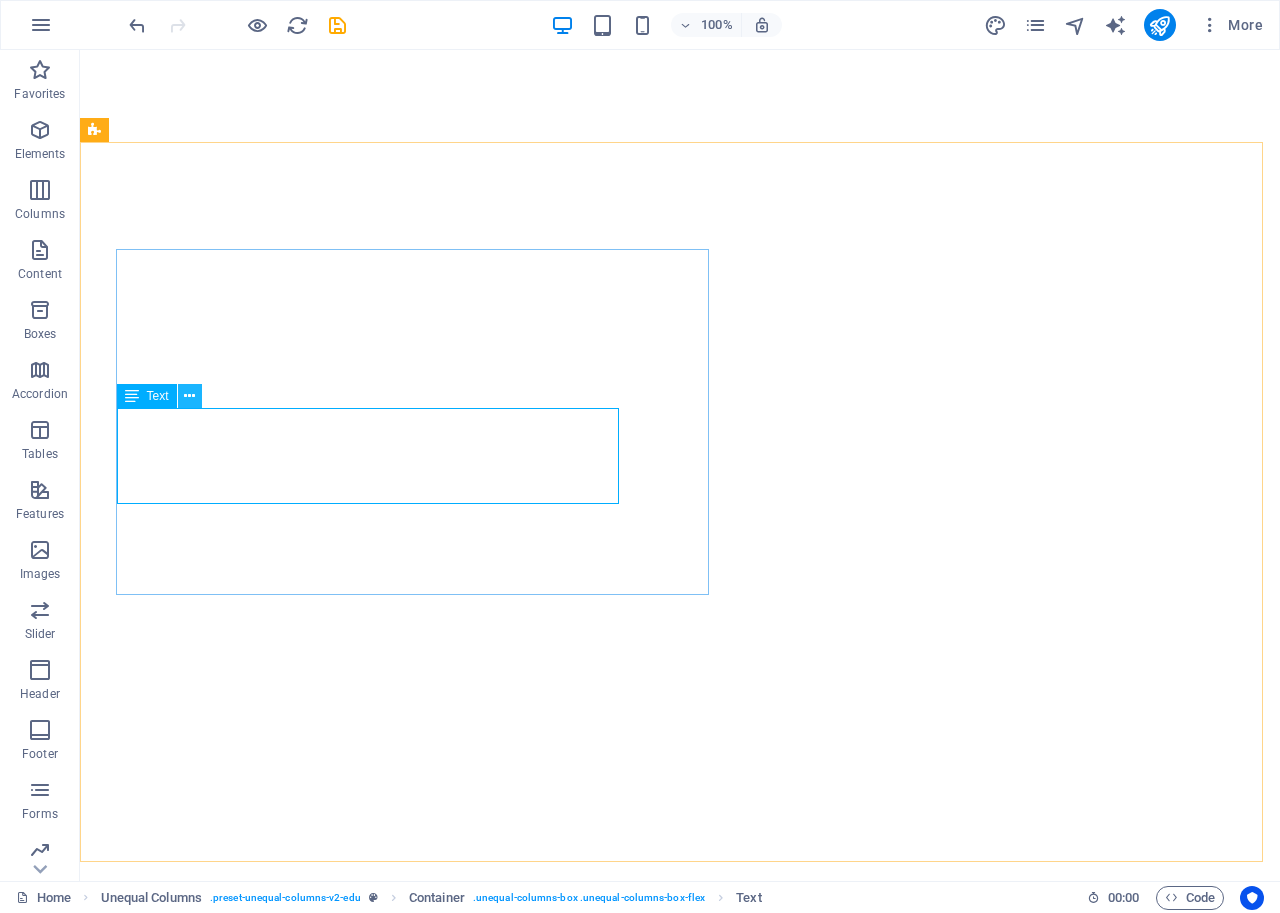 click at bounding box center [189, 396] 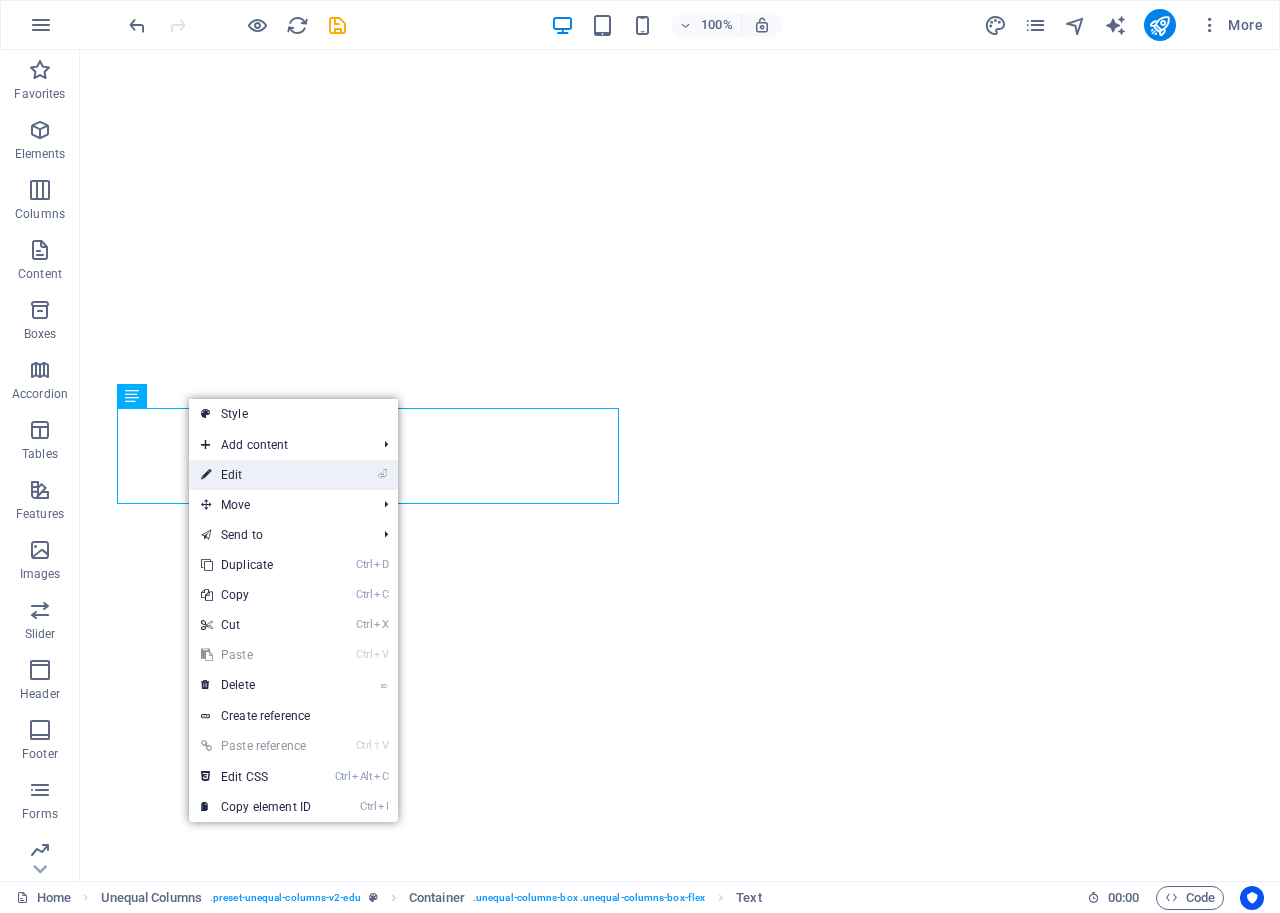 click on "⏎  Edit" at bounding box center [256, 475] 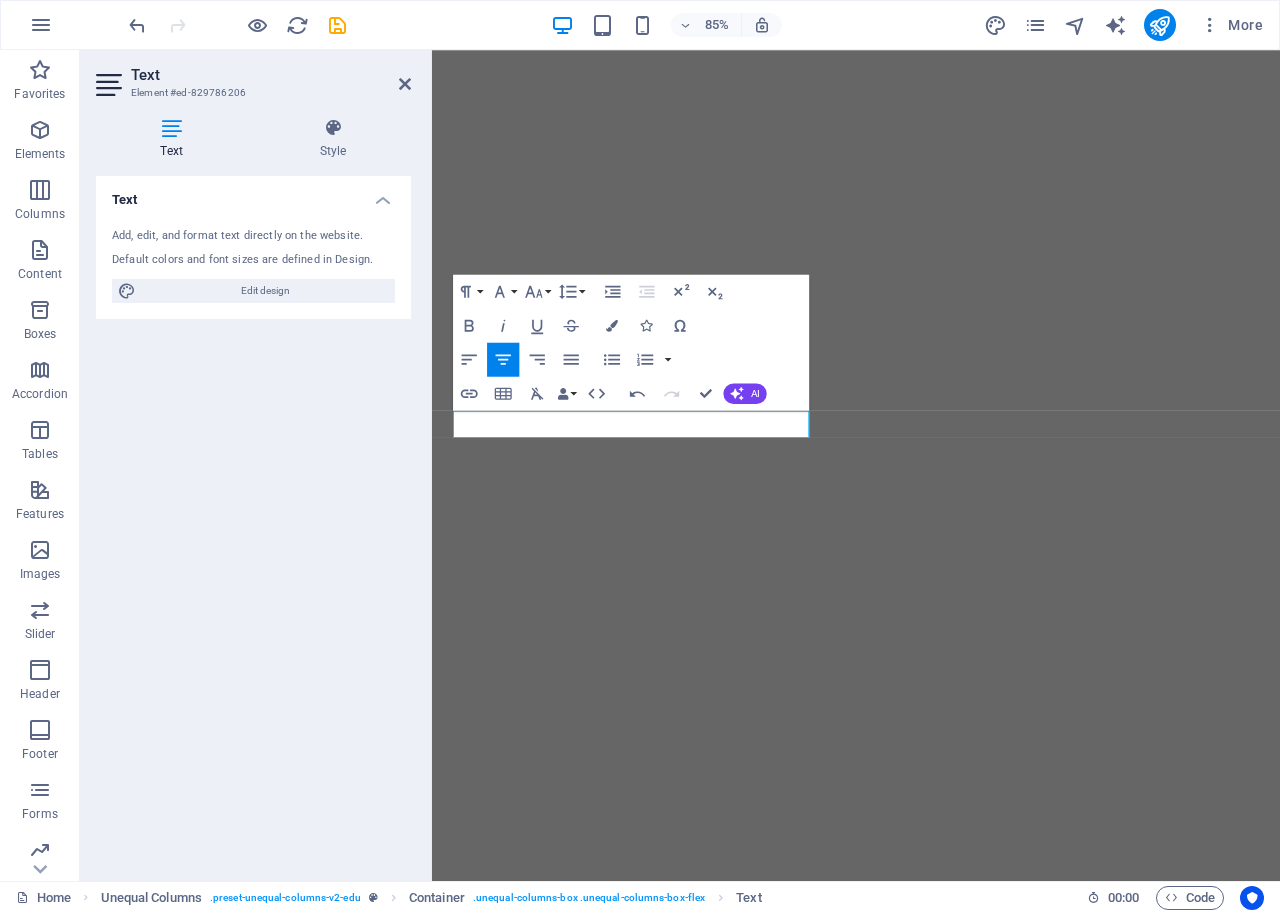 click on "Text Add, edit, and format text directly on the website. Default colors and font sizes are defined in Design. Edit design Alignment Left aligned Centered Right aligned" at bounding box center (253, 520) 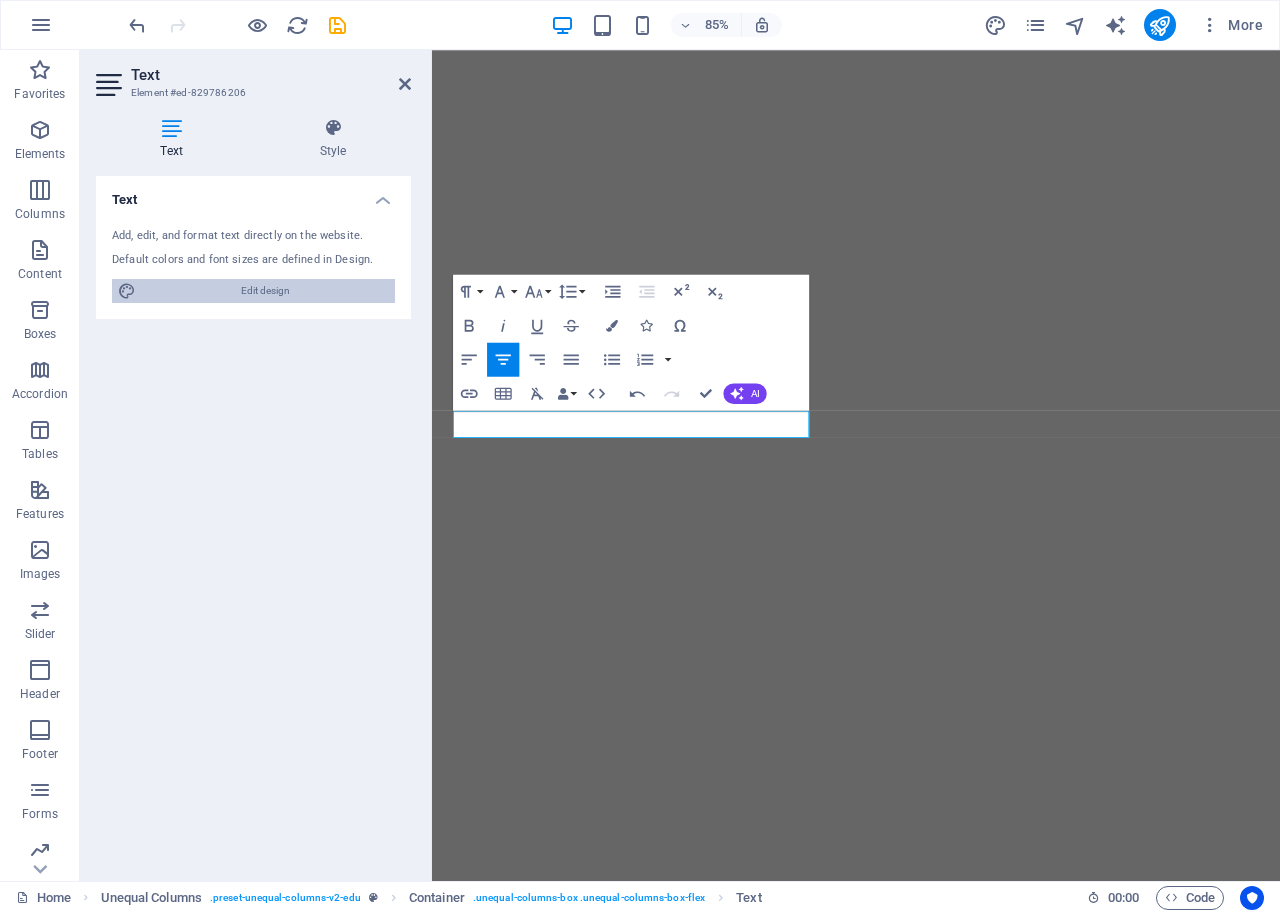 click on "Edit design" at bounding box center [265, 291] 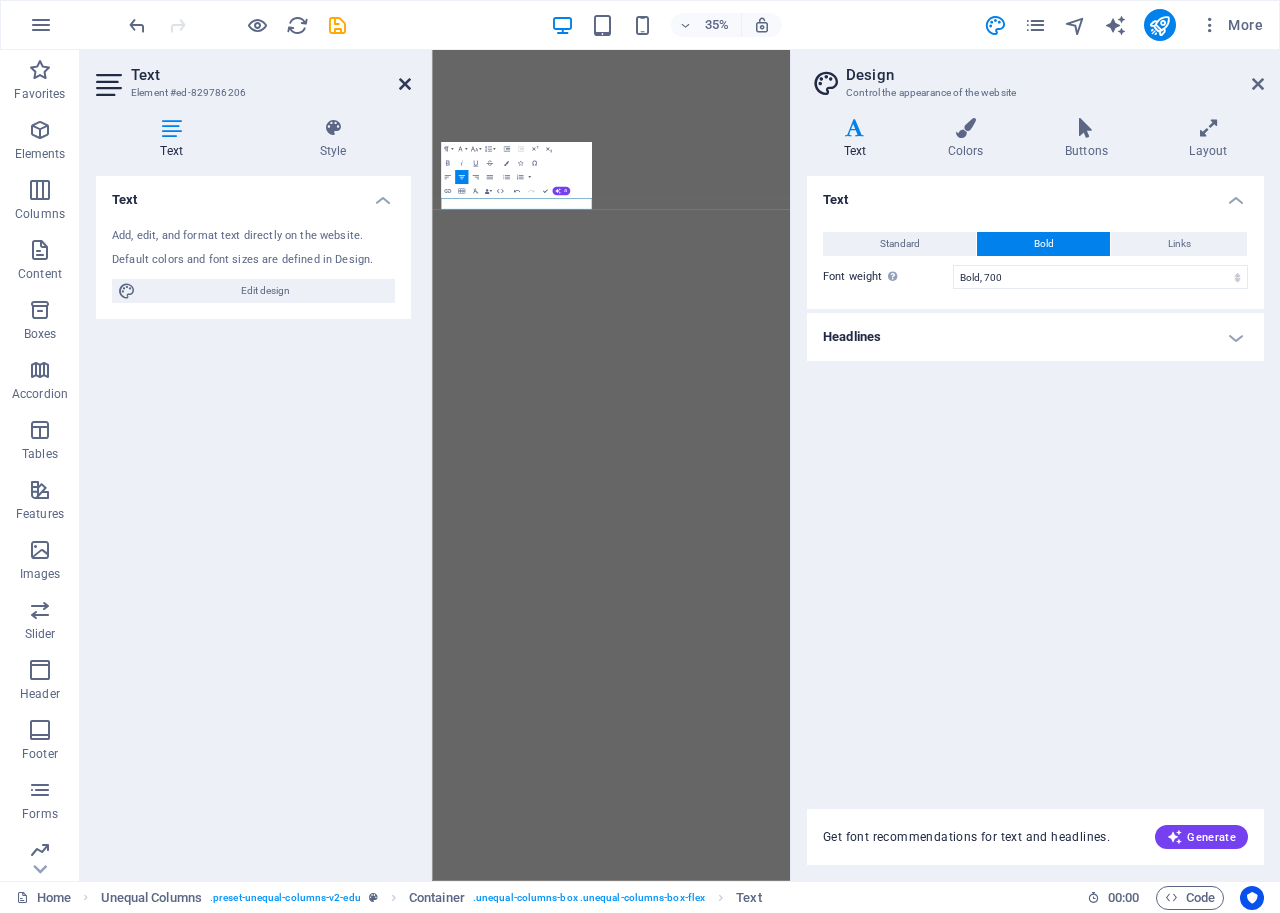 click at bounding box center [405, 84] 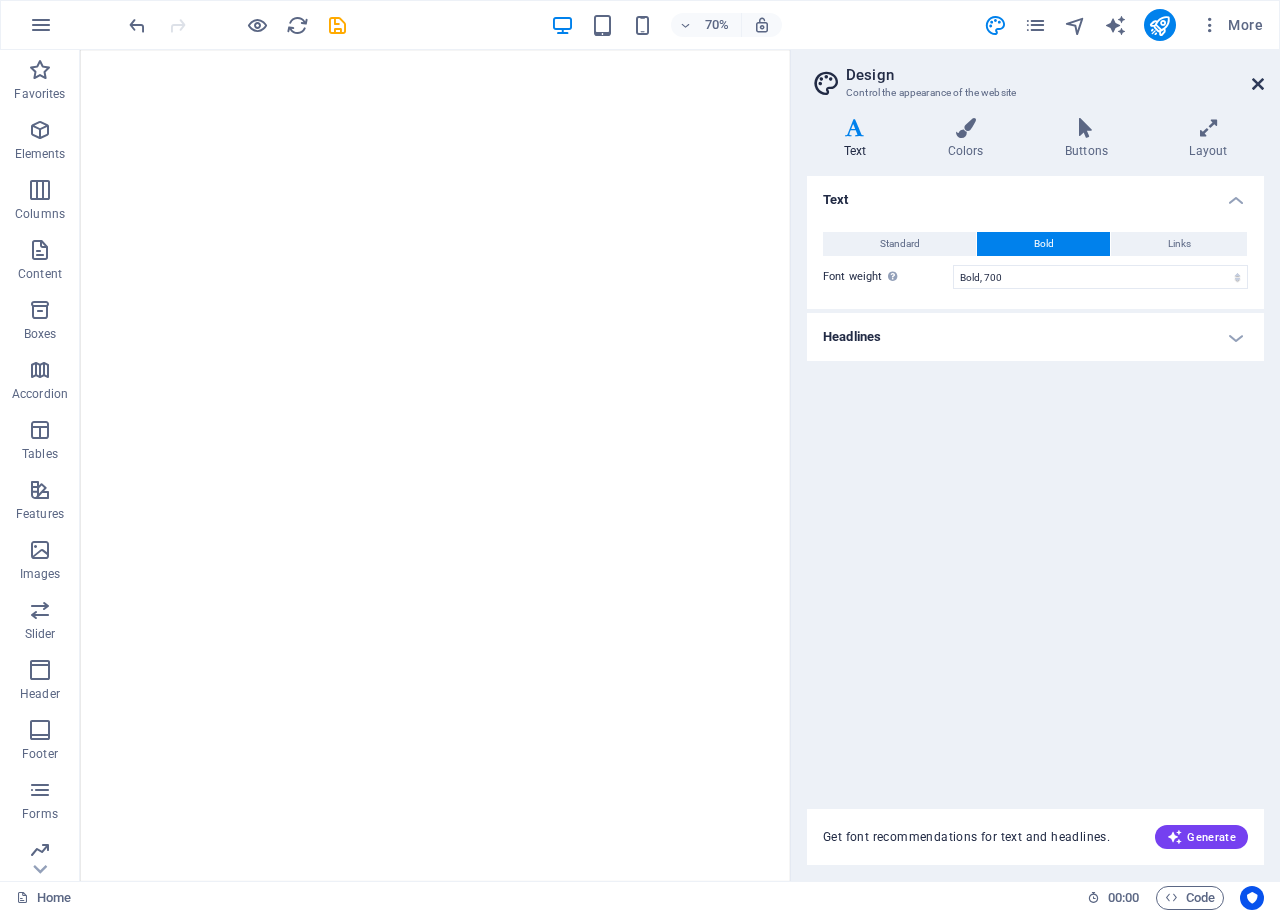 click at bounding box center [1258, 84] 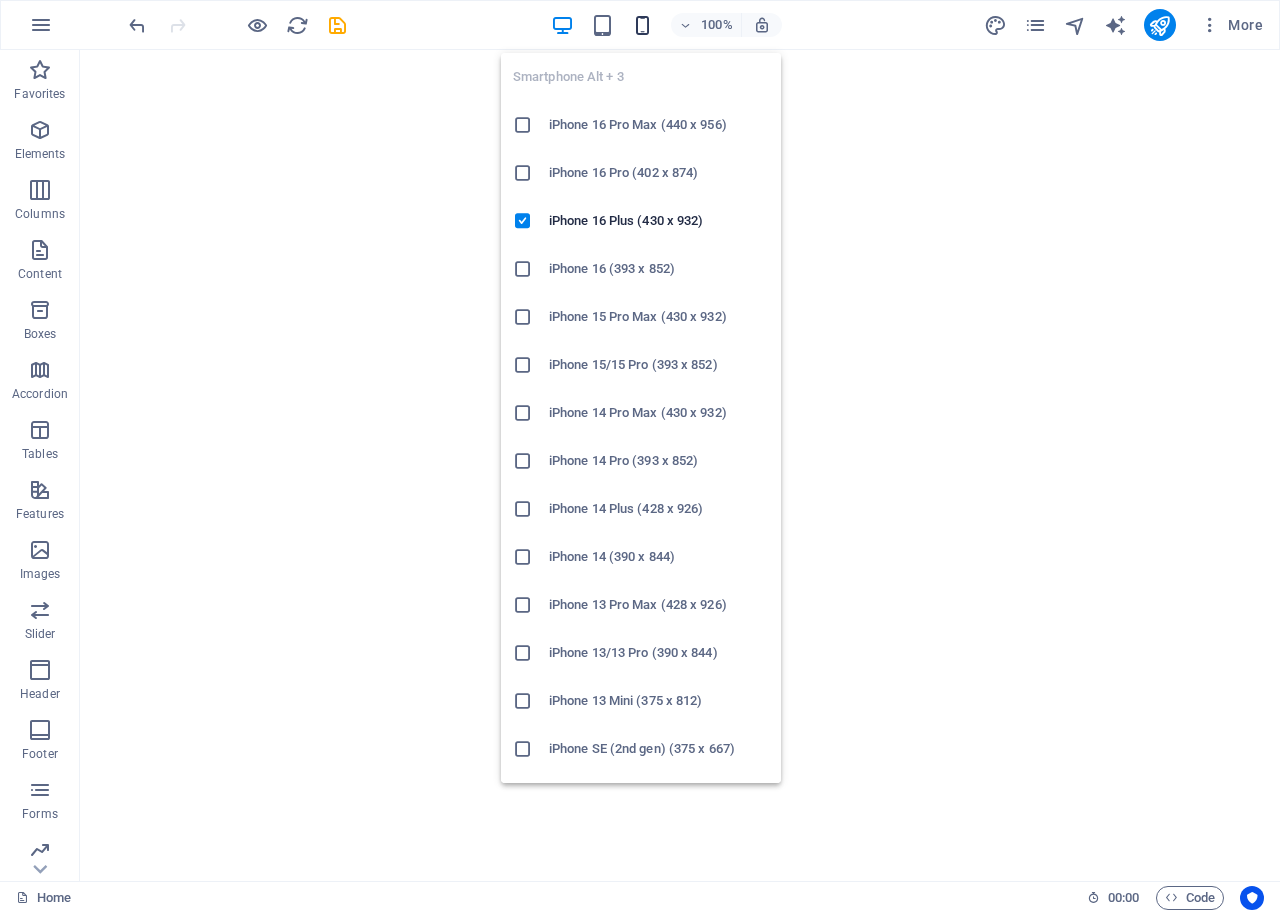 click at bounding box center (642, 25) 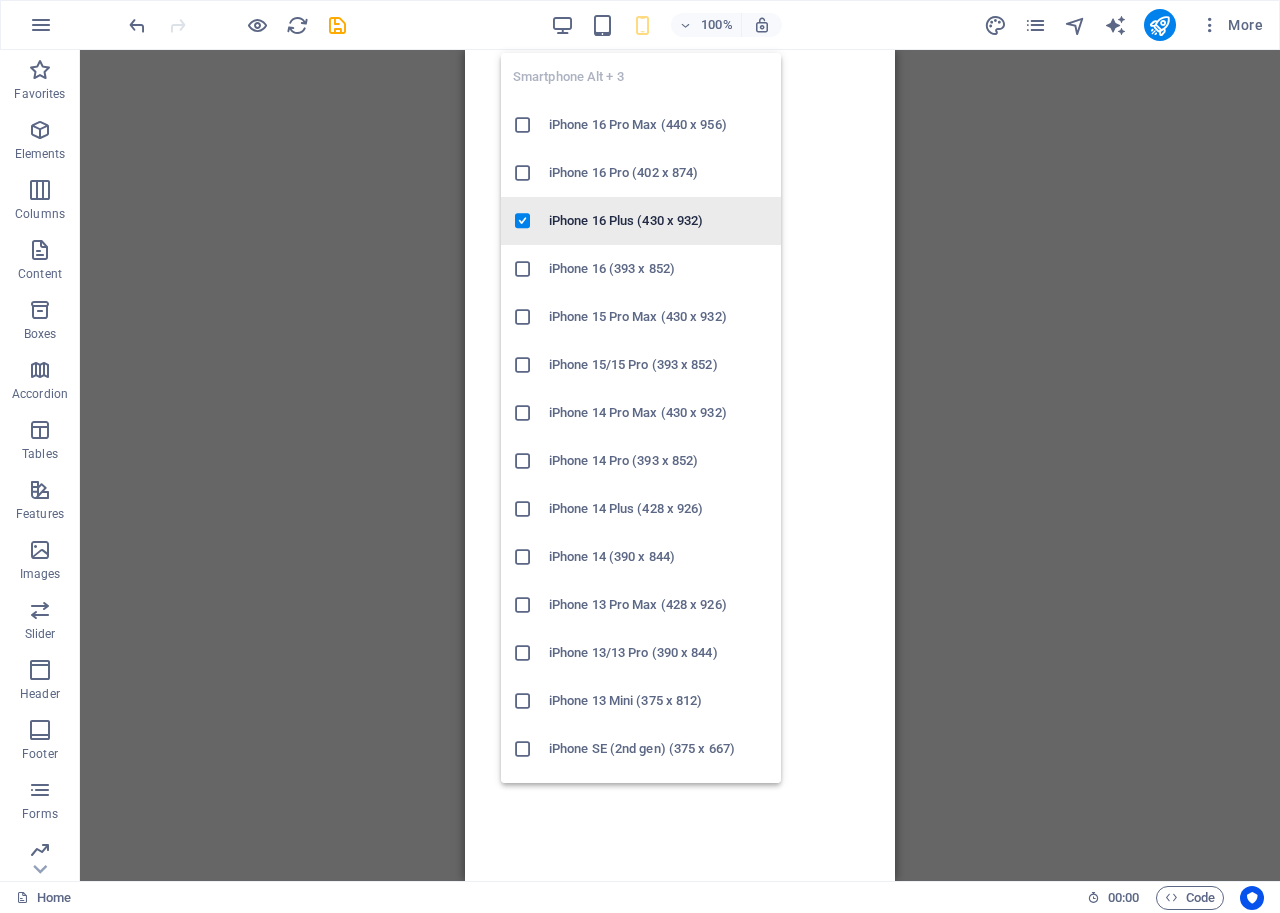 click on "iPhone 16 Plus (430 x 932)" at bounding box center [659, 221] 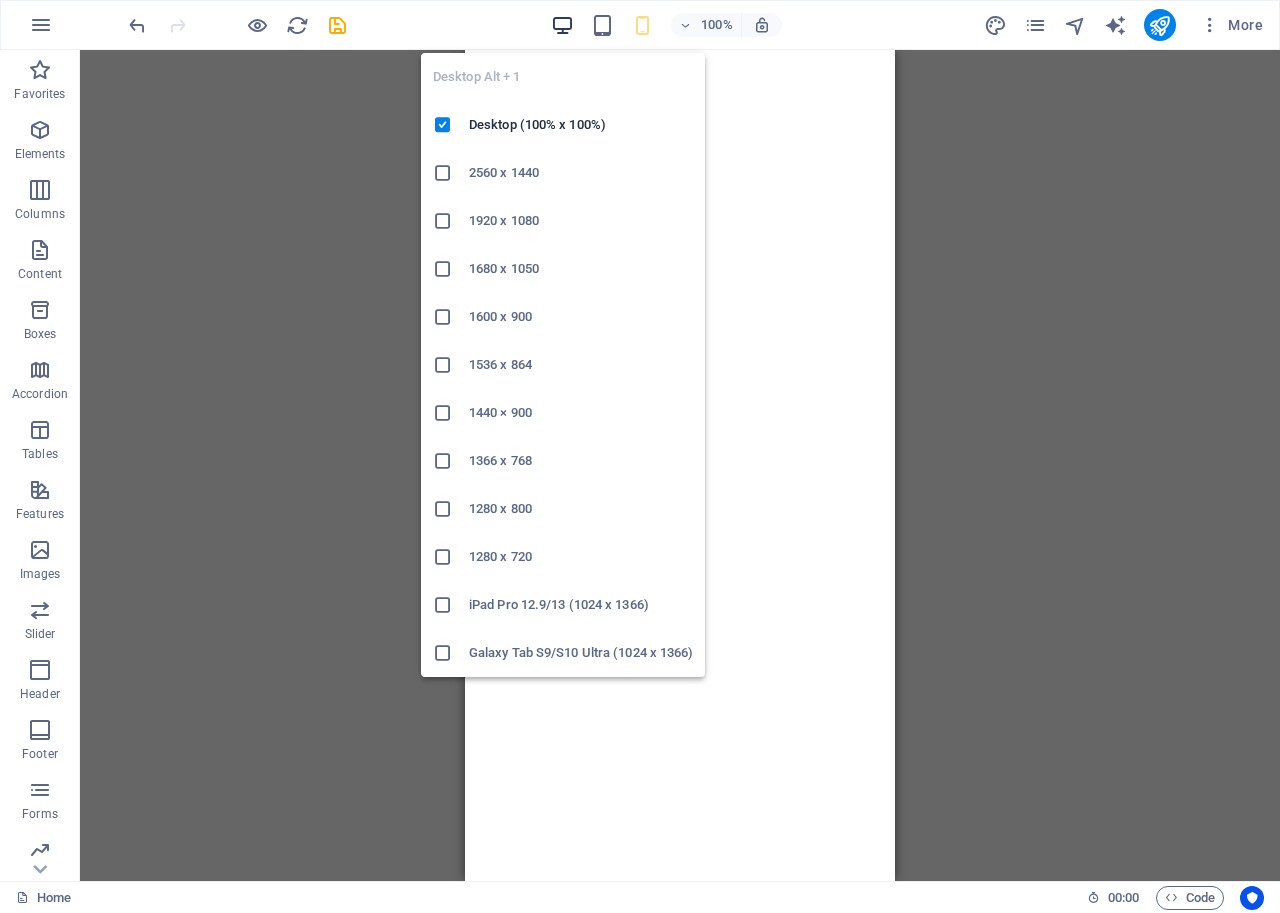 click at bounding box center (562, 25) 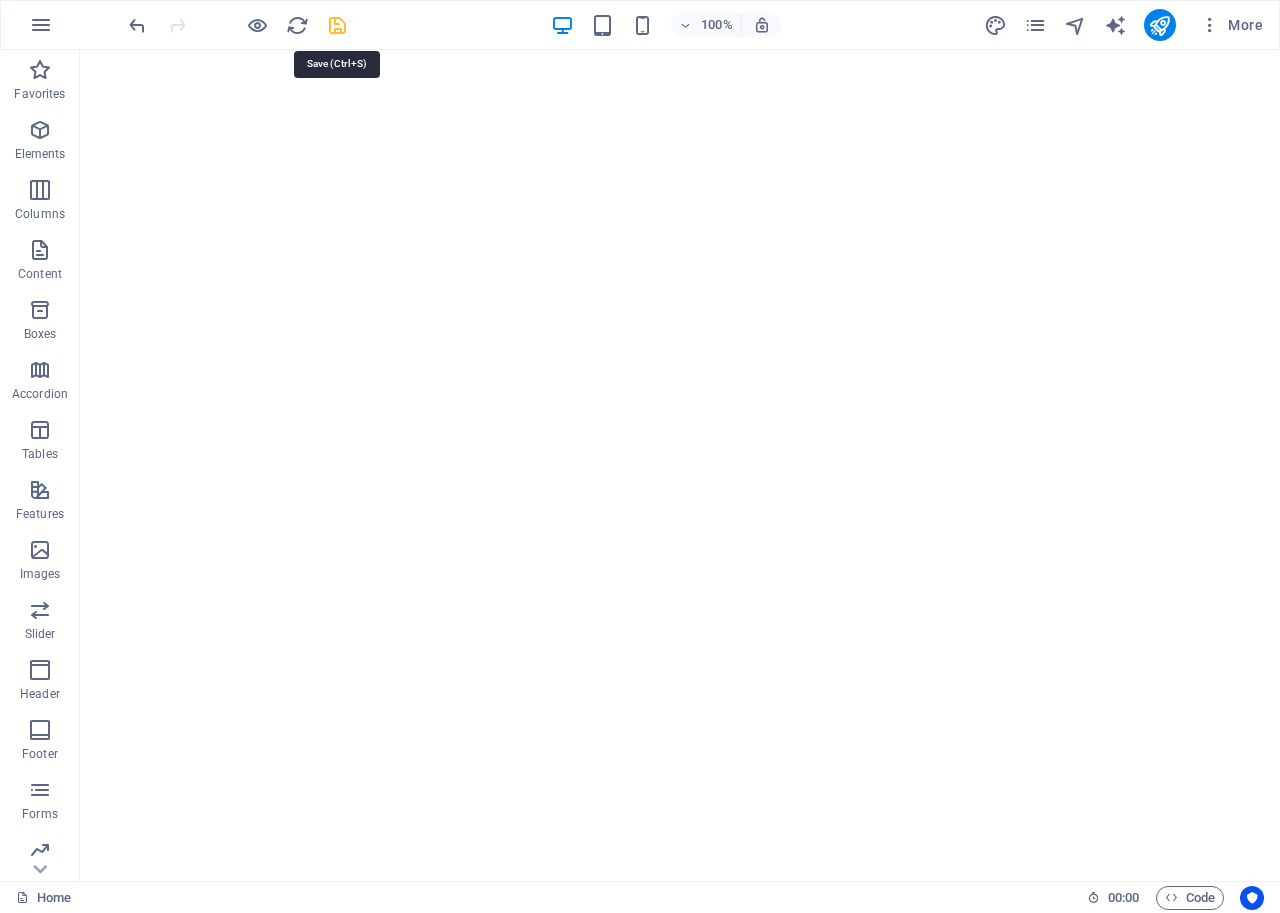 click at bounding box center (337, 25) 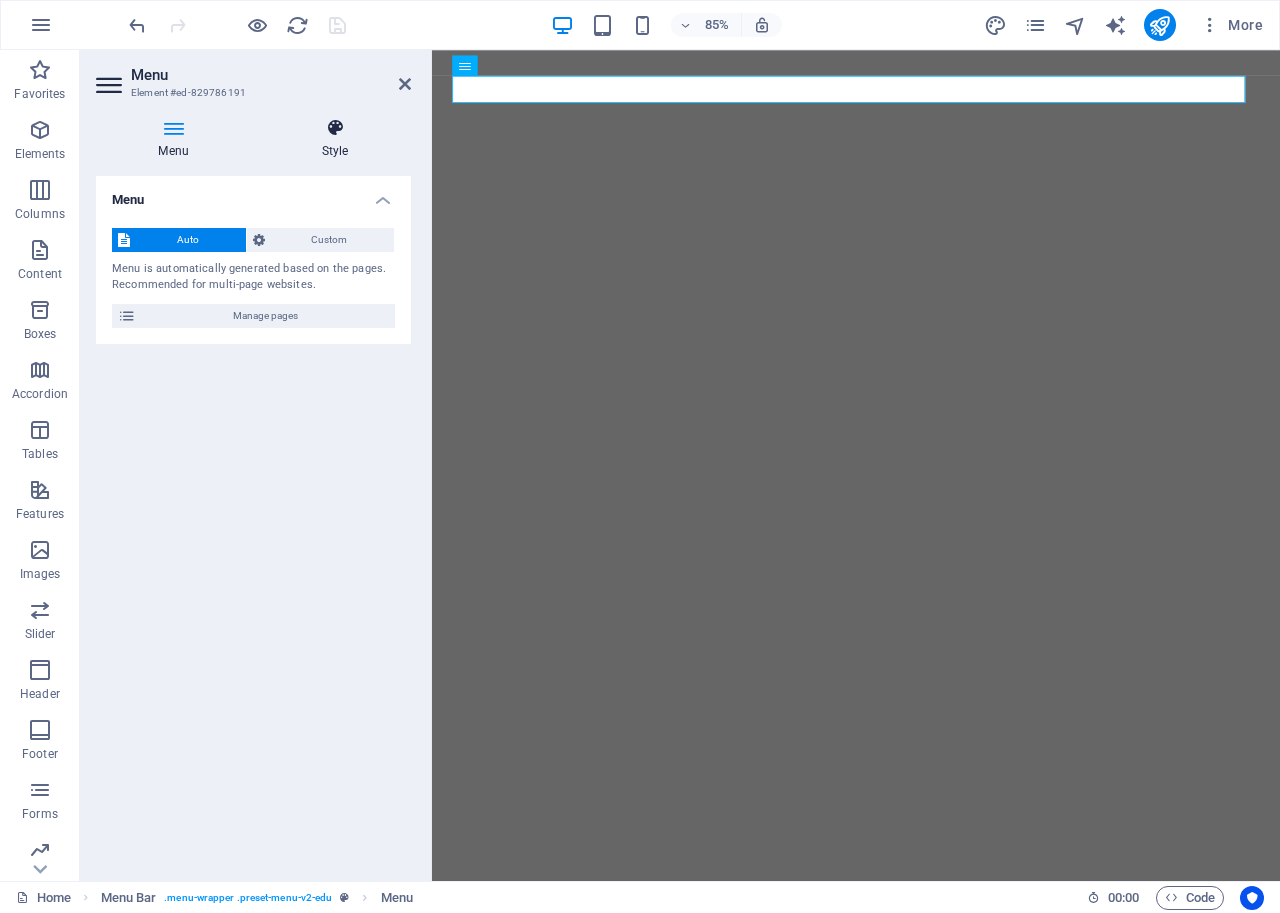click on "Style" at bounding box center (335, 139) 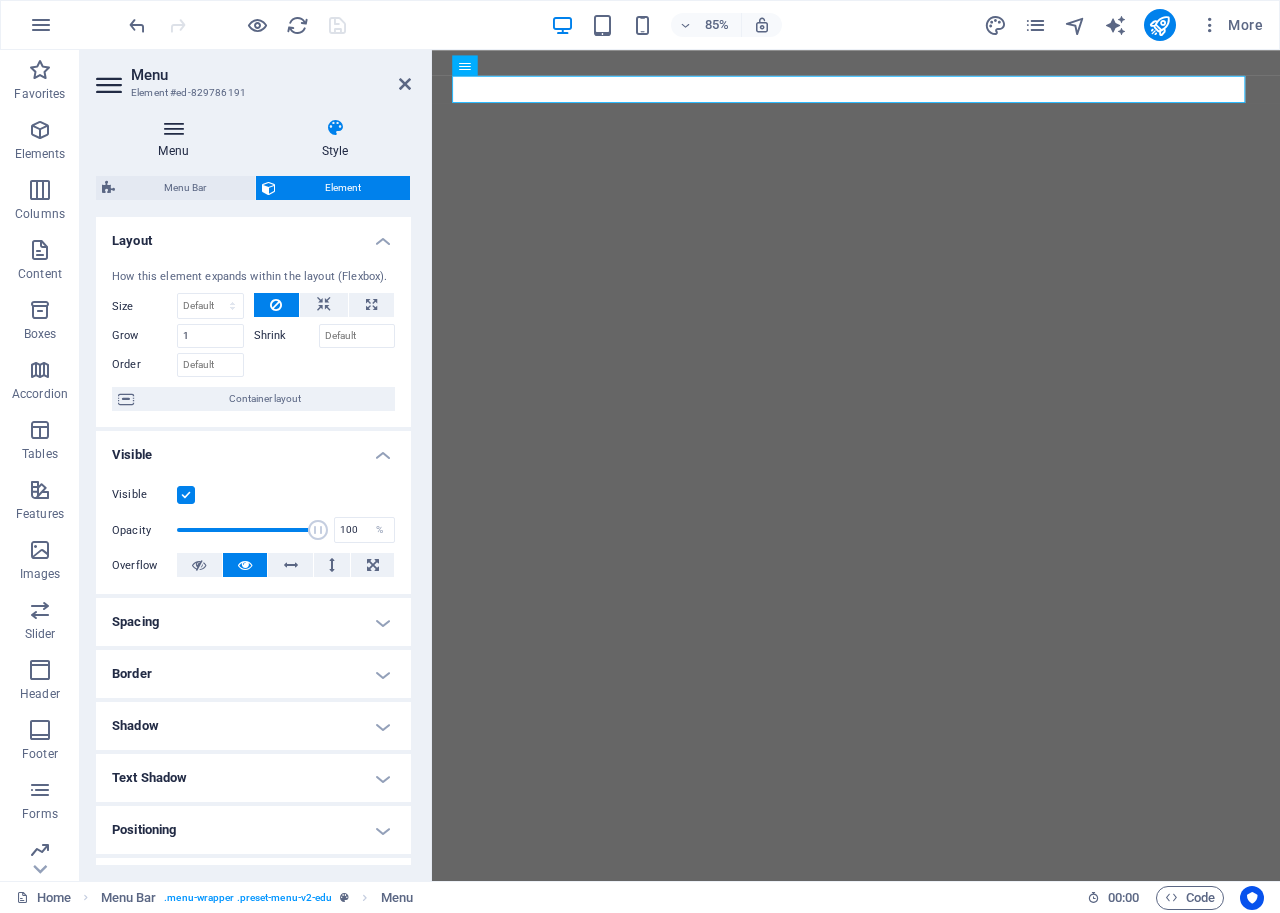 click at bounding box center [173, 128] 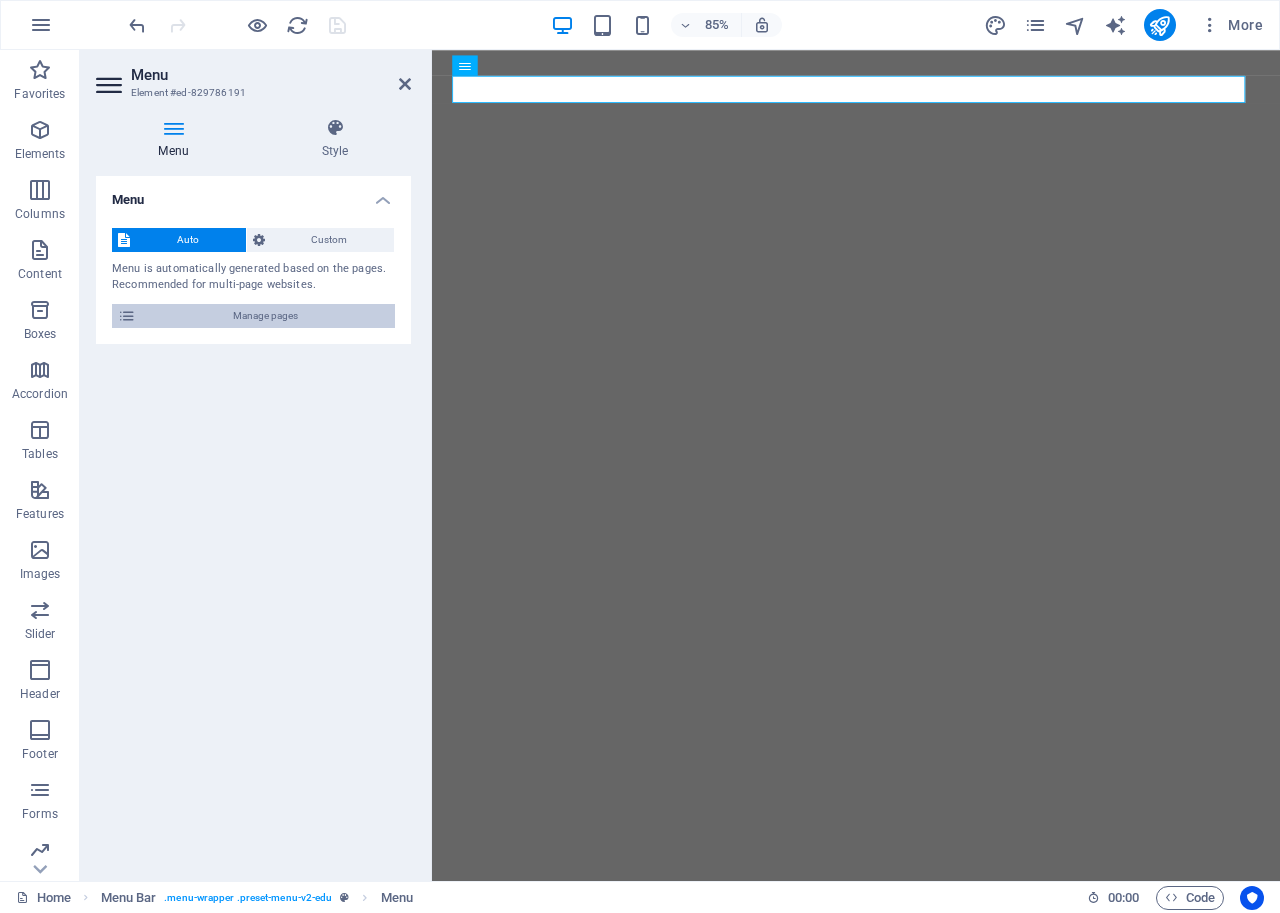 click on "Manage pages" at bounding box center (265, 316) 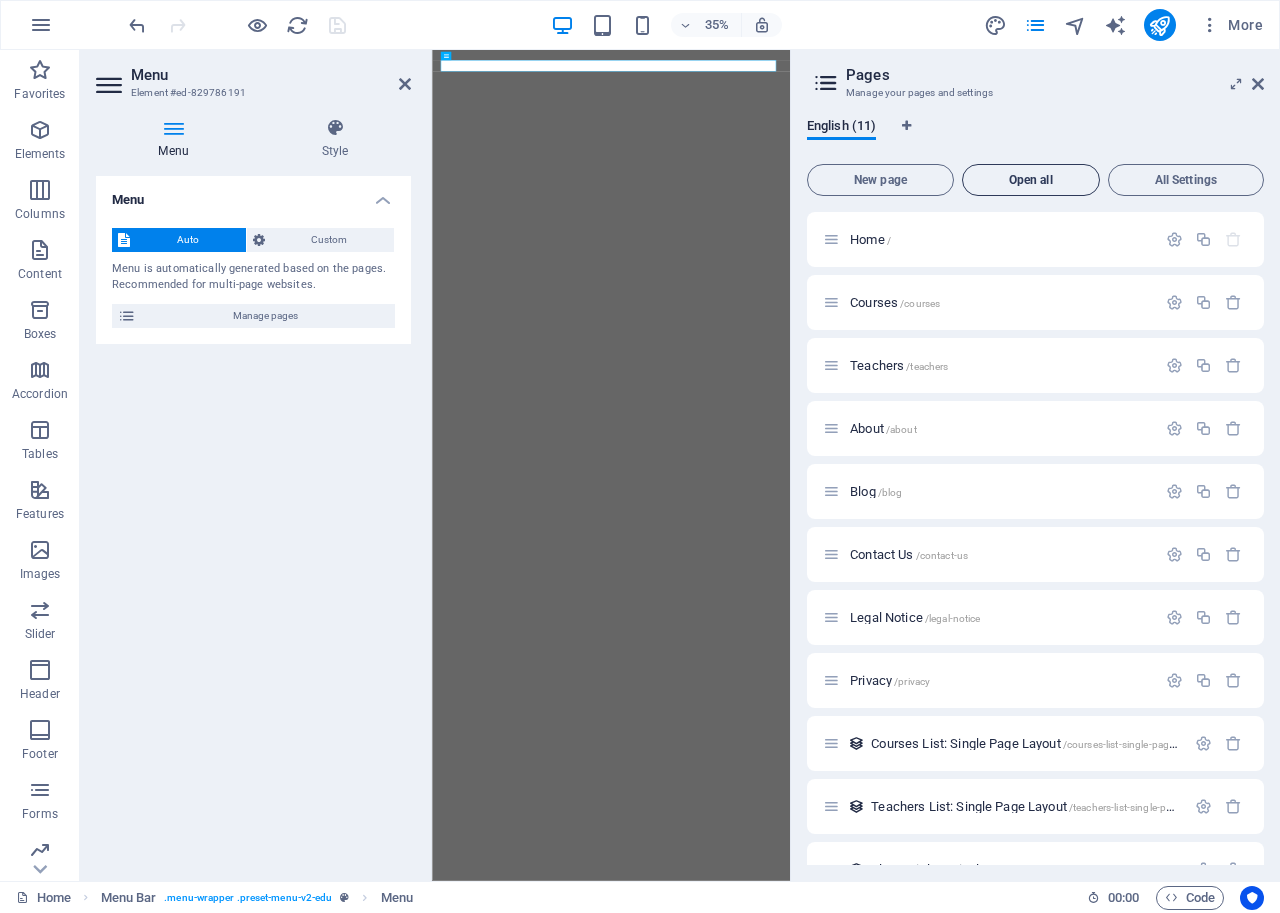 click on "Open all" at bounding box center (1031, 180) 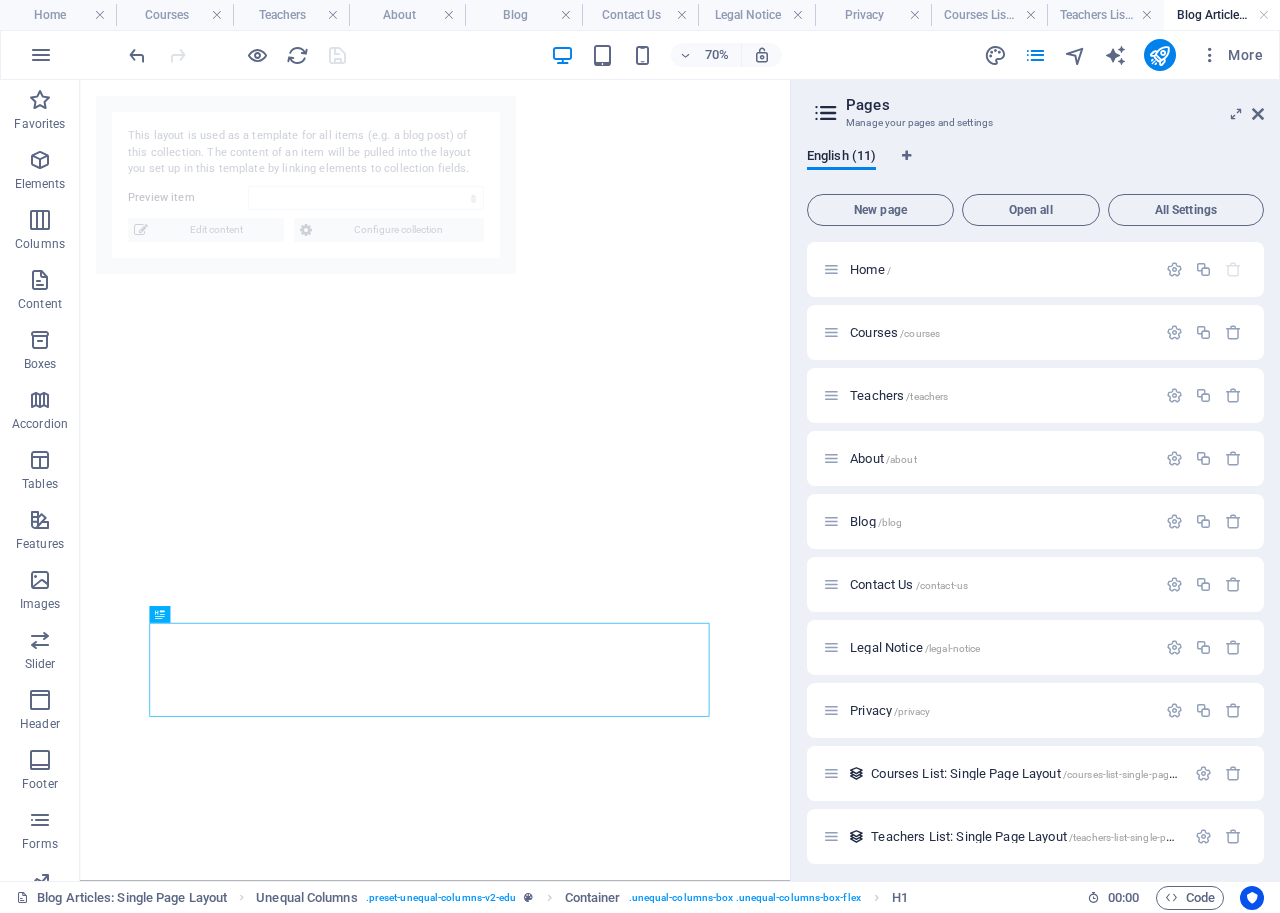 select on "6892d2ce771bcb2185022884" 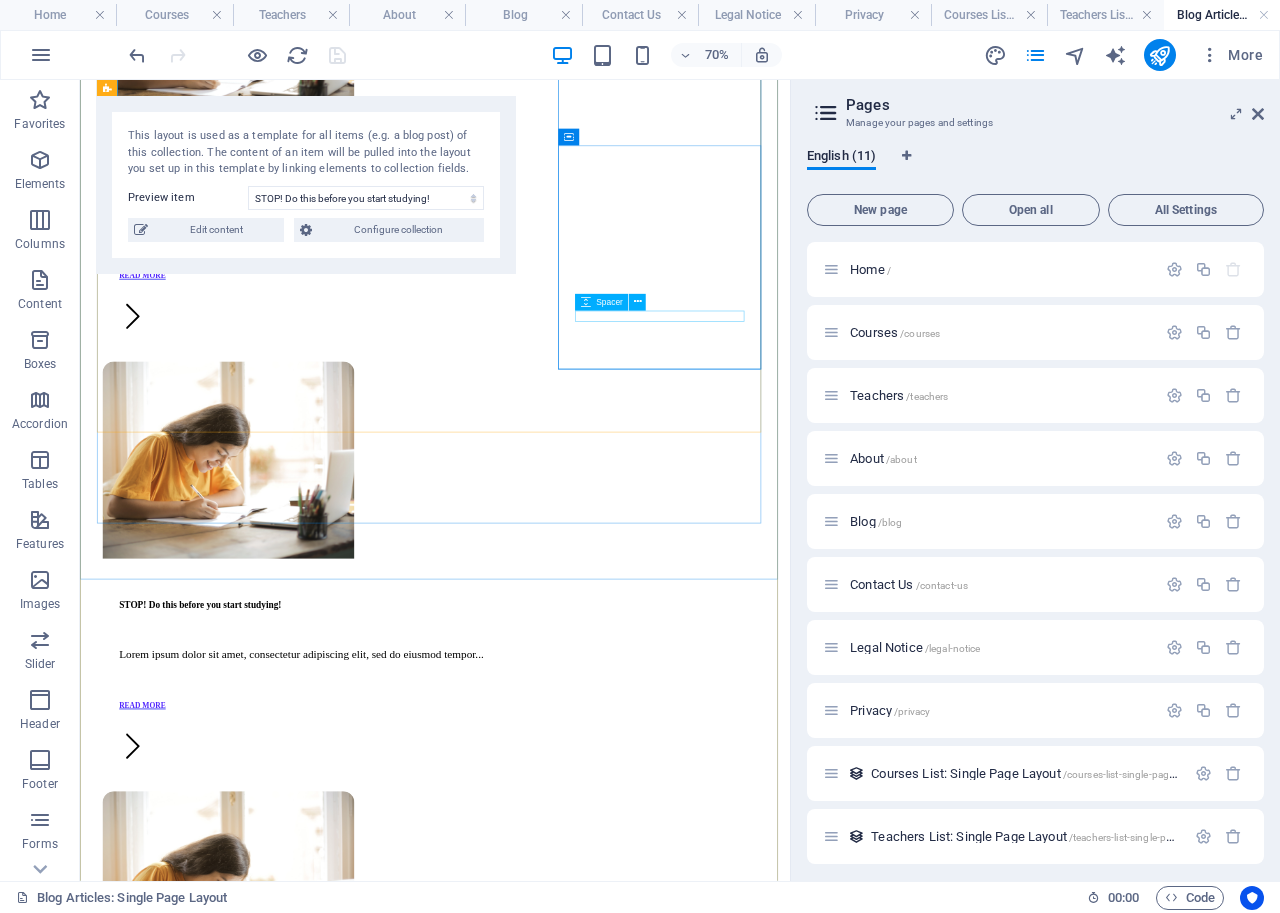scroll, scrollTop: 2700, scrollLeft: 0, axis: vertical 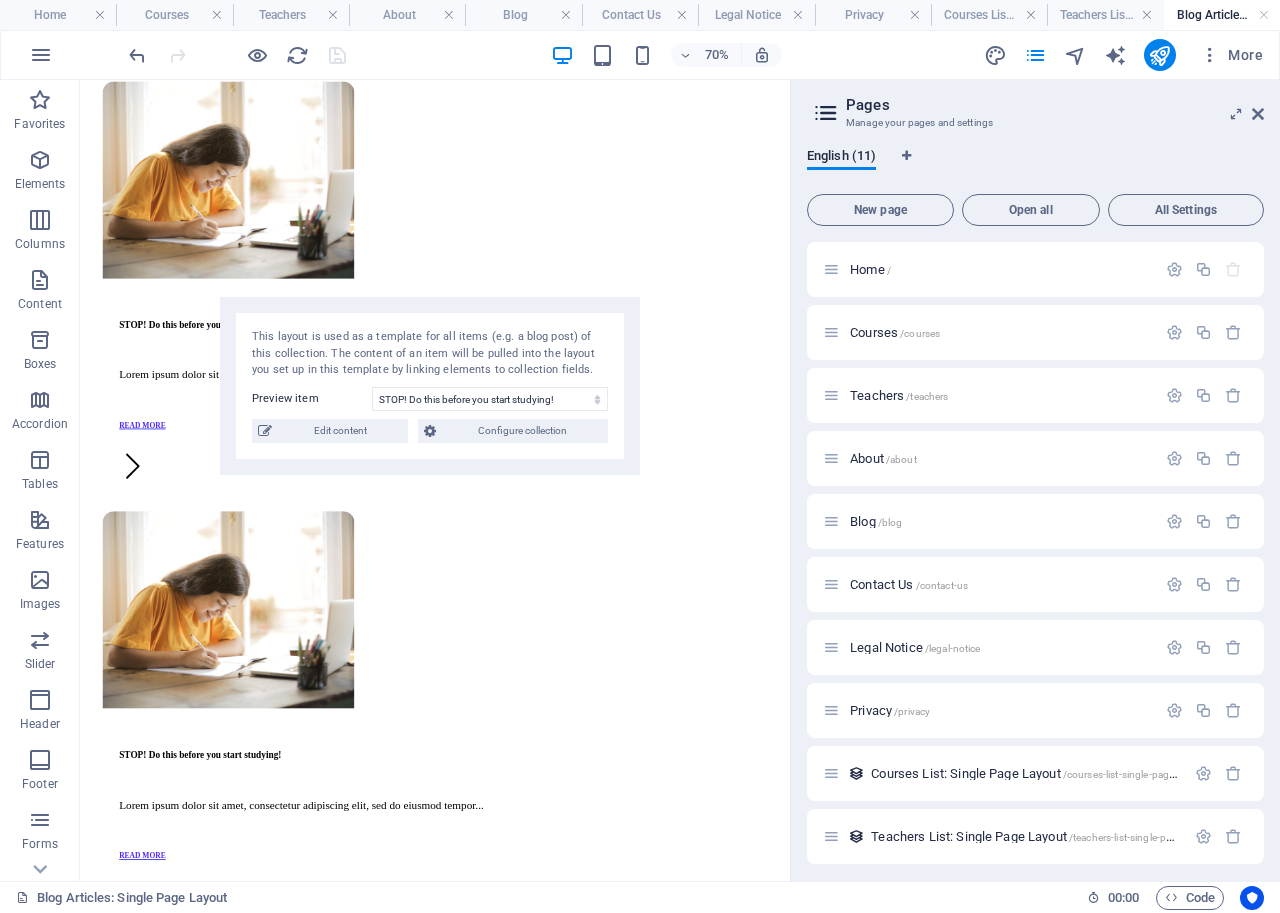drag, startPoint x: 224, startPoint y: 106, endPoint x: 348, endPoint y: 307, distance: 236.17155 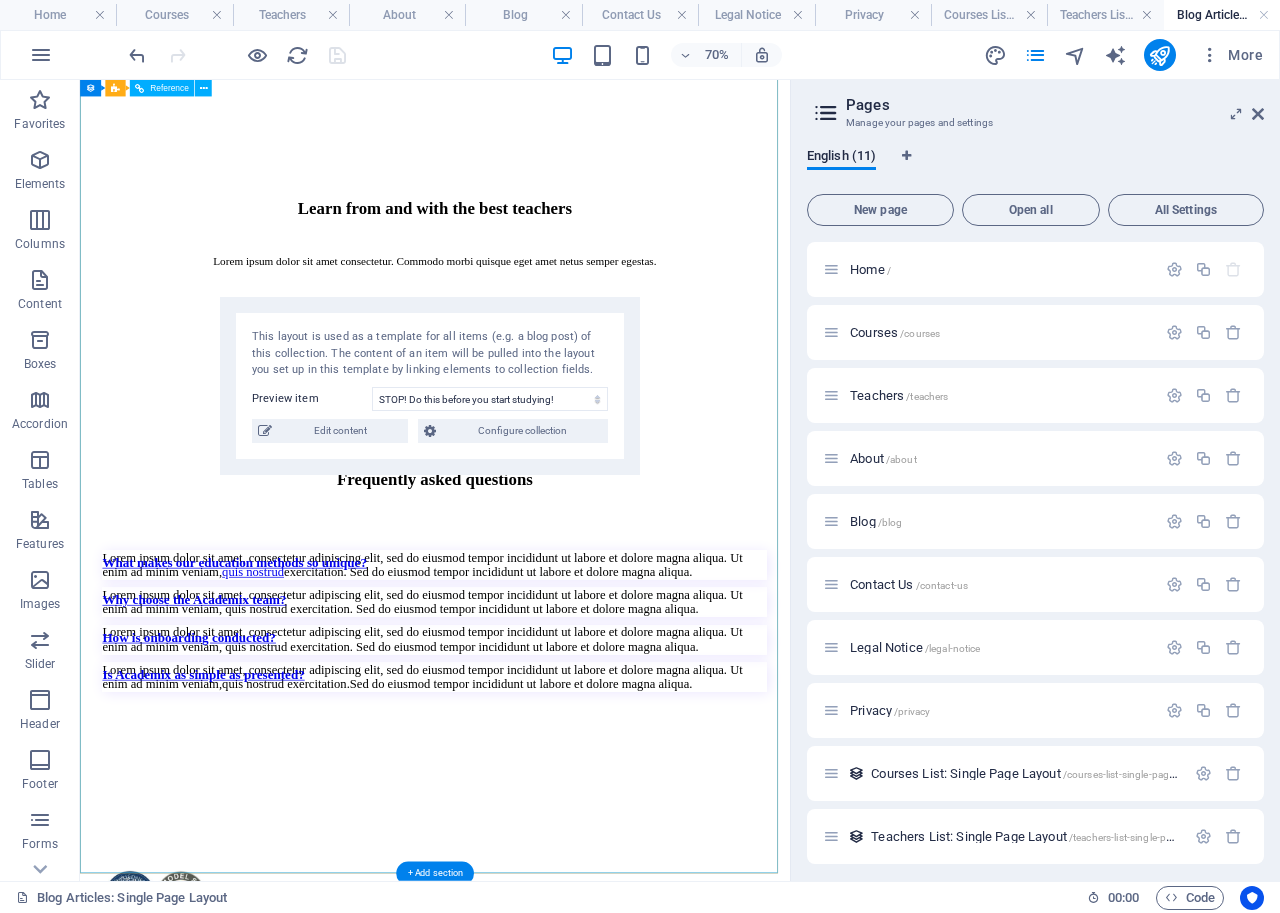 scroll, scrollTop: 4681, scrollLeft: 0, axis: vertical 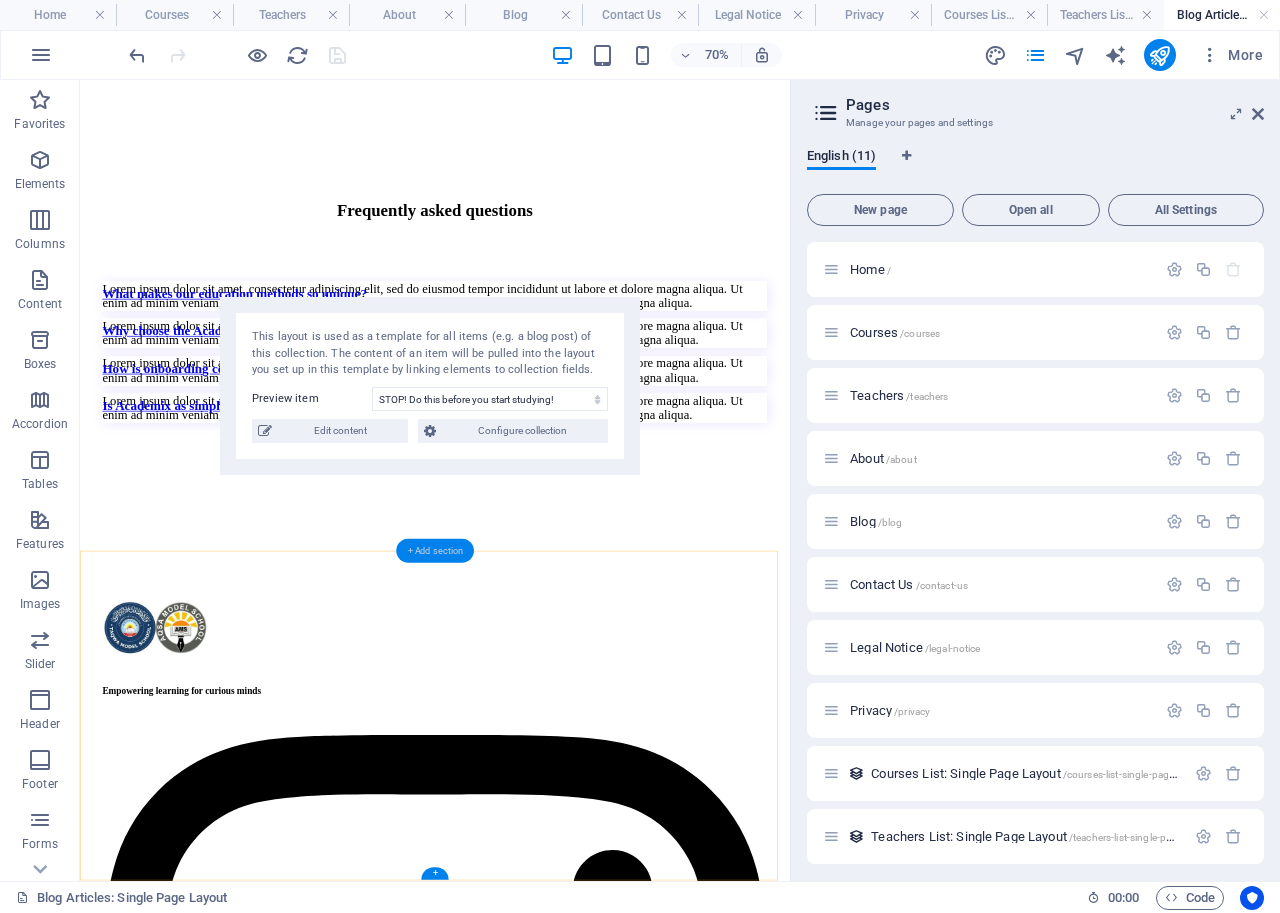 drag, startPoint x: 421, startPoint y: 548, endPoint x: 101, endPoint y: 667, distance: 341.4103 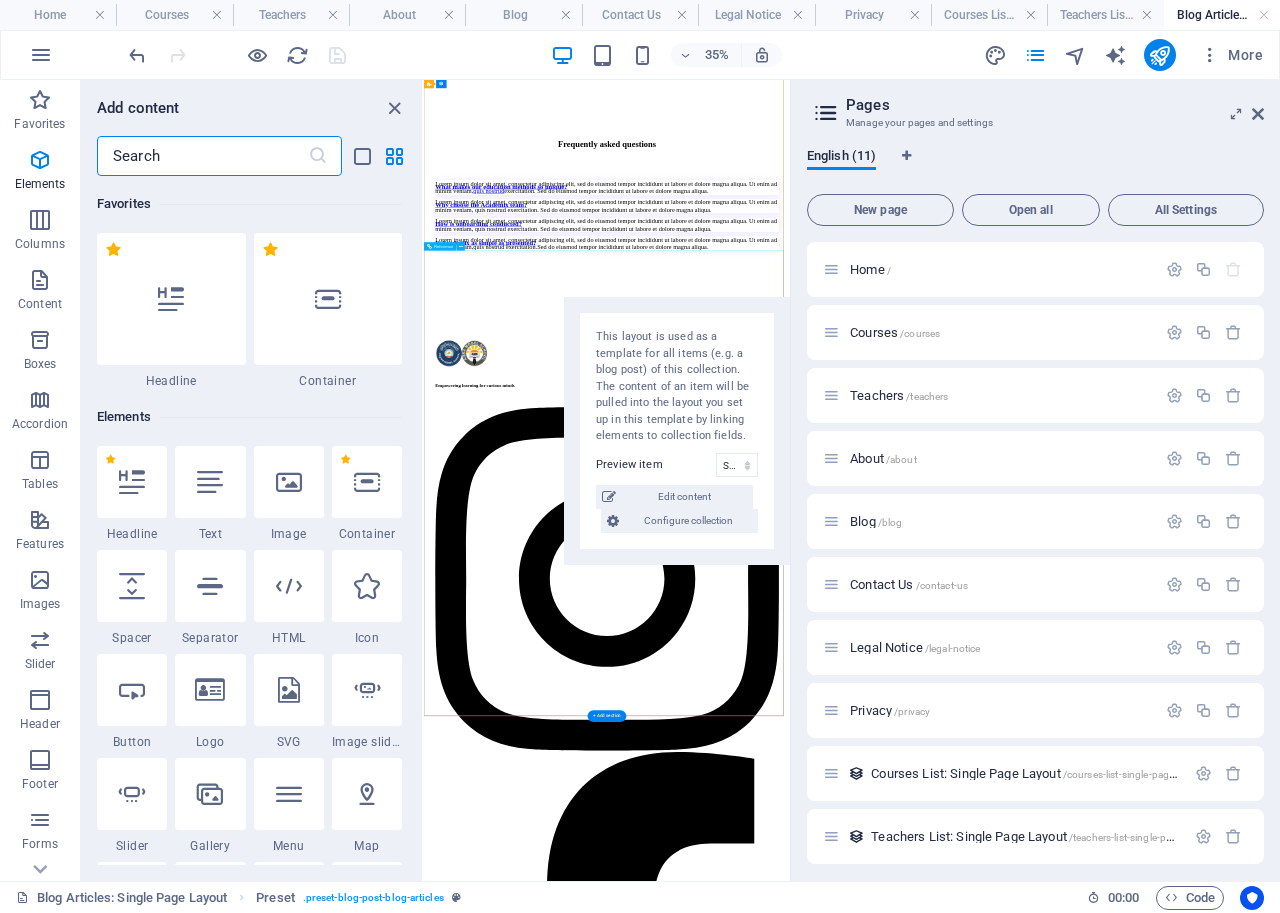 scroll, scrollTop: 3504, scrollLeft: 0, axis: vertical 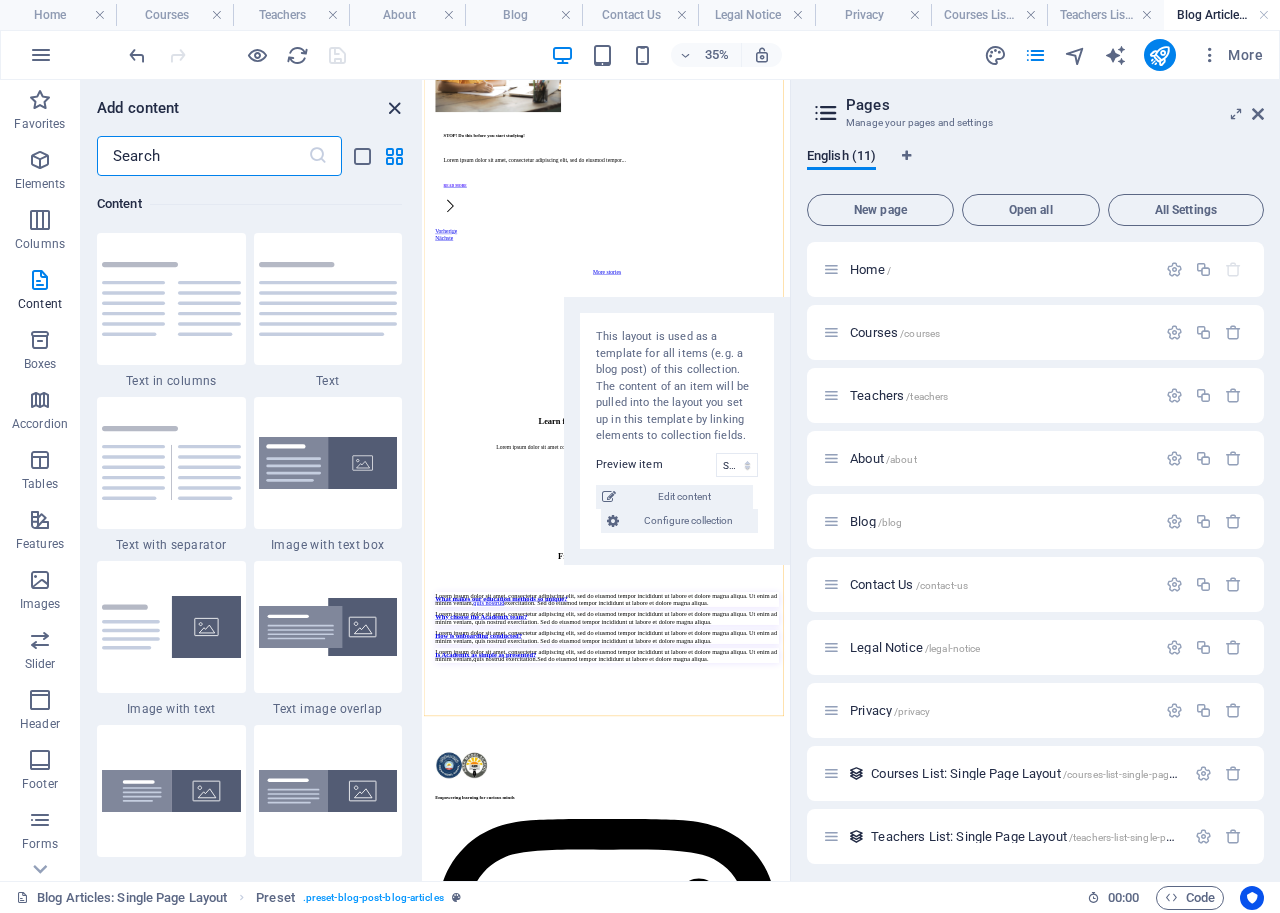 click at bounding box center [394, 108] 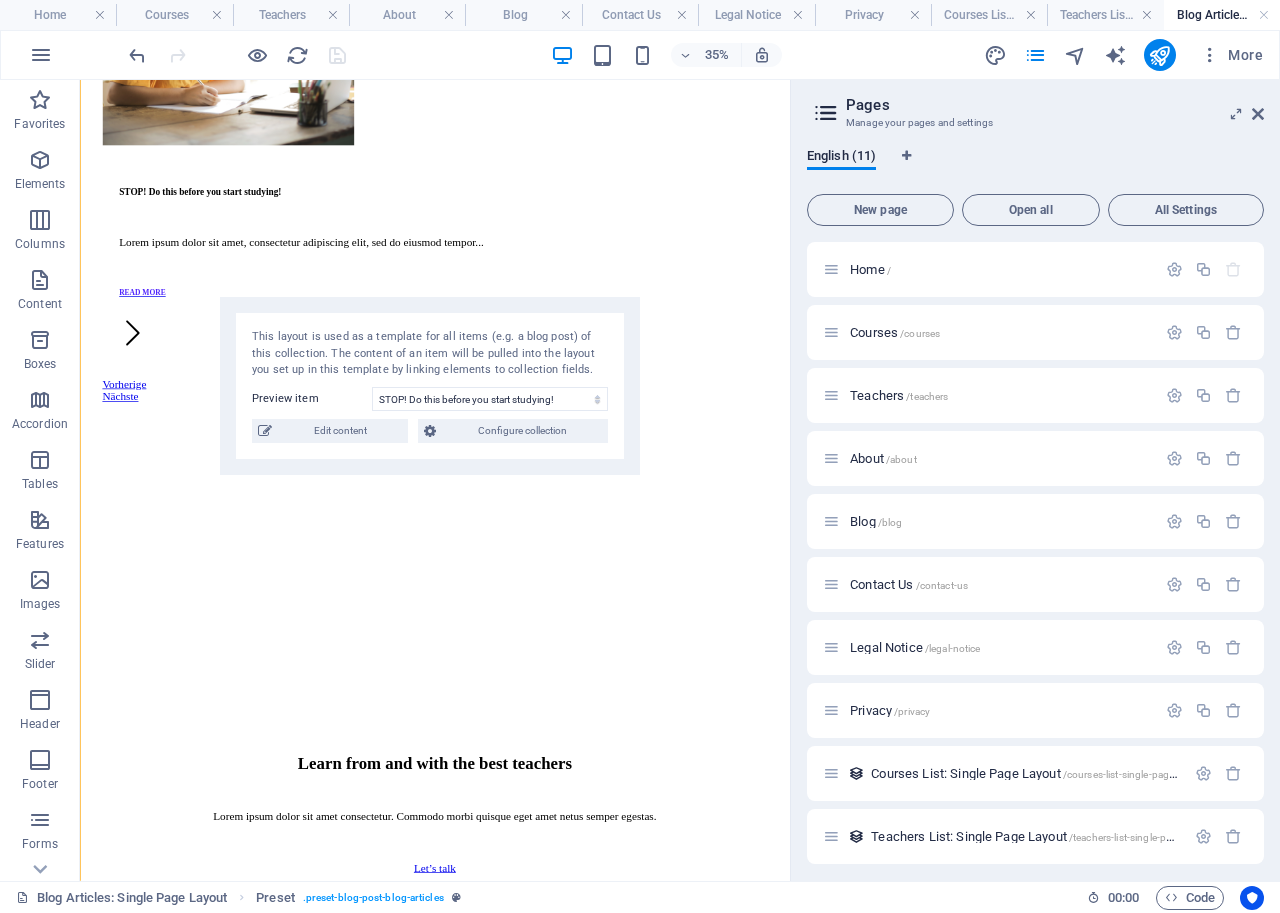 scroll, scrollTop: 3536, scrollLeft: 0, axis: vertical 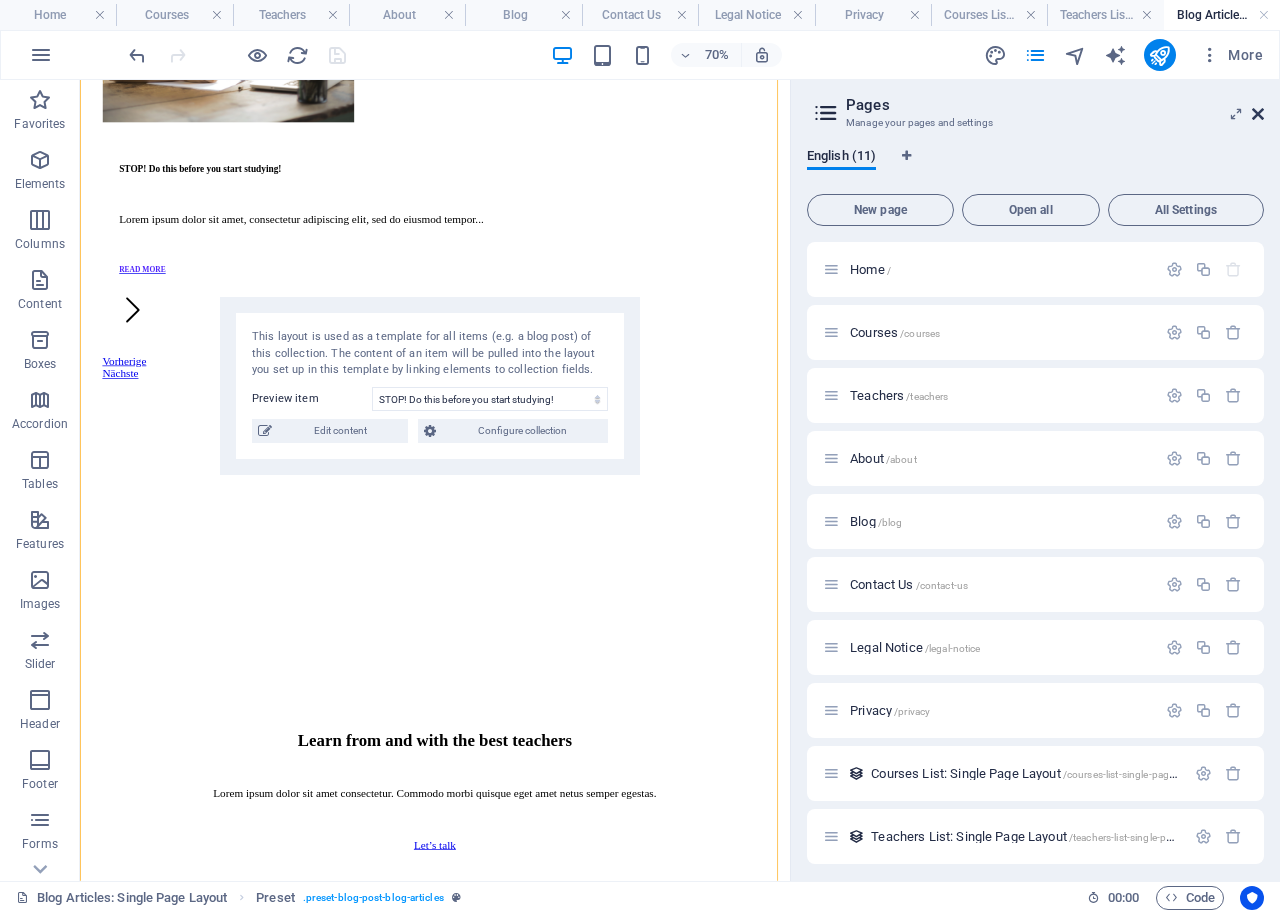 click at bounding box center [1258, 114] 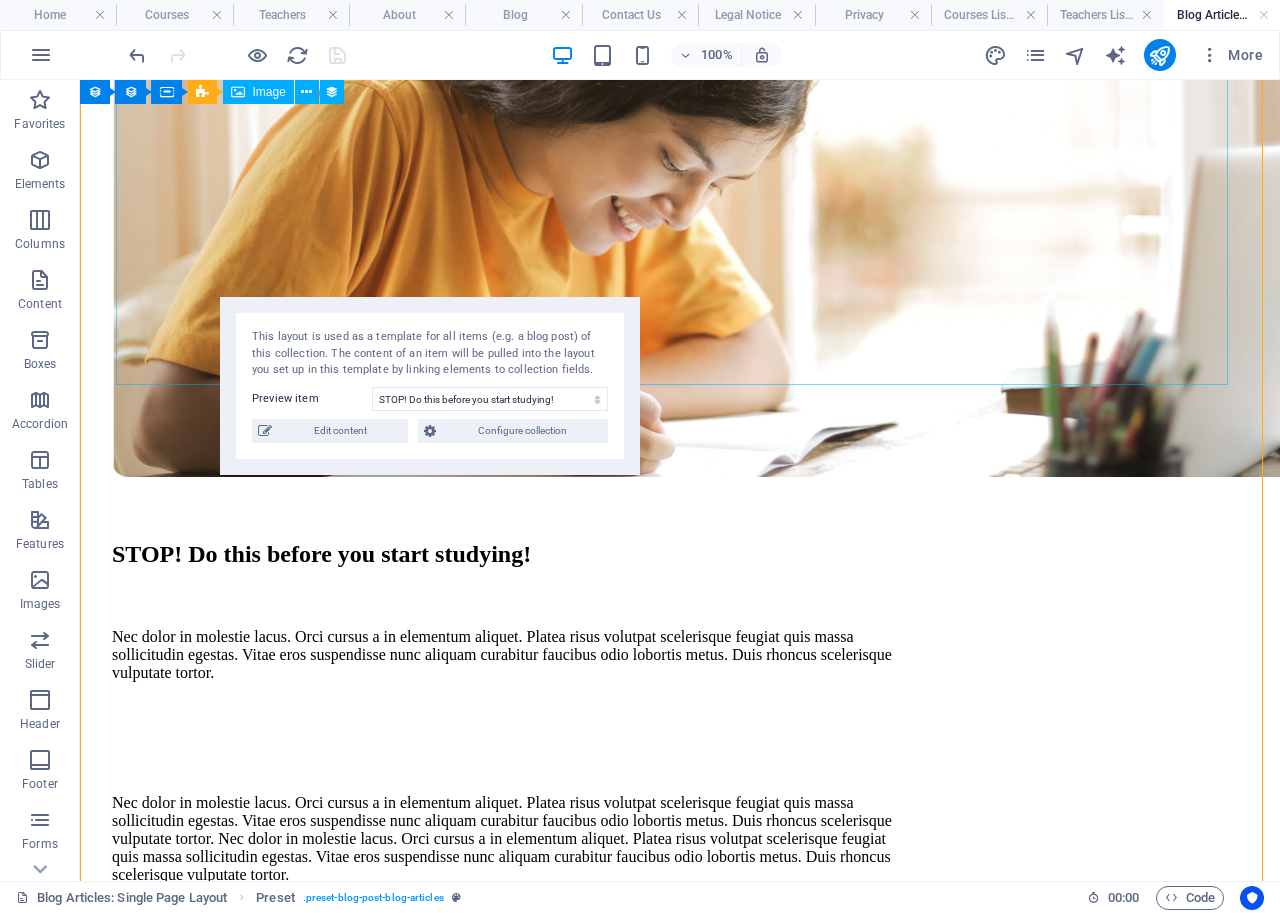 scroll, scrollTop: 0, scrollLeft: 0, axis: both 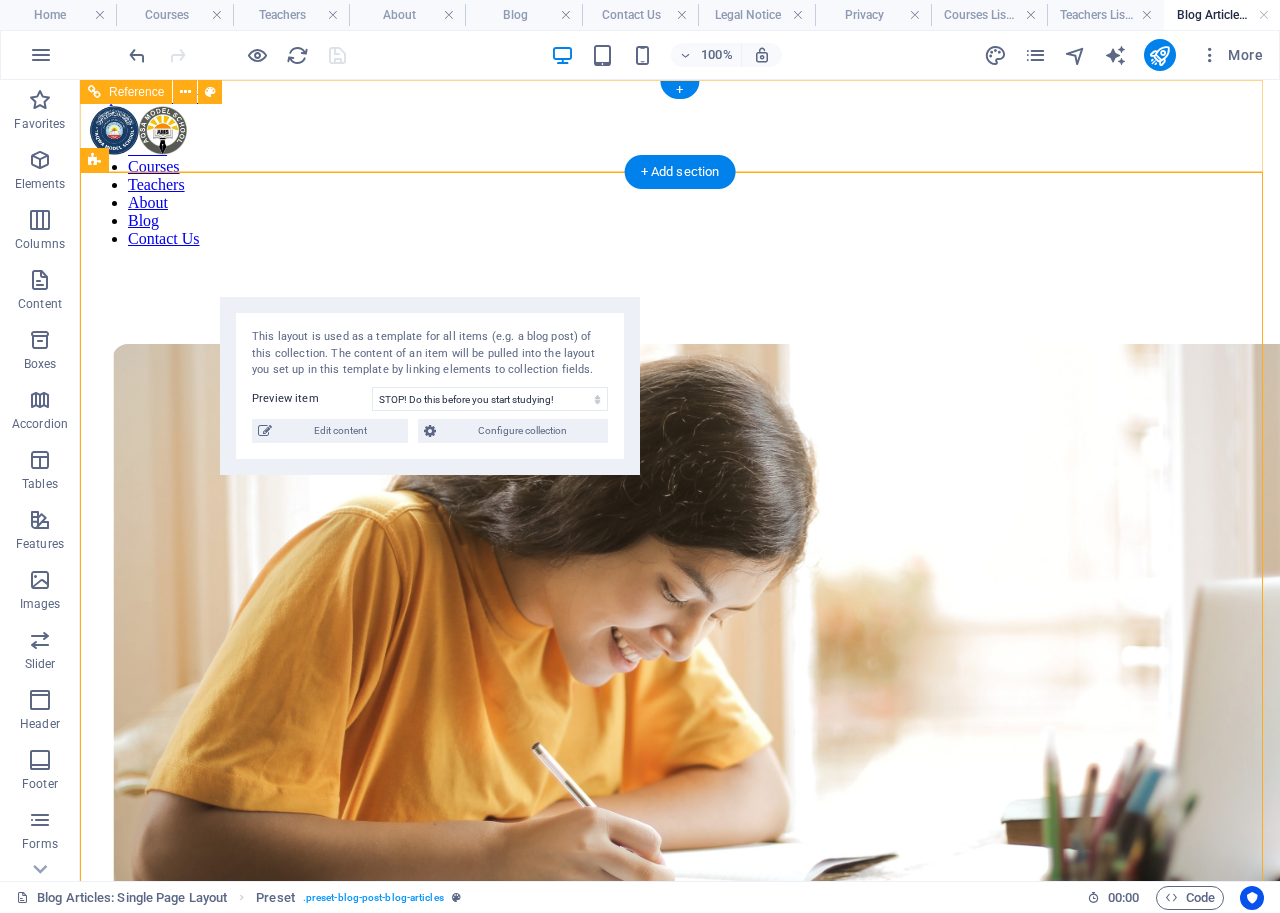 click on "Home Courses Teachers About Blog Contact Us" at bounding box center [680, 194] 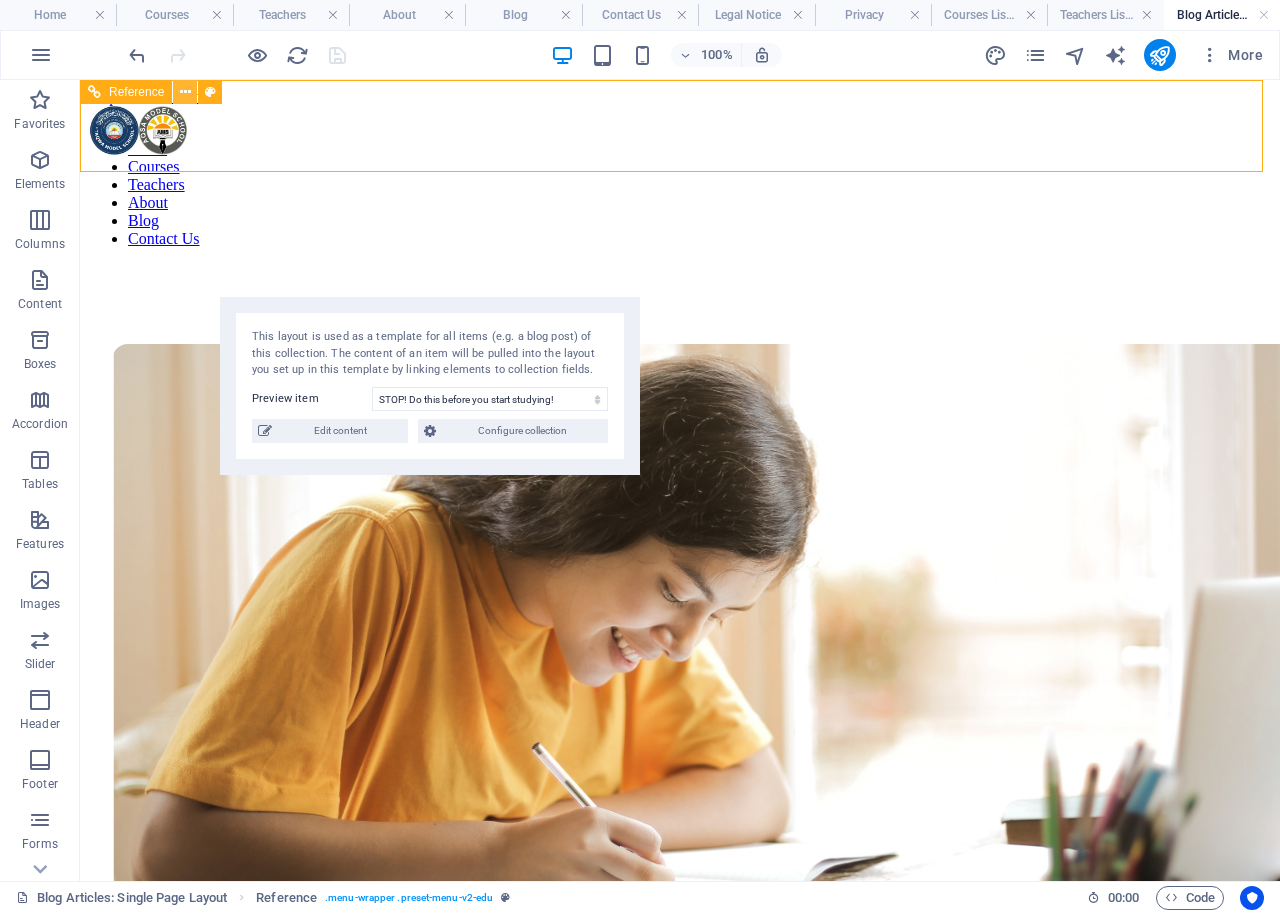 click at bounding box center [185, 92] 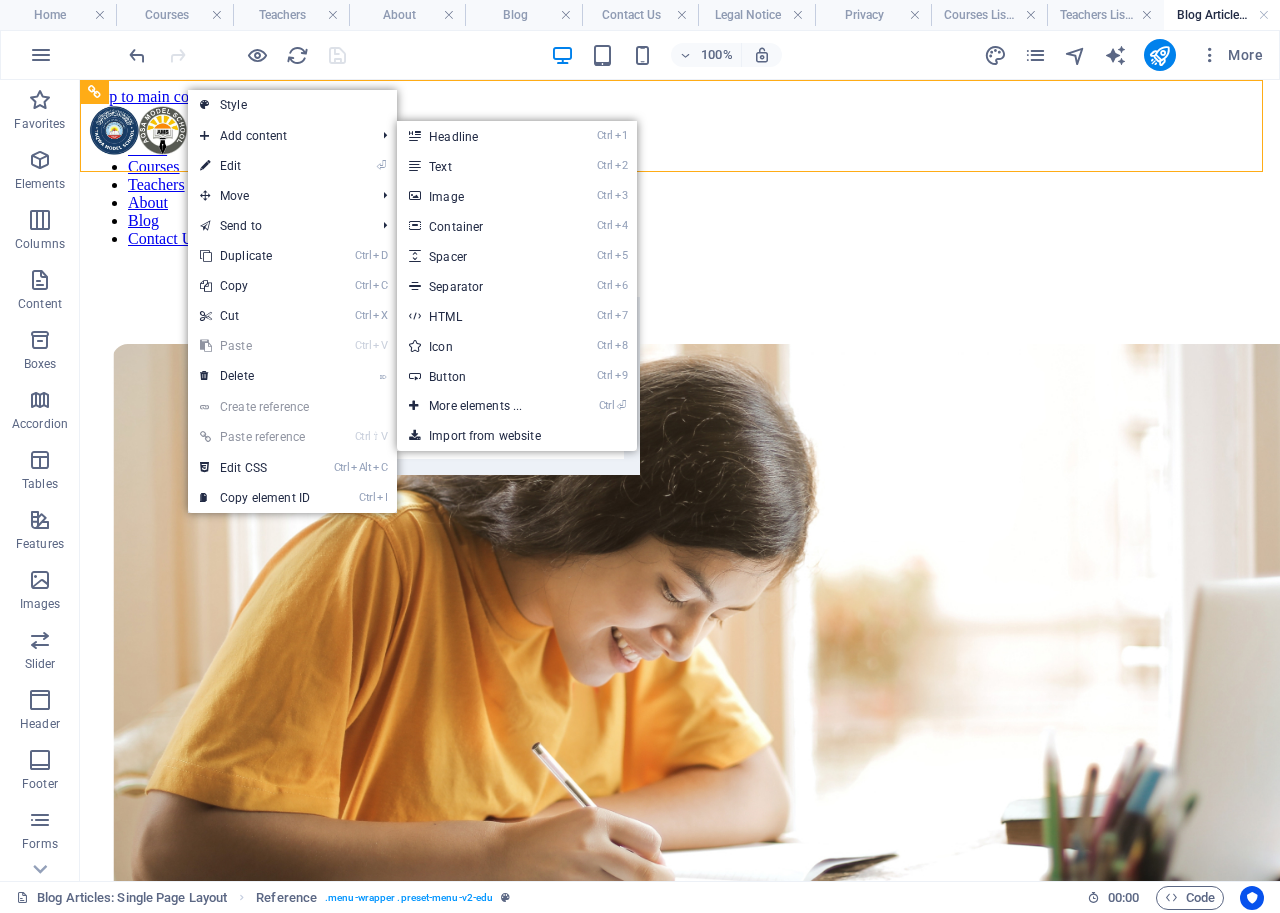 click on "⏎  Edit" at bounding box center [255, 166] 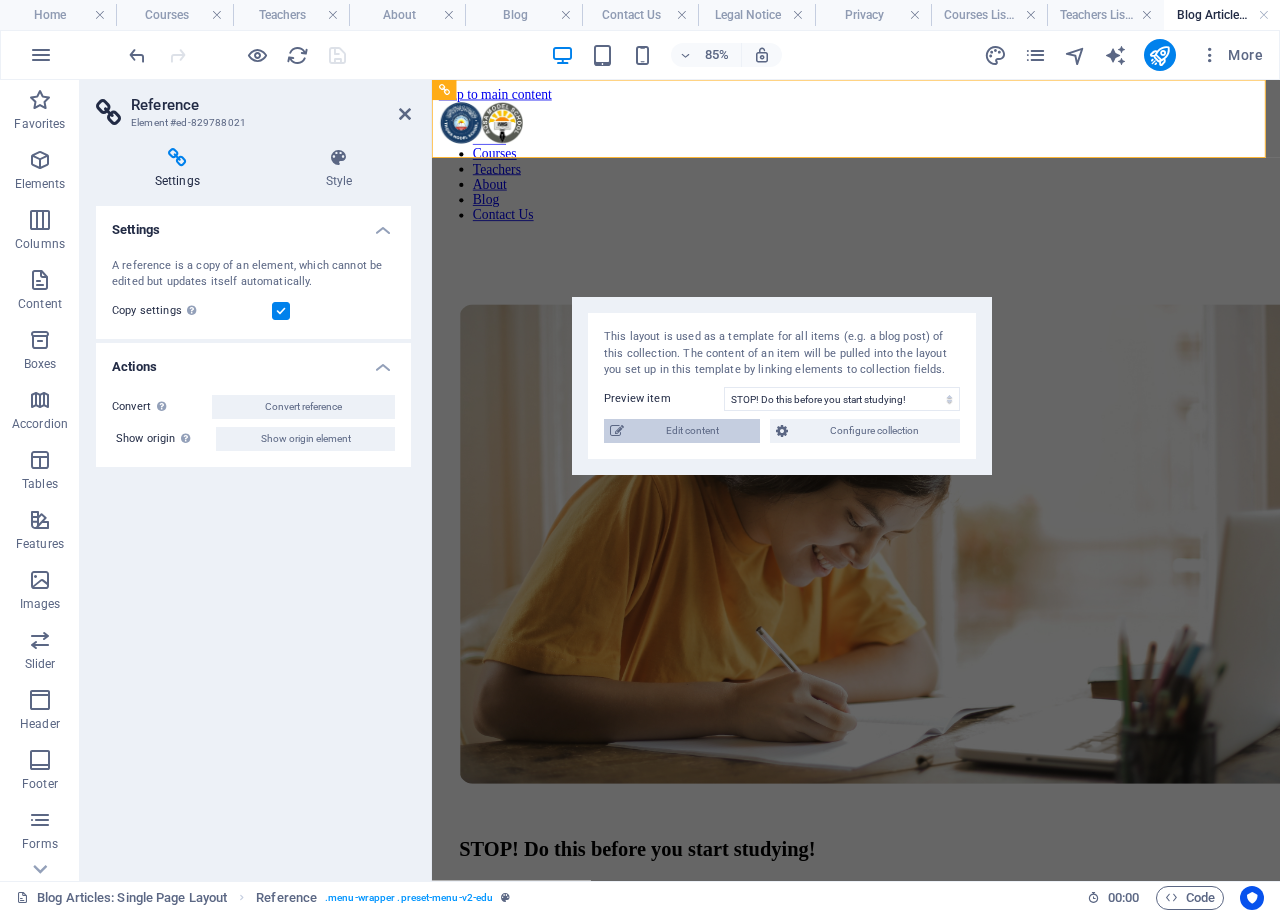 click on "Edit content" at bounding box center [692, 431] 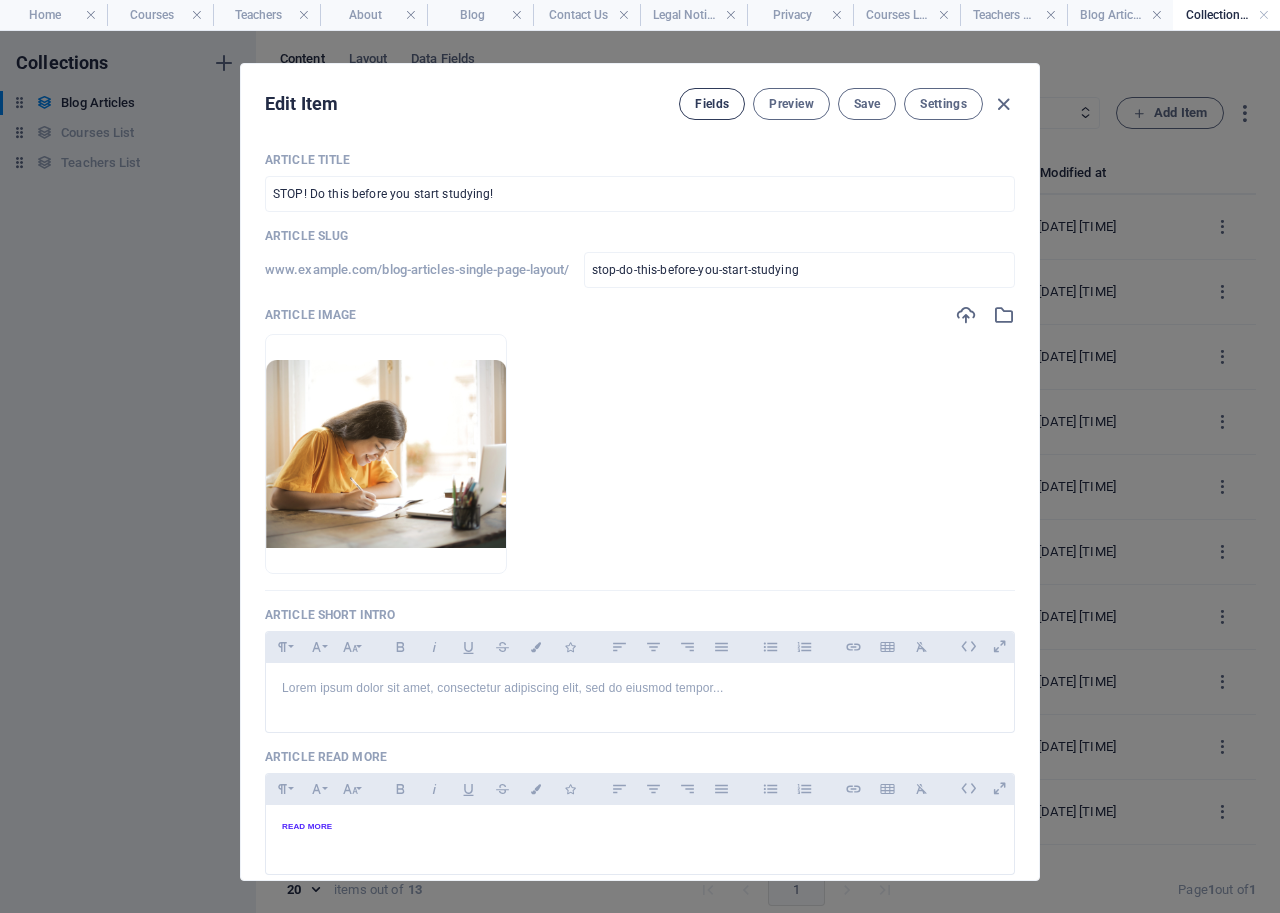 click on "Fields" at bounding box center [712, 104] 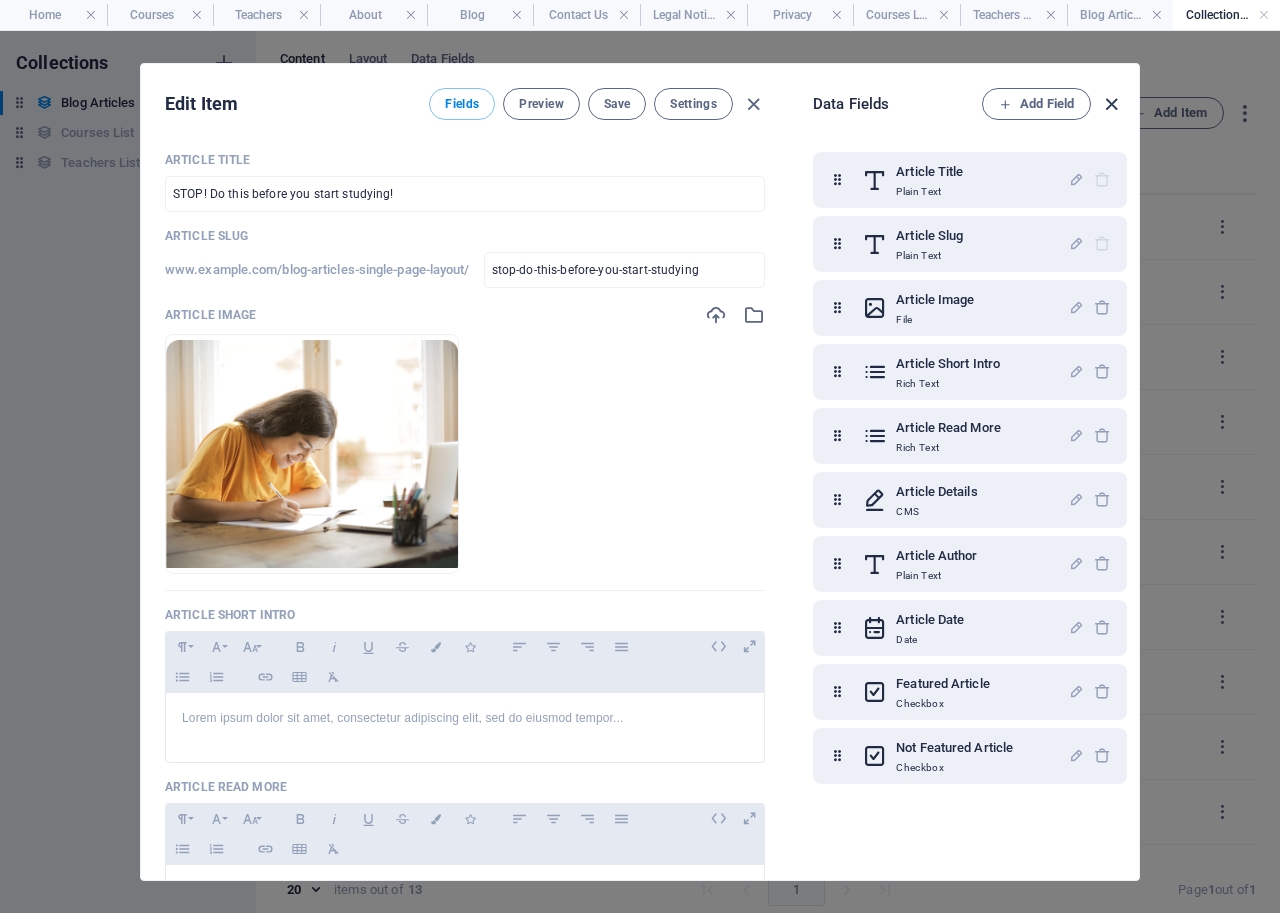 click at bounding box center [1111, 104] 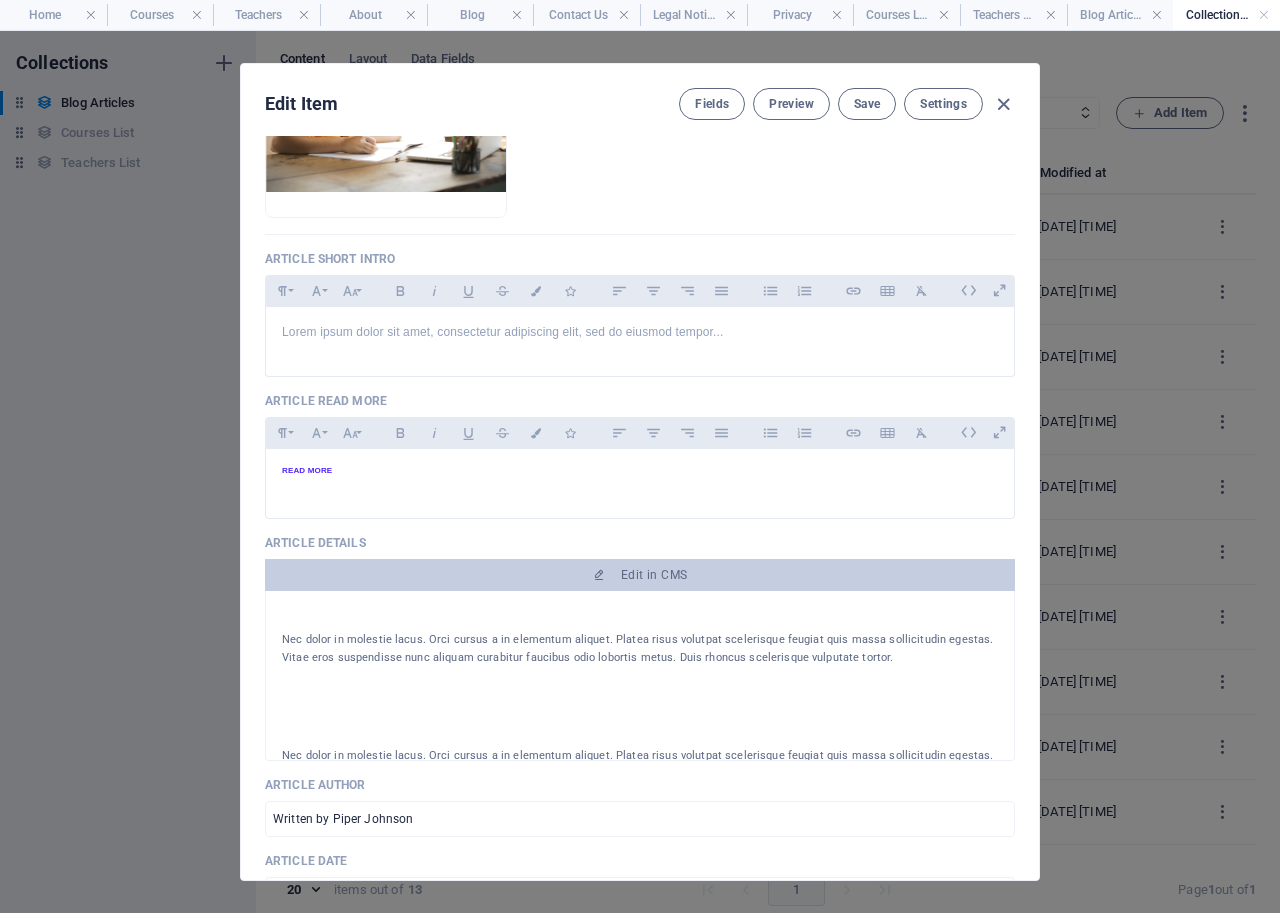 scroll, scrollTop: 400, scrollLeft: 0, axis: vertical 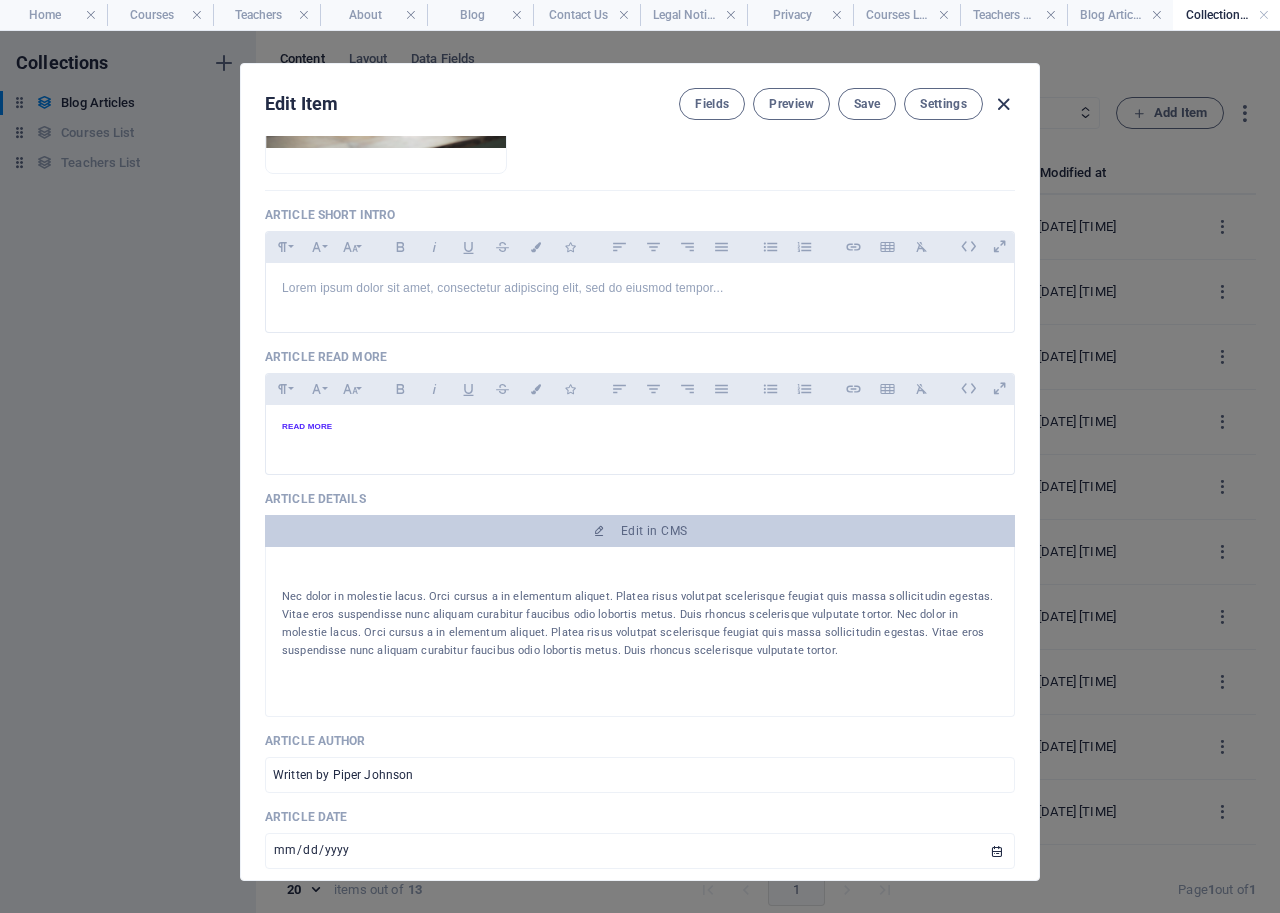 click at bounding box center [1003, 104] 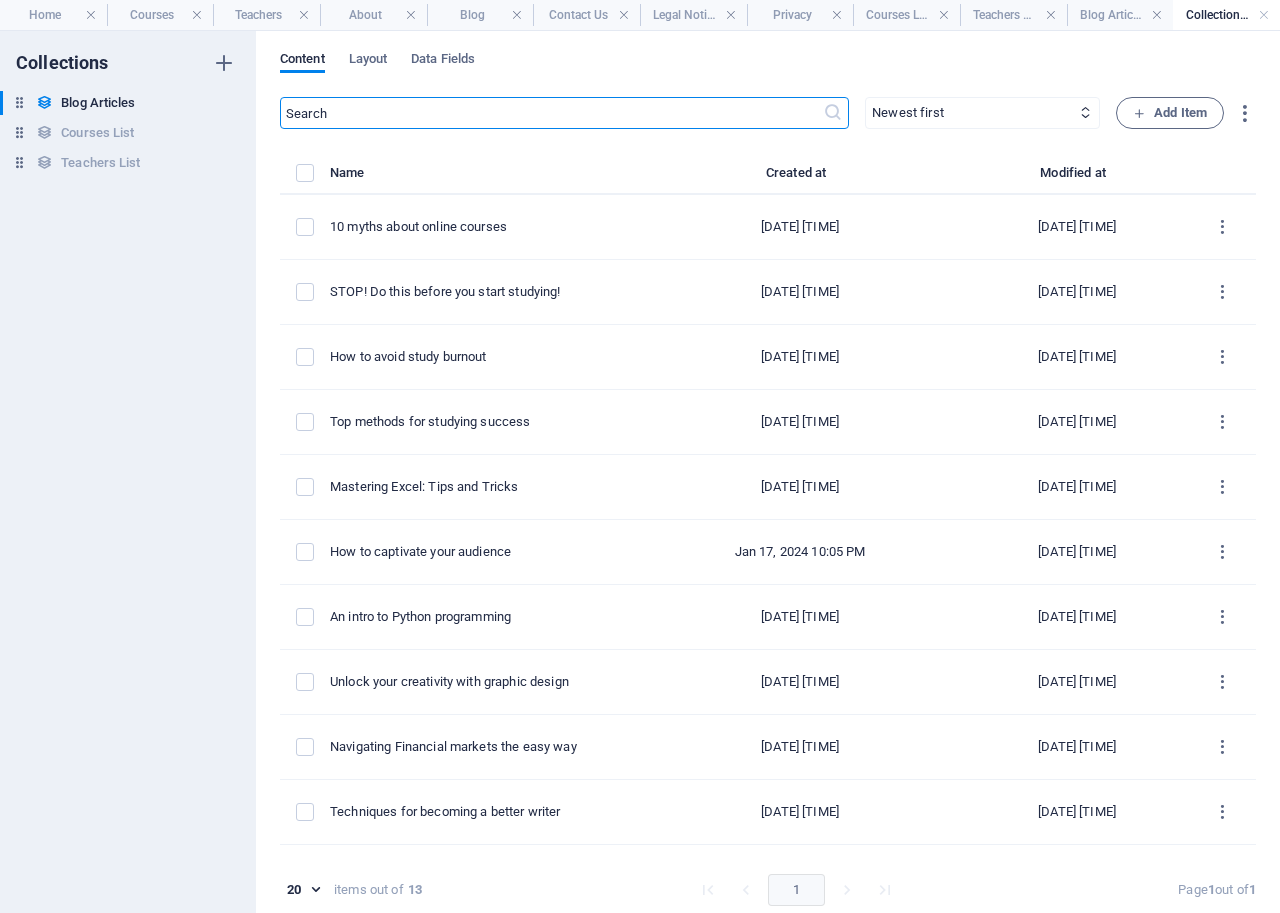 scroll, scrollTop: 0, scrollLeft: 0, axis: both 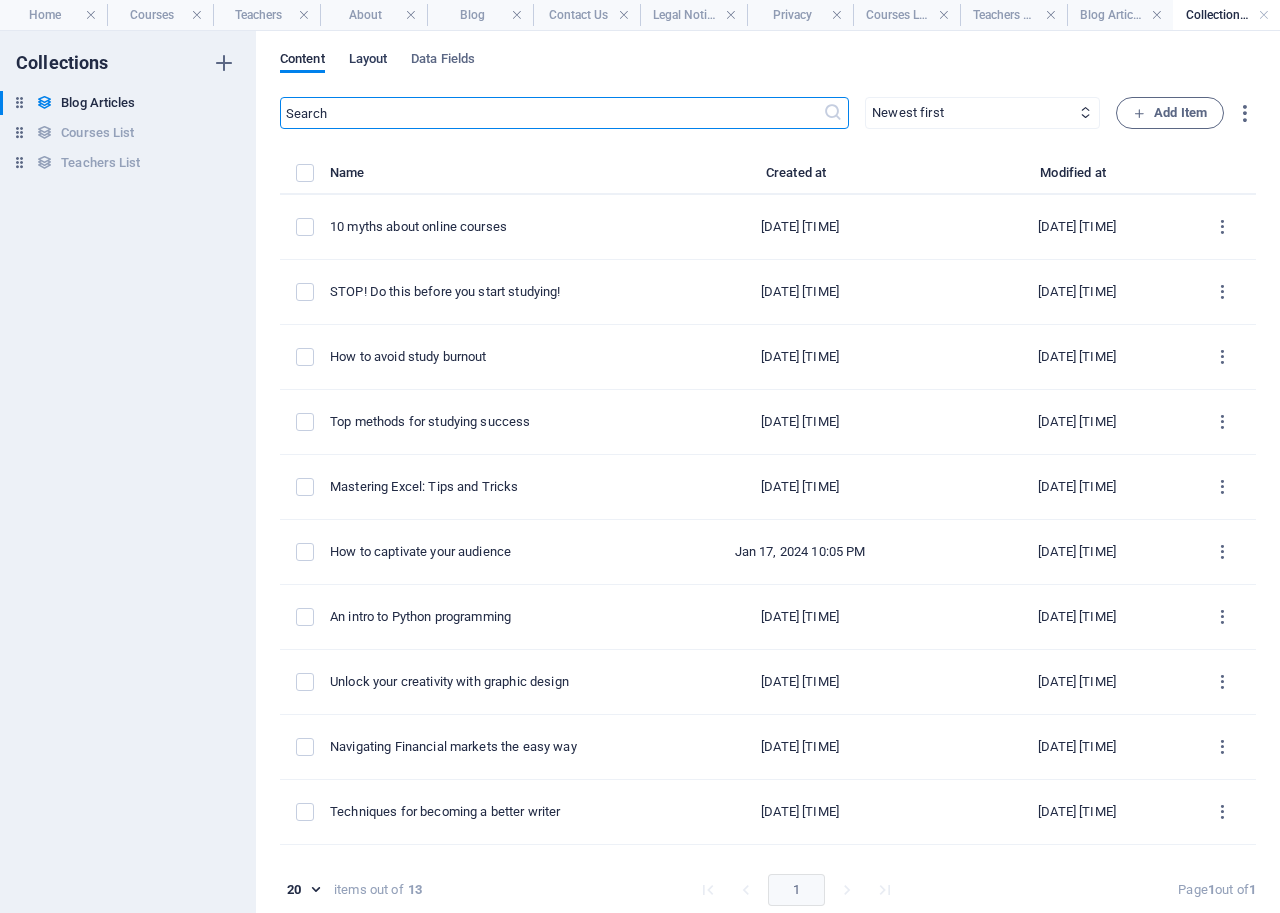 click on "Layout" at bounding box center (368, 61) 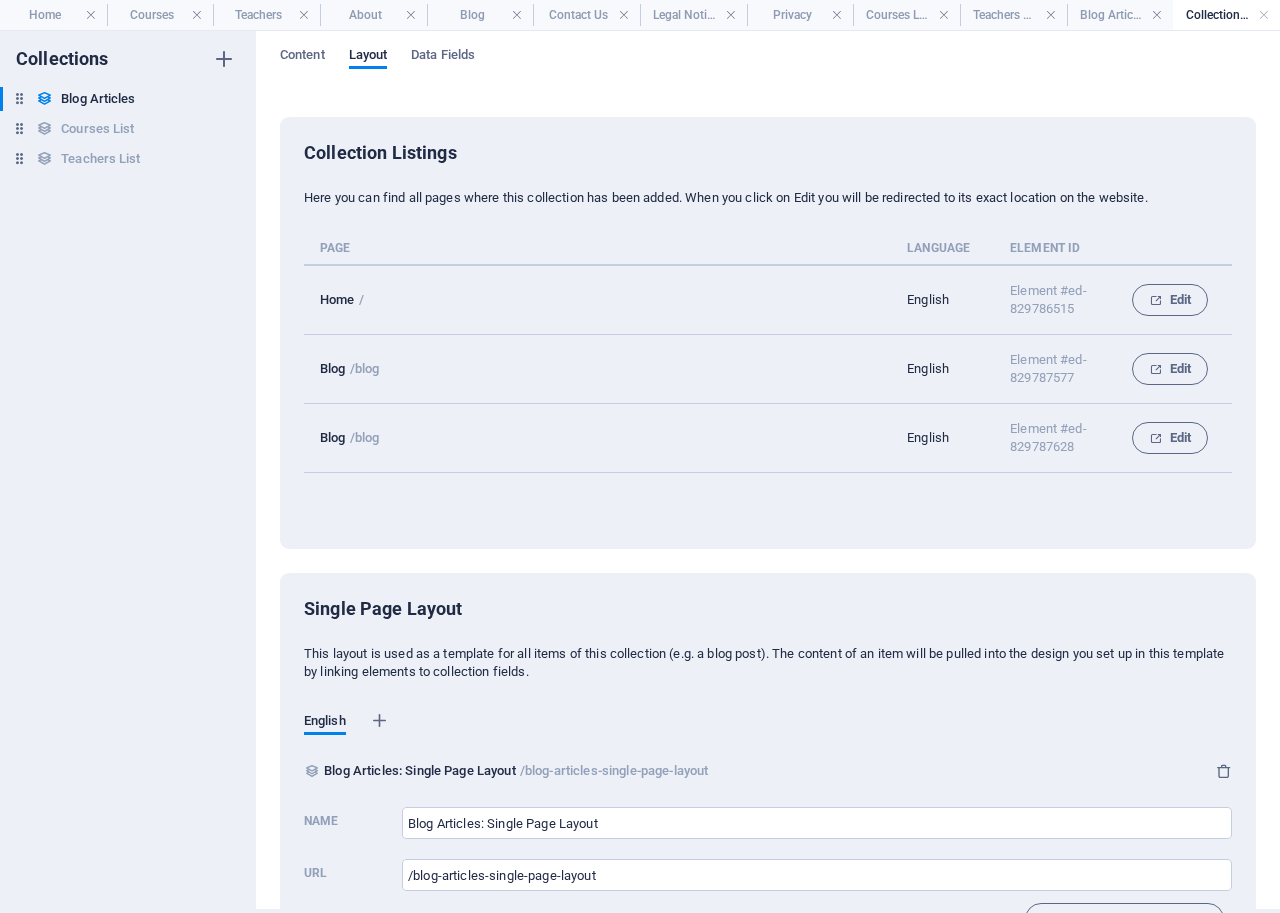 scroll, scrollTop: 0, scrollLeft: 0, axis: both 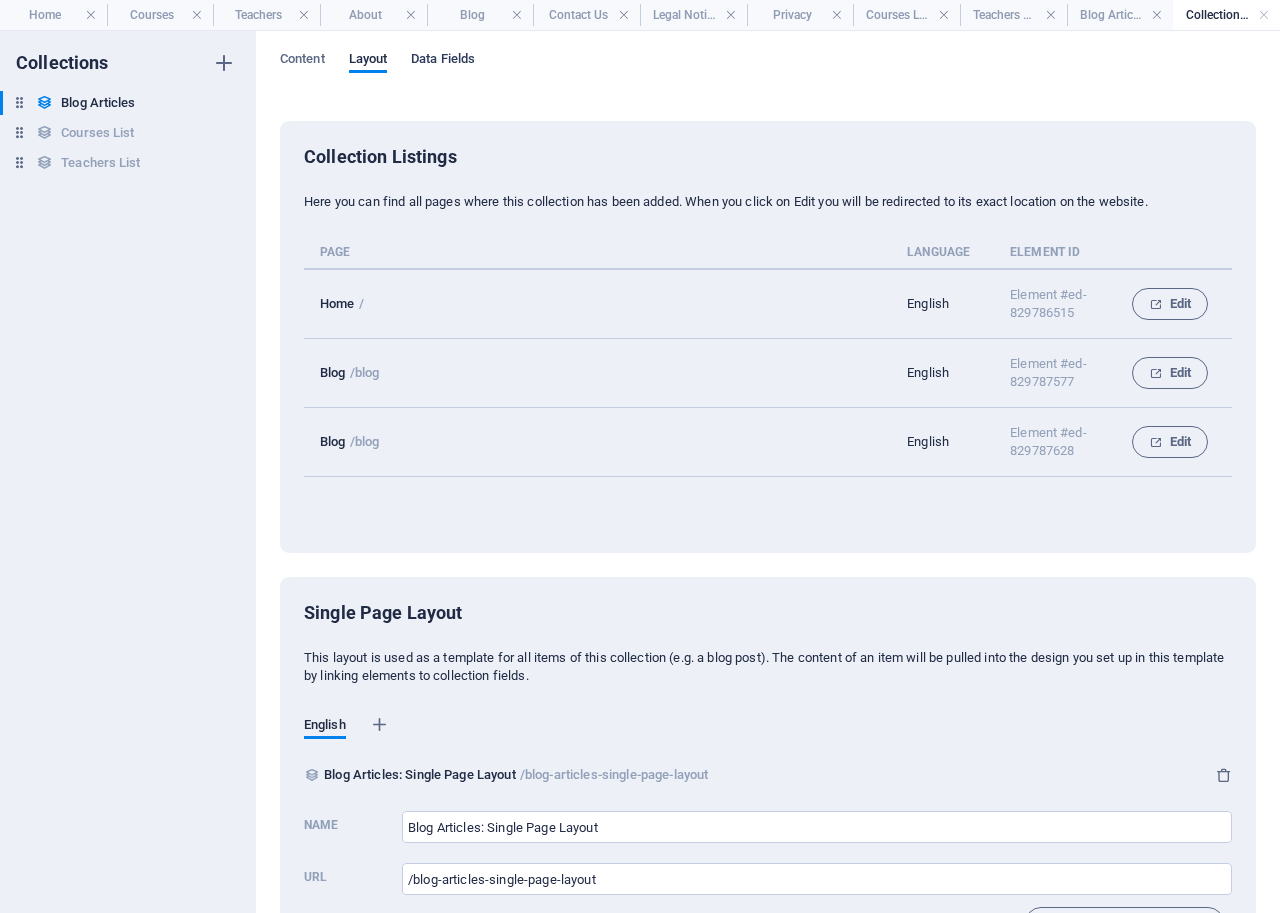 click on "Data Fields" at bounding box center (443, 61) 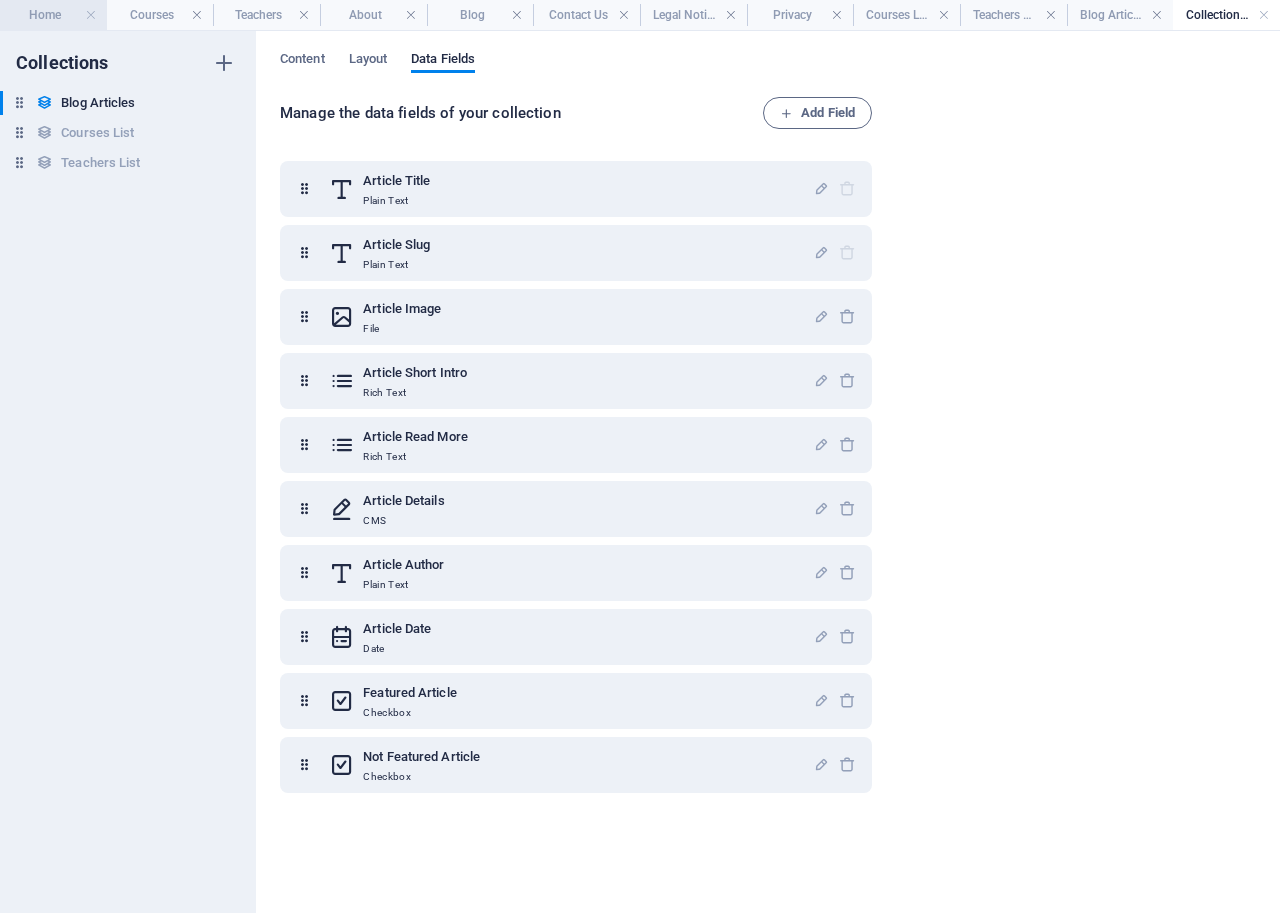 click on "Home" at bounding box center [53, 15] 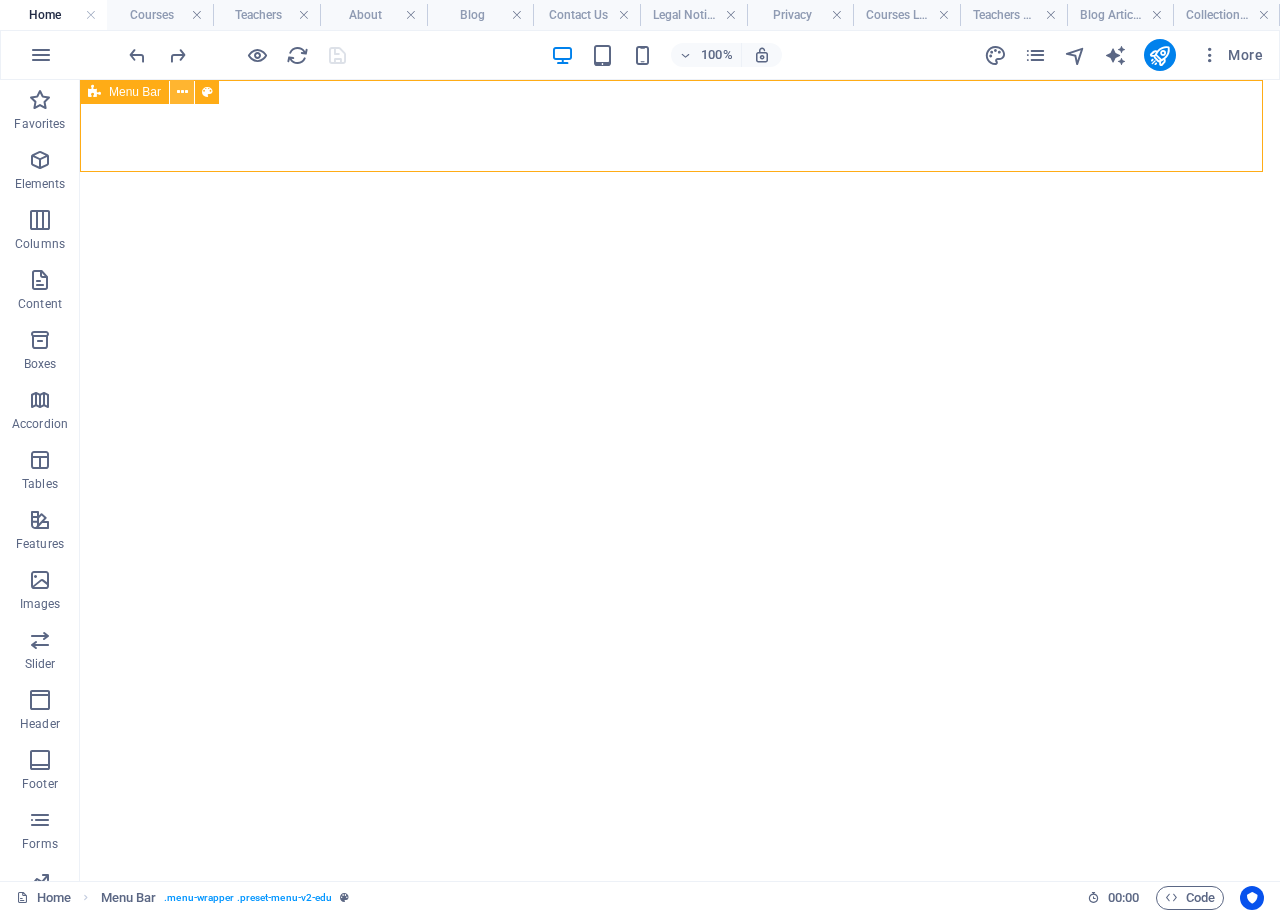 click at bounding box center (182, 92) 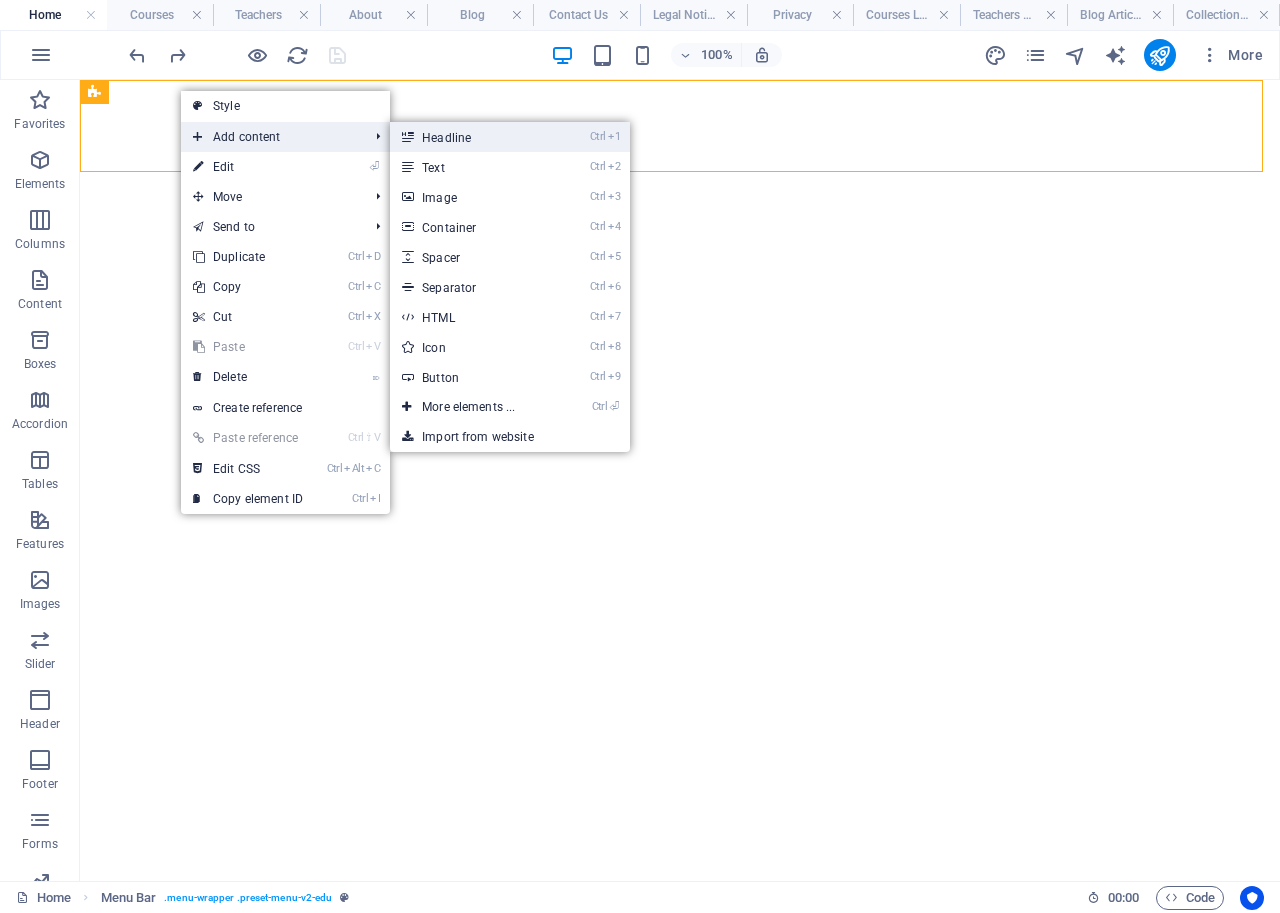 click on "Ctrl 1  Headline" at bounding box center [472, 137] 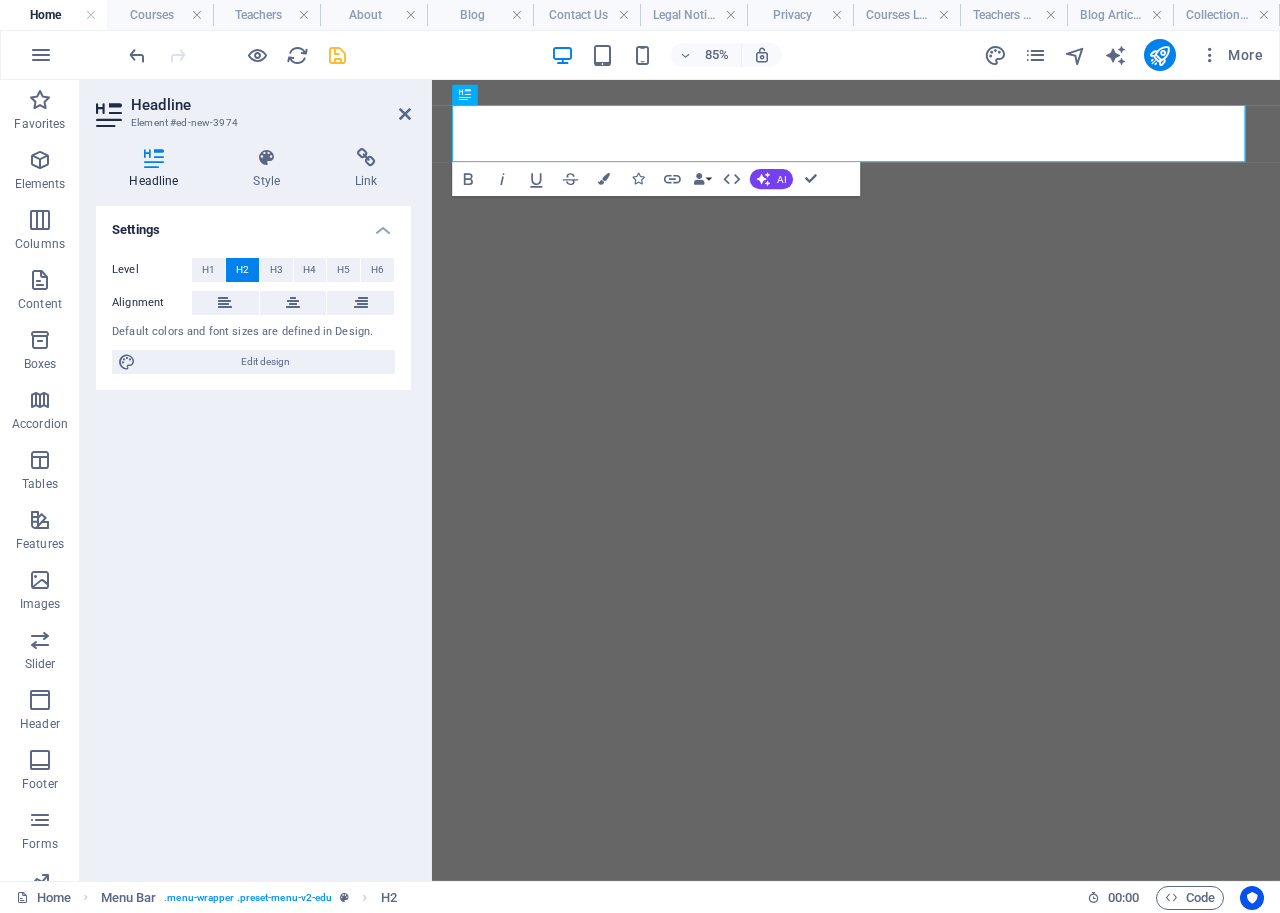 click on "Headline" at bounding box center [271, 105] 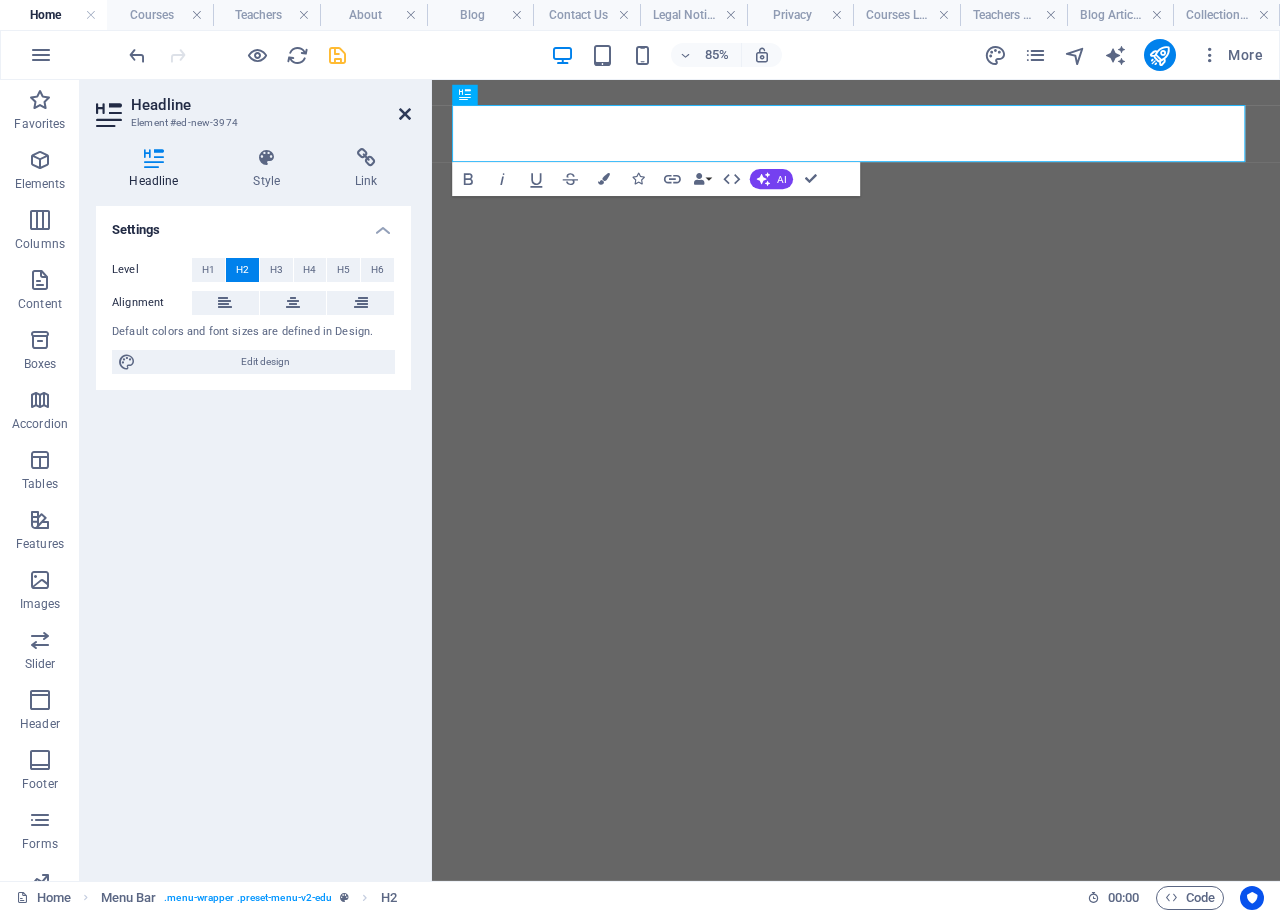 click at bounding box center (405, 114) 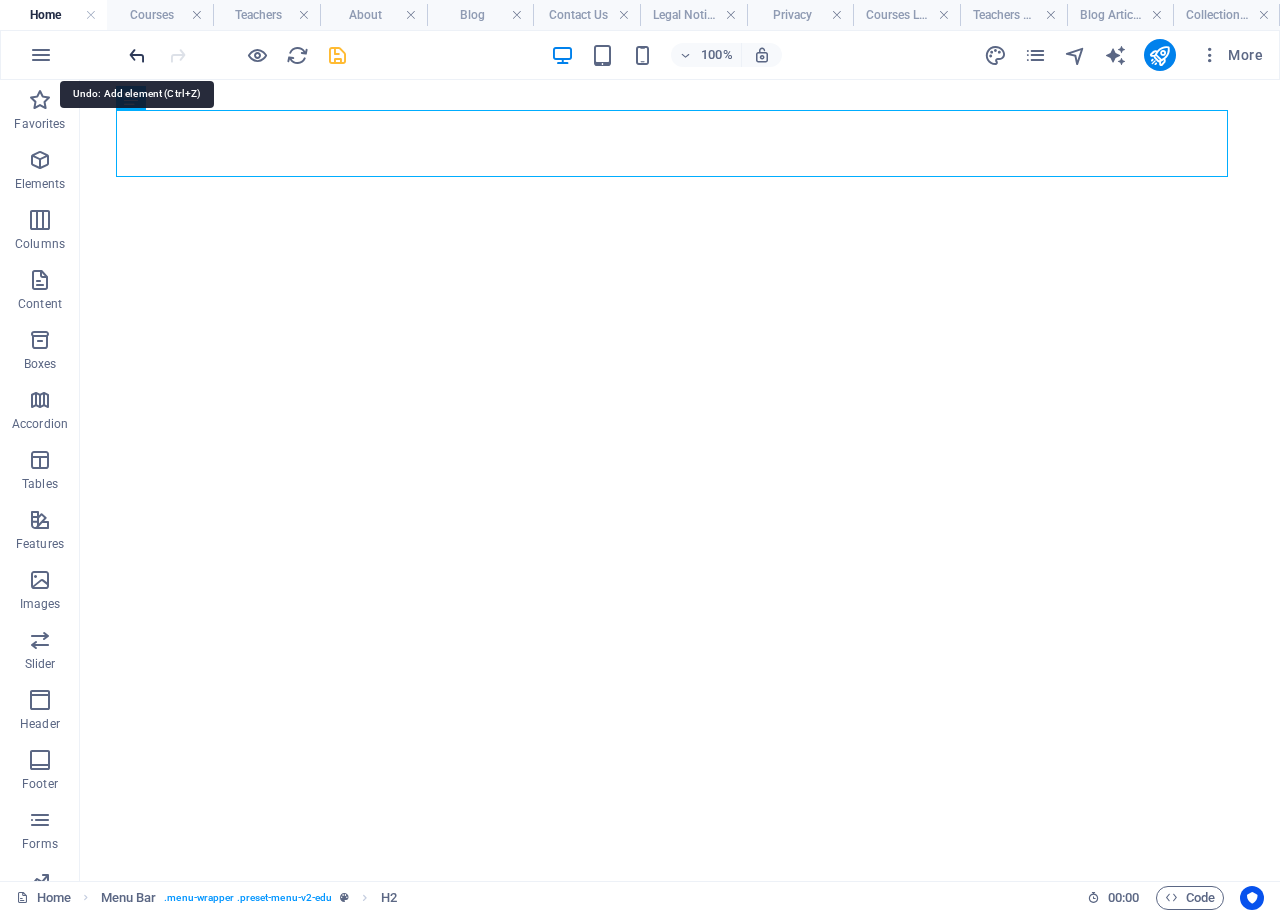 click at bounding box center (137, 55) 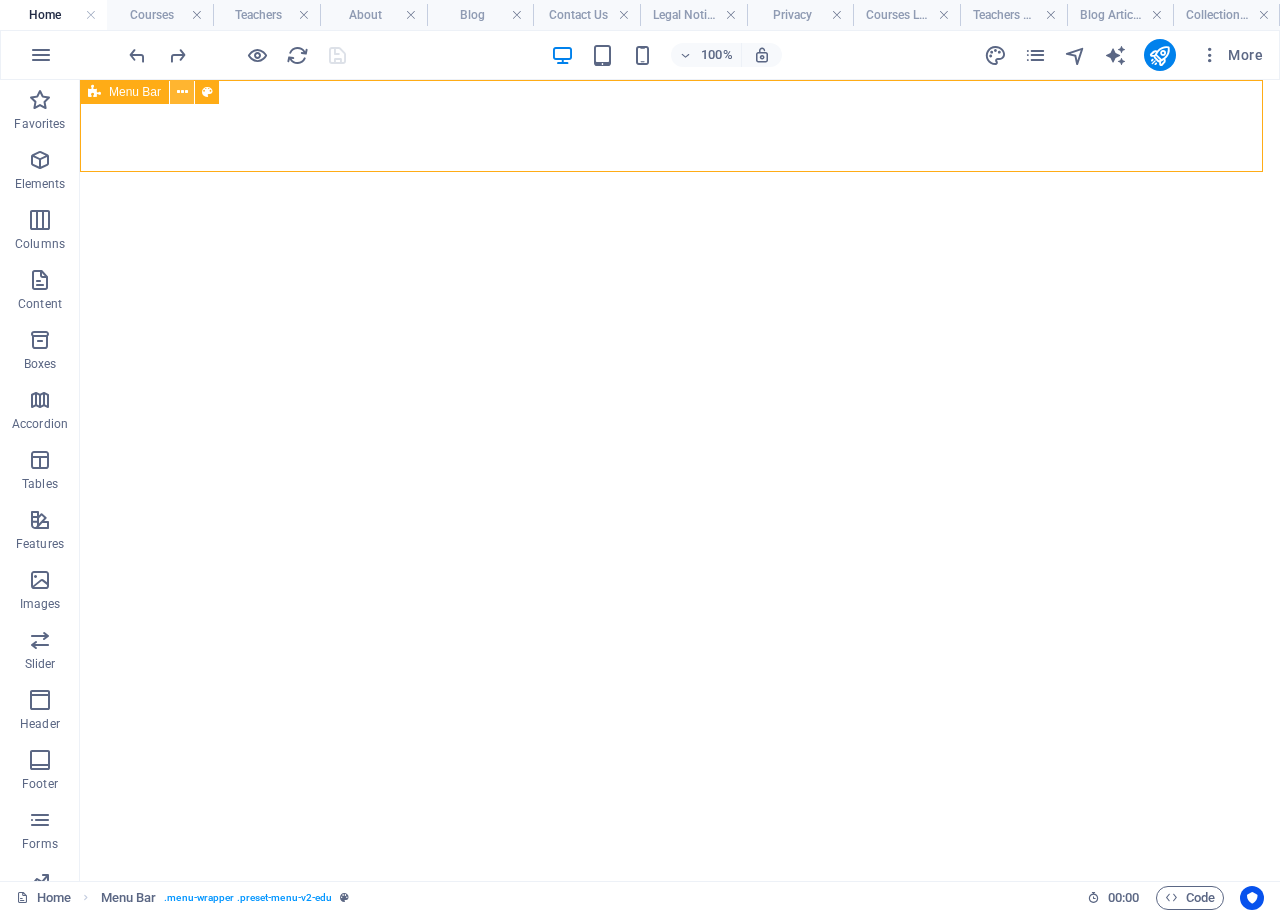 click at bounding box center (182, 92) 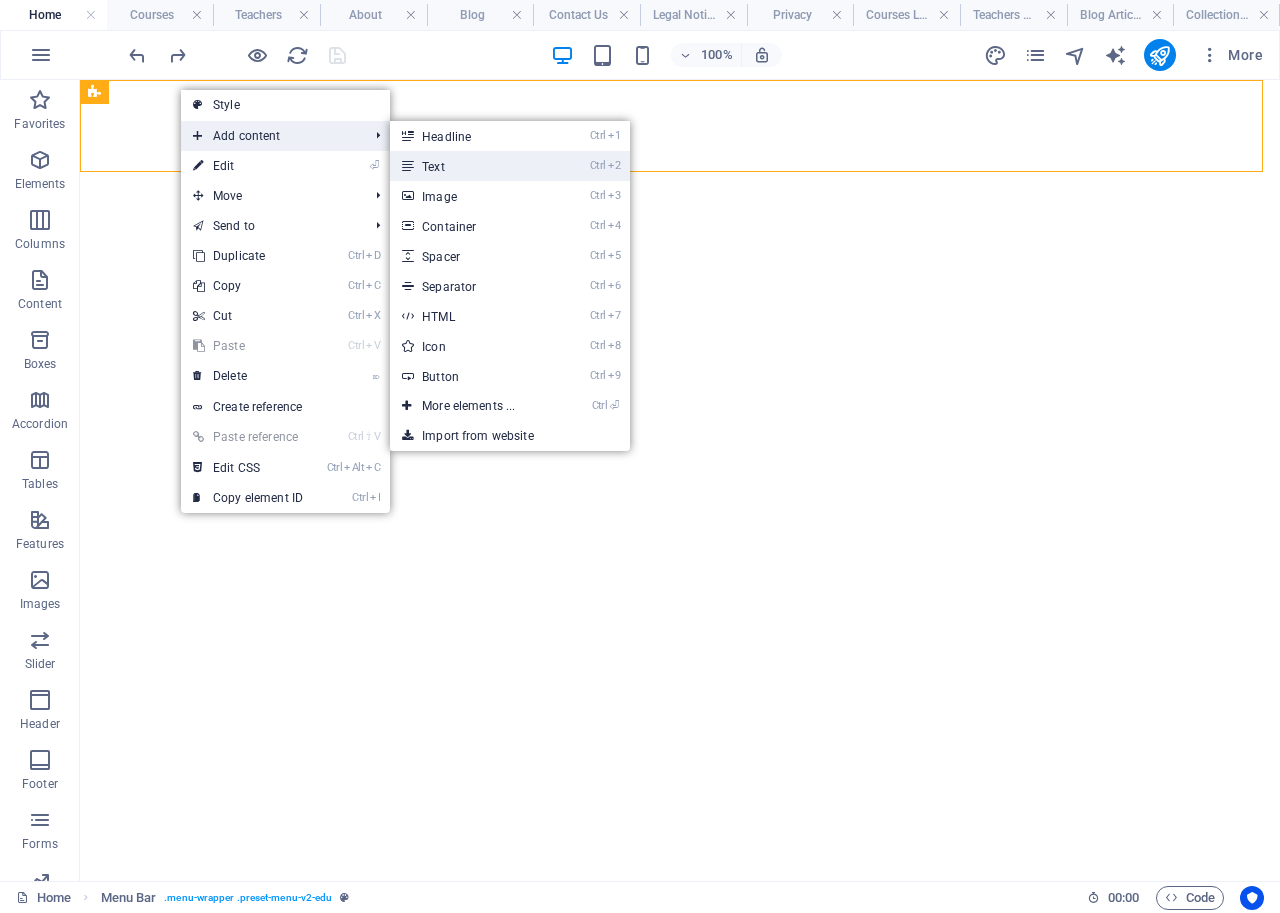 click on "Ctrl 2  Text" at bounding box center [472, 166] 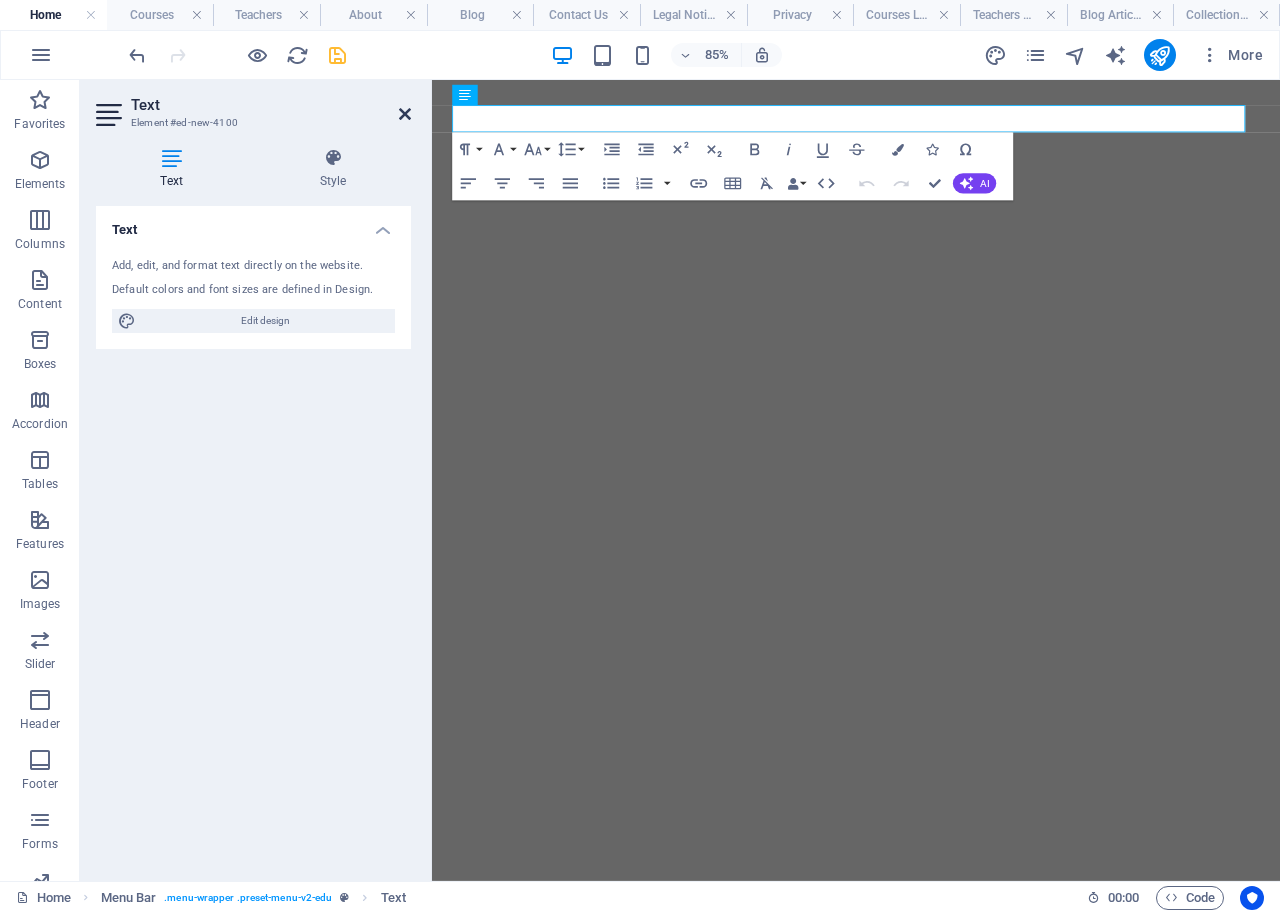 click at bounding box center [405, 114] 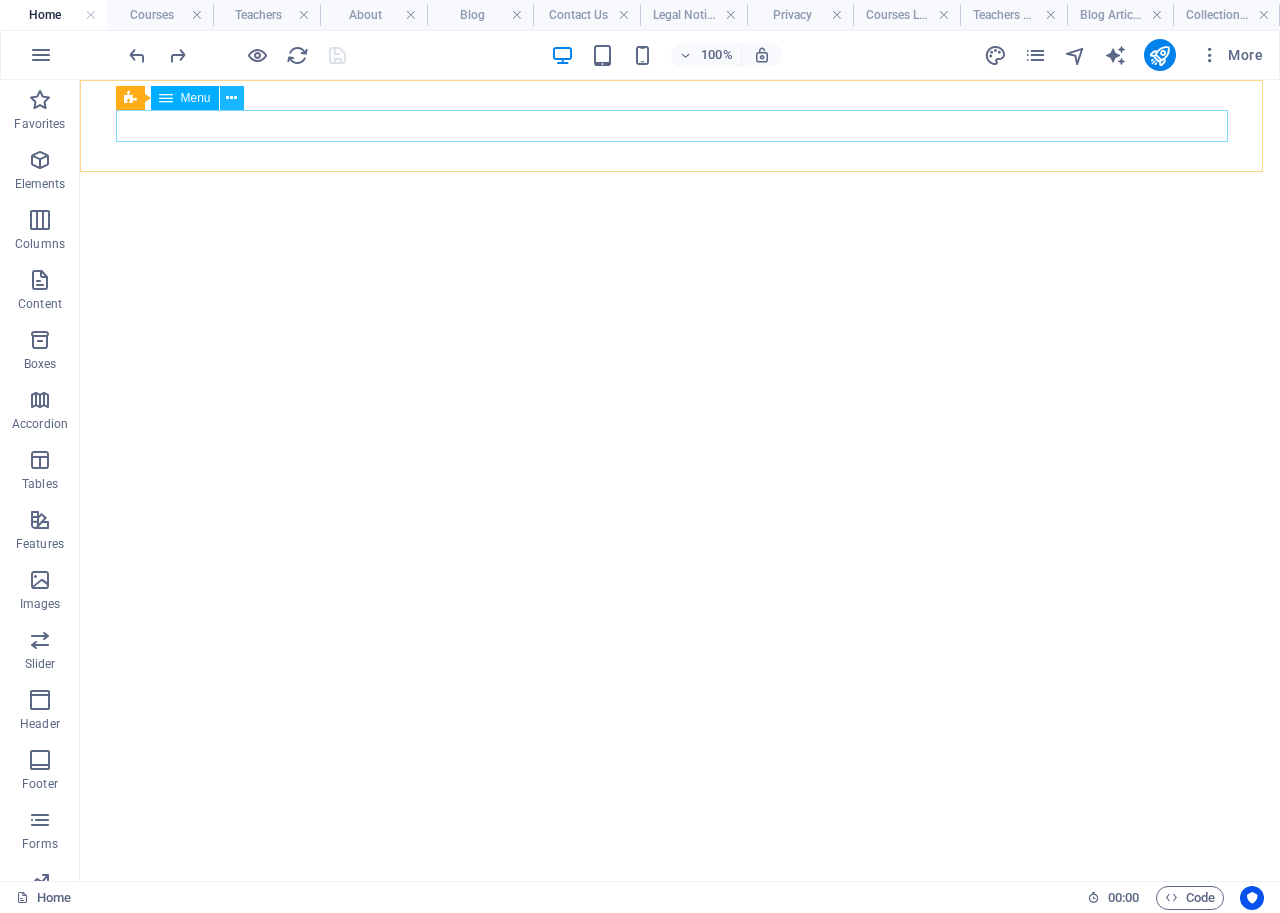 click at bounding box center [231, 98] 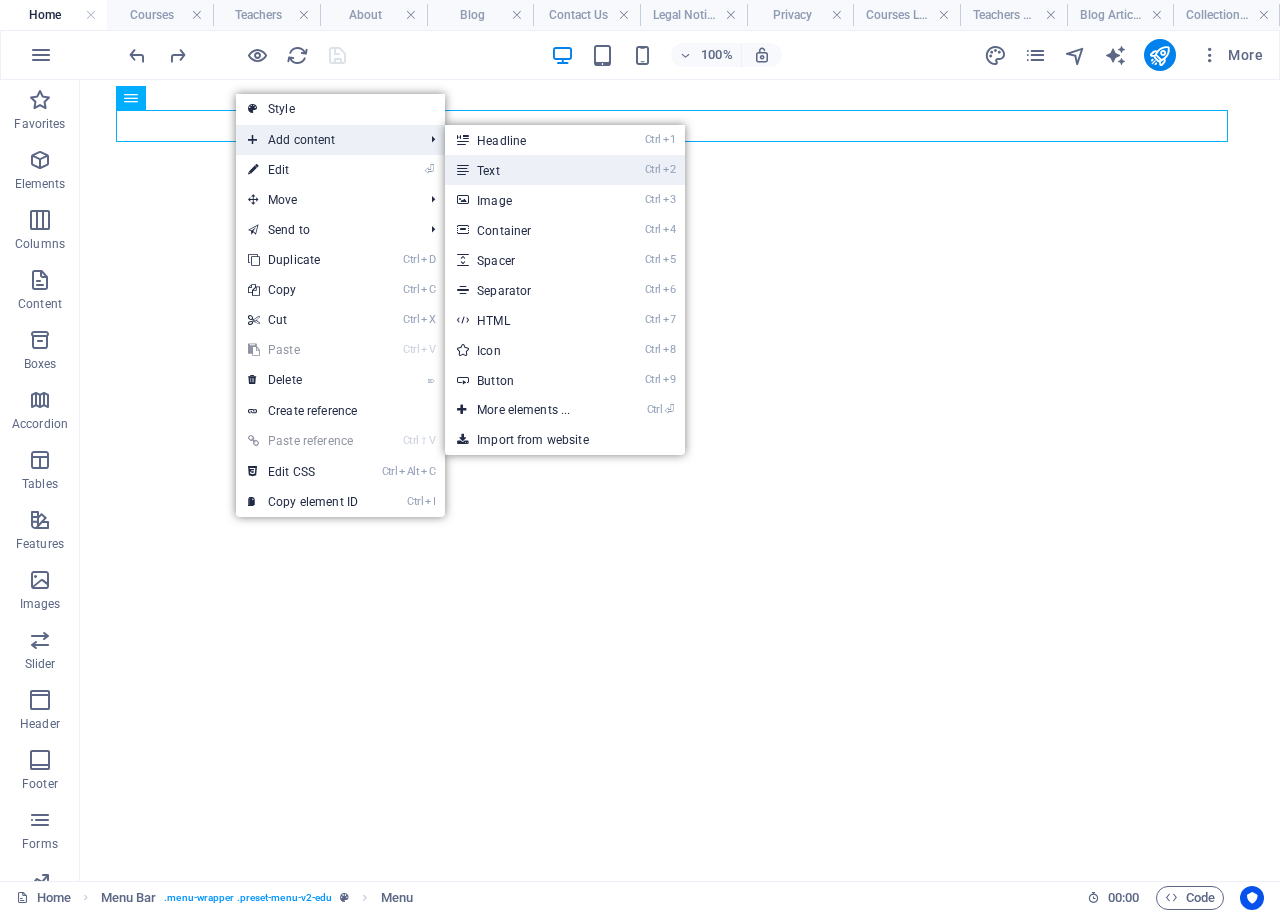 click on "Ctrl 2  Text" at bounding box center [527, 170] 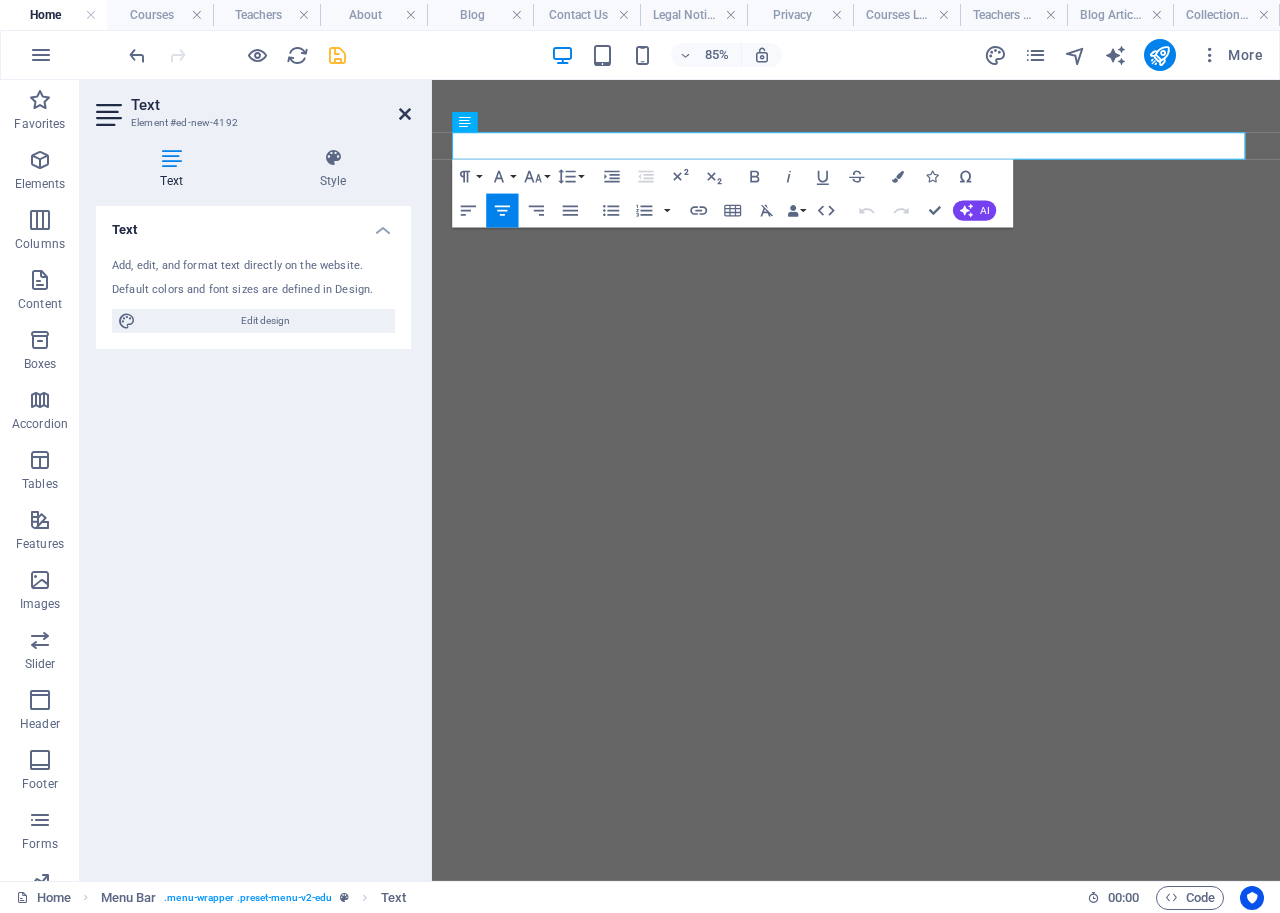 click at bounding box center [405, 114] 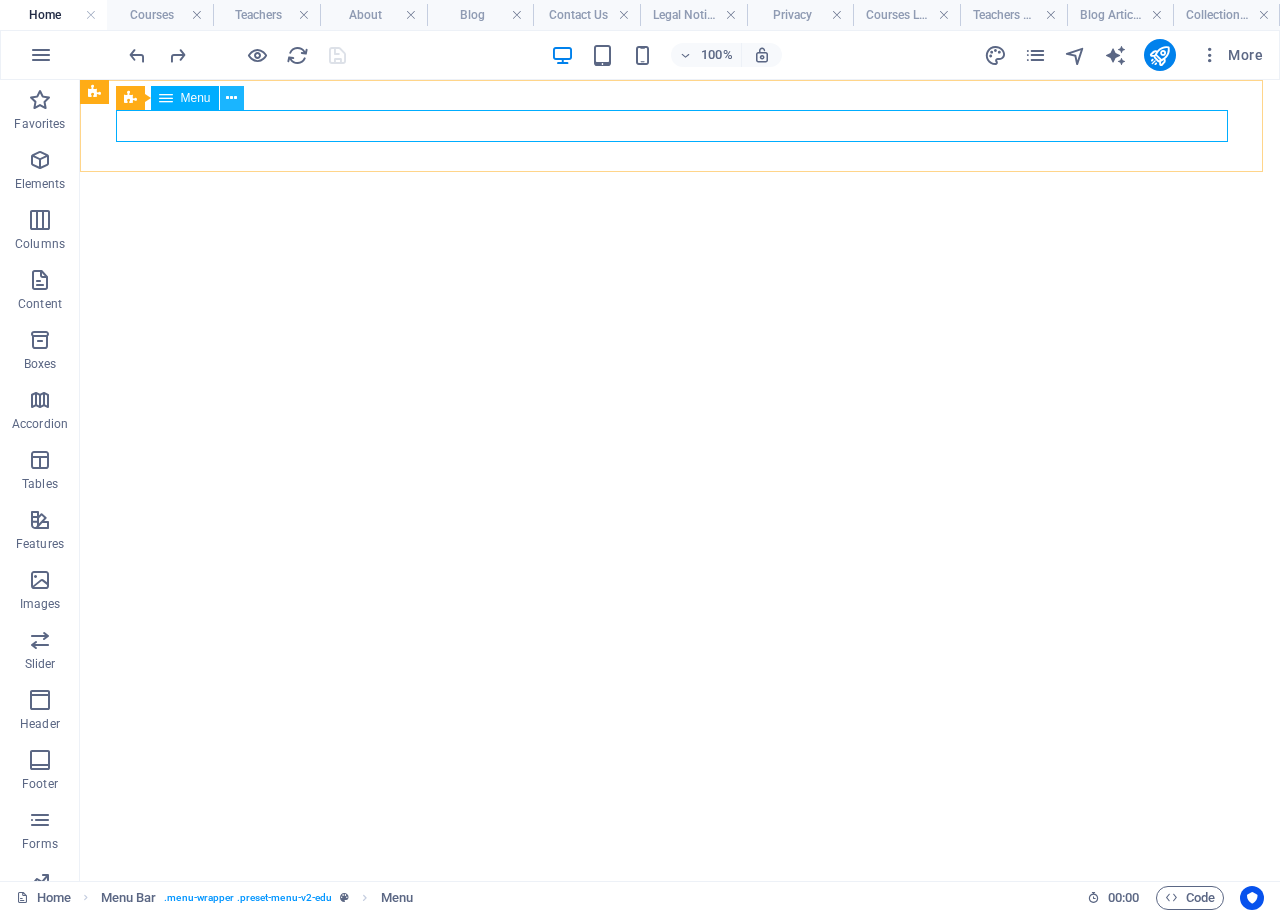click at bounding box center [231, 98] 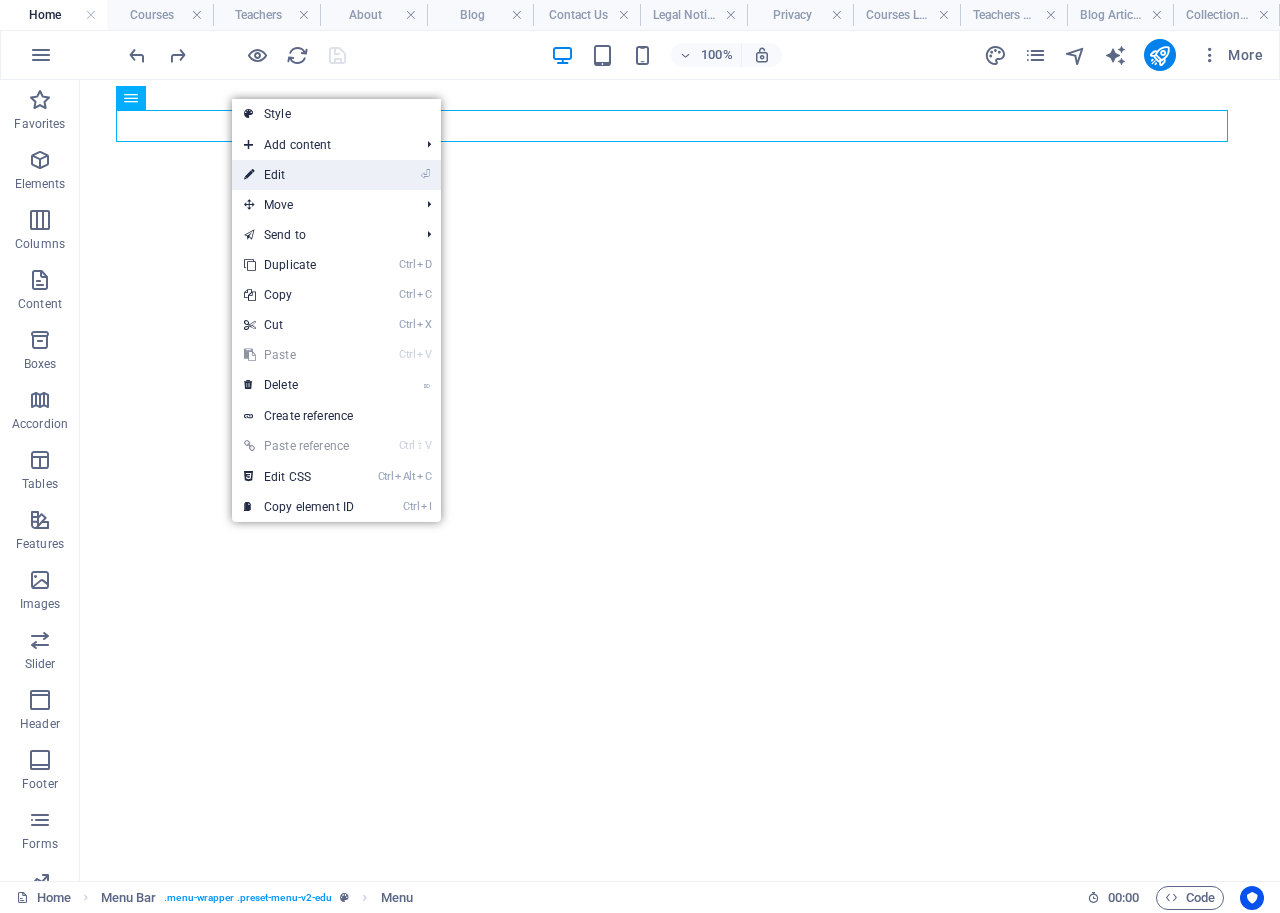 click on "⏎  Edit" at bounding box center [299, 175] 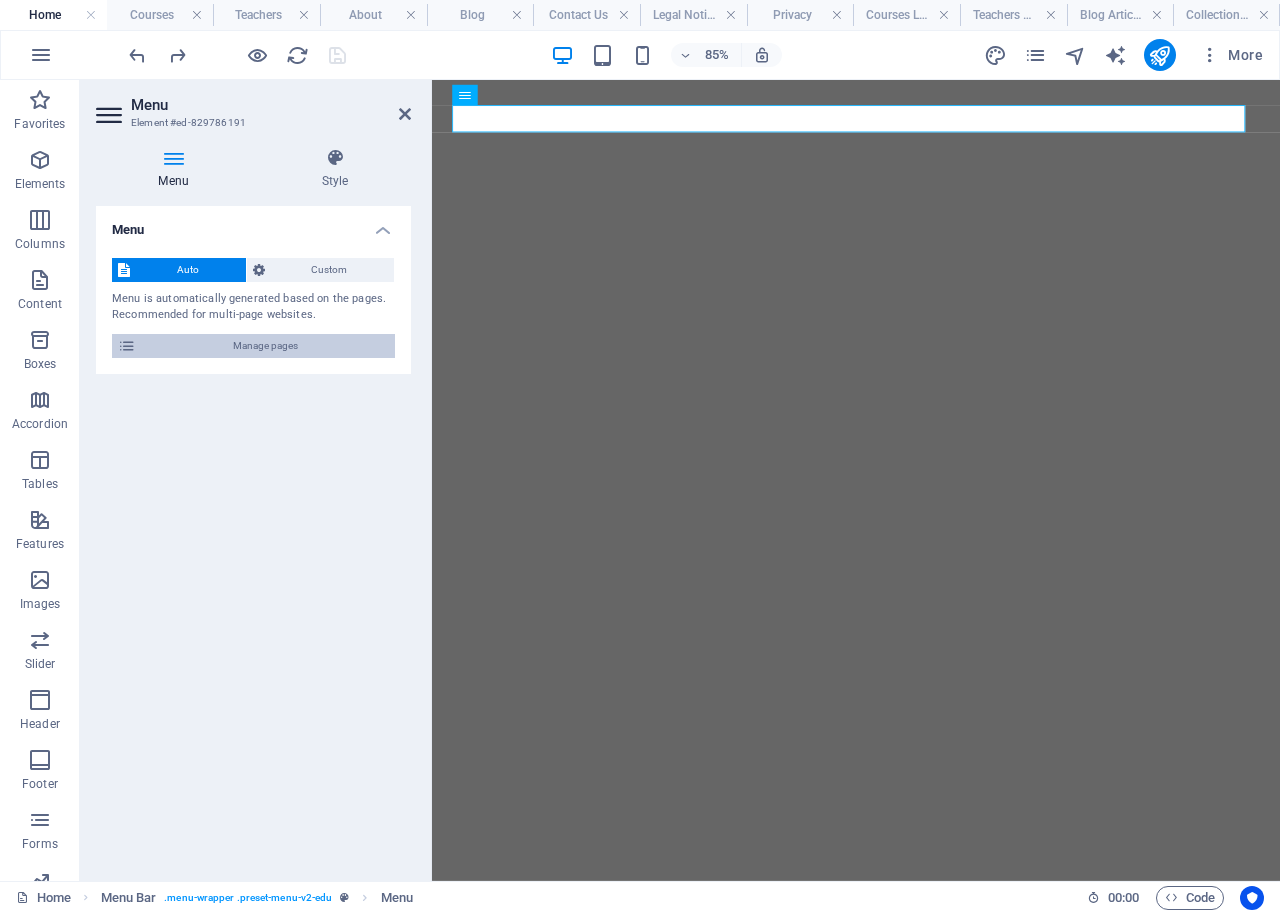 click on "Manage pages" at bounding box center [265, 346] 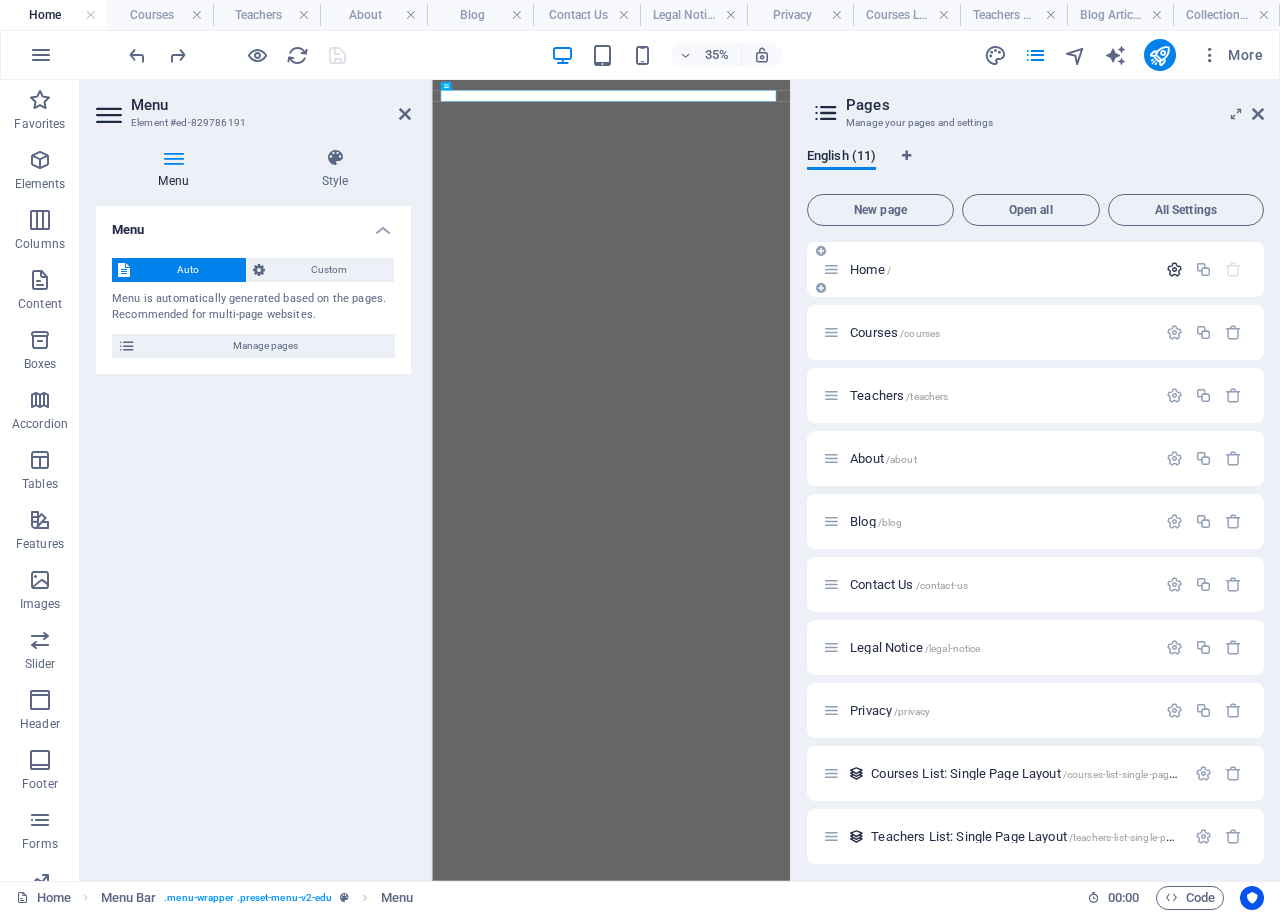 click at bounding box center [1174, 269] 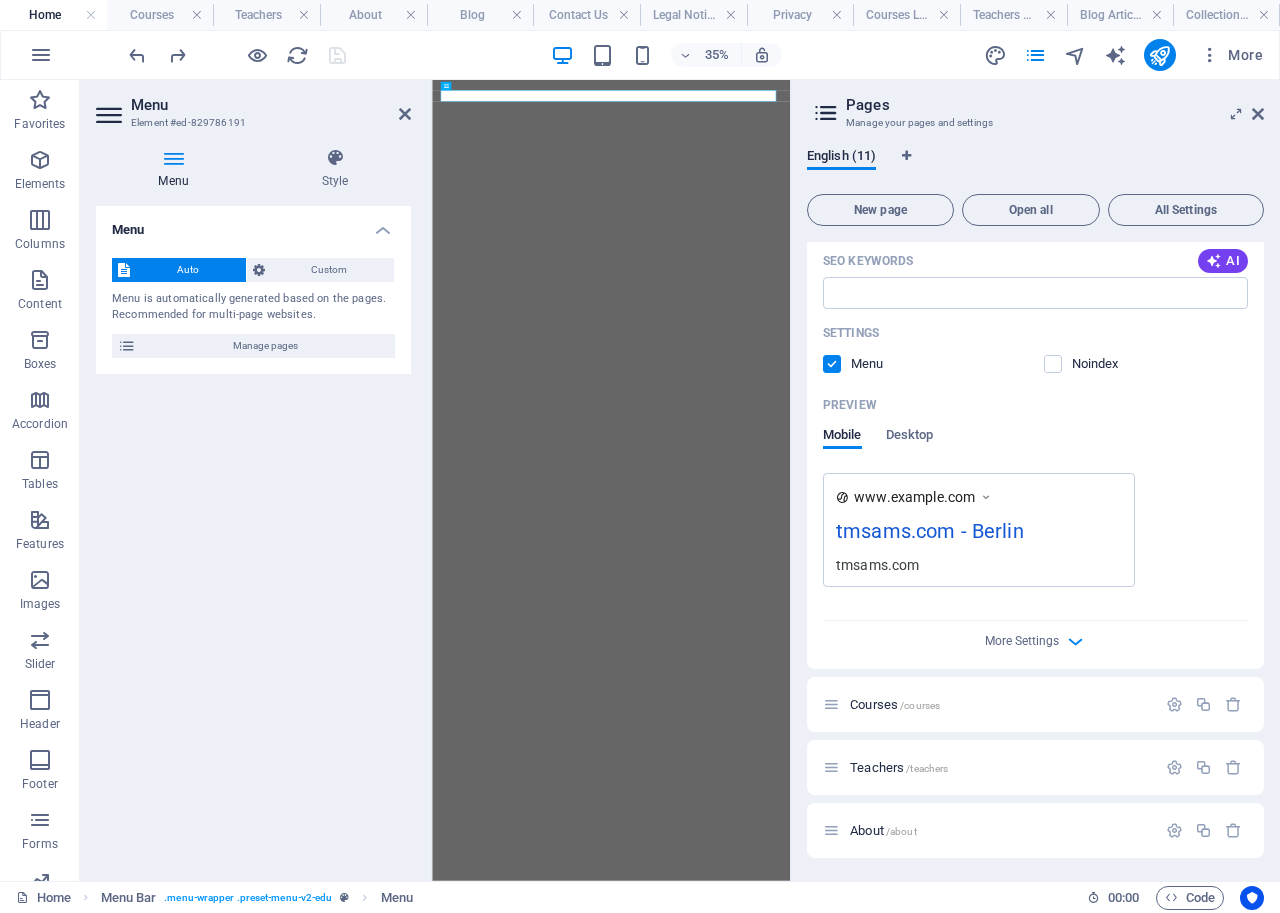 scroll, scrollTop: 400, scrollLeft: 0, axis: vertical 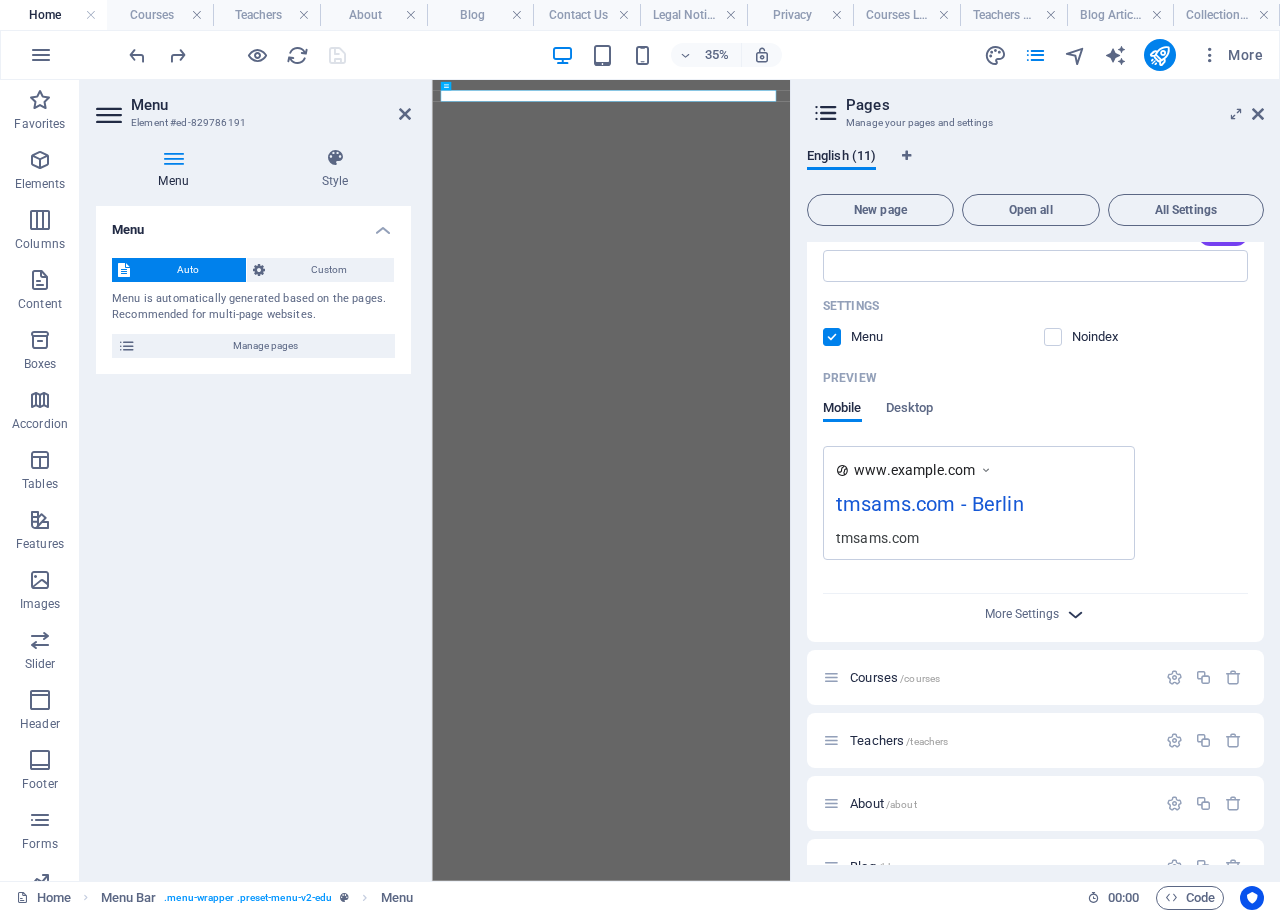 click at bounding box center (1075, 614) 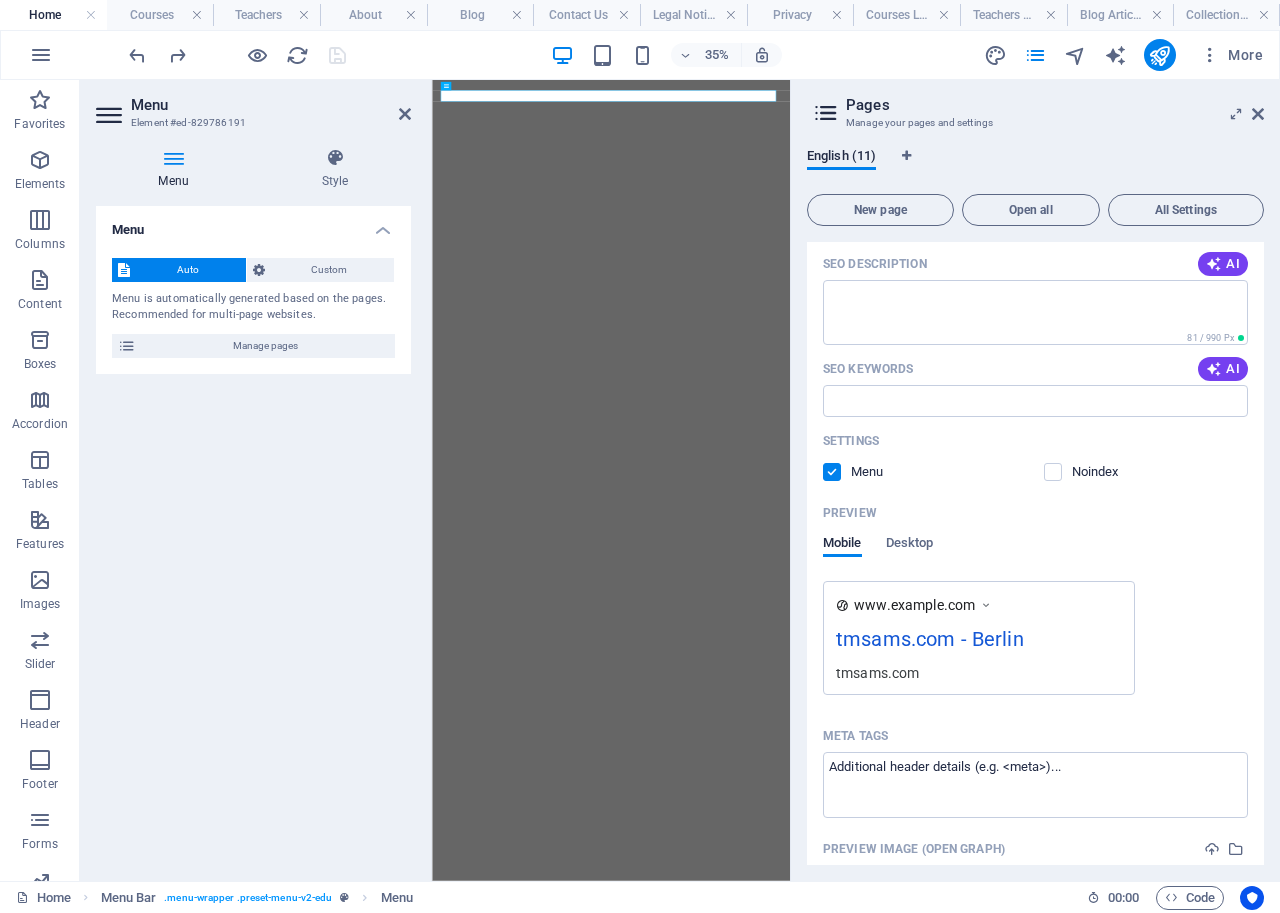 scroll, scrollTop: 300, scrollLeft: 0, axis: vertical 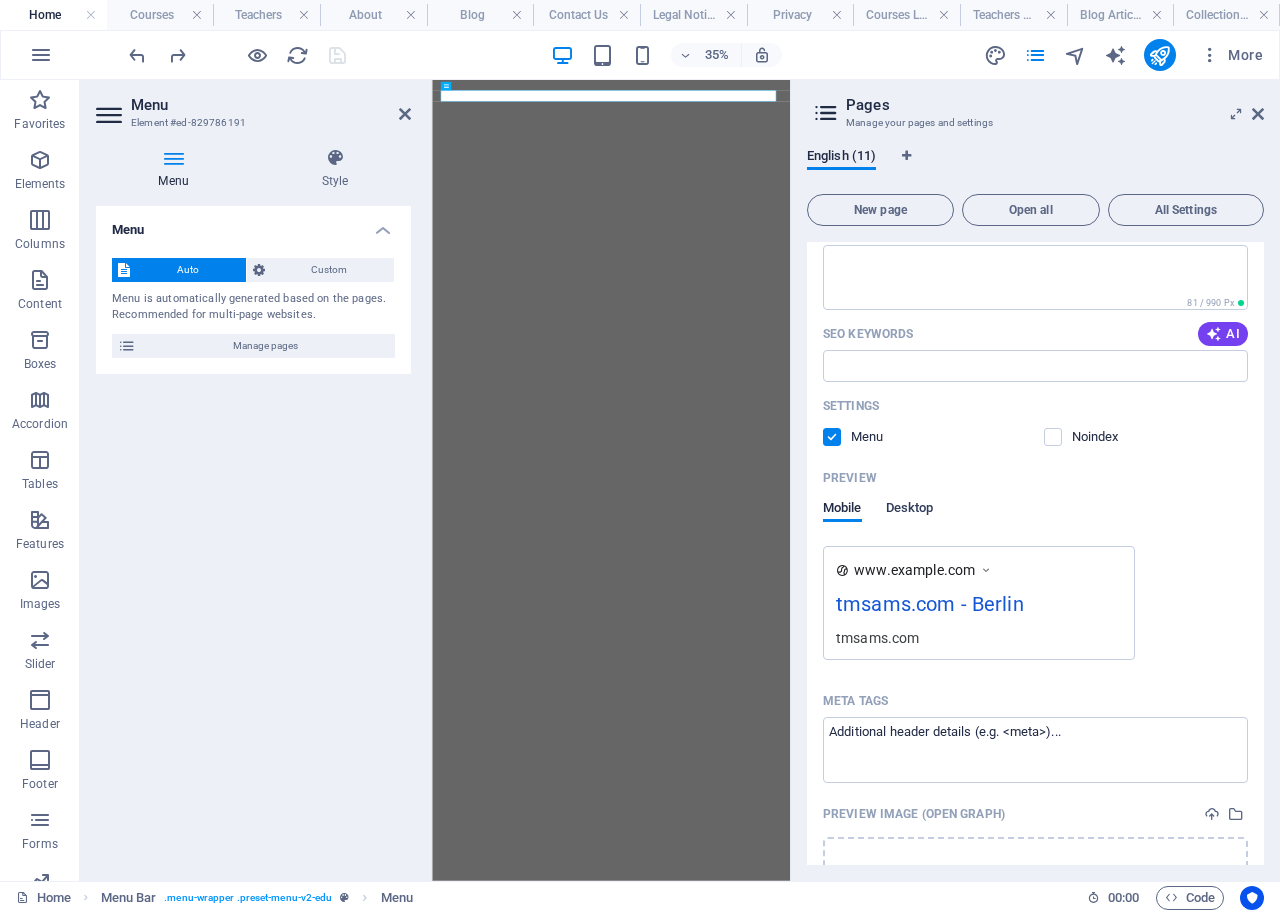 click on "Desktop" at bounding box center [910, 510] 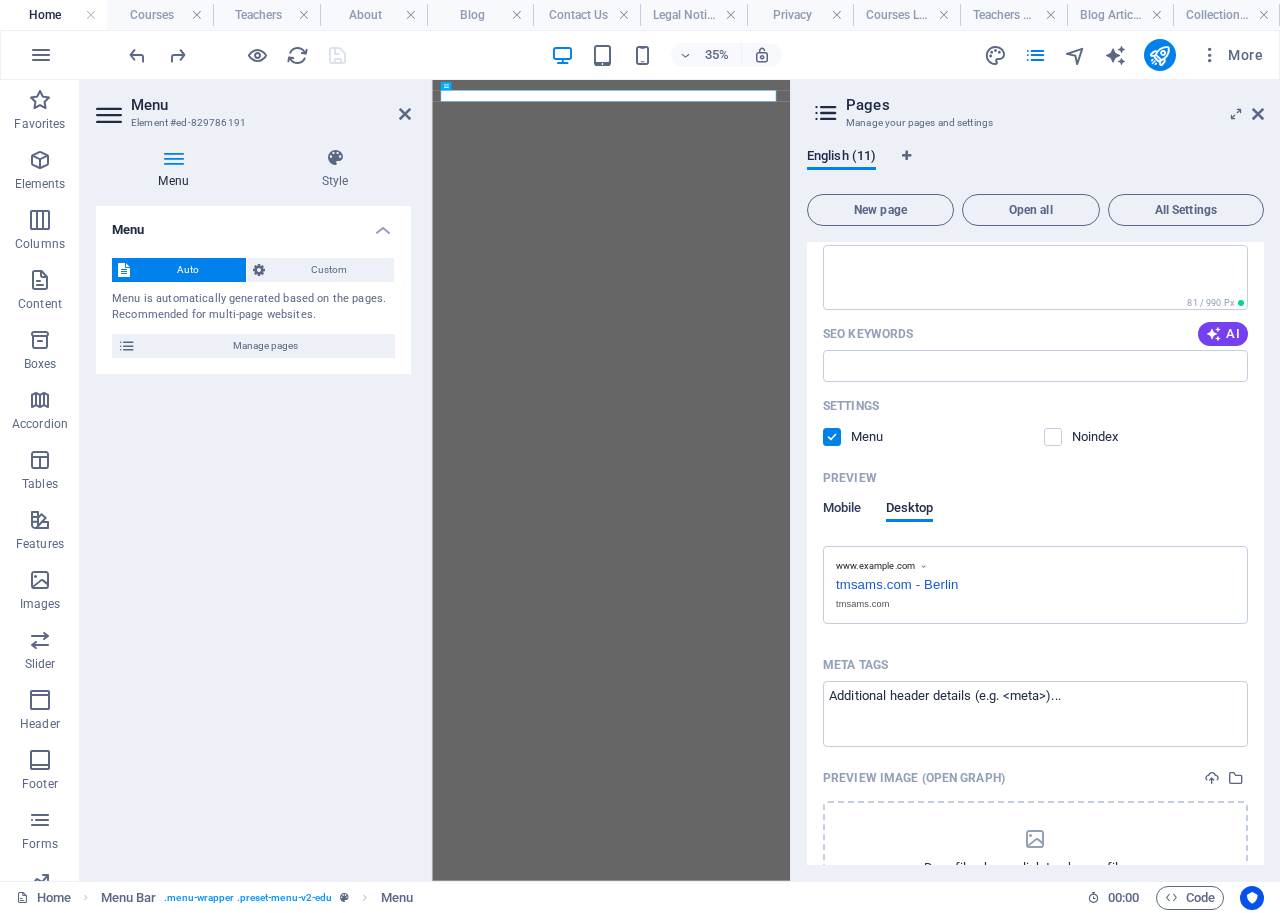 click on "Mobile" at bounding box center [842, 510] 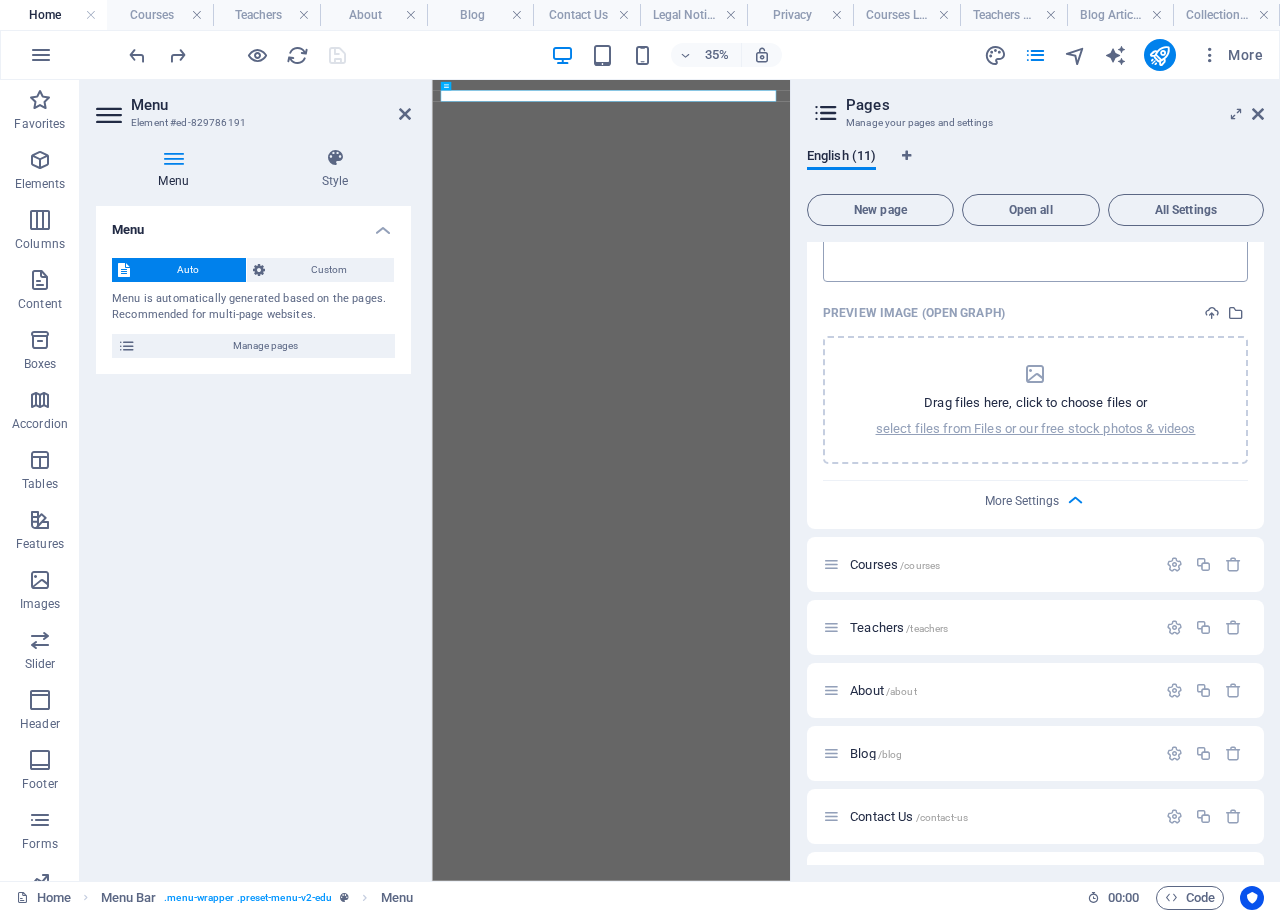 scroll, scrollTop: 800, scrollLeft: 0, axis: vertical 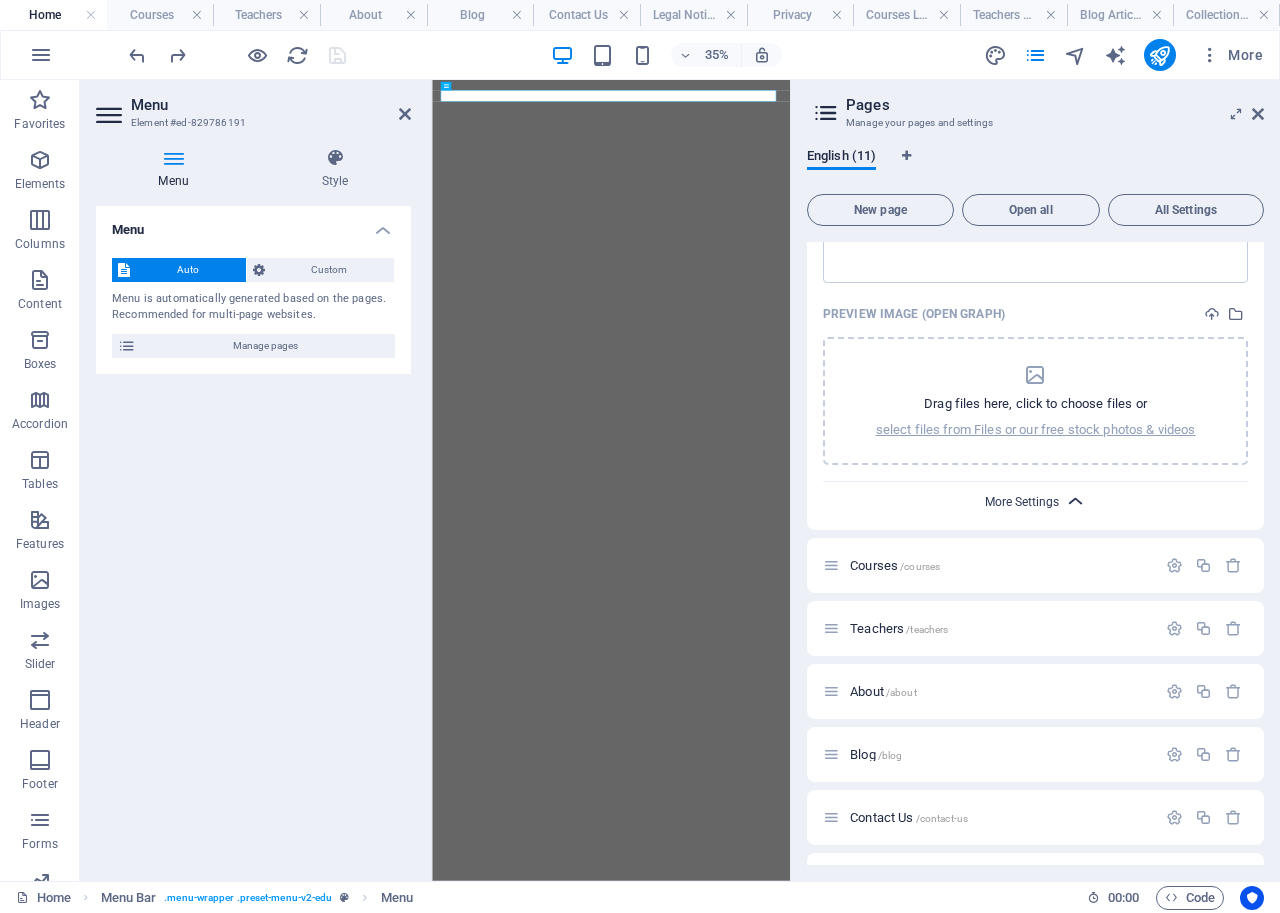 click on "More Settings" at bounding box center (1022, 502) 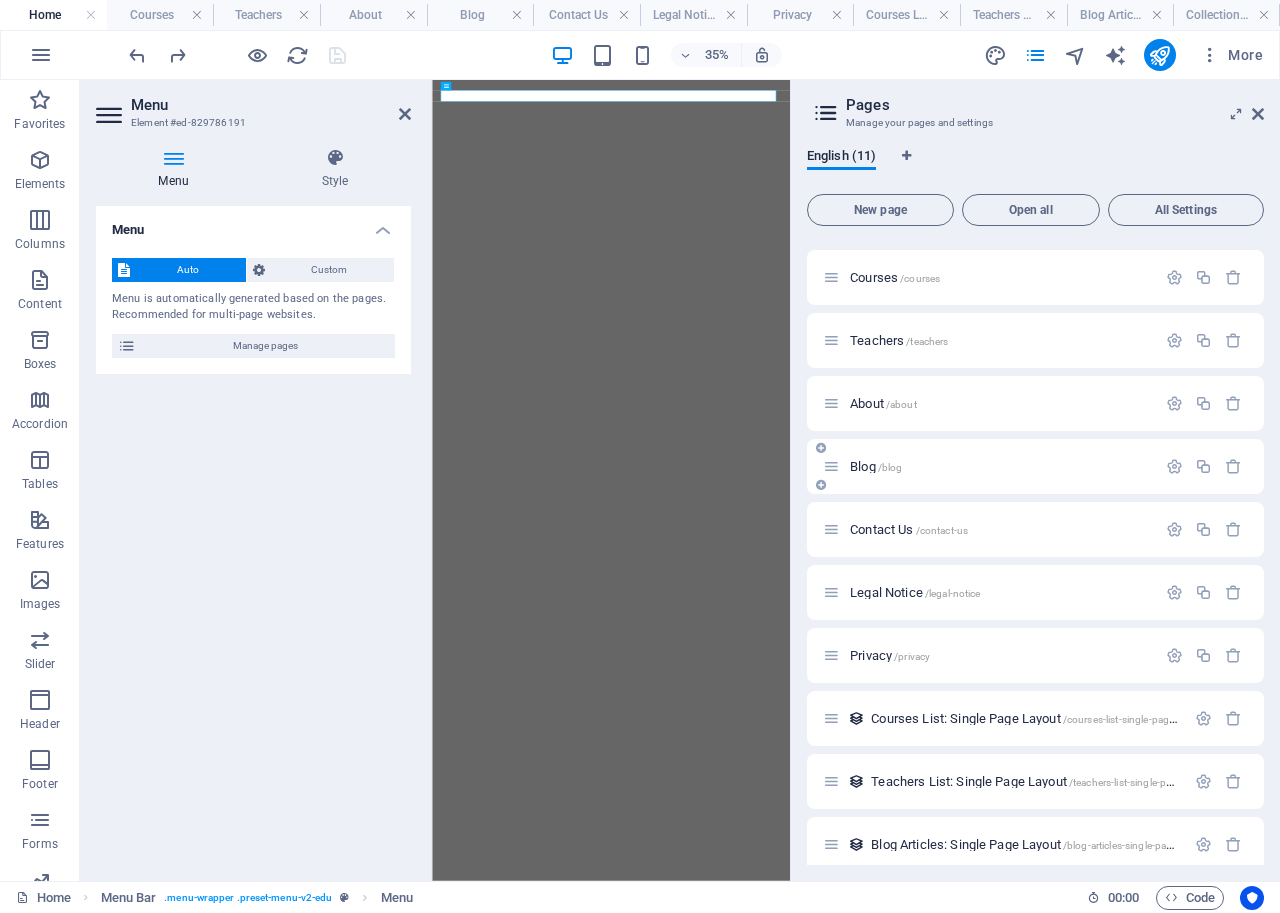 scroll, scrollTop: 300, scrollLeft: 0, axis: vertical 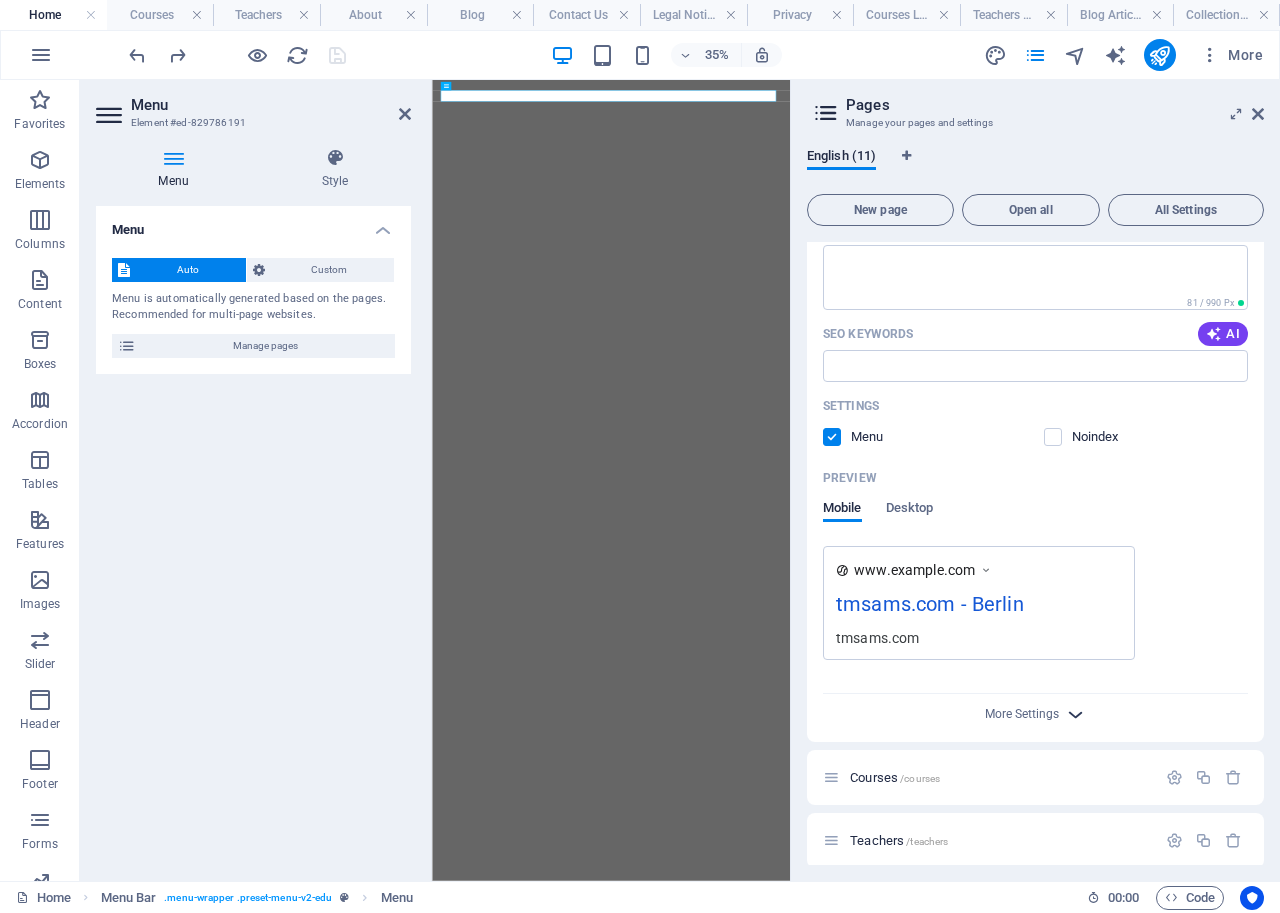 click at bounding box center (1075, 714) 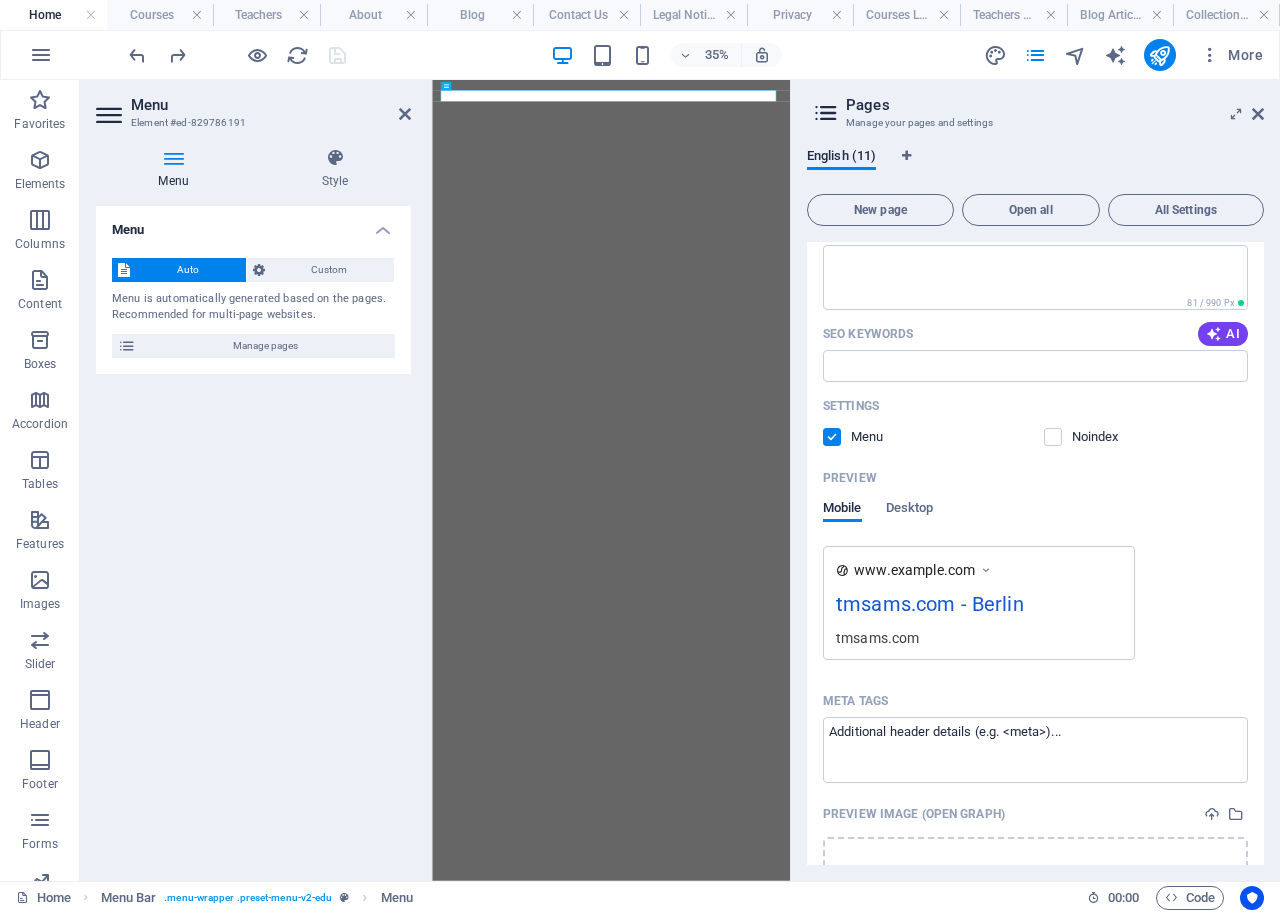 scroll, scrollTop: 700, scrollLeft: 0, axis: vertical 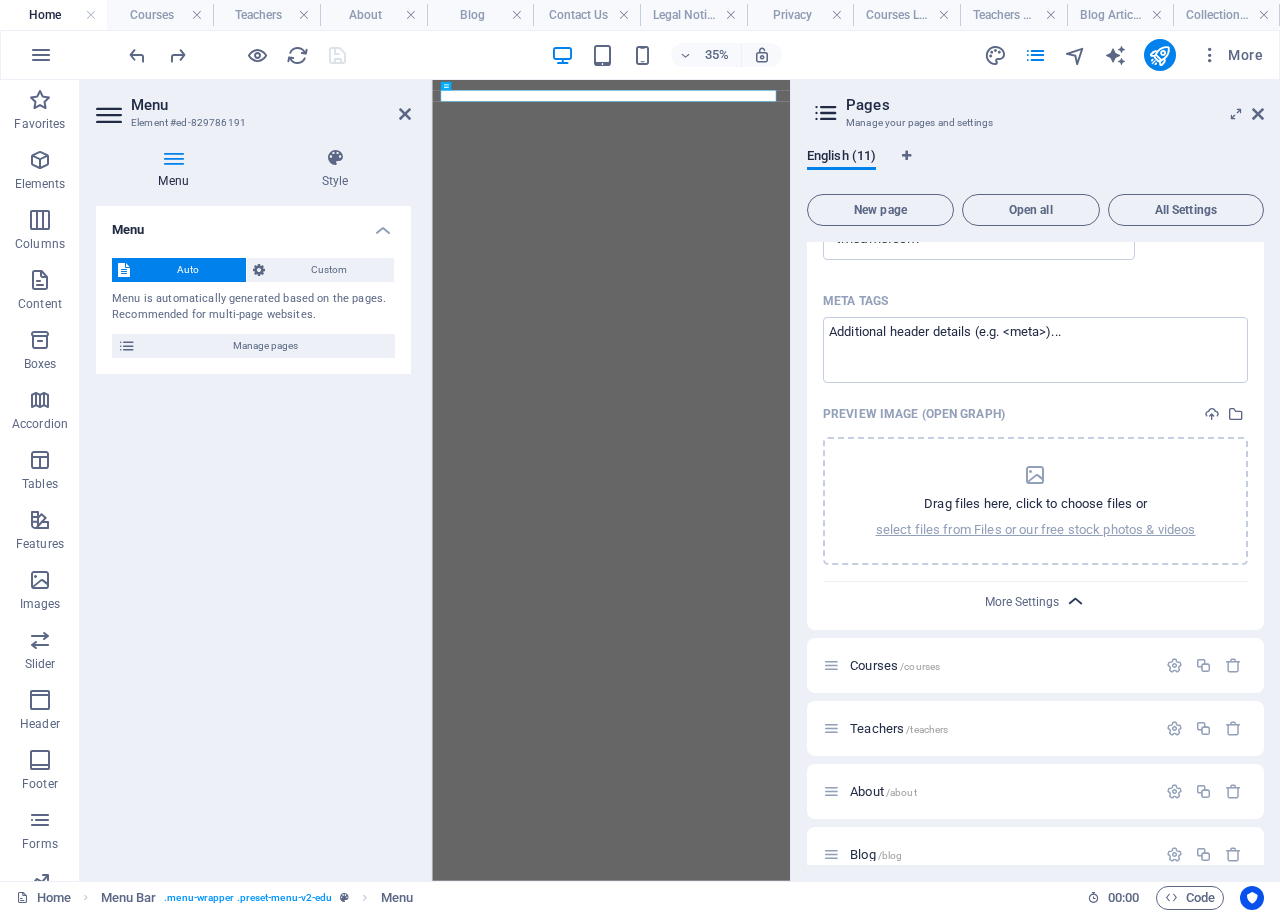 click at bounding box center (1075, 601) 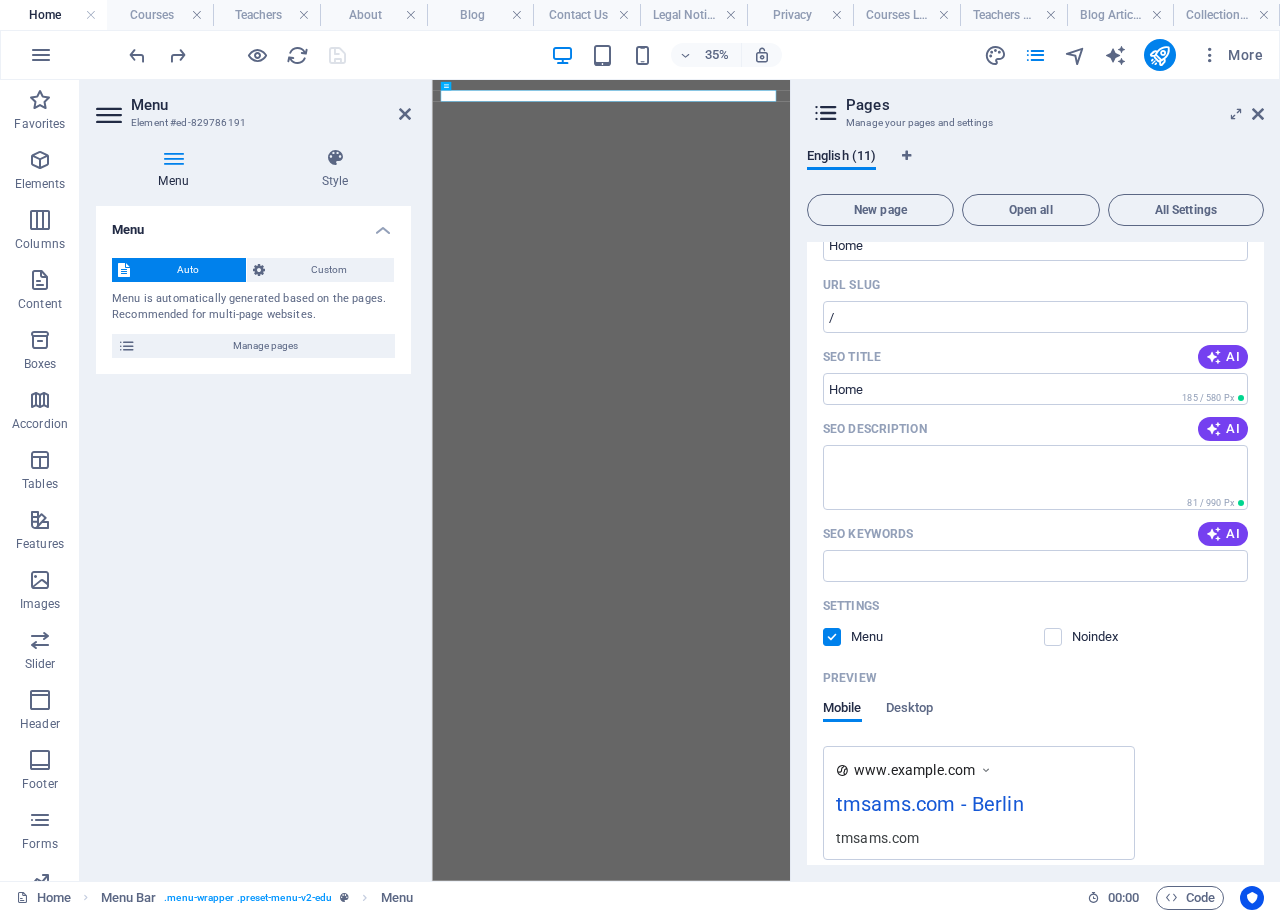 scroll, scrollTop: 0, scrollLeft: 0, axis: both 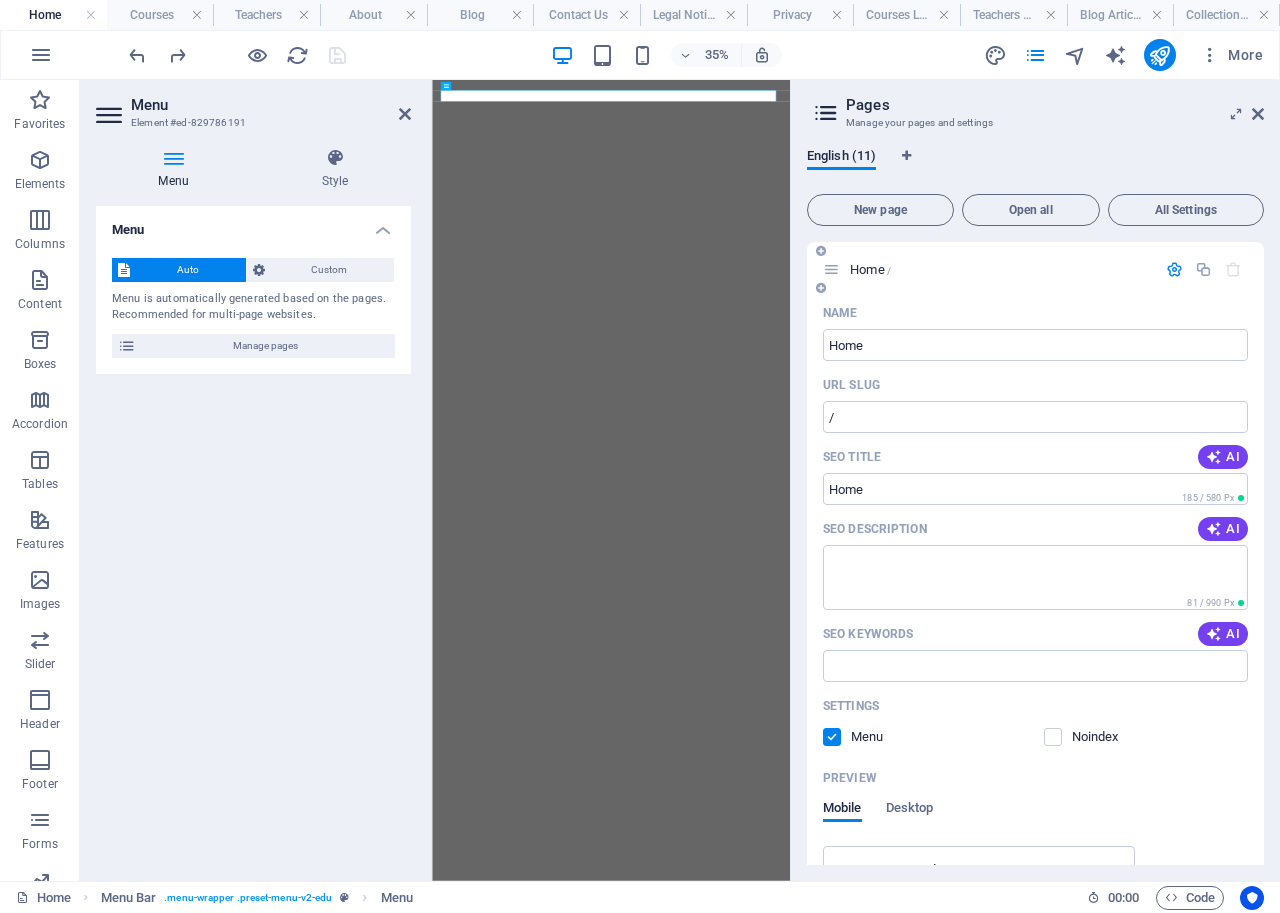 click at bounding box center (831, 269) 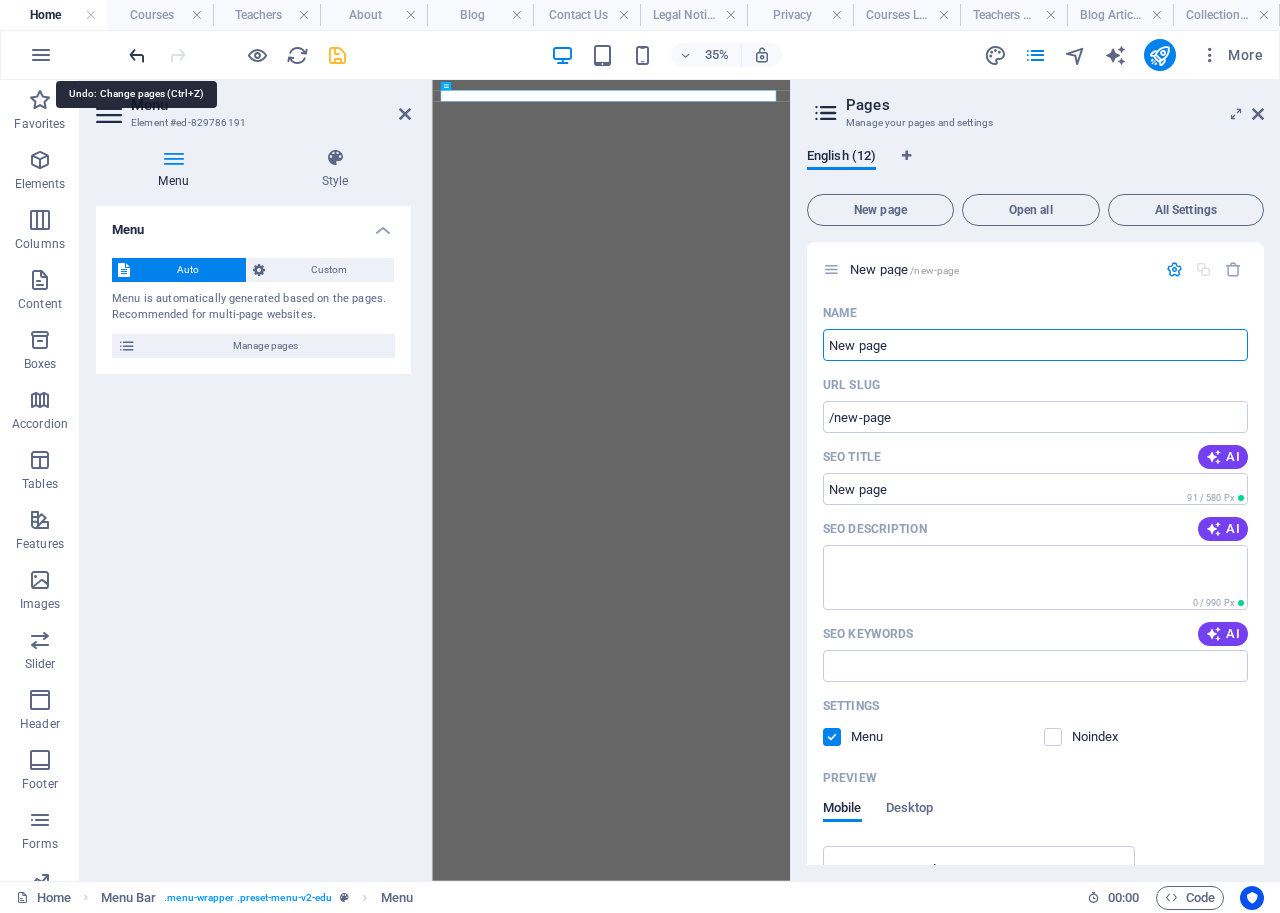 click at bounding box center [137, 55] 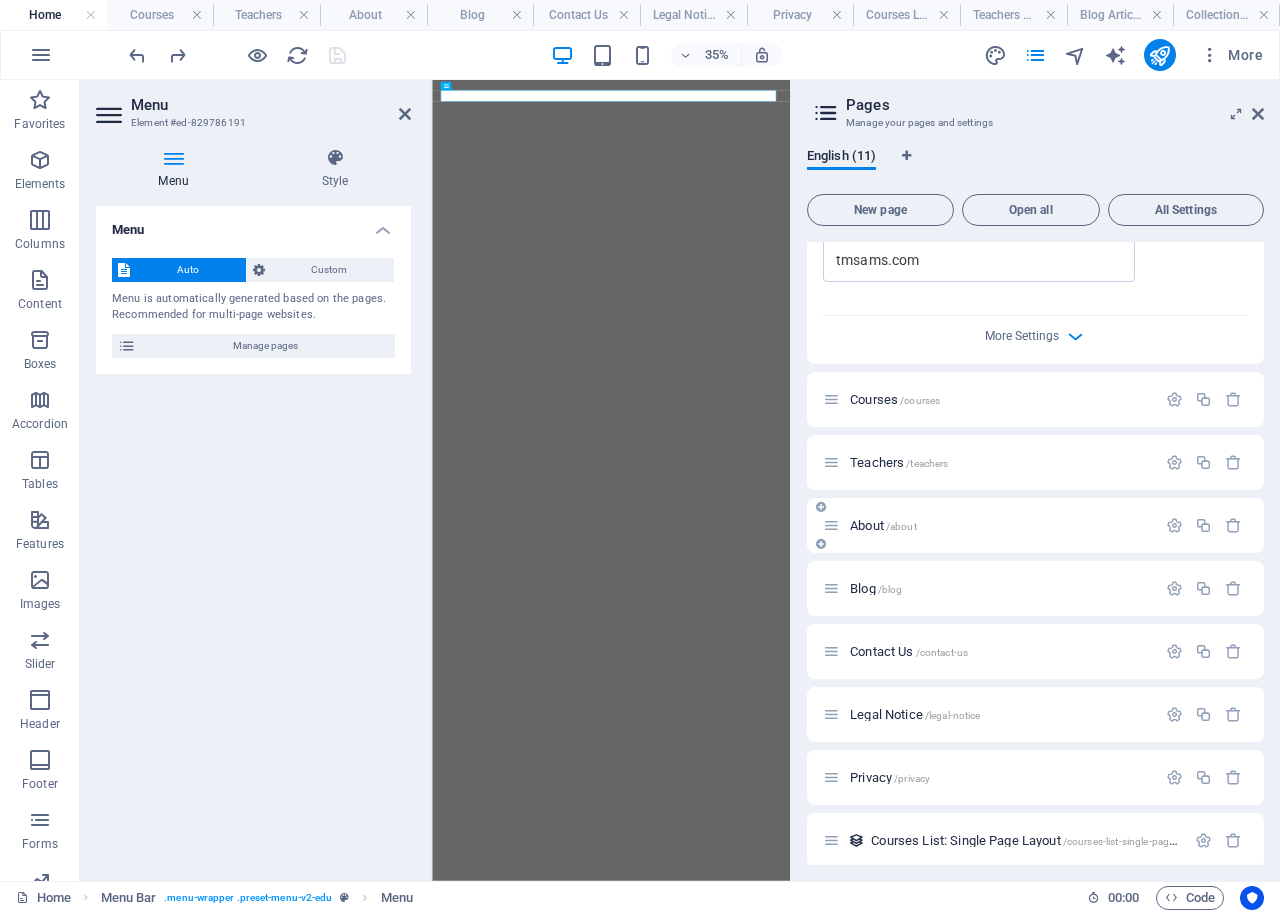 scroll, scrollTop: 700, scrollLeft: 0, axis: vertical 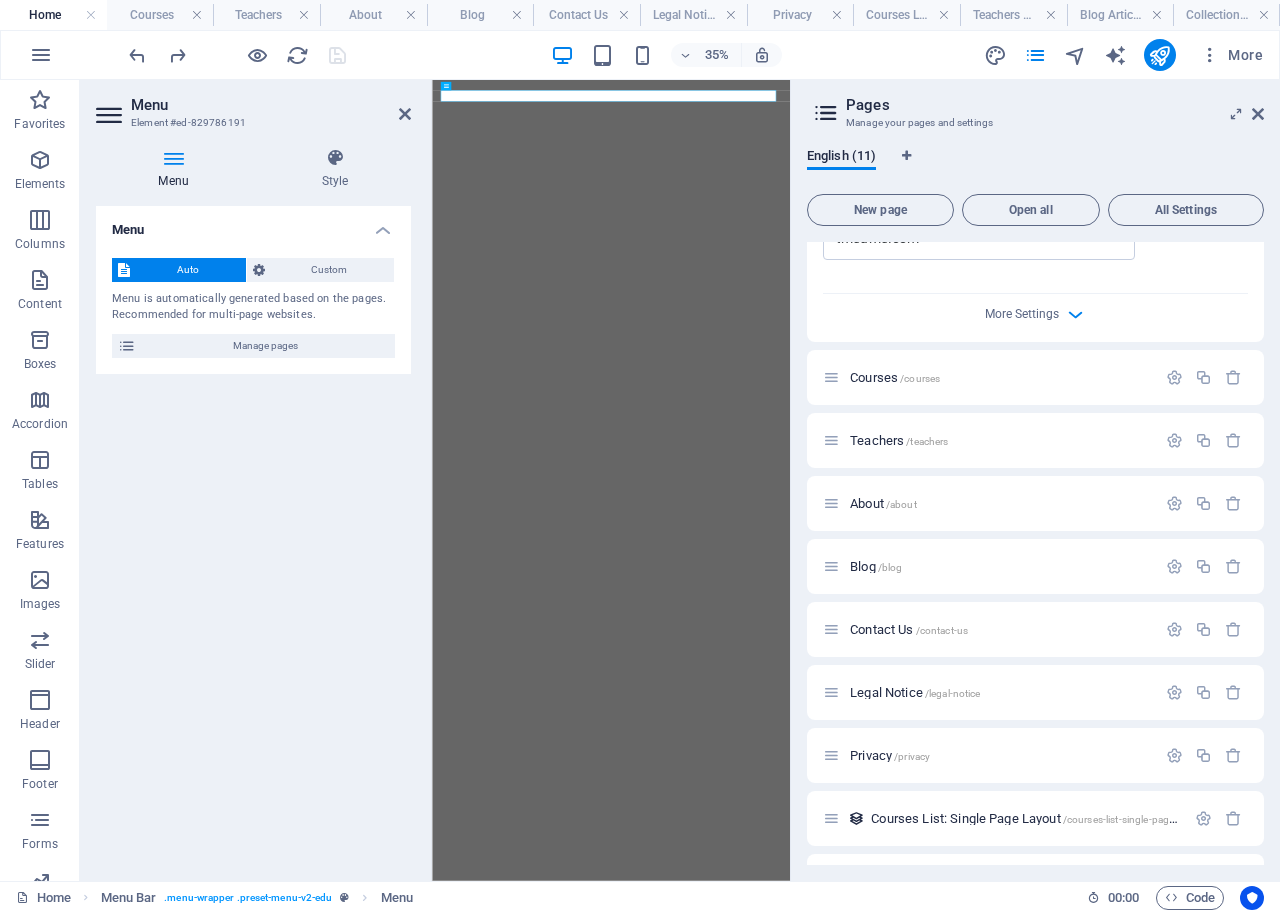 click on "Menu Auto Custom Menu is automatically generated based on the pages. Recommended for multi-page websites. Manage pages Menu items 1 None Page External Element Phone Email Page New page Home Courses Teachers About Blog Contact Us Legal Notice Privacy Element
URL / Phone Email Link text Home Link target New tab Same tab Overlay Title Additional link description, should not be the same as the link text. The title is most often shown as a tooltip text when the mouse moves over the element. Leave empty if uncertain. Relationship Sets the  relationship of this link to the link target . For example, the value "nofollow" instructs search engines not to follow the link. Can be left empty. alternate author bookmark external help license next nofollow noreferrer noopener prev search tag Button Design None Default Primary Secondary 2 None Page External Element Phone Email Page New page Home Courses Teachers About Blog Contact Us Legal Notice Privacy Element
URL /courses tag" at bounding box center (253, 535) 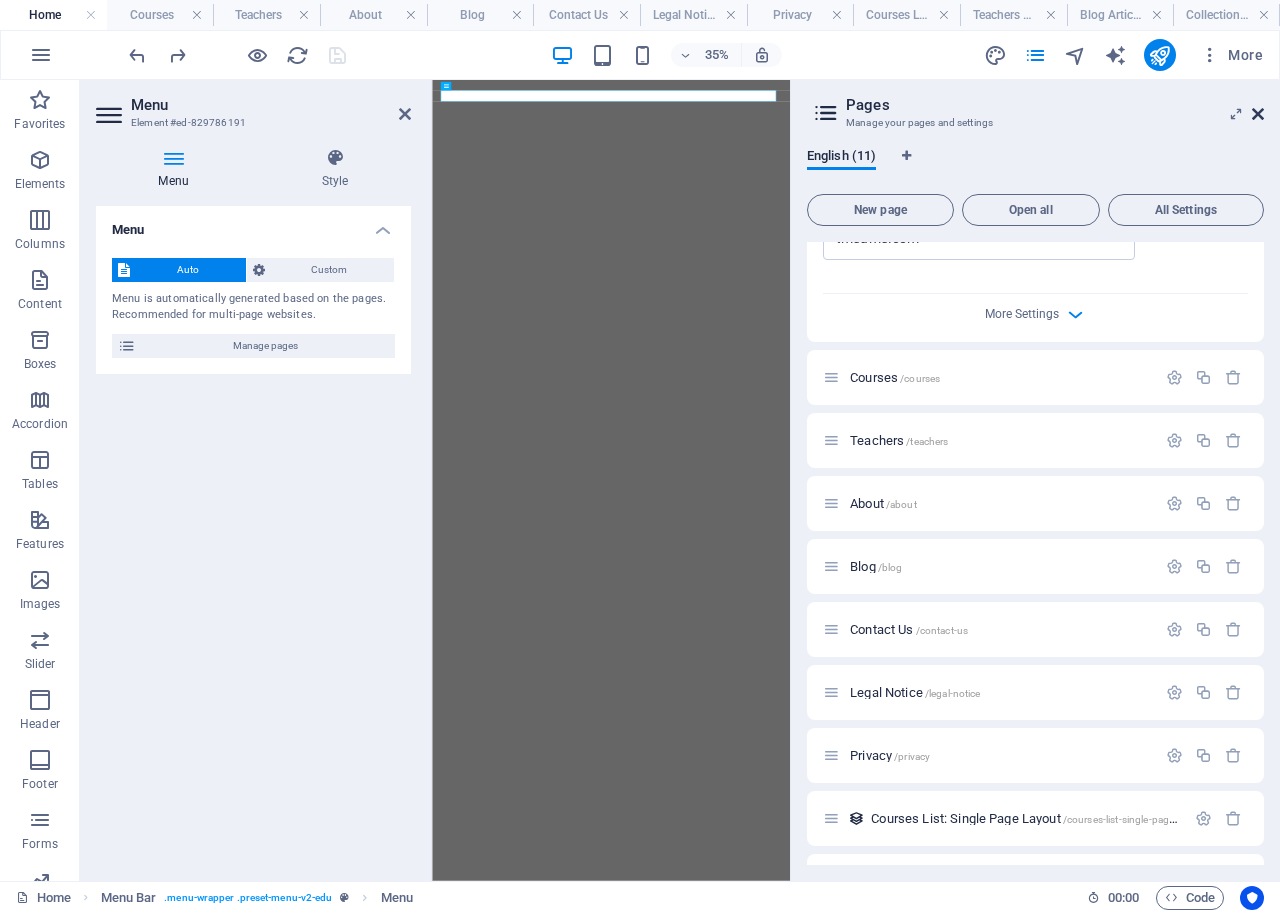 click at bounding box center [1258, 114] 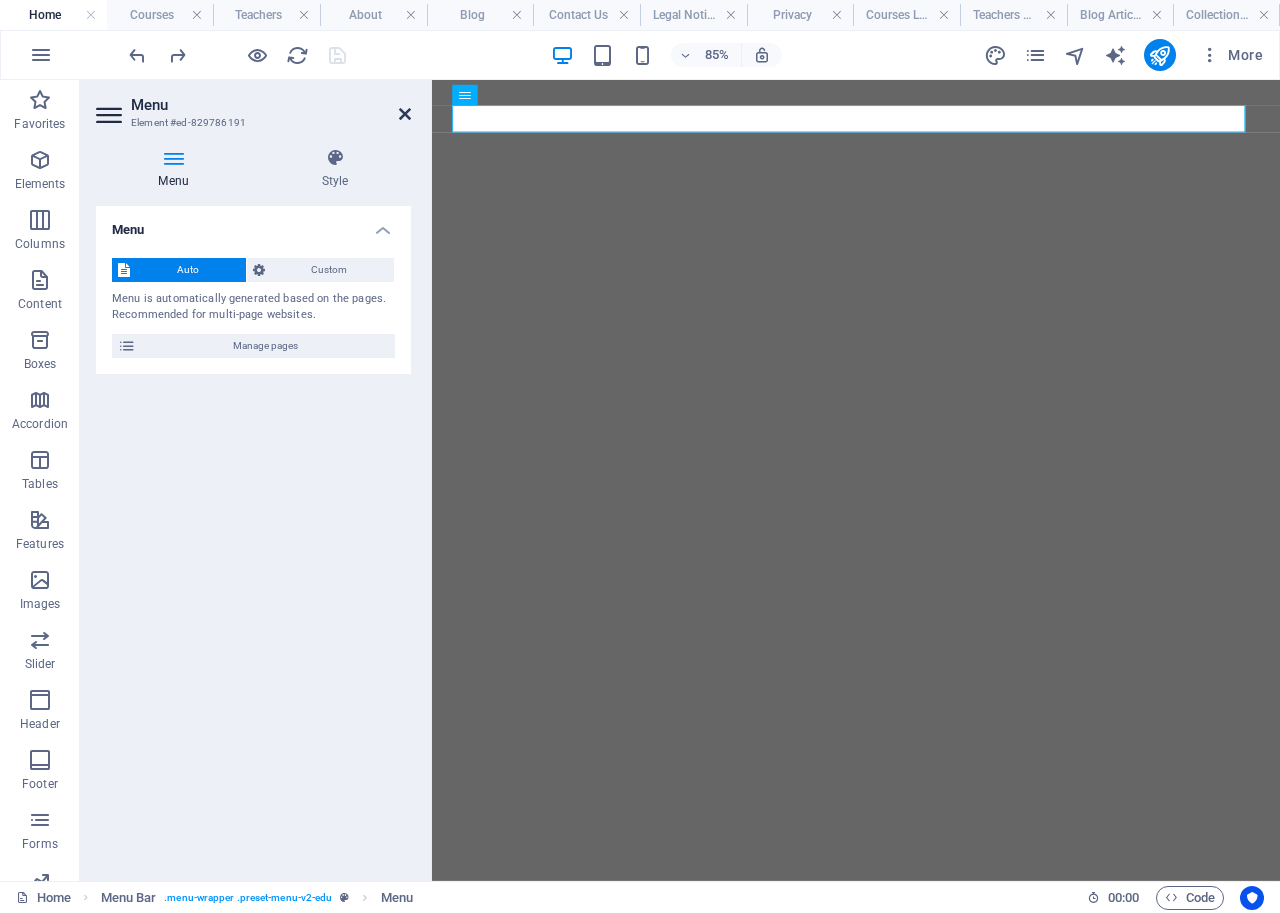 click at bounding box center (405, 114) 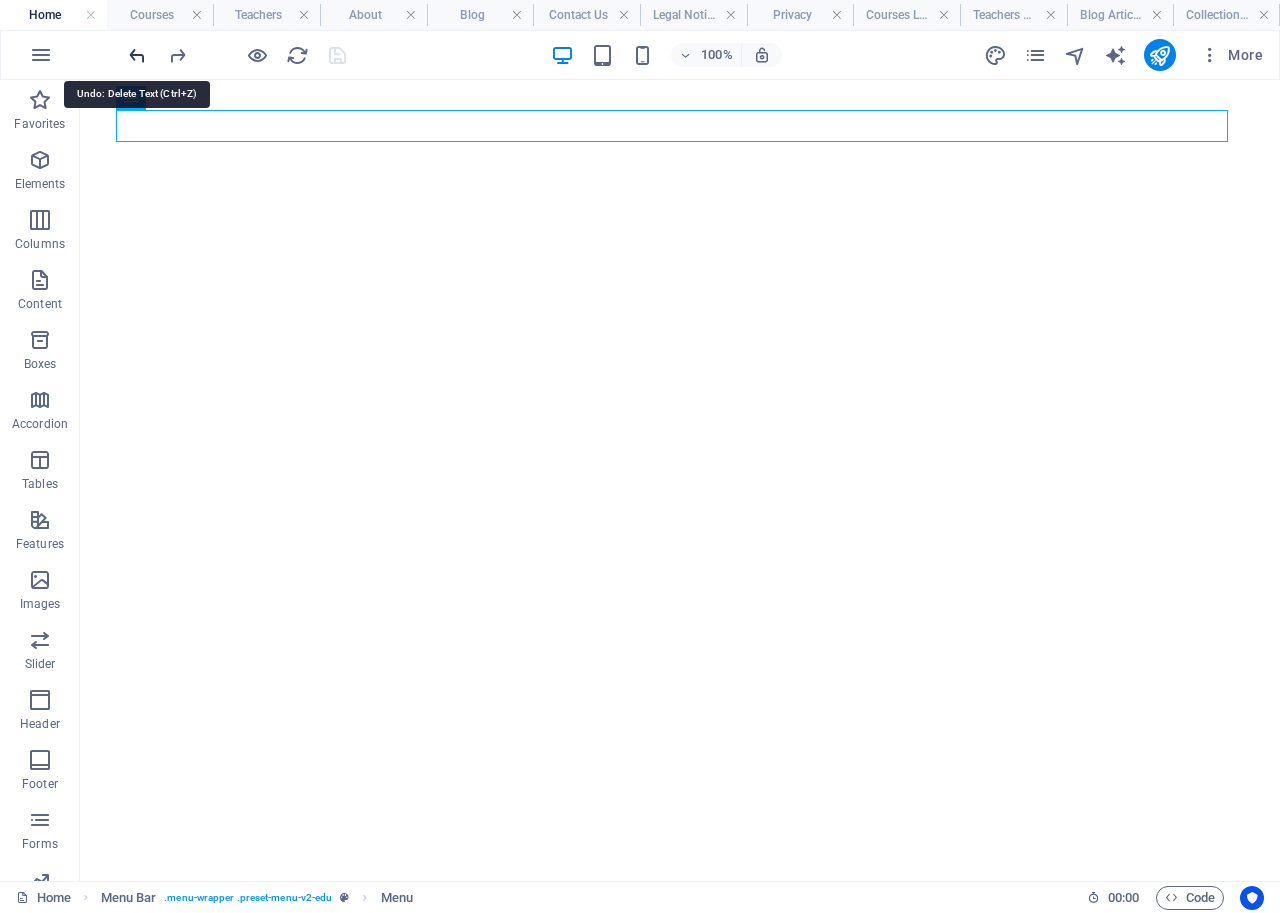 click at bounding box center (137, 55) 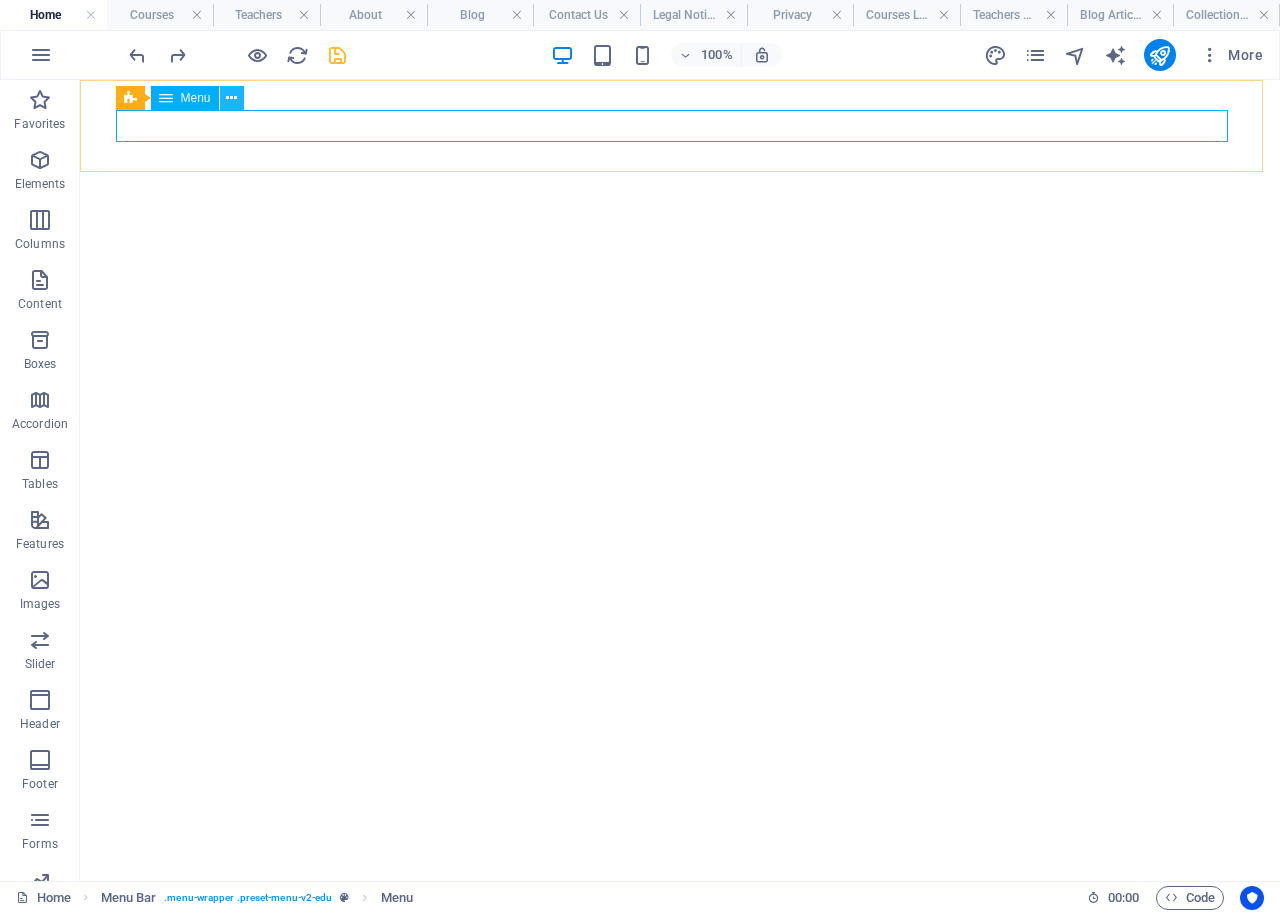 click at bounding box center (231, 98) 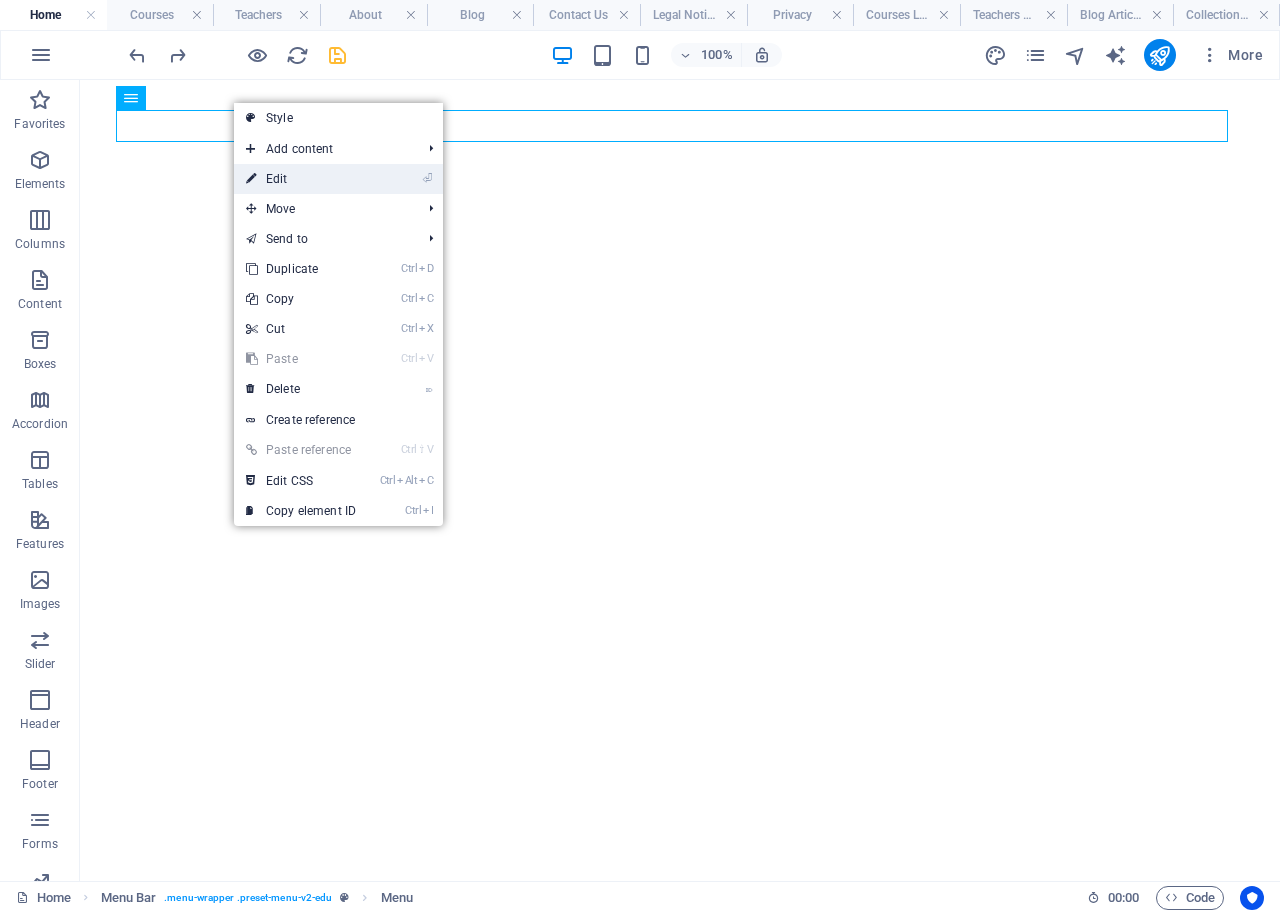 click on "⏎  Edit" at bounding box center (301, 179) 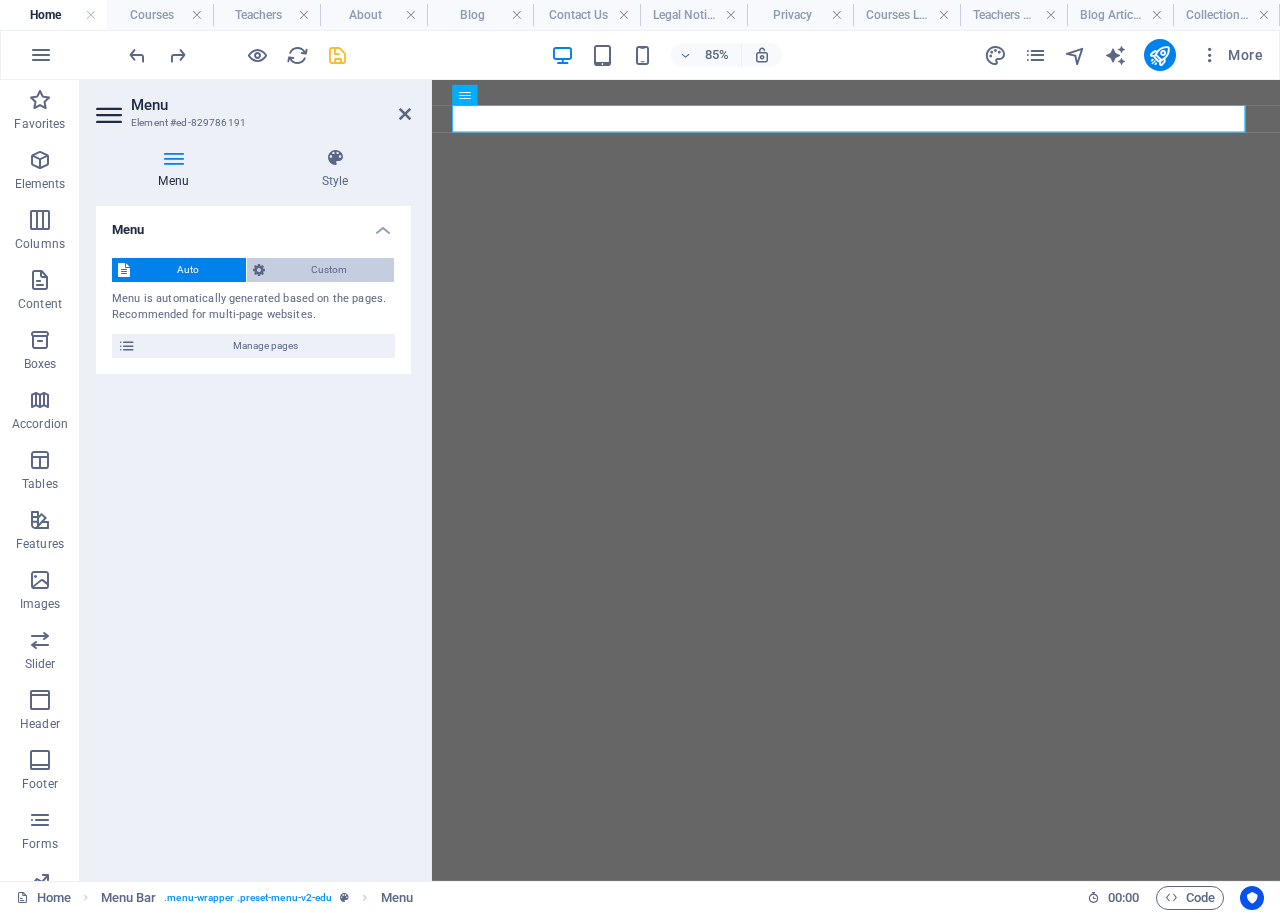 click on "Custom" at bounding box center (330, 270) 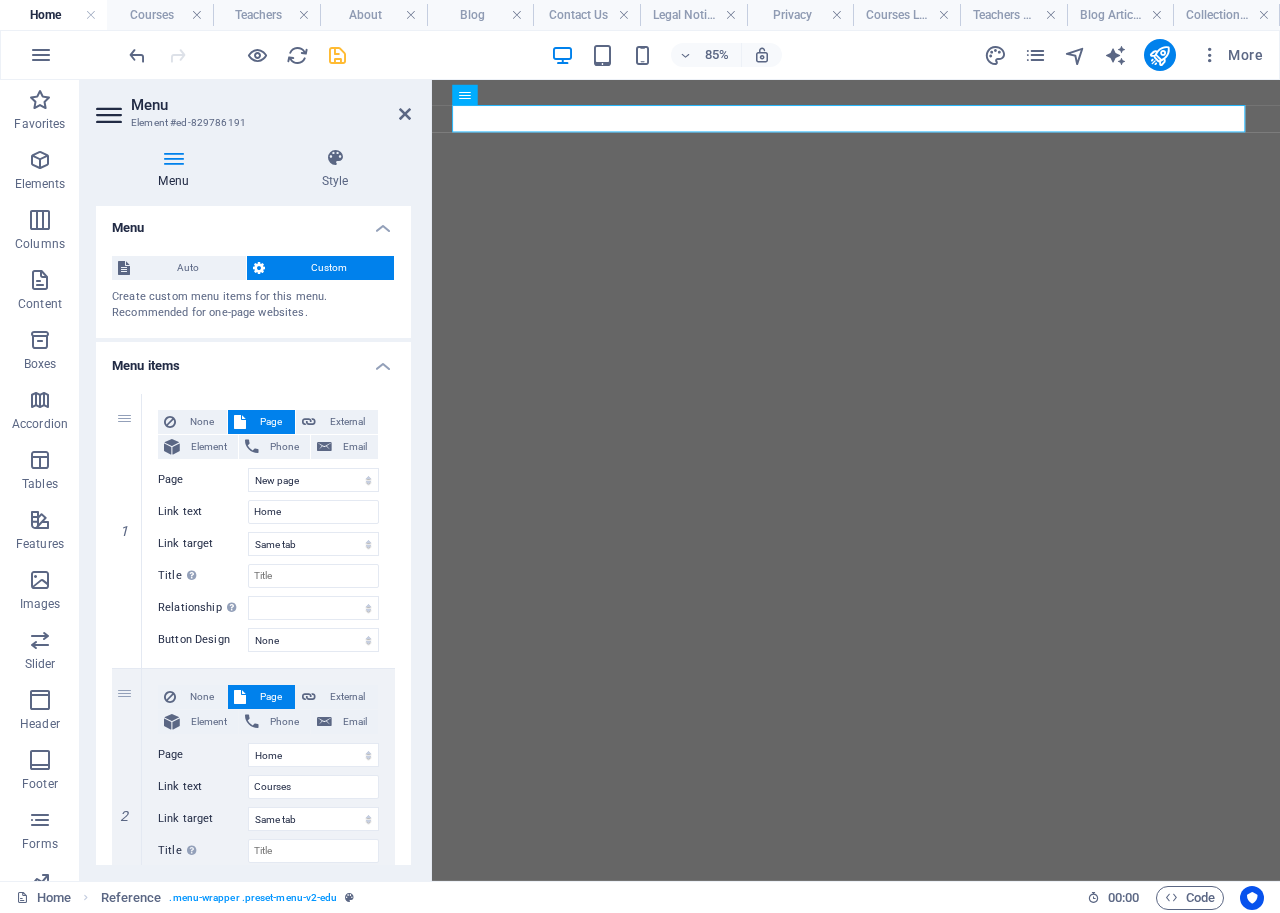 scroll, scrollTop: 0, scrollLeft: 0, axis: both 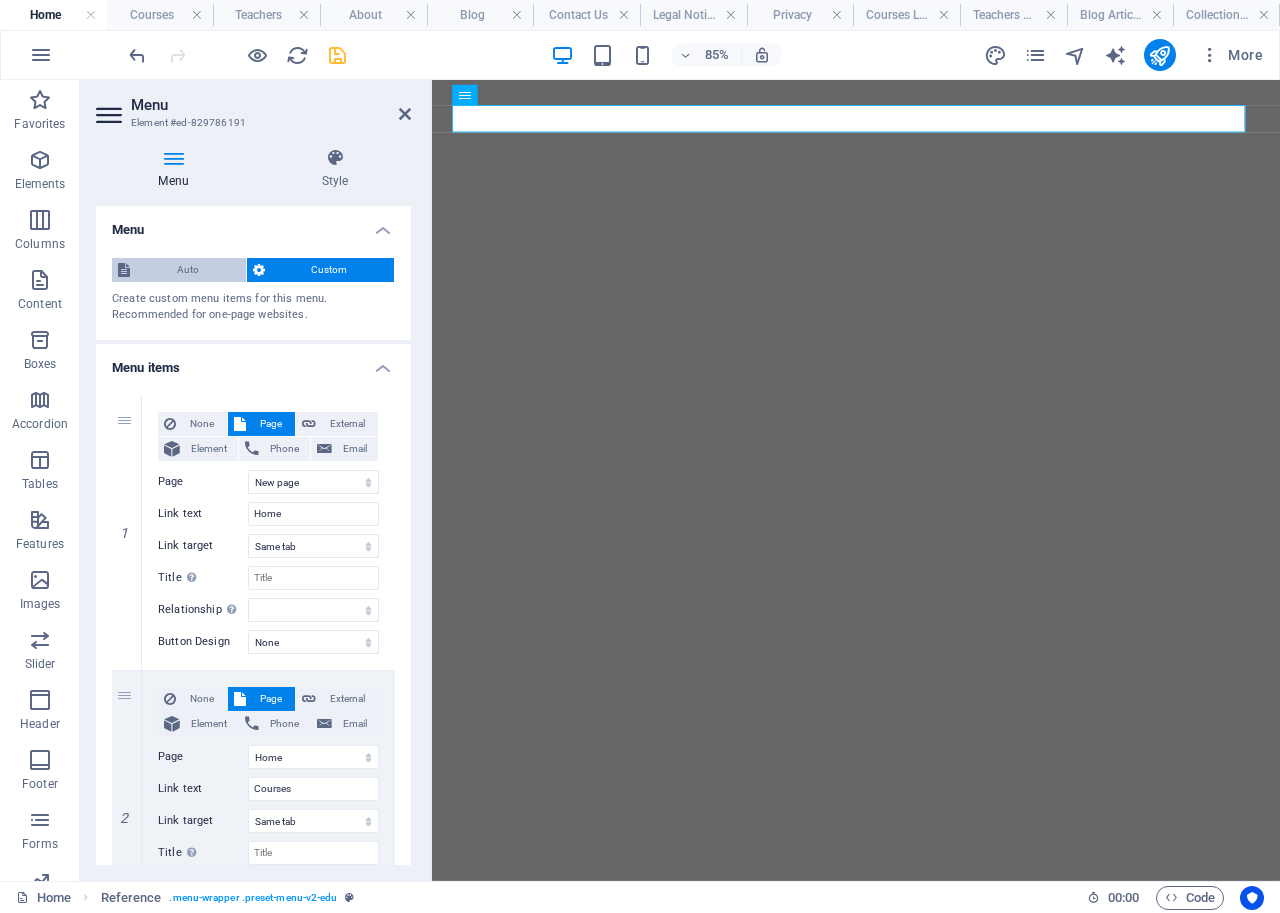 click on "Auto" at bounding box center (188, 270) 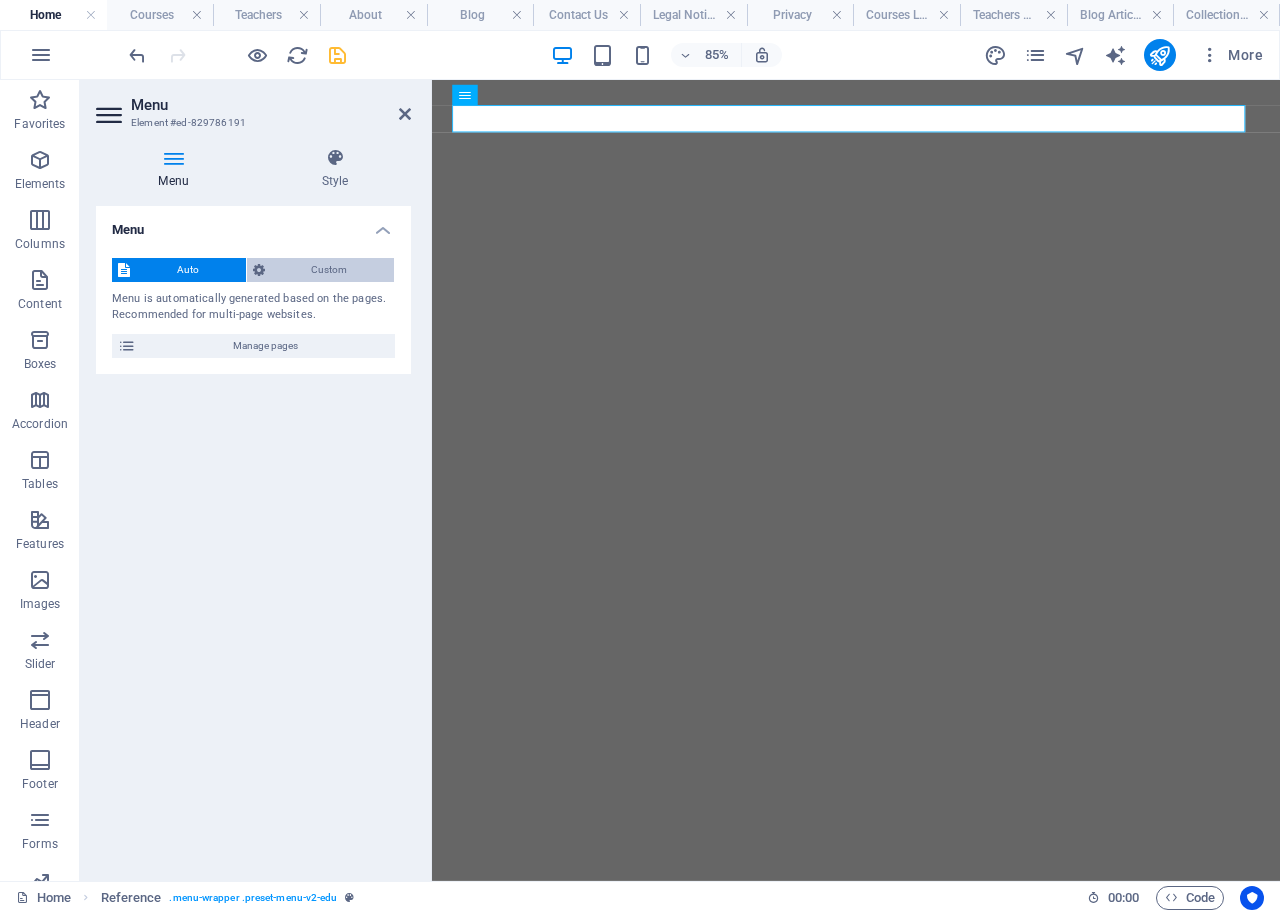 click at bounding box center [259, 270] 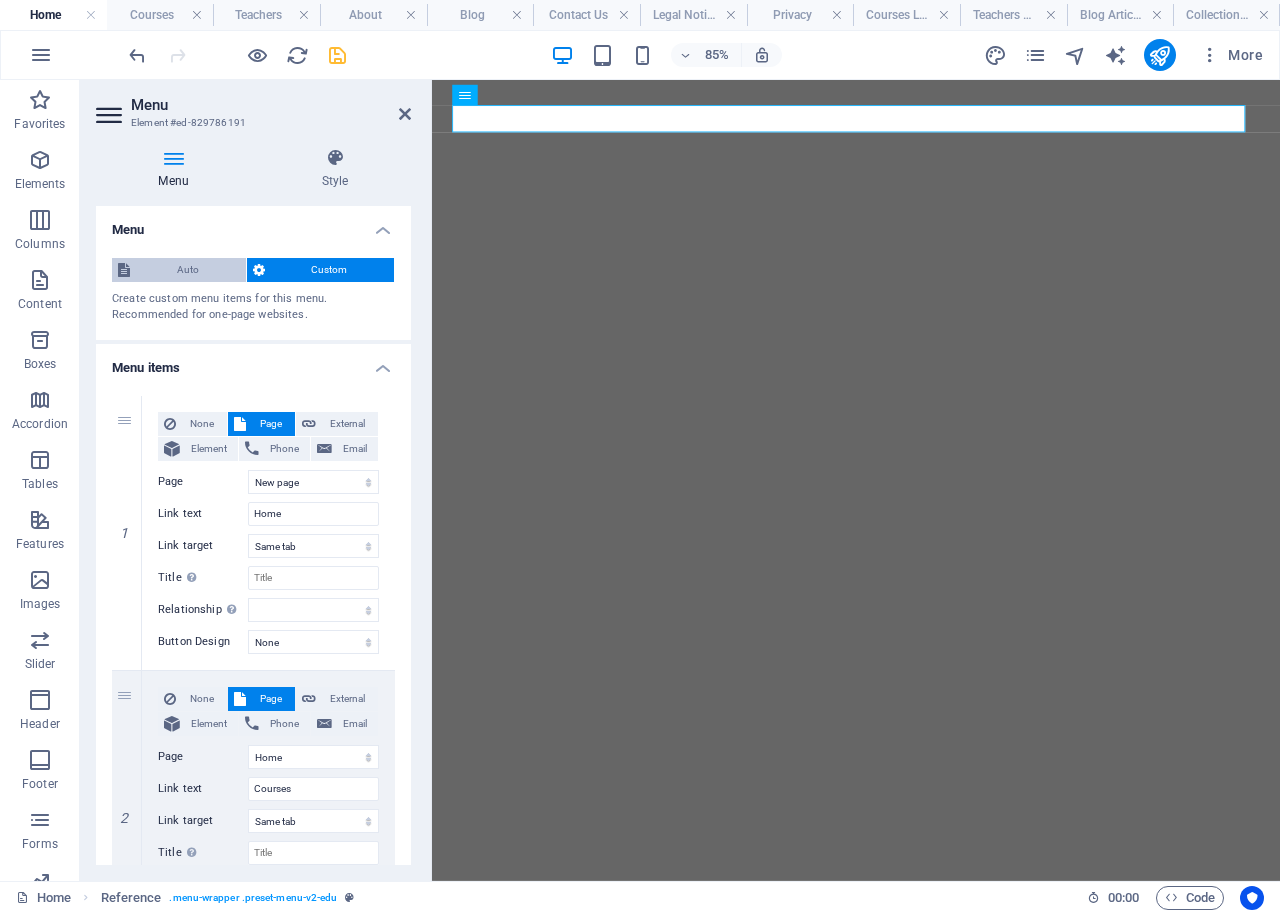 click on "Auto" at bounding box center (188, 270) 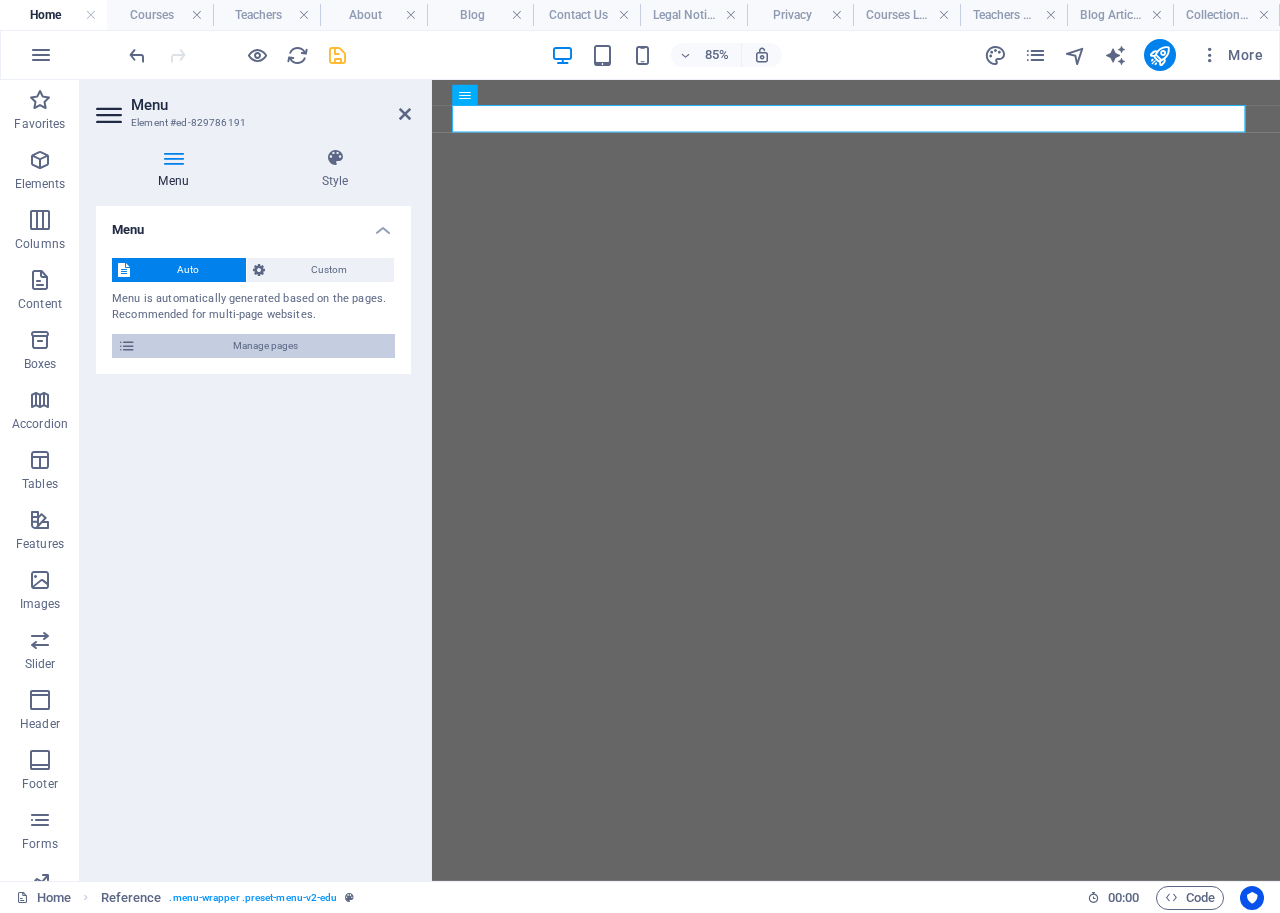 click on "Manage pages" at bounding box center [265, 346] 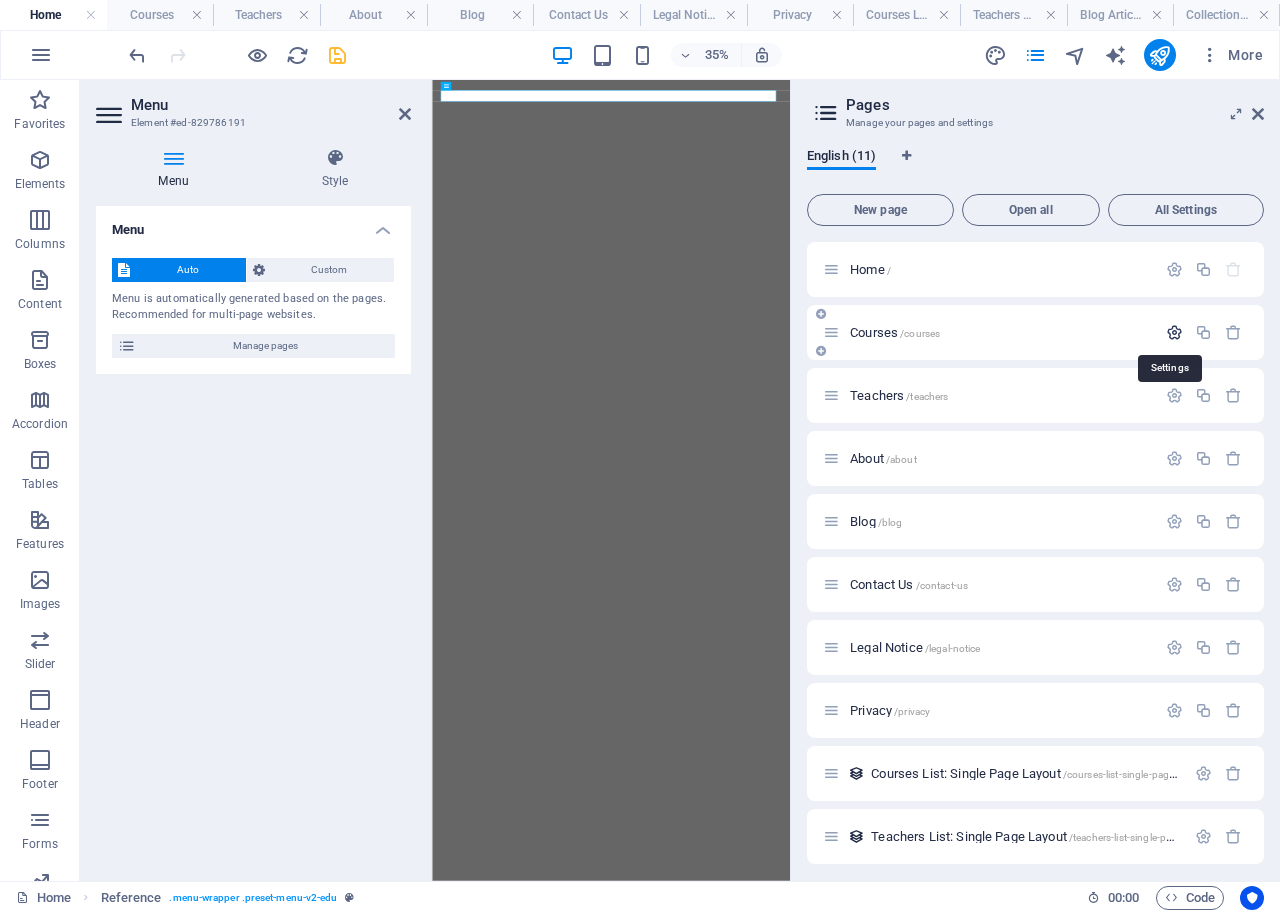 click at bounding box center [1174, 332] 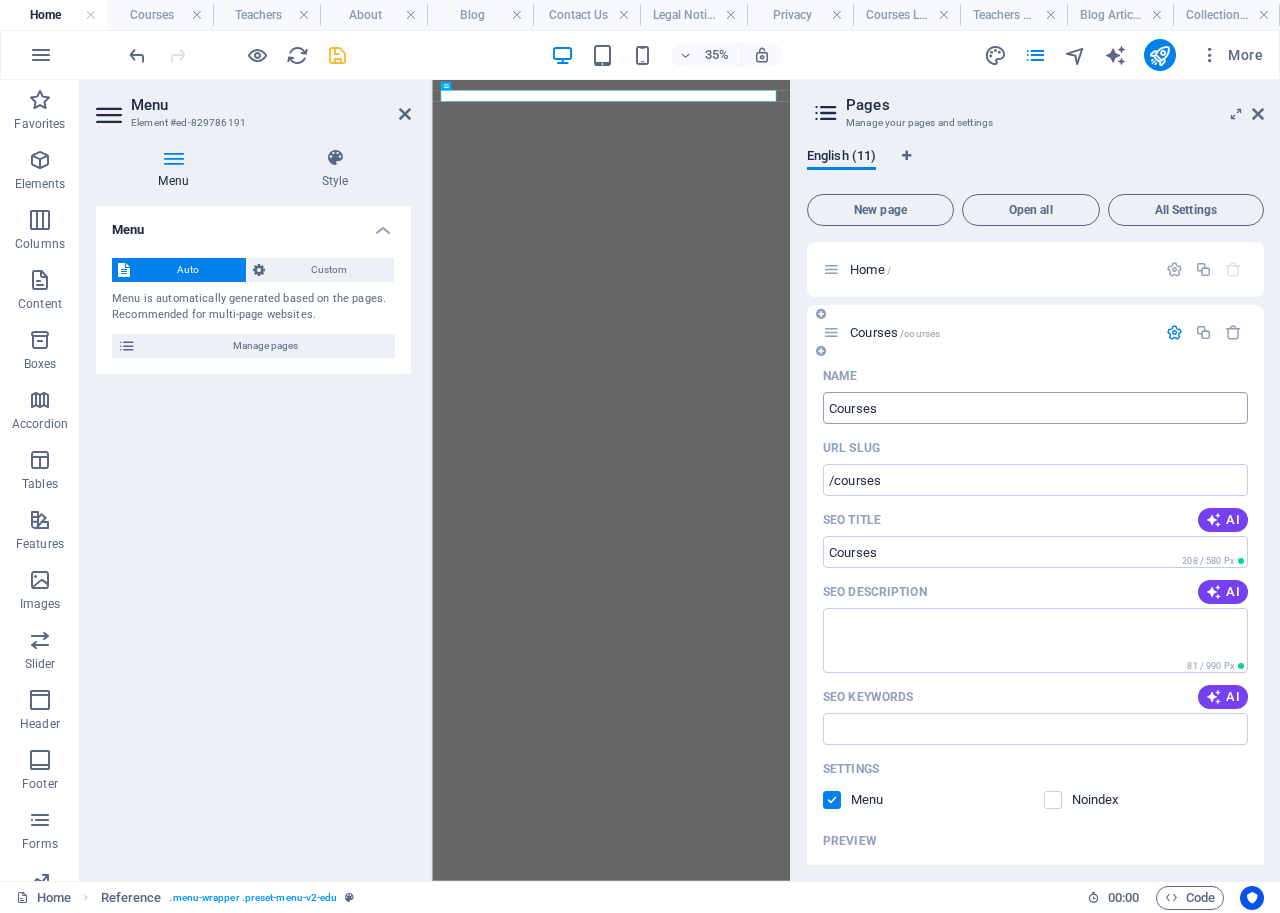 click on "Courses" at bounding box center [1035, 408] 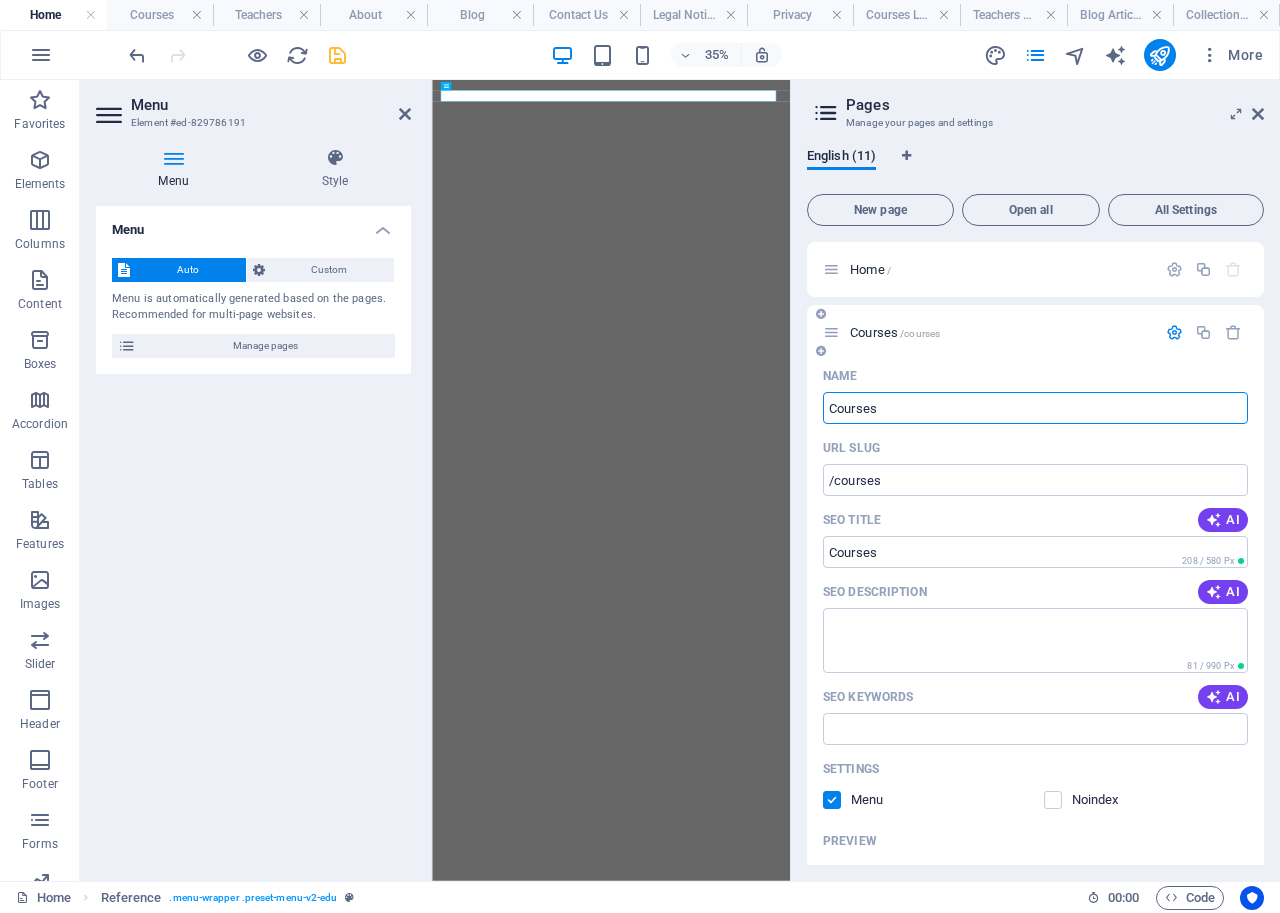 drag, startPoint x: 870, startPoint y: 405, endPoint x: 829, endPoint y: 405, distance: 41 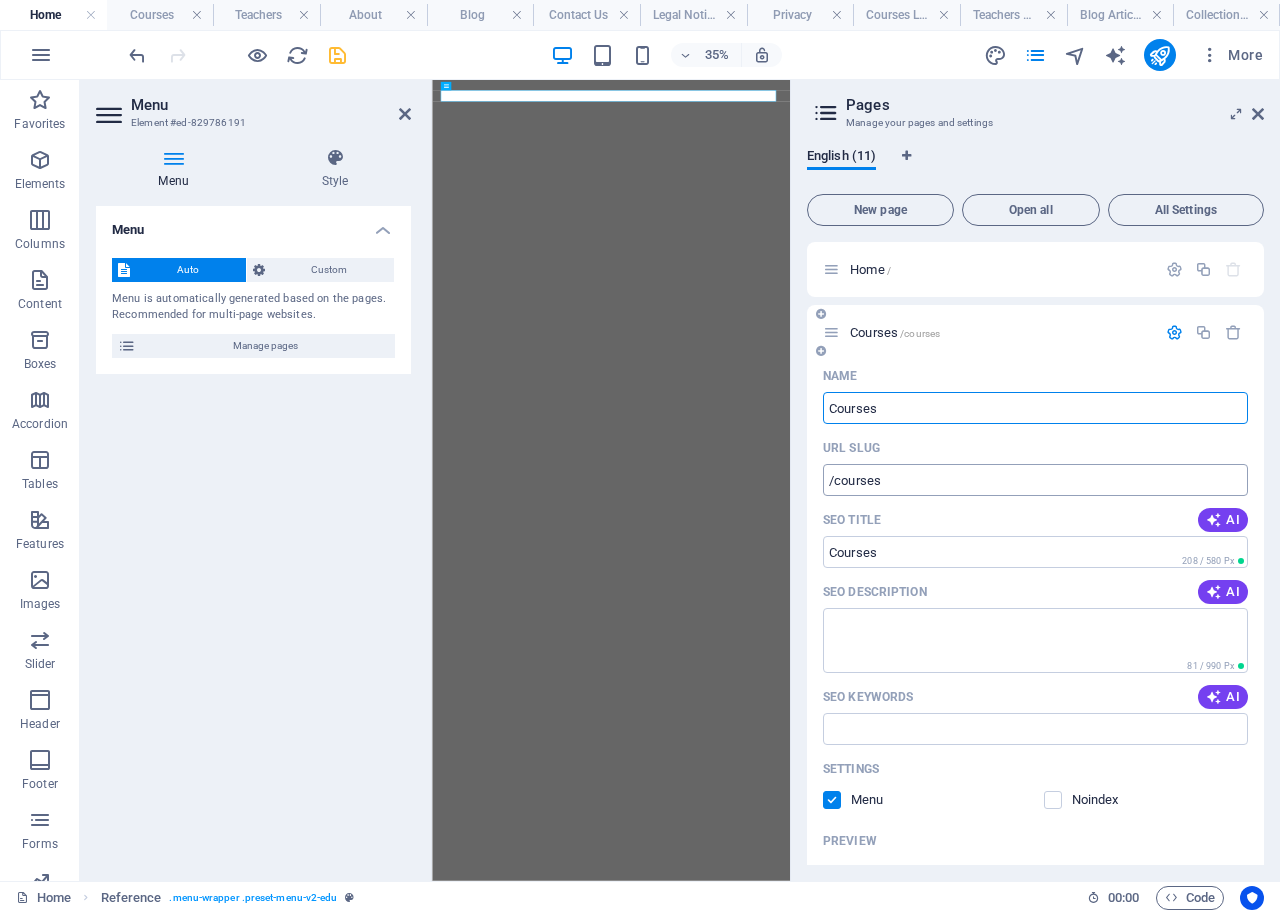 click on "/courses" at bounding box center (1035, 480) 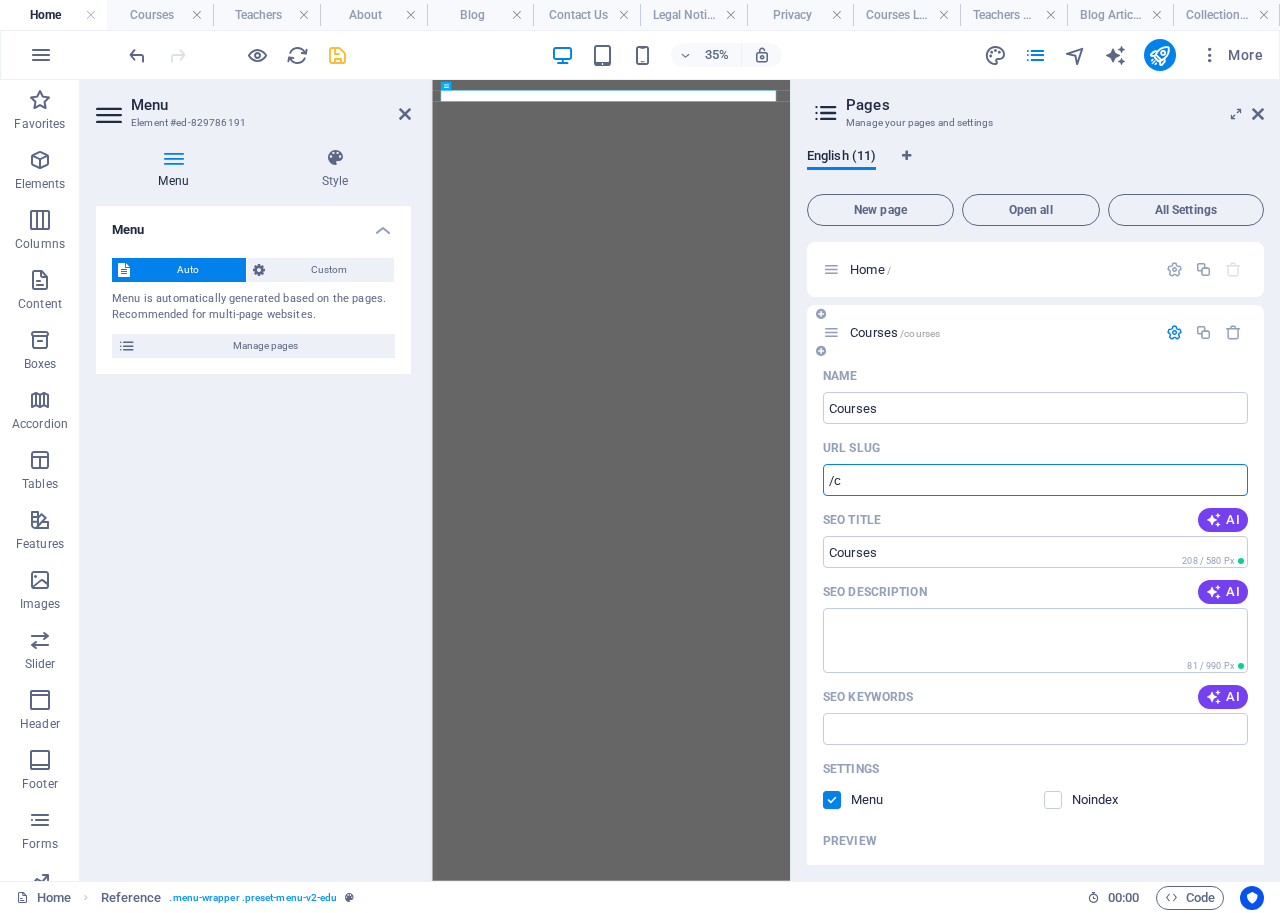 type on "/" 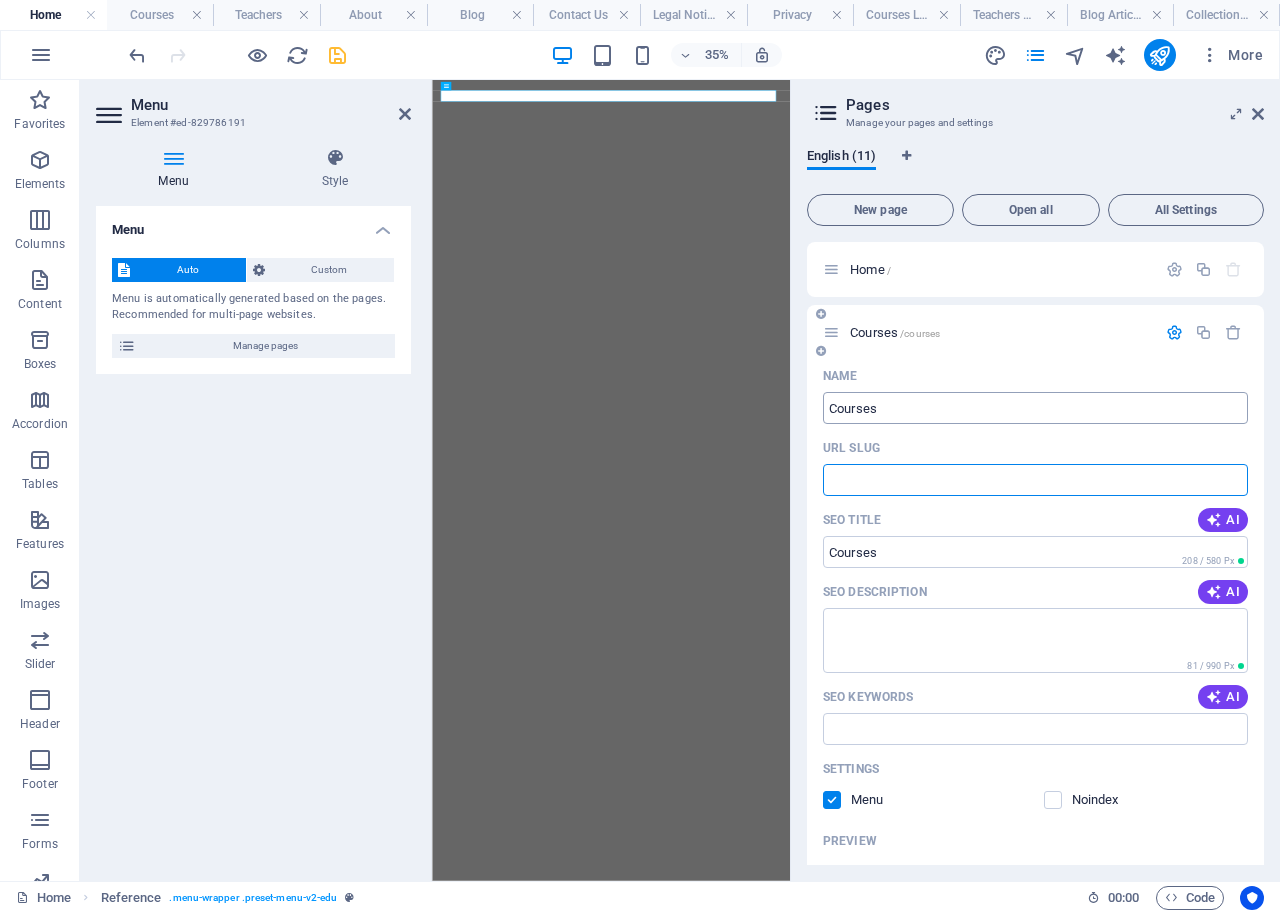 type 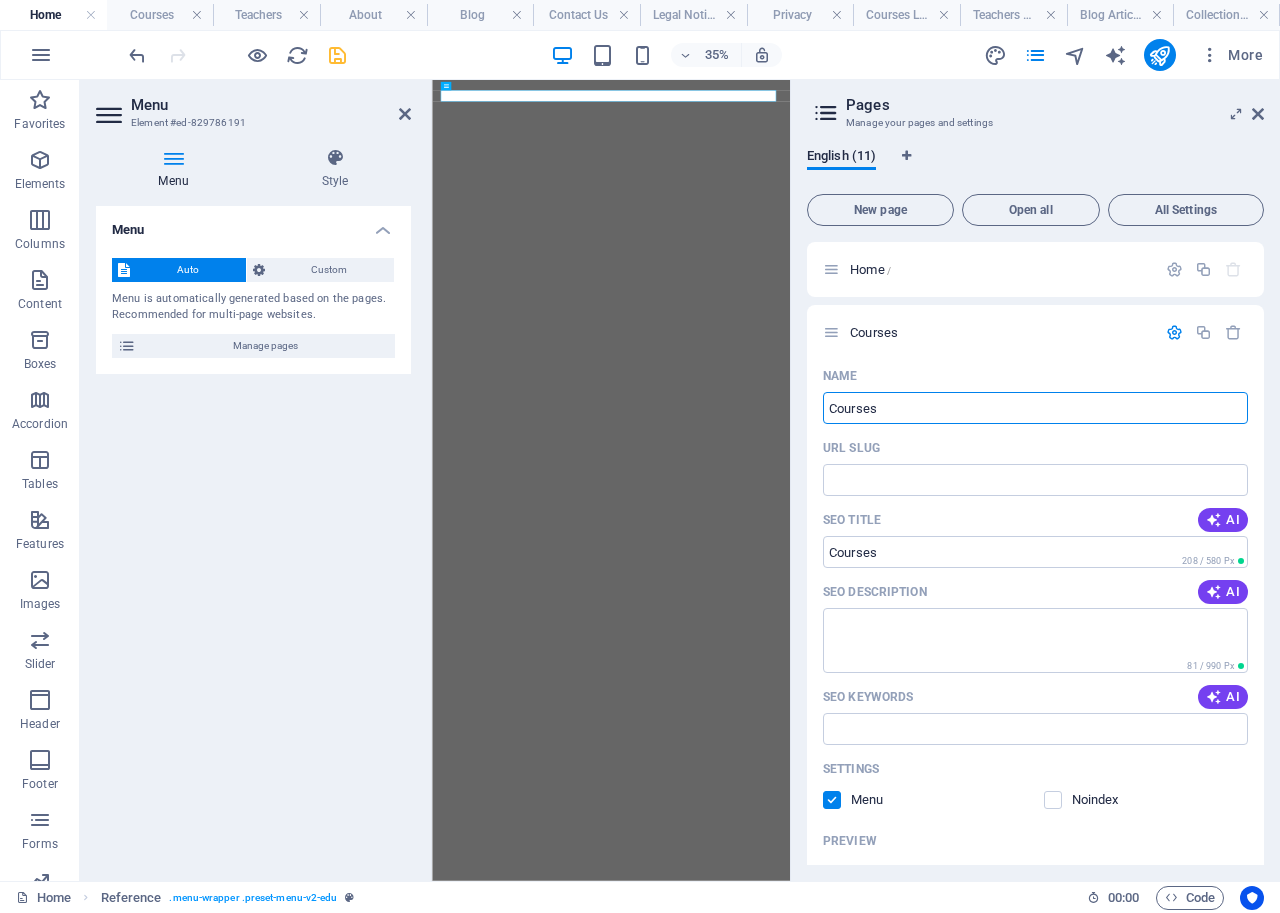click on "Menu Auto Custom Menu is automatically generated based on the pages. Recommended for multi-page websites. Manage pages Menu items 1 None Page External Element Phone Email Page Home Courses Teachers About Blog Contact Us Legal Notice Privacy Element
URL / Phone Email Link text Home Link target New tab Same tab Overlay Title Additional link description, should not be the same as the link text. The title is most often shown as a tooltip text when the mouse moves over the element. Leave empty if uncertain. Relationship Sets the  relationship of this link to the link target . For example, the value "nofollow" instructs search engines not to follow the link. Can be left empty. alternate author bookmark external help license next nofollow noreferrer noopener prev search tag Button Design None Default Primary Secondary 2 None Page External Element Phone Email Page Home Courses Teachers About Blog Contact Us Legal Notice Privacy Element
URL /courses Link text" at bounding box center [253, 535] 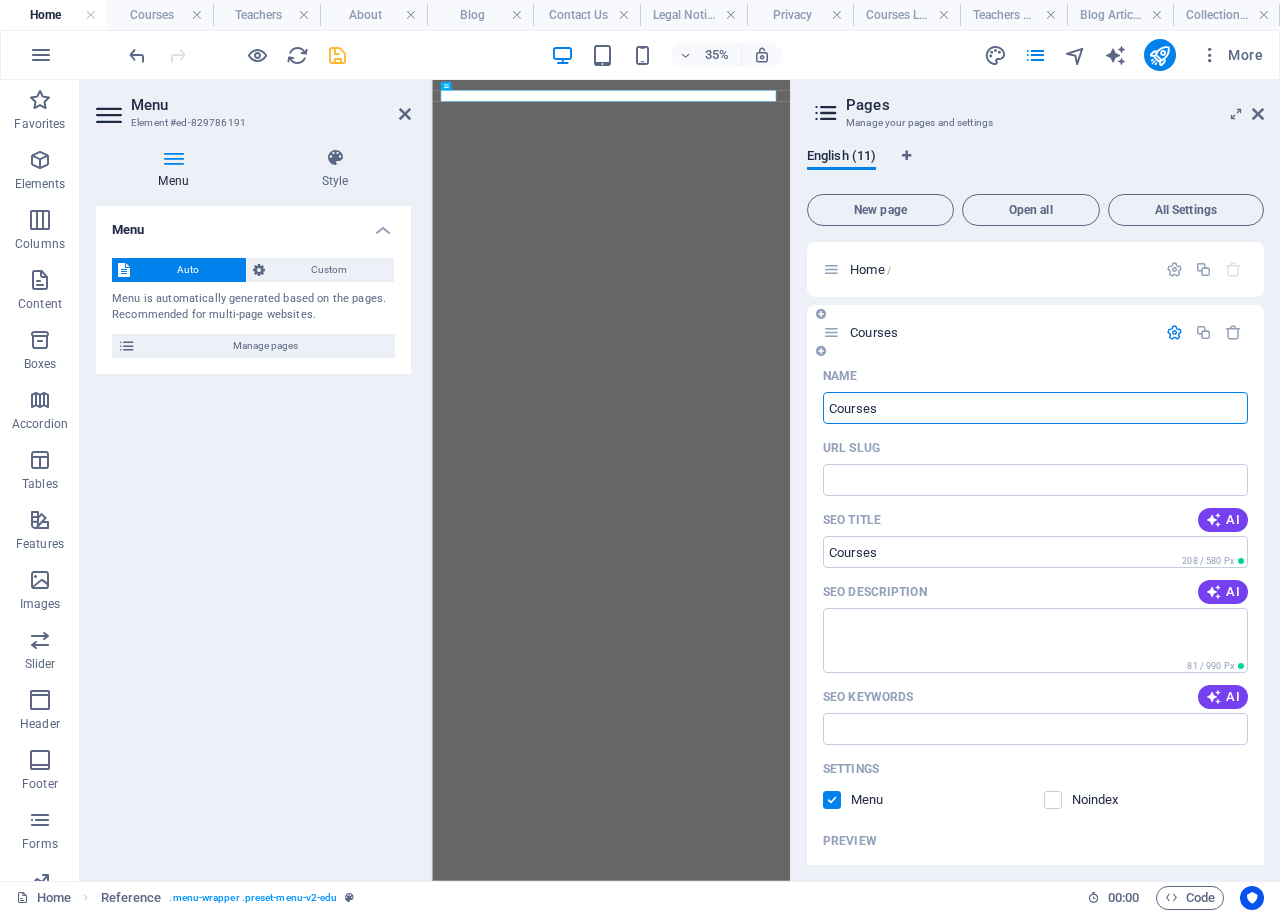 click on "Courses" at bounding box center [1035, 408] 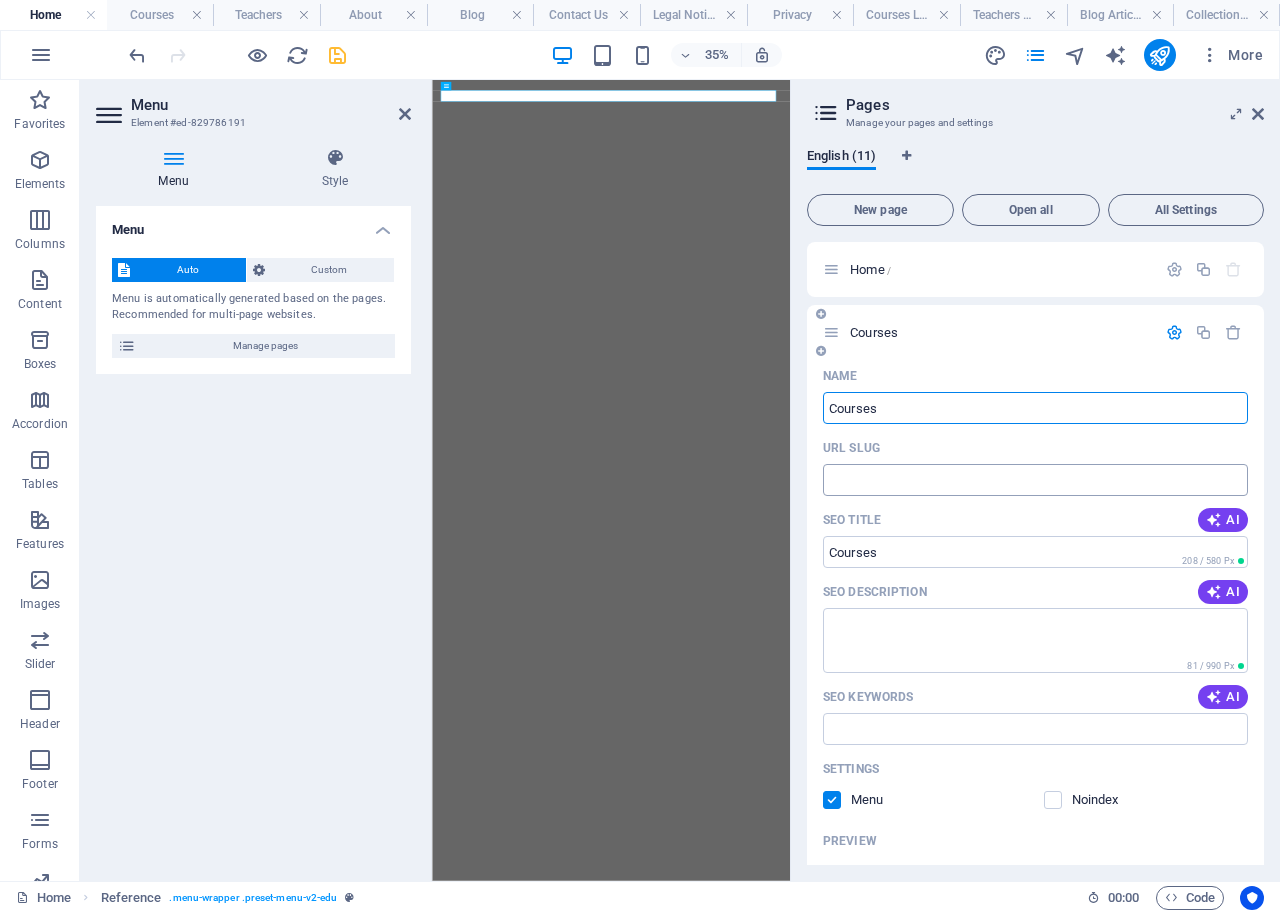 click on "URL SLUG" at bounding box center (1035, 480) 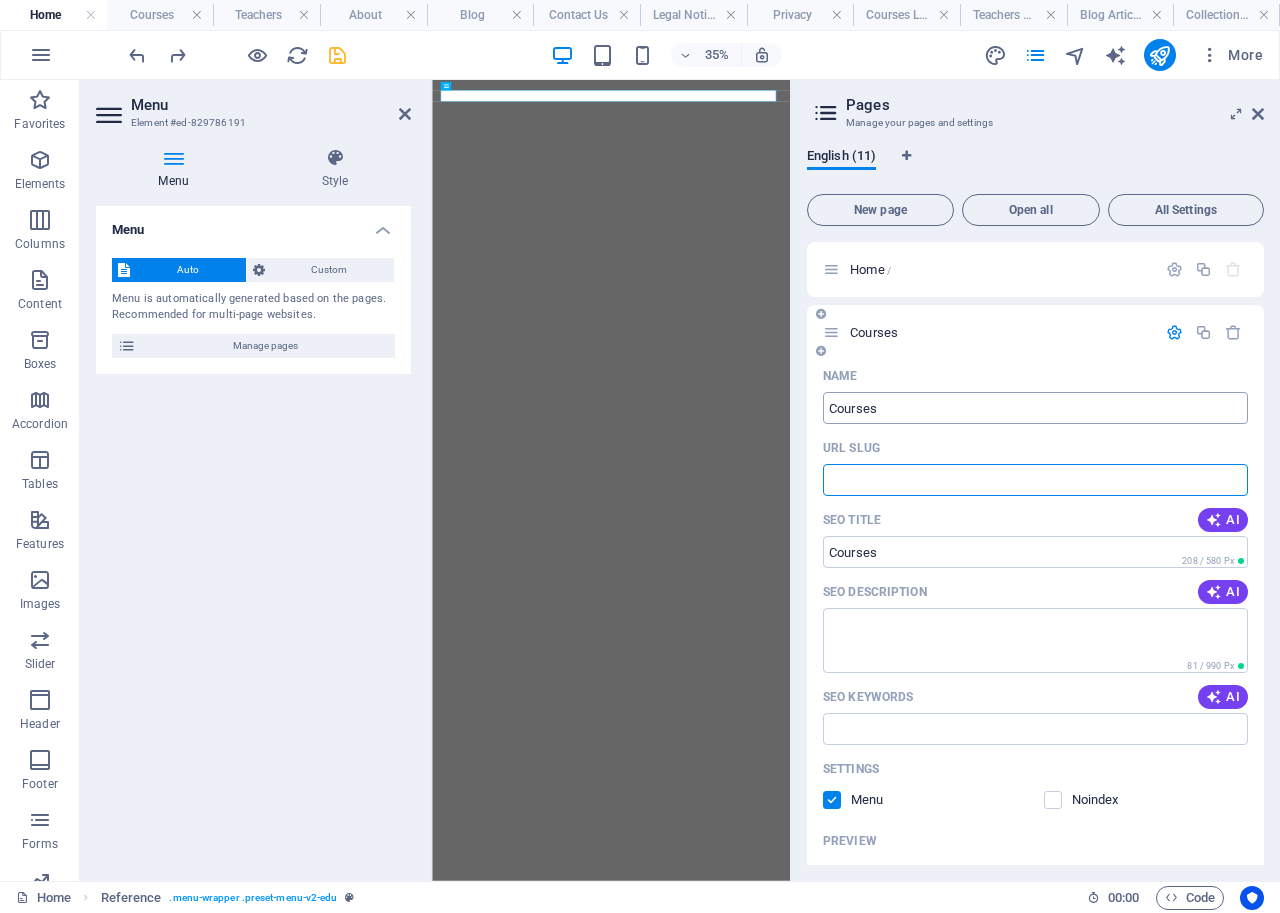 click on "Pages Manage your pages and settings English (11) New page Open all All Settings Home / Courses Name Courses ​ URL SLUG ​ SEO Title AI ​ 208 / 580 Px SEO Description AI ​ 81 / 990 Px SEO Keywords AI ​ Settings Menu Noindex Preview Mobile Desktop www.example.com Courses - tmsams.com tmsams.com Meta tags ​ Preview Image (Open Graph) Drag files here, click to choose files or select files from Files or our free stock photos & videos More Settings Teachers /teachers About /about Blog /blog Contact Us /contact-us Legal Notice /legal-notice Privacy /privacy Courses List: Single Page Layout /courses-list-single-page-layout Teachers List: Single Page Layout /teachers-list-single-page-layout Blog Articles: Single Page Layout /blog-articles-single-page-layout" at bounding box center (1035, 480) 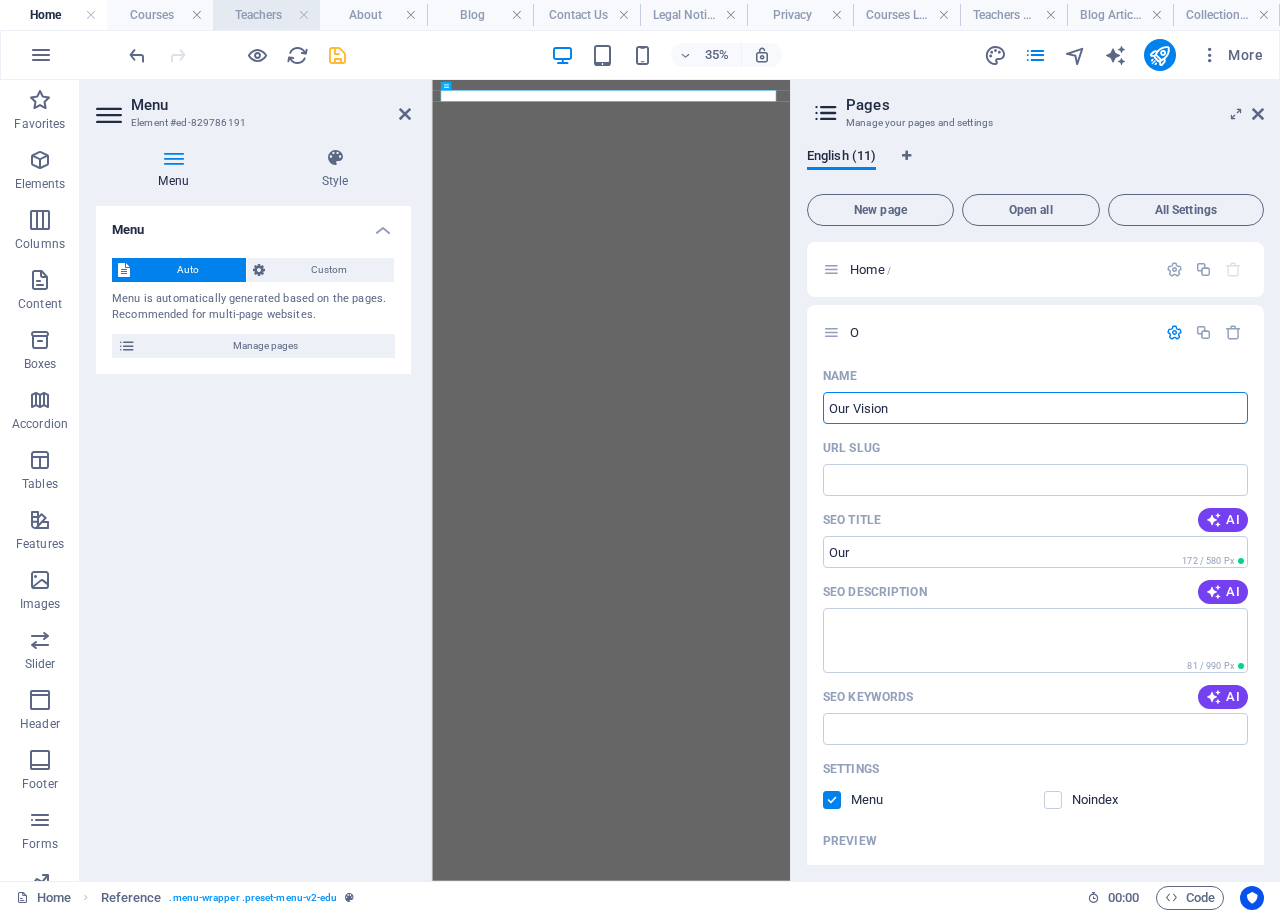 type on "Our Vision" 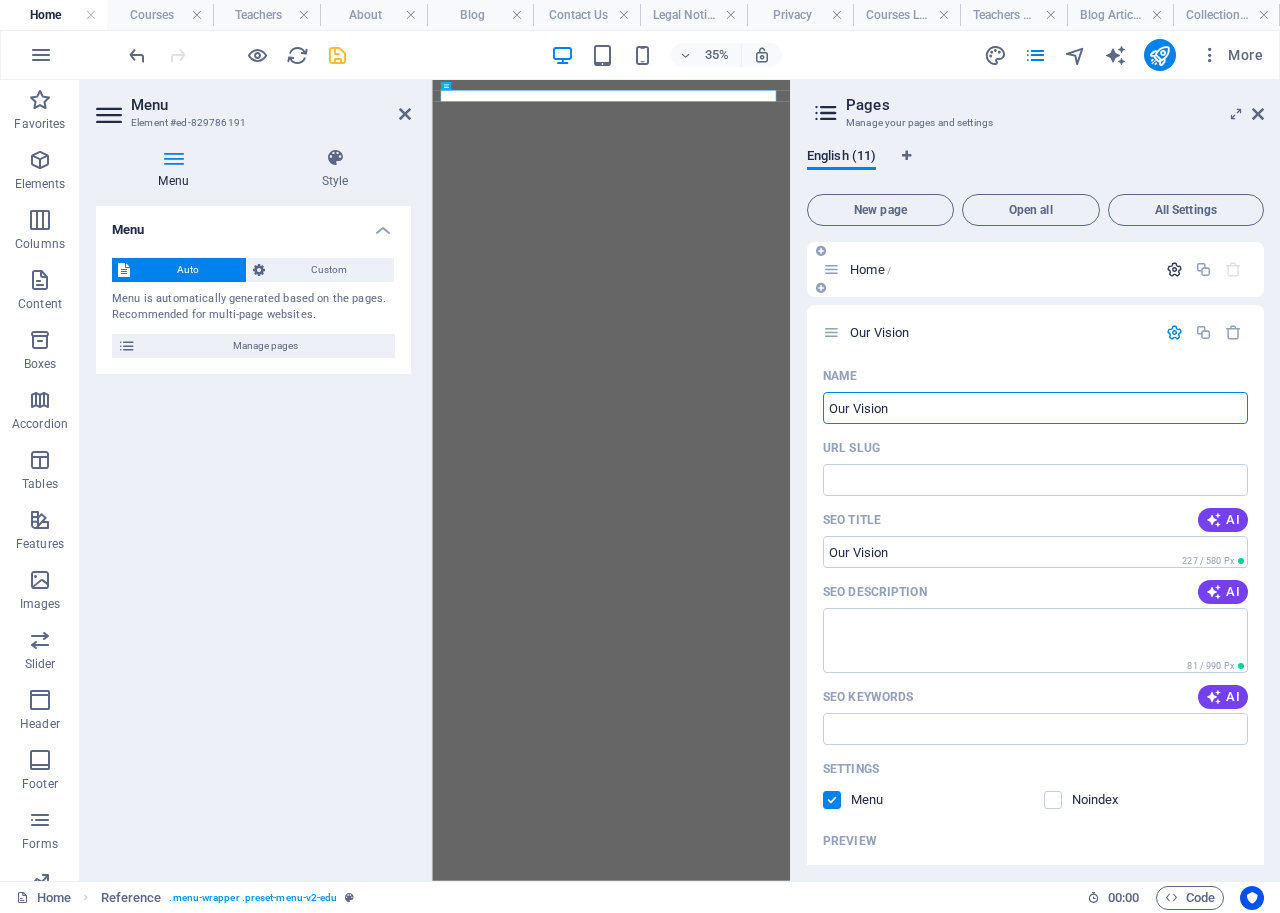 click at bounding box center [1174, 269] 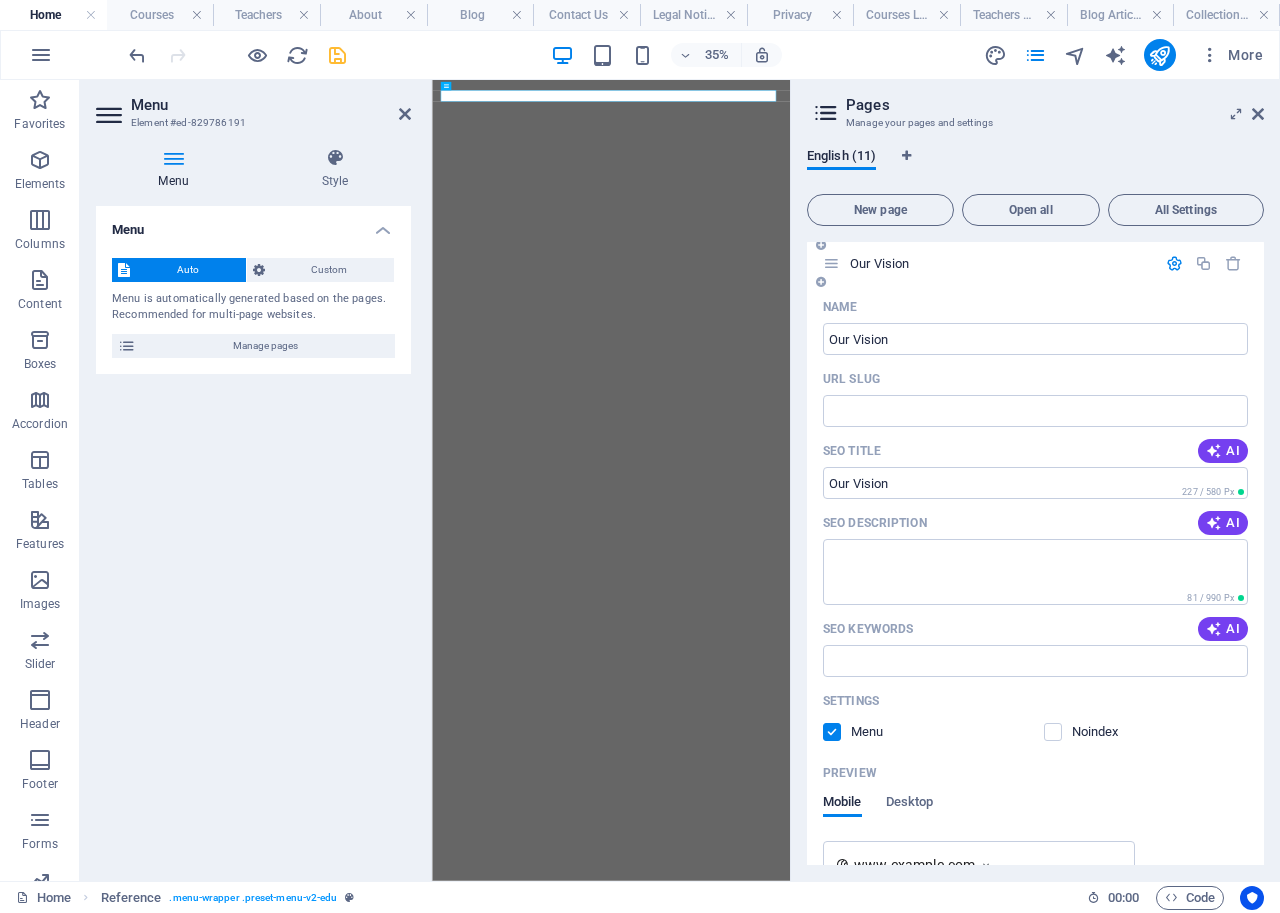 scroll, scrollTop: 800, scrollLeft: 0, axis: vertical 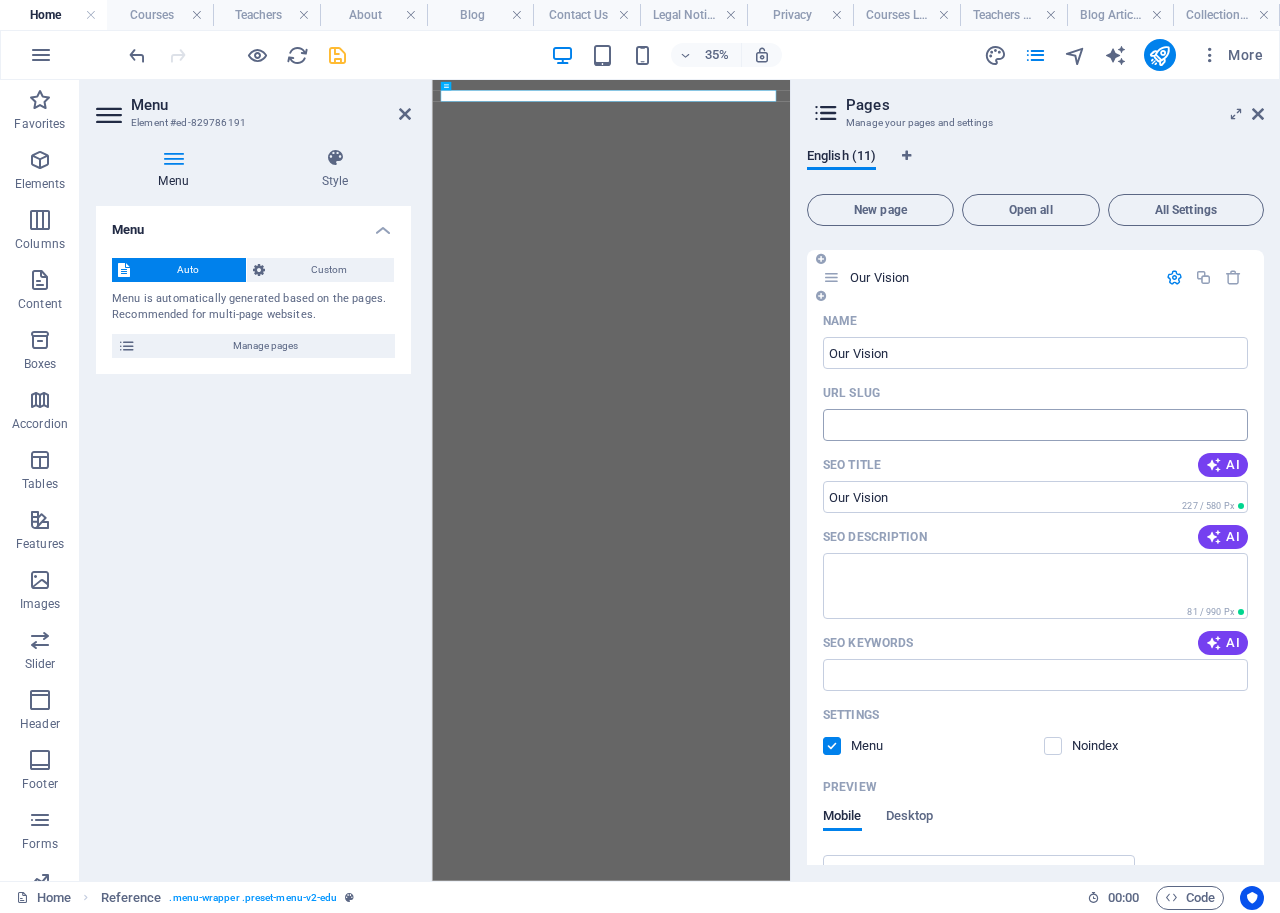 click on "URL SLUG" at bounding box center (1035, 425) 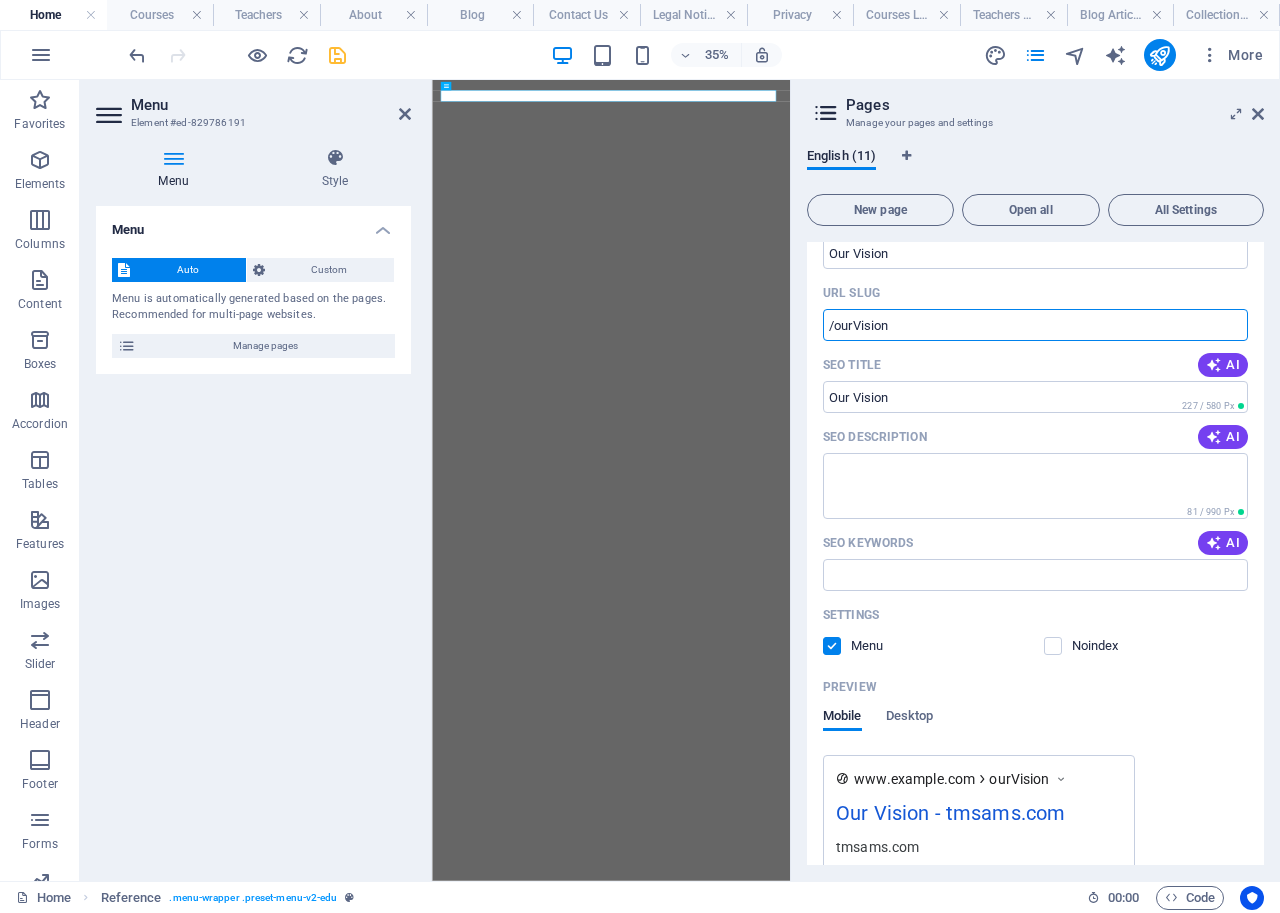 scroll, scrollTop: 800, scrollLeft: 0, axis: vertical 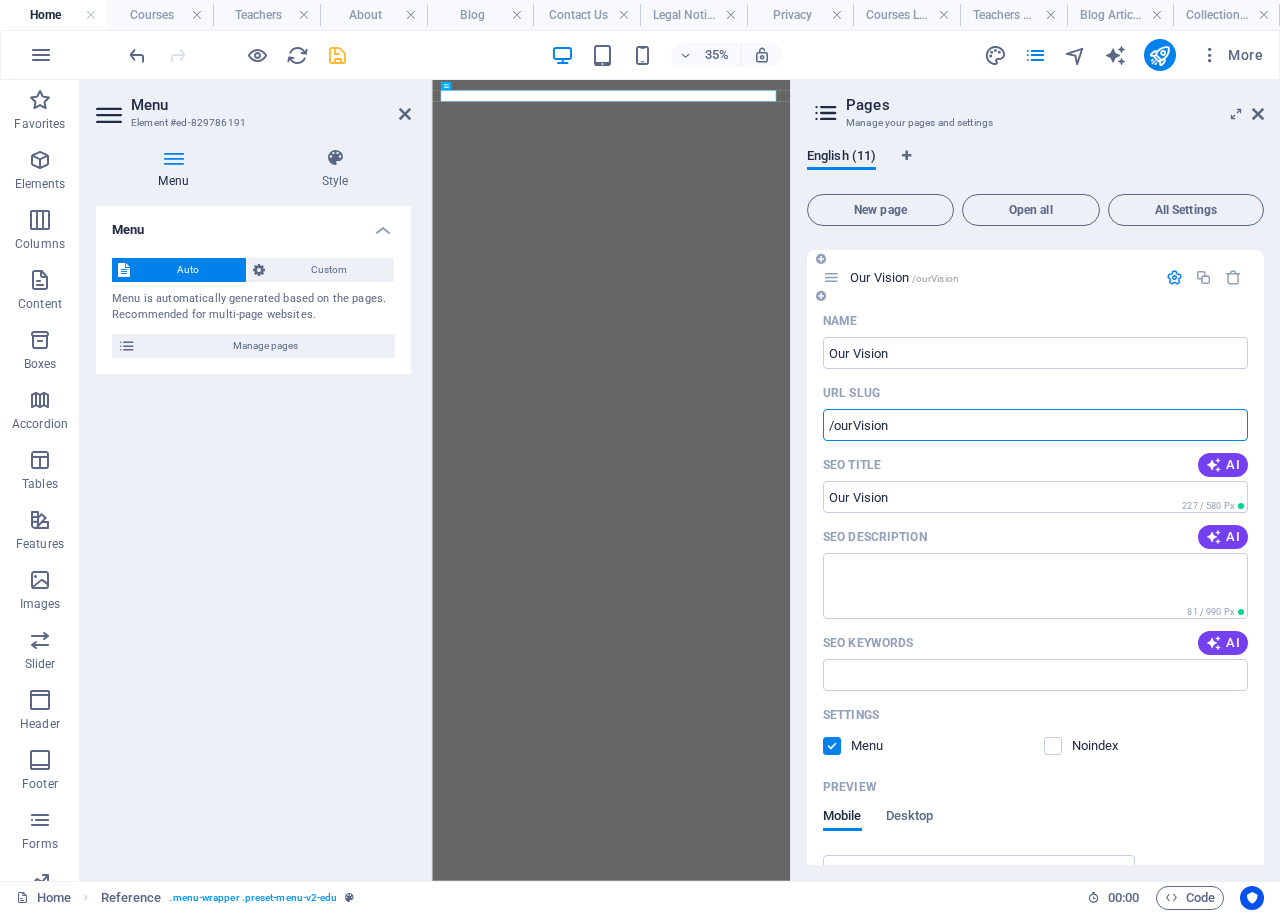 type on "/ourVision" 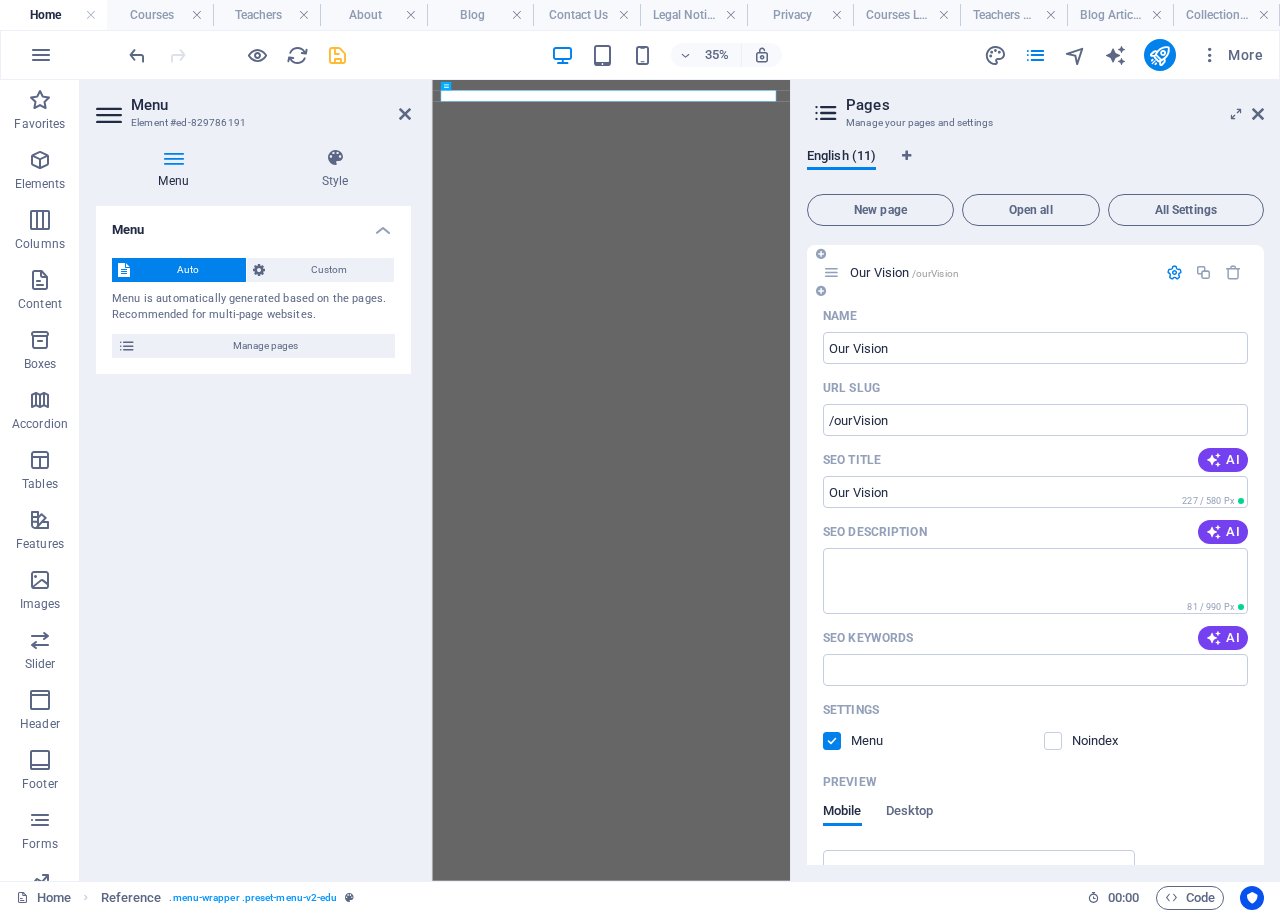 scroll, scrollTop: 800, scrollLeft: 0, axis: vertical 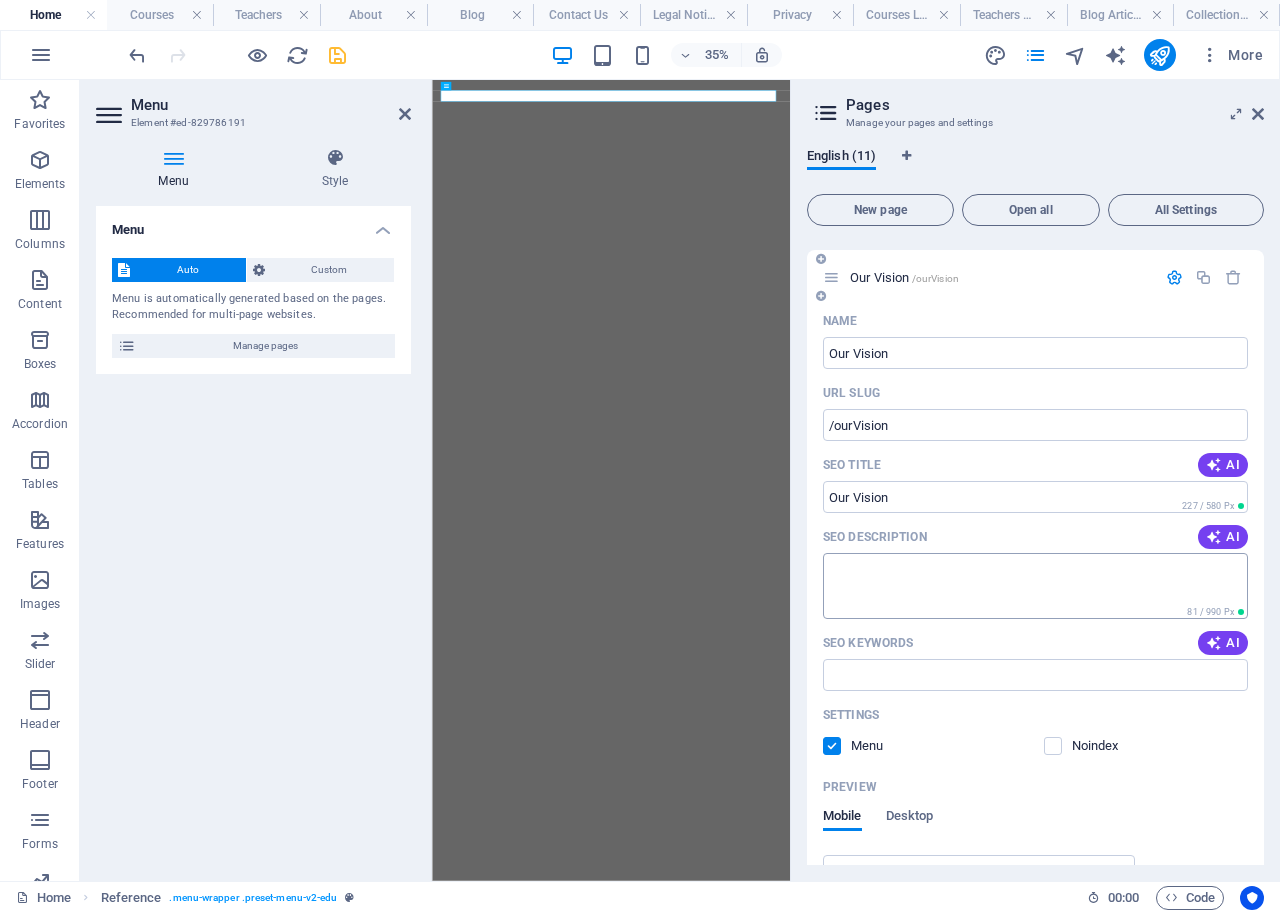click on "SEO Description" at bounding box center [1035, 585] 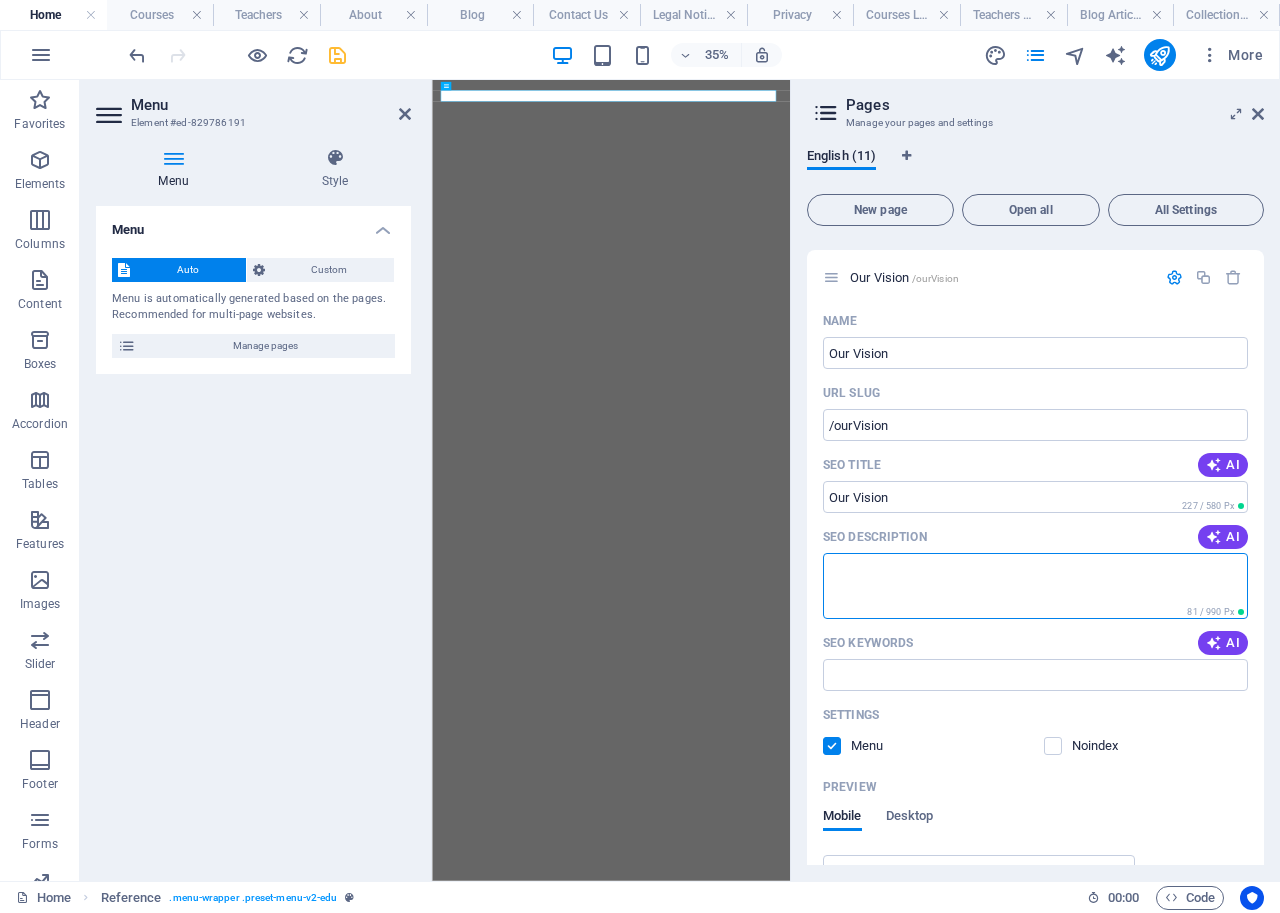 click on "English (11) New page Open all All Settings Home / Name Home ​ URL SLUG / ​ SEO Title AI ​ 185 / 580 Px SEO Description AI ​ 81 / 990 Px SEO Keywords AI ​ Settings Menu Noindex Preview Mobile Desktop www.example.com tmsams.com - [CITY] tmsams.com Meta tags ​ Preview Image (Open Graph) Drag files here, click to choose files or select files from Files or our free stock photos & videos More Settings Our Vision /ourVision Name Our Vision ​ URL SLUG /ourVision ​ SEO Title AI ​ 227 / 580 Px SEO Description AI ​ 81 / 990 Px SEO Keywords AI ​ Settings Menu Noindex Preview Mobile Desktop www.example.com ourVision Our Vision - tmsams.com tmsams.com Meta tags ​ Preview Image (Open Graph) Drag files here, click to choose files or select files from Files or our free stock photos & videos More Settings Teachers /teachers About /about Blog /blog Contact Us /contact-us Legal Notice /legal-notice Privacy /privacy Courses List: Single Page Layout /courses-list-single-page-layout" at bounding box center (1035, 506) 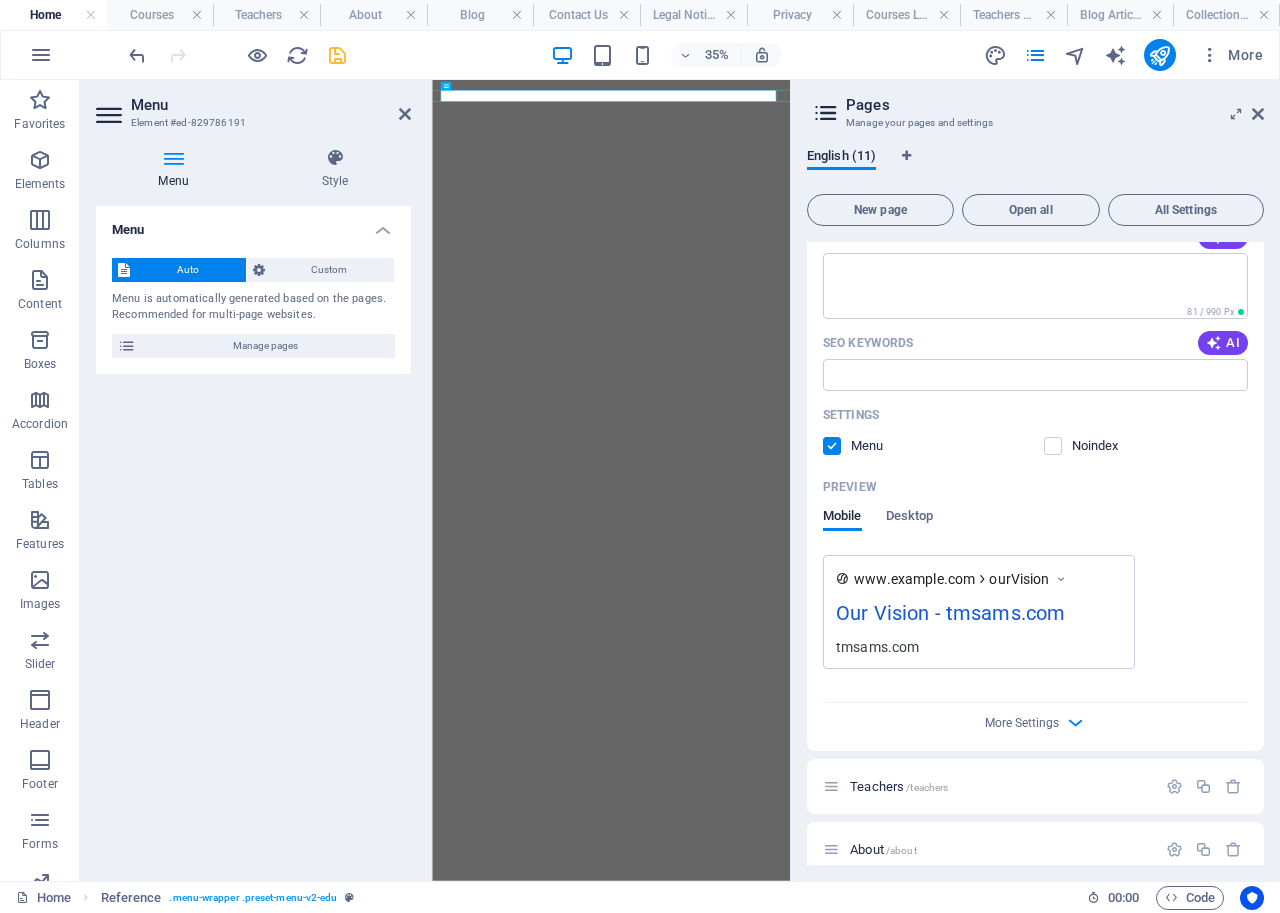 scroll, scrollTop: 1561, scrollLeft: 0, axis: vertical 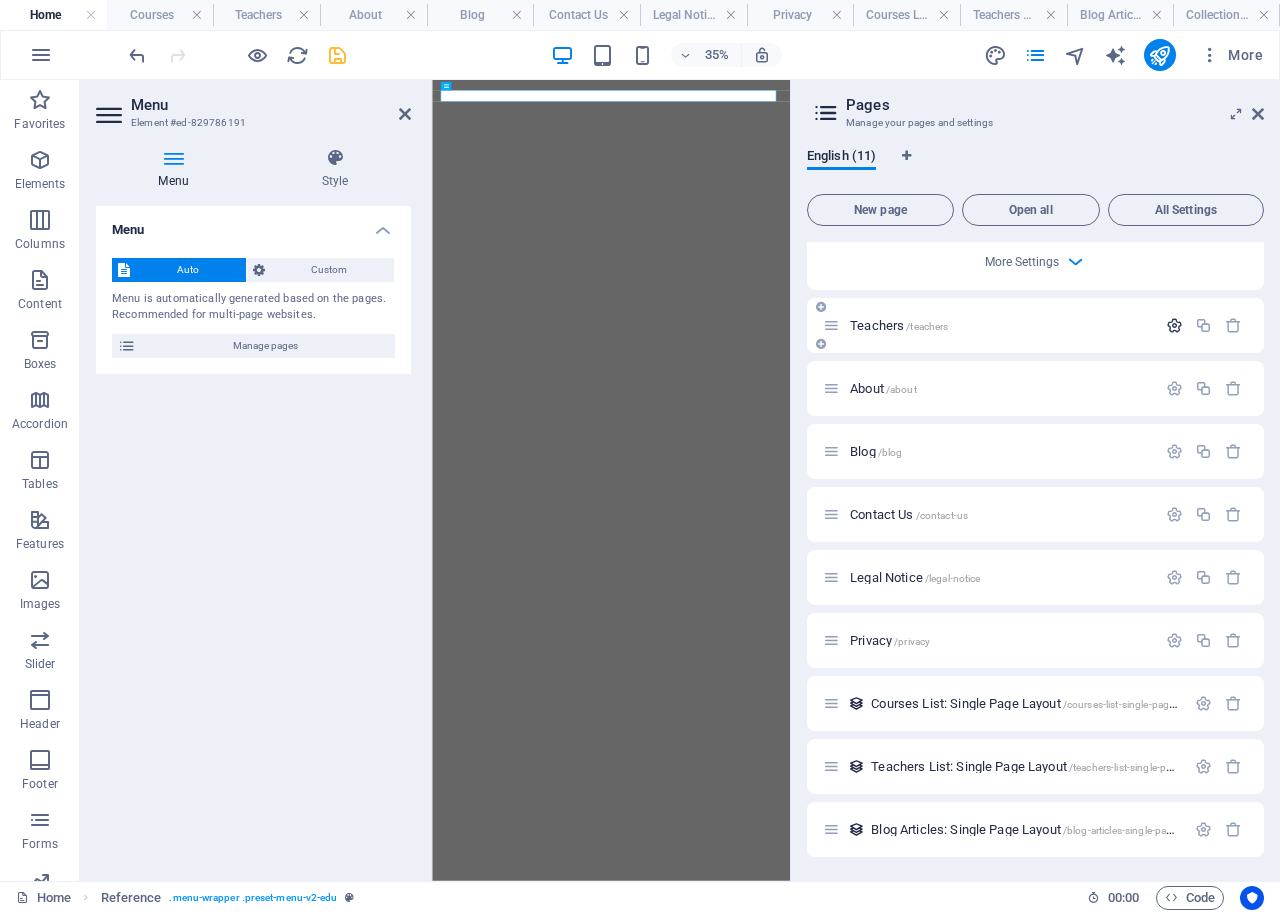 click at bounding box center (1174, 325) 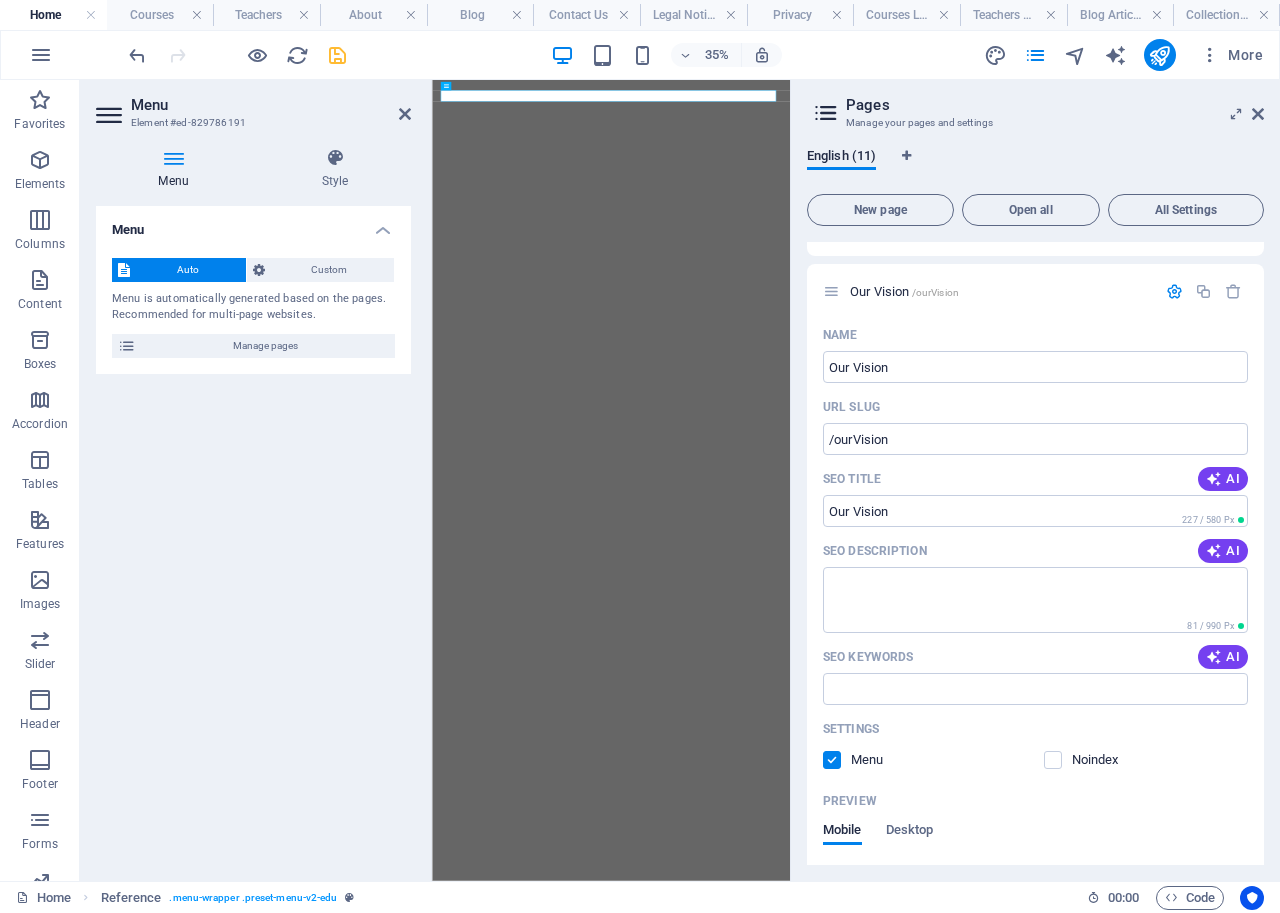 scroll, scrollTop: 761, scrollLeft: 0, axis: vertical 